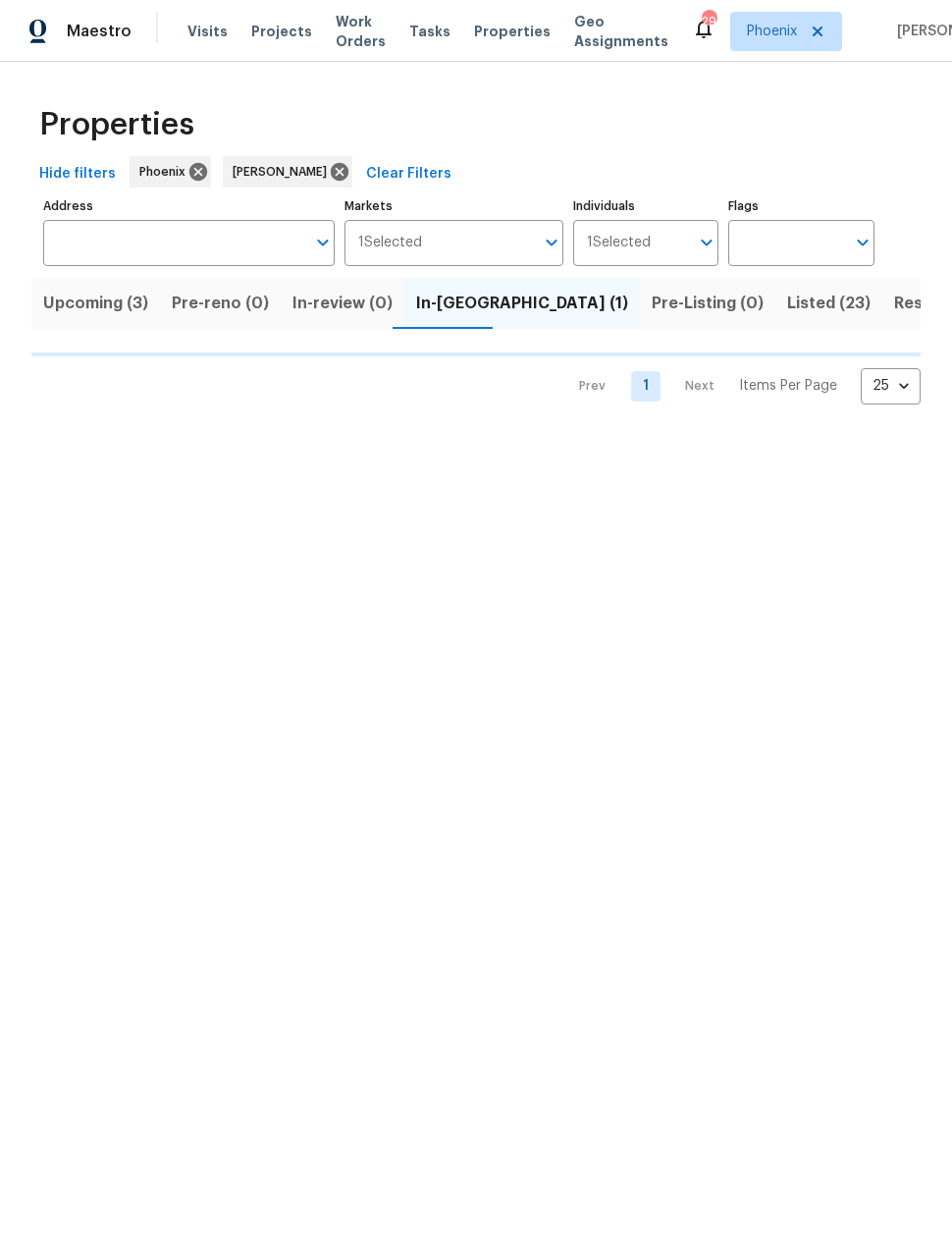 scroll, scrollTop: 0, scrollLeft: 0, axis: both 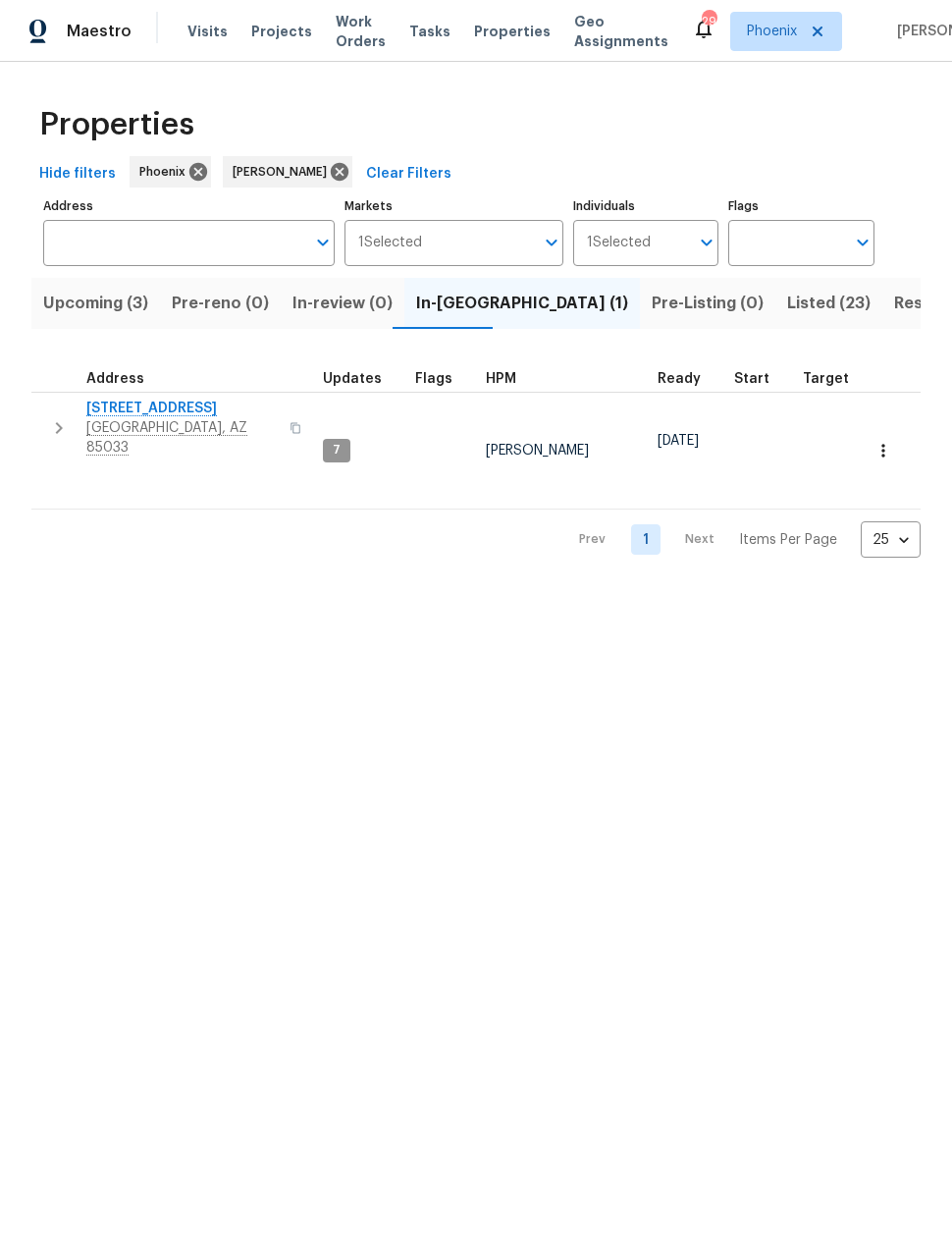 click on "[STREET_ADDRESS]" at bounding box center (182, 408) 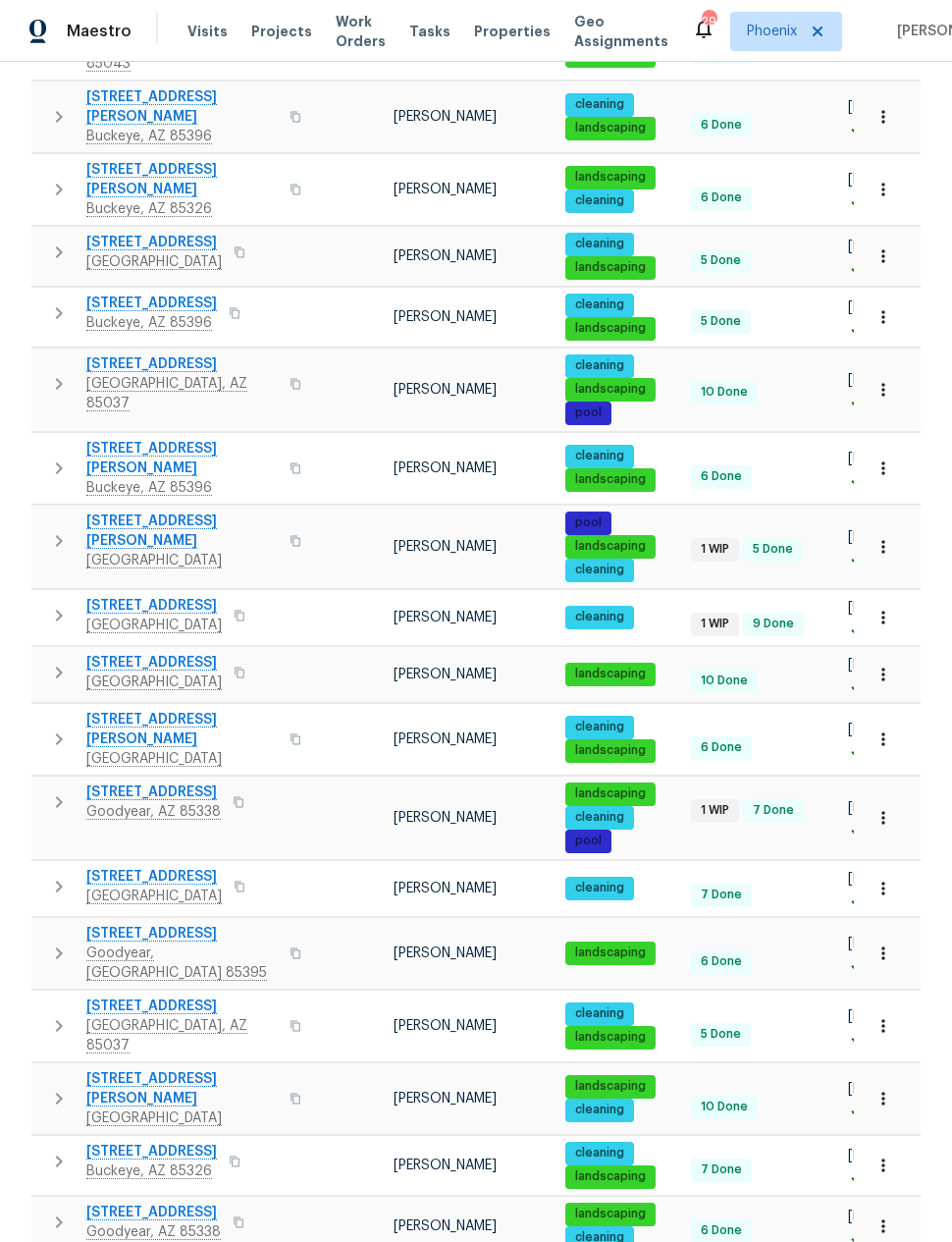 scroll, scrollTop: 652, scrollLeft: 0, axis: vertical 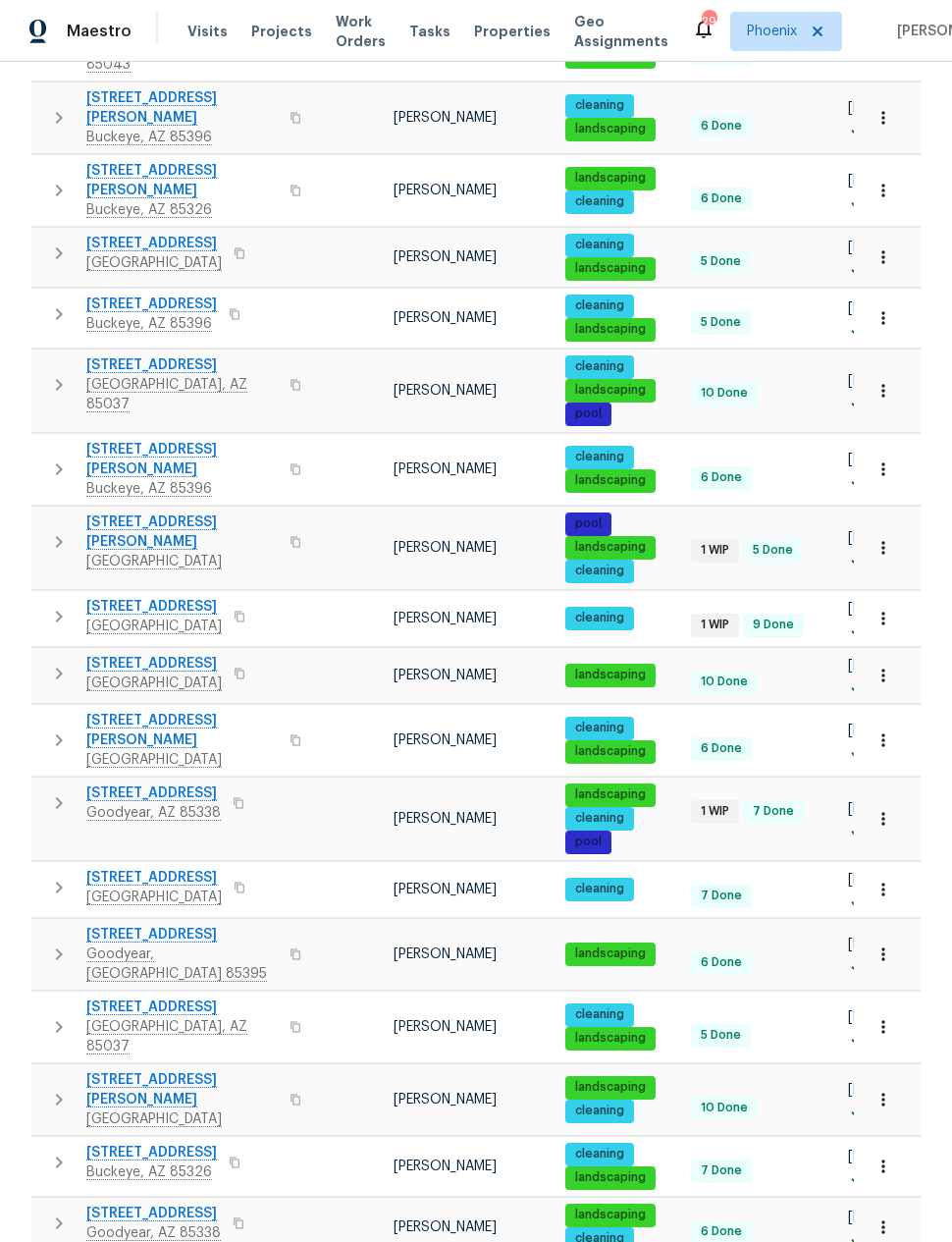 click on "2088 N 164th Ave" at bounding box center (182, 935) 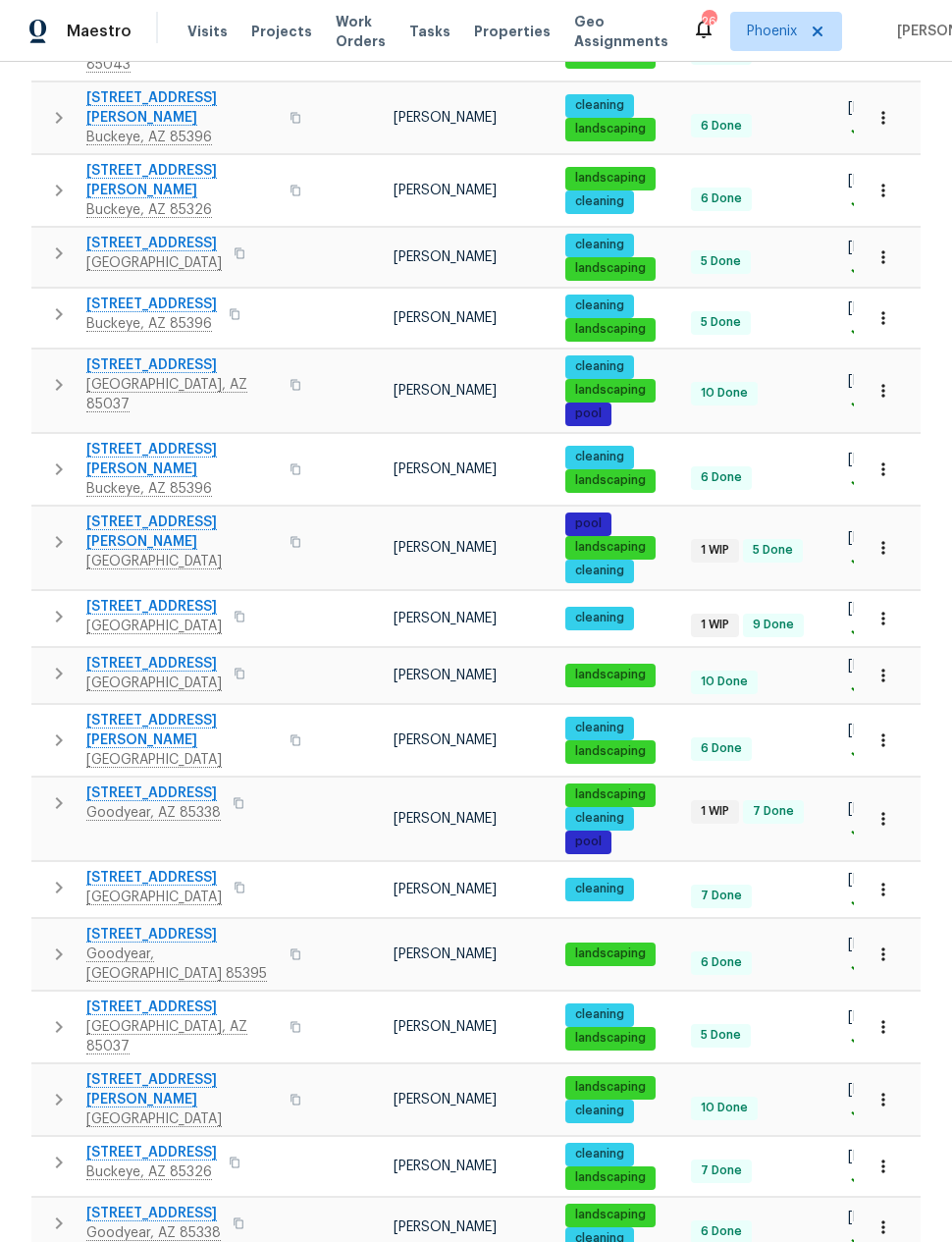 scroll, scrollTop: 79, scrollLeft: 0, axis: vertical 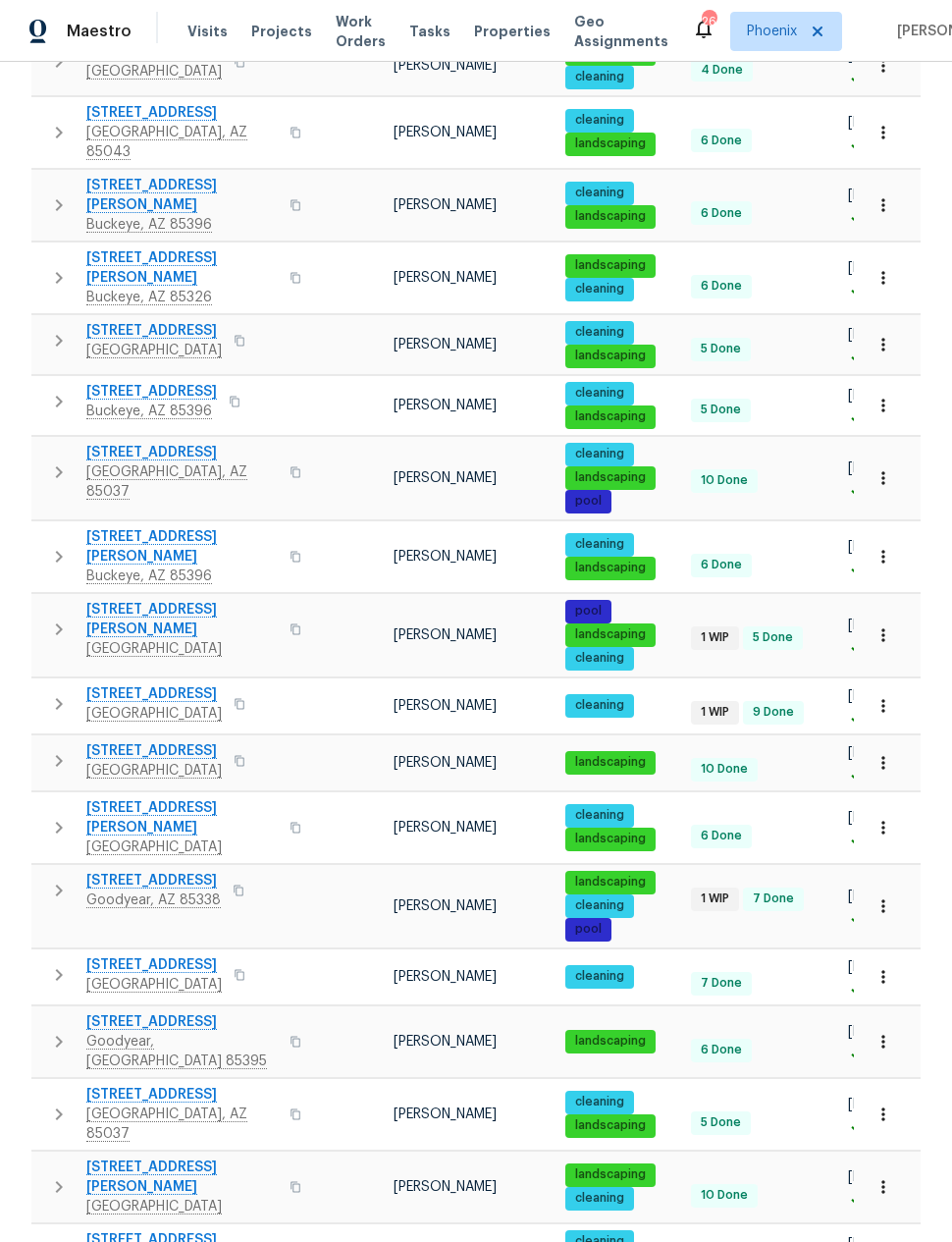 click on "16753 W Apache St" at bounding box center [153, 881] 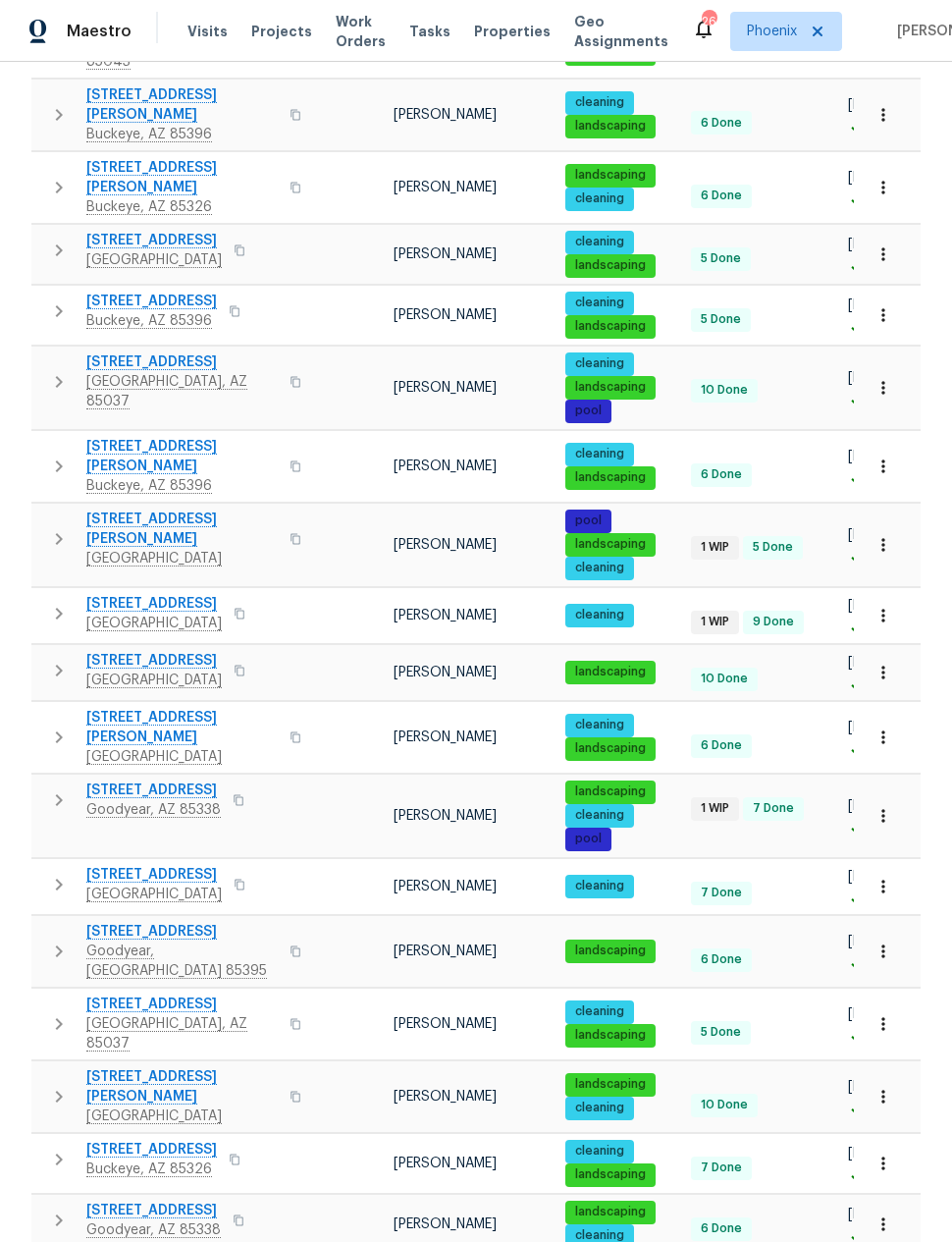 scroll, scrollTop: 652, scrollLeft: 0, axis: vertical 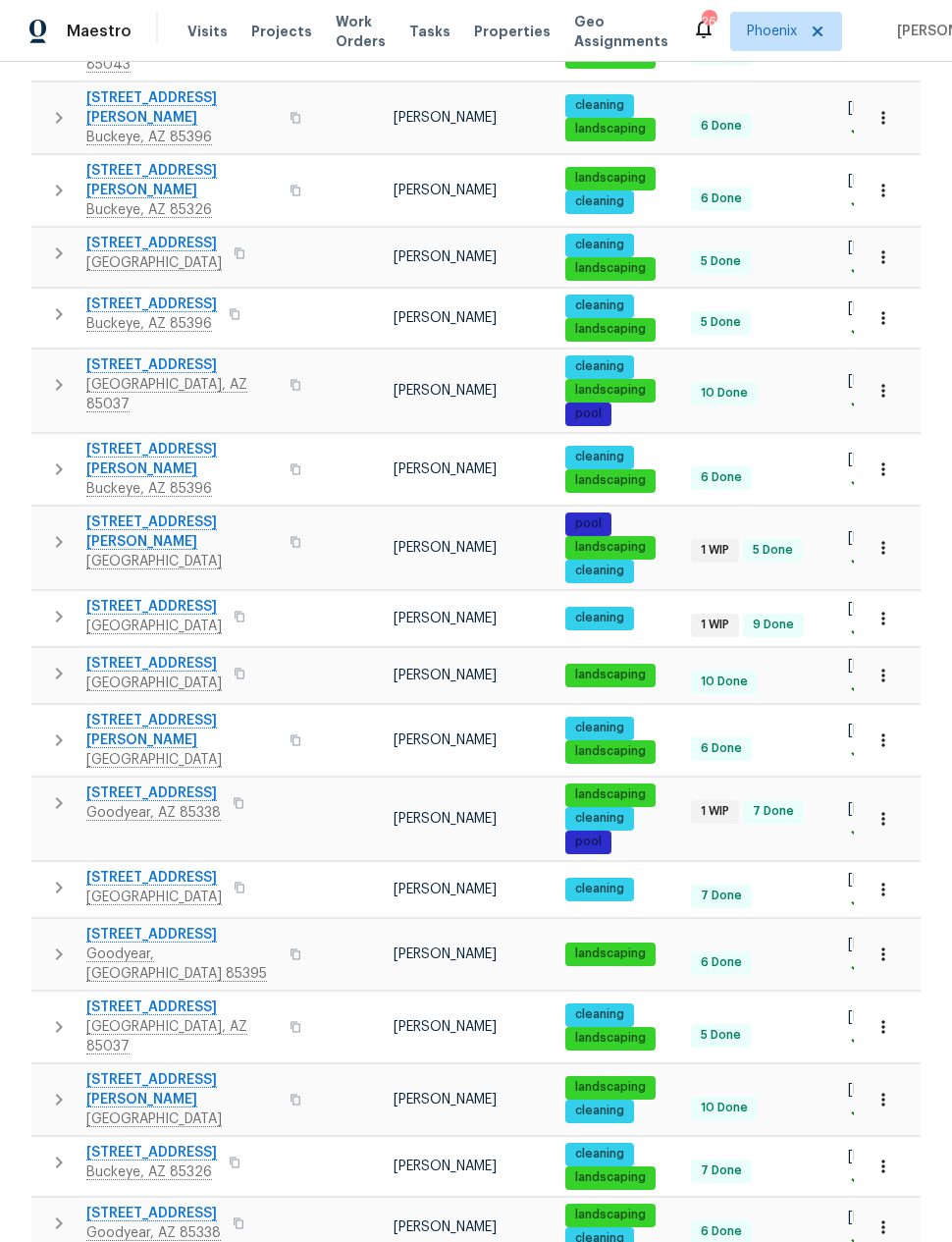 click on "3013 S 102nd Ln" at bounding box center [173, 1274] 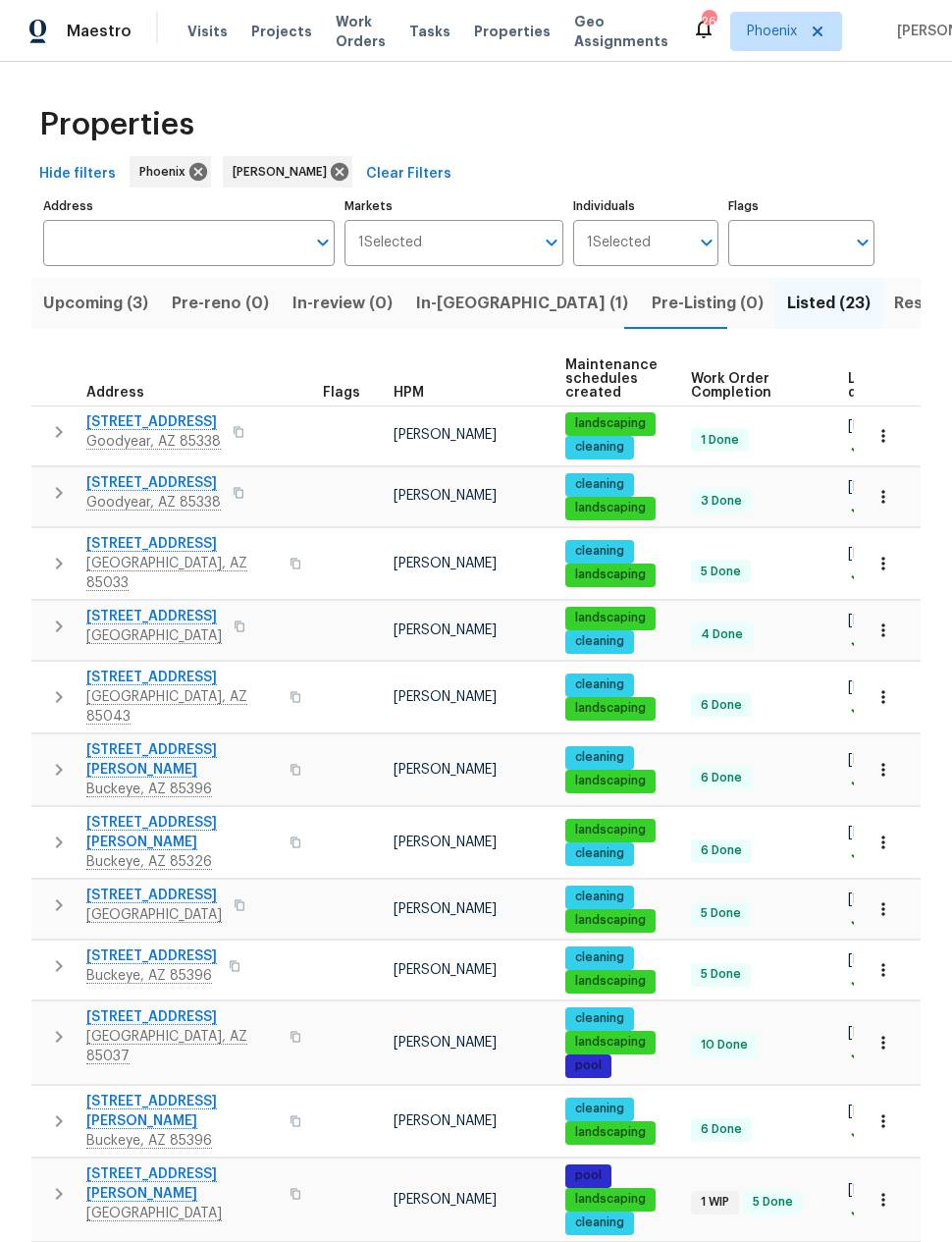scroll, scrollTop: 0, scrollLeft: 0, axis: both 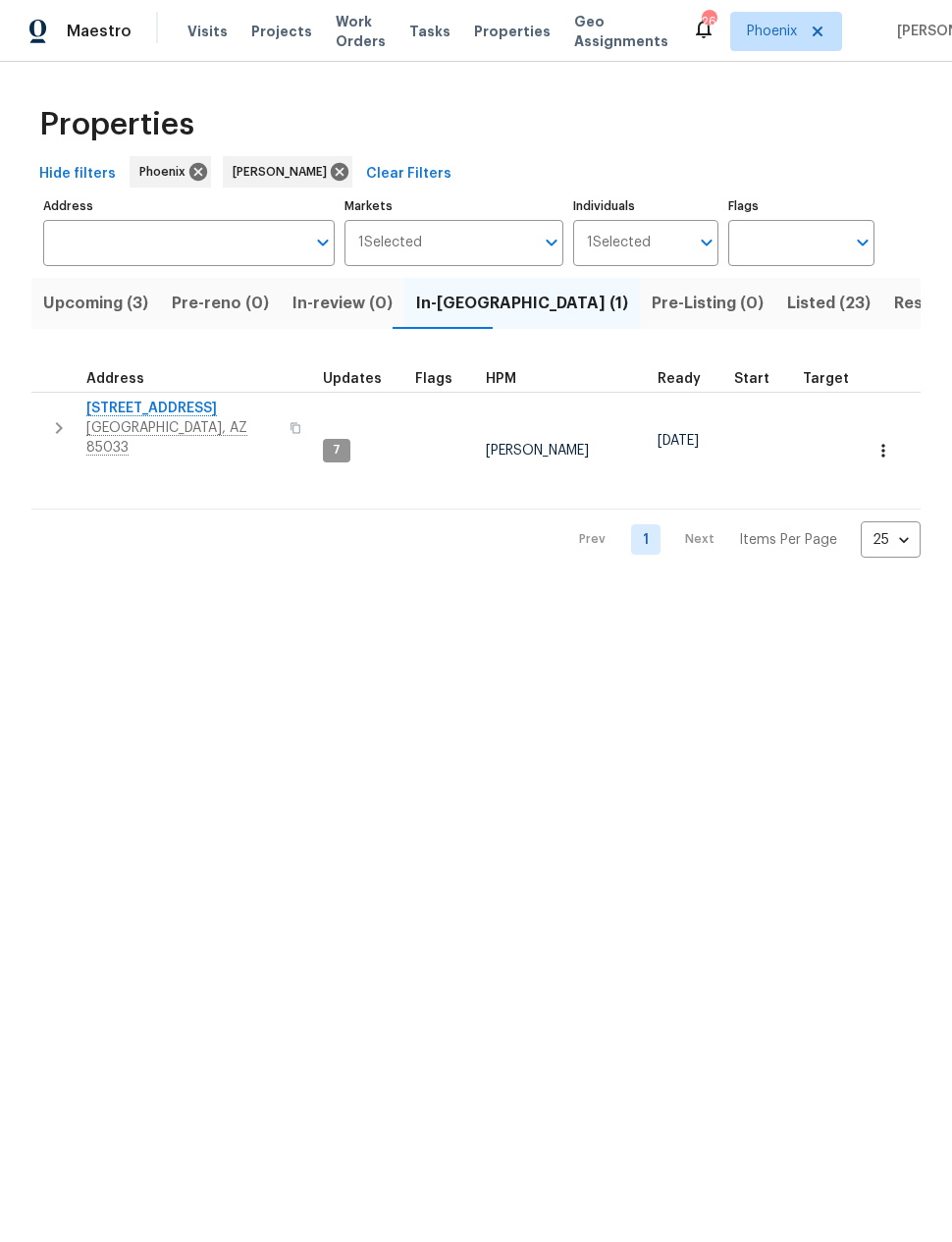 click 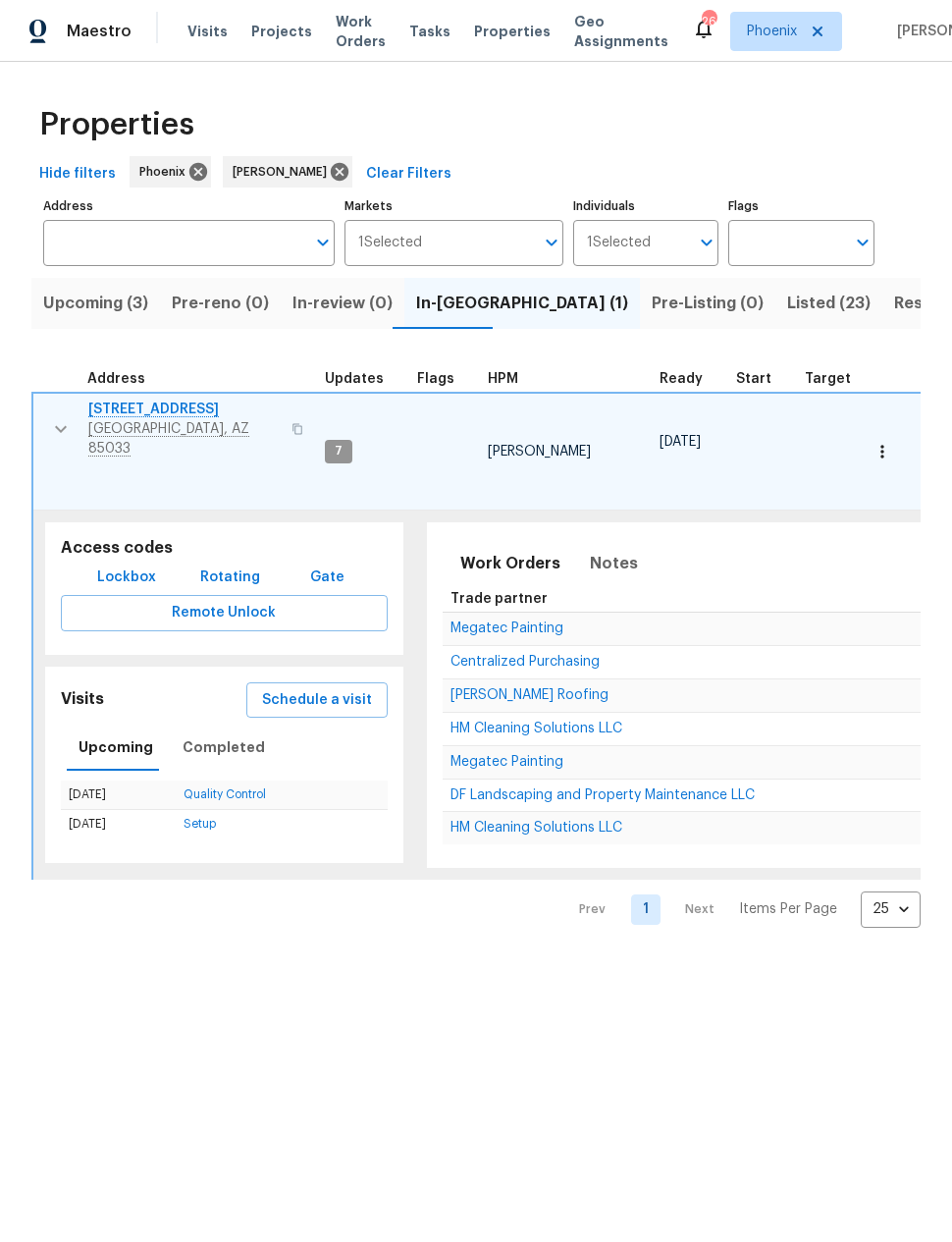 click on "Lockbox" at bounding box center (127, 577) 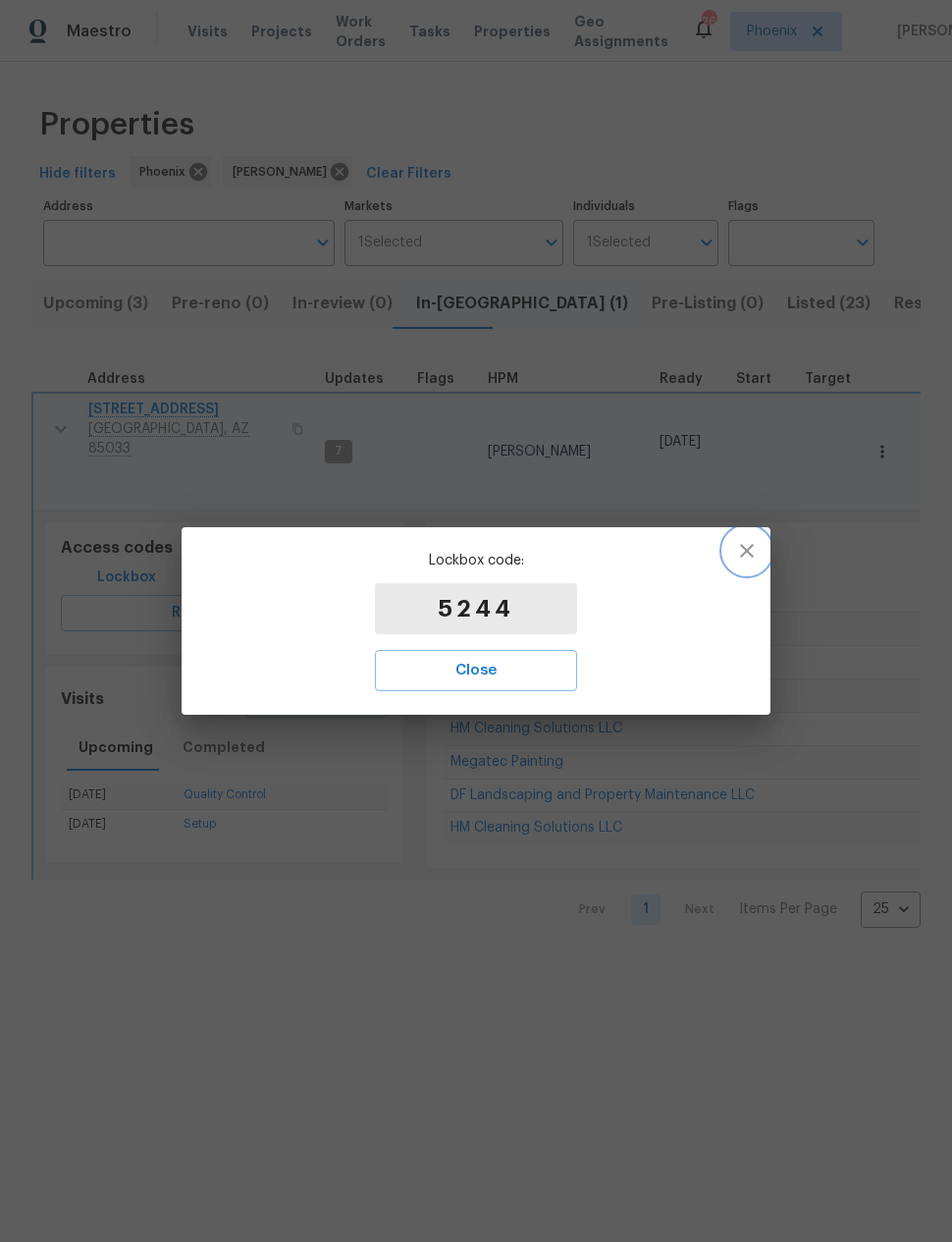 click 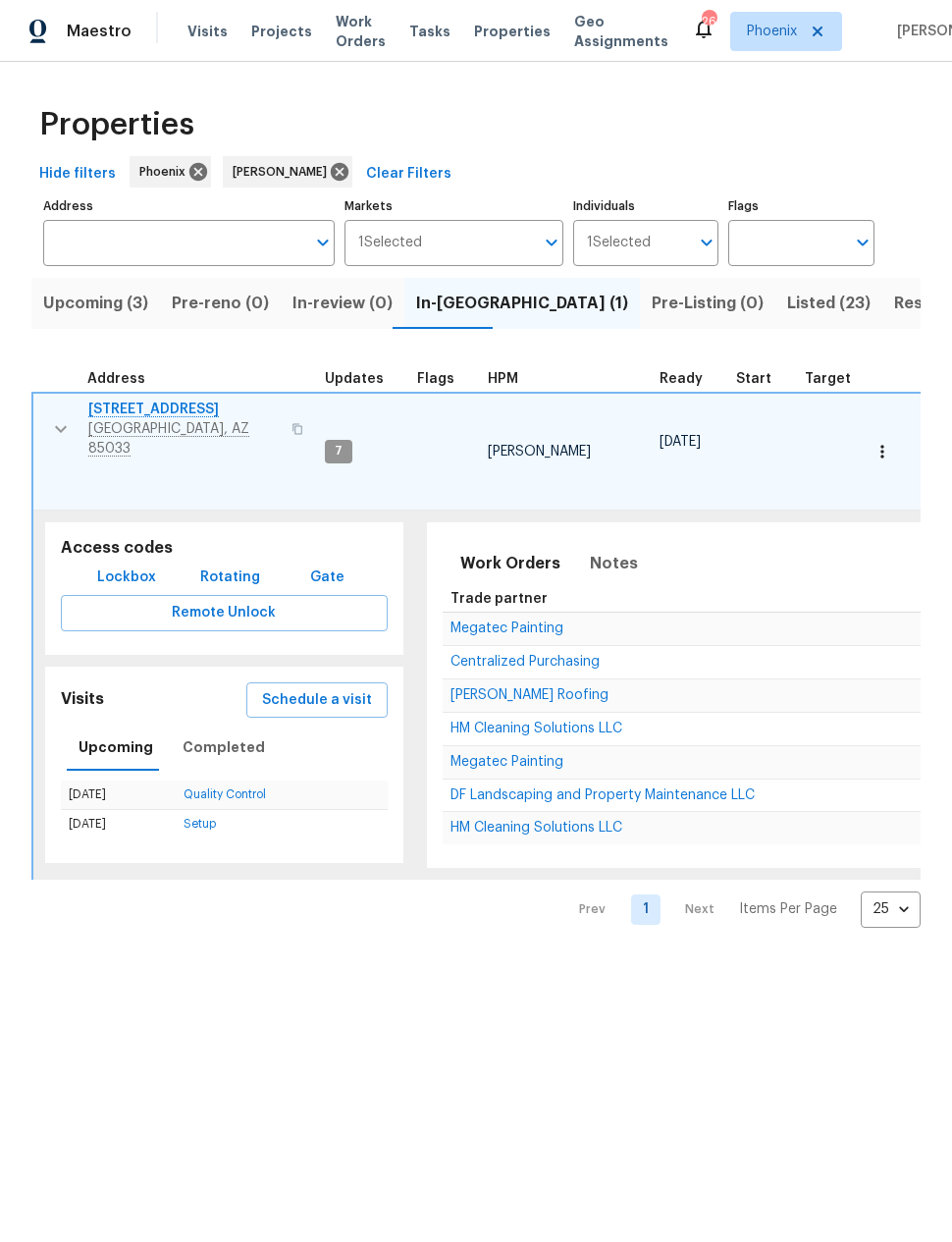 click on "Upcoming (3)" at bounding box center (95, 303) 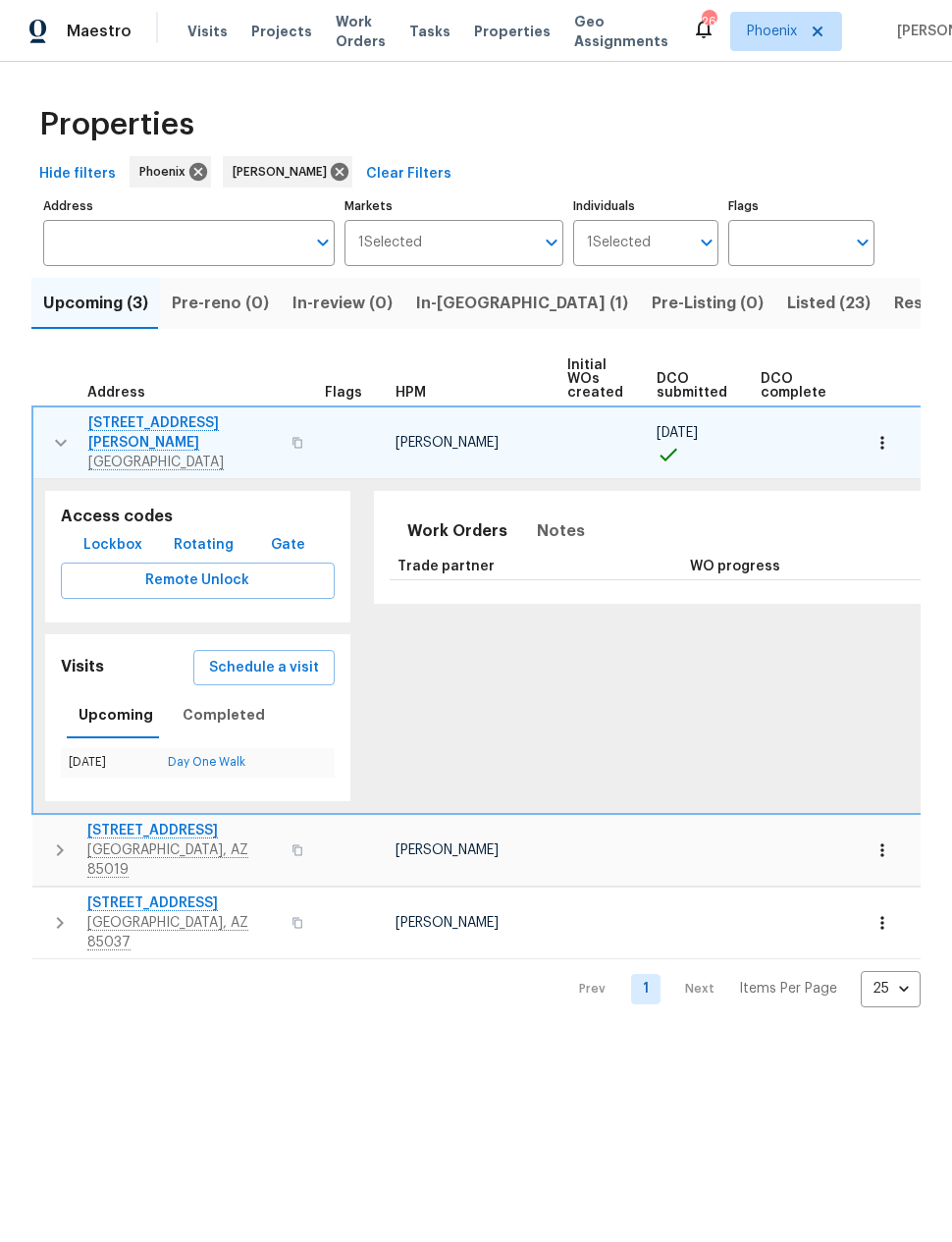 click 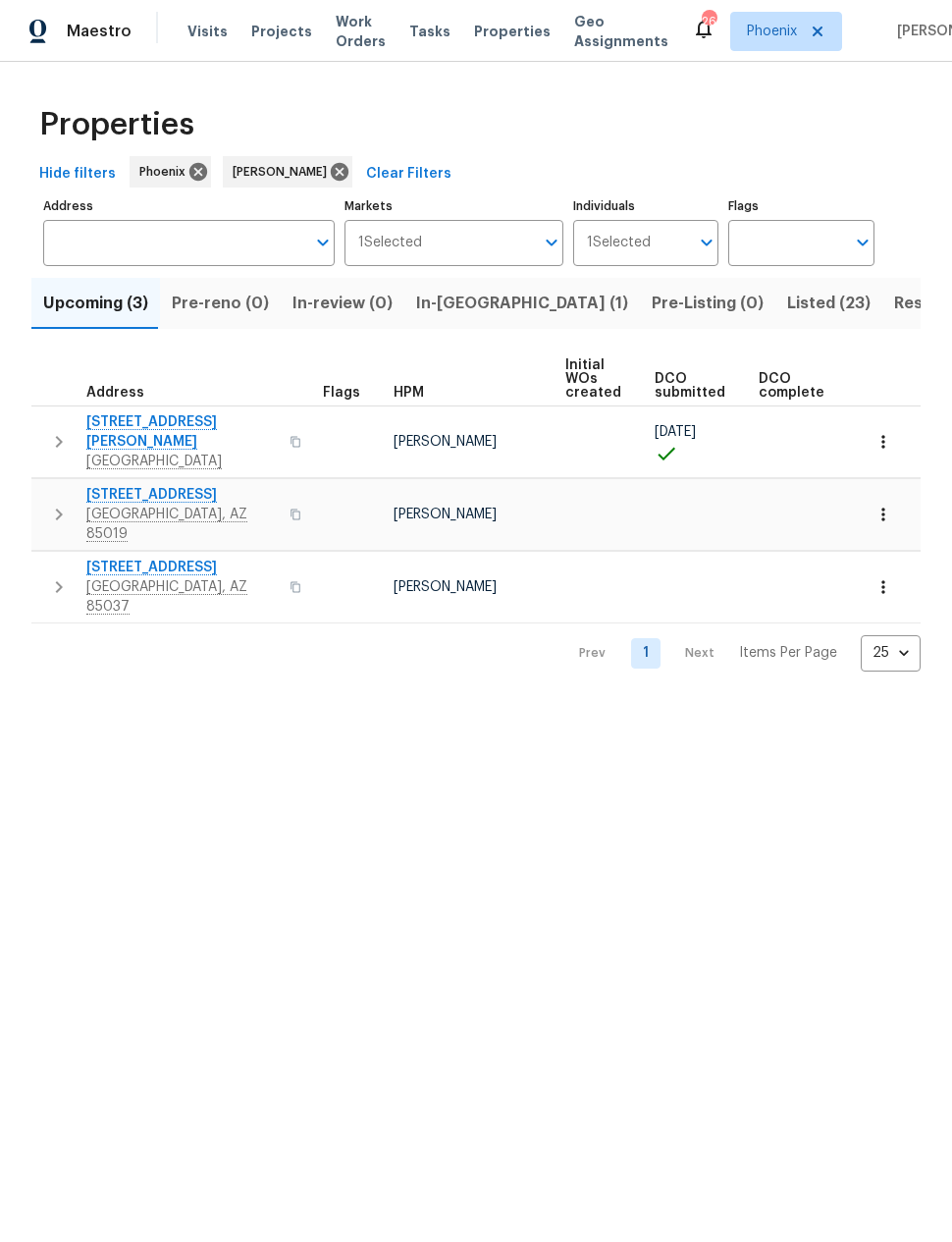 click on "Listed (23)" at bounding box center [828, 303] 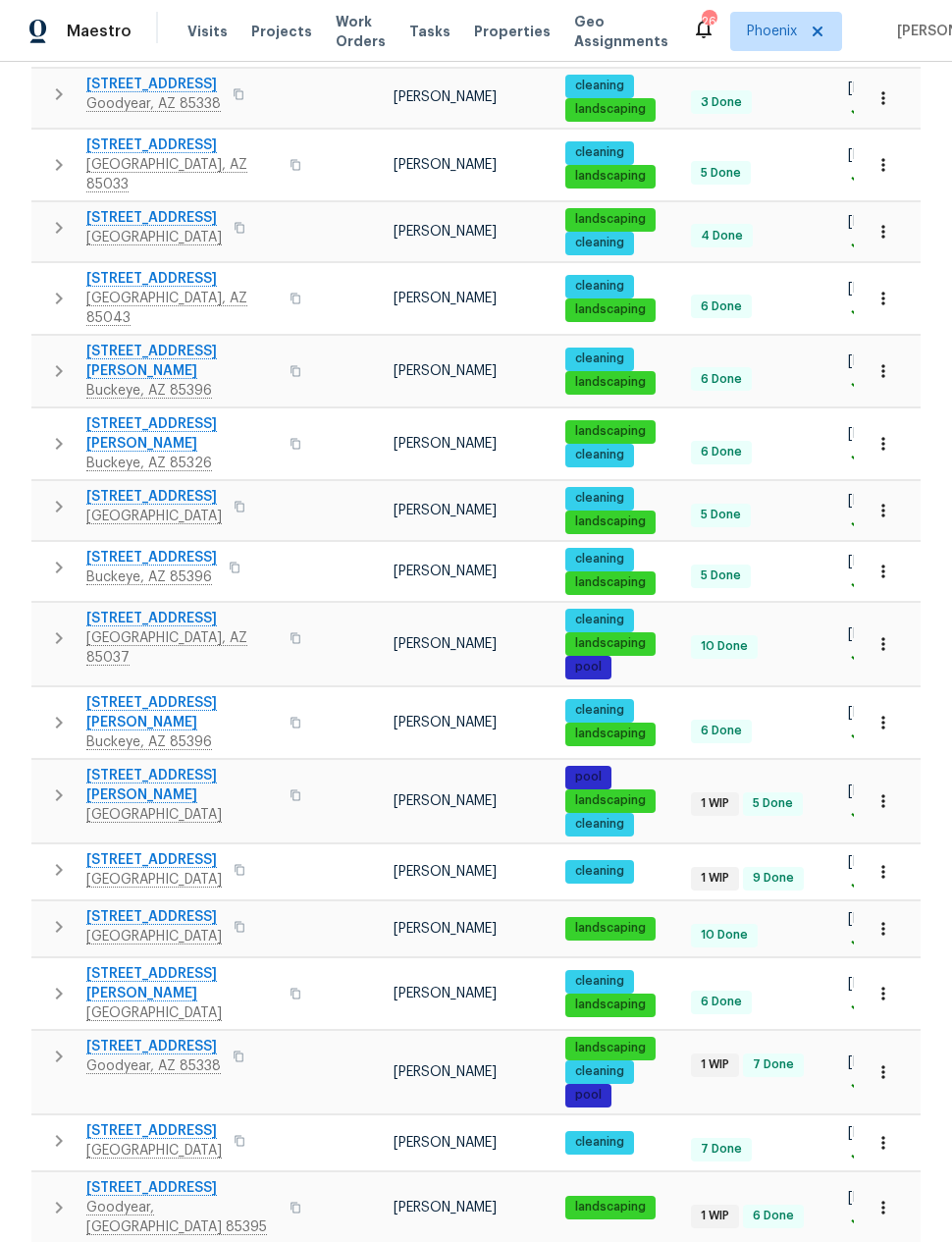 scroll, scrollTop: 401, scrollLeft: 0, axis: vertical 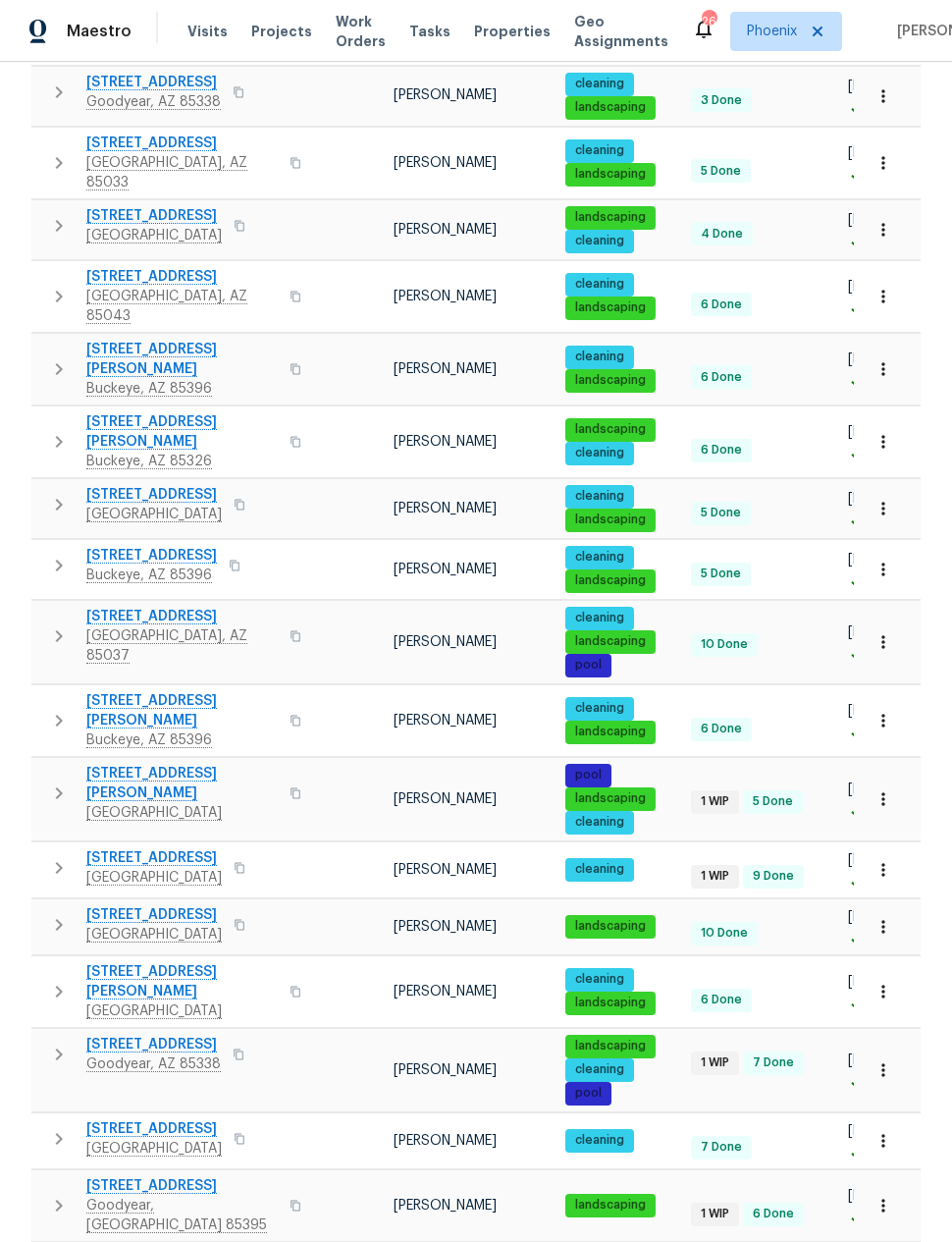 click on "[STREET_ADDRESS]" at bounding box center [154, 858] 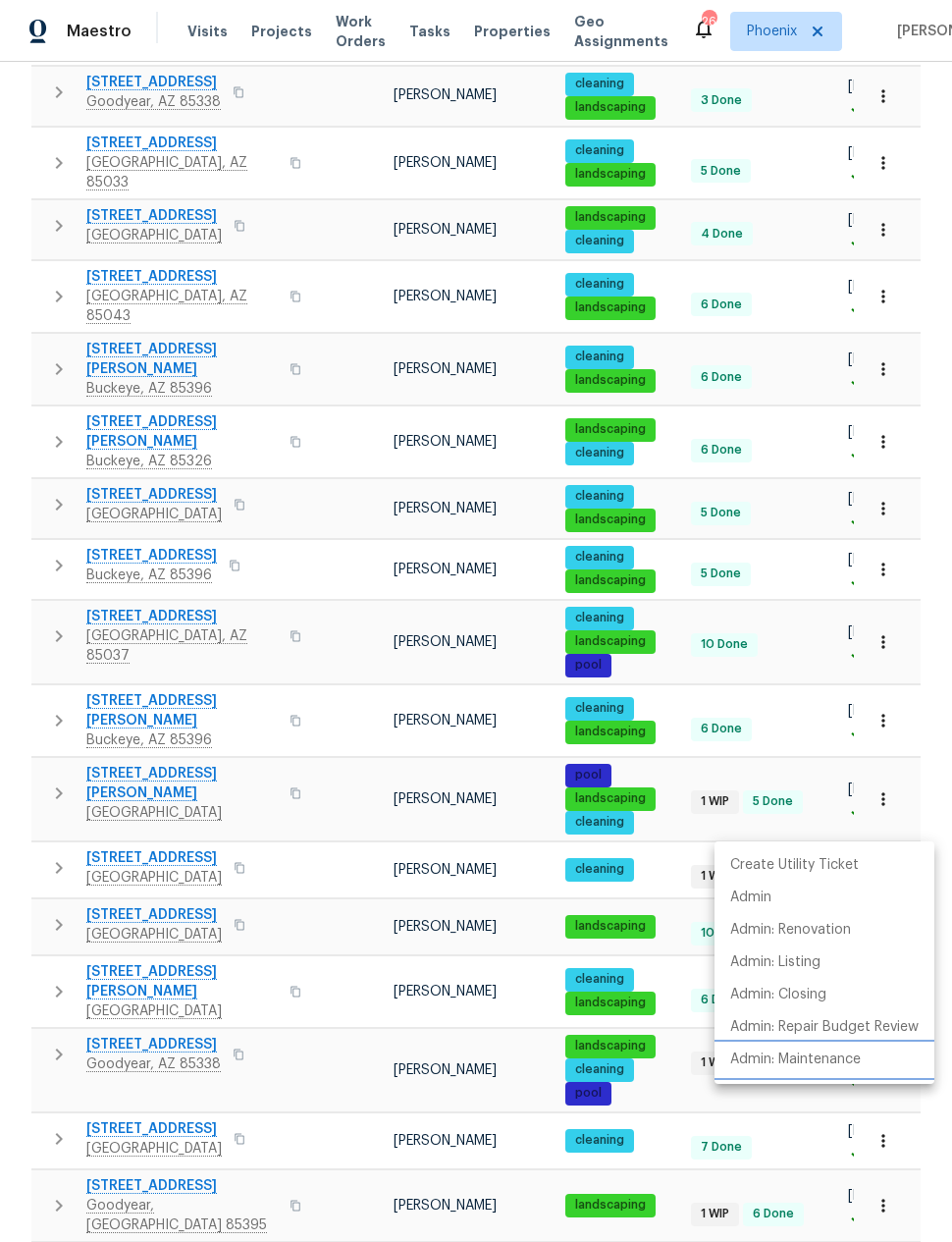 click on "Admin: Maintenance" at bounding box center (795, 1059) 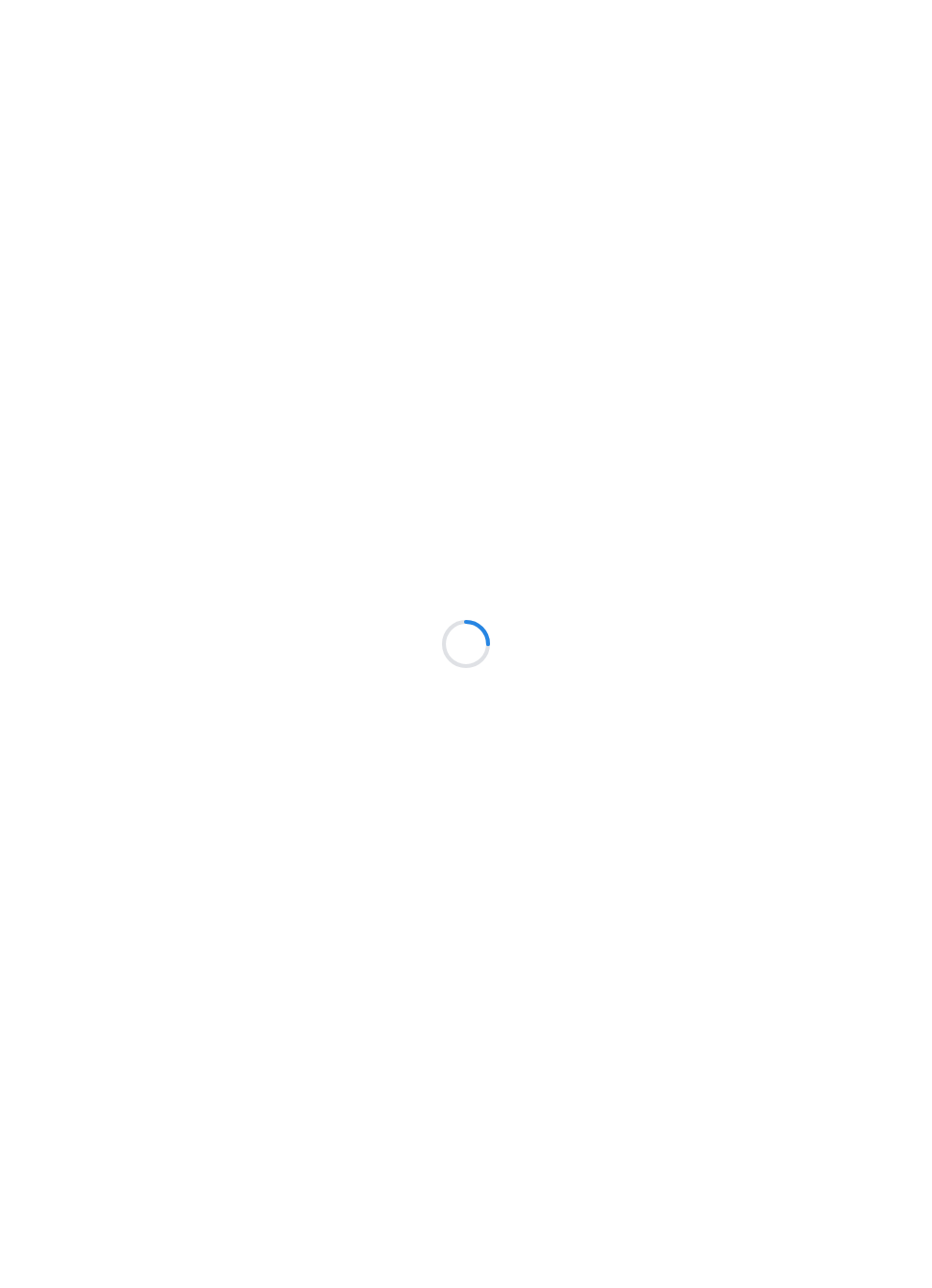 scroll, scrollTop: 0, scrollLeft: 0, axis: both 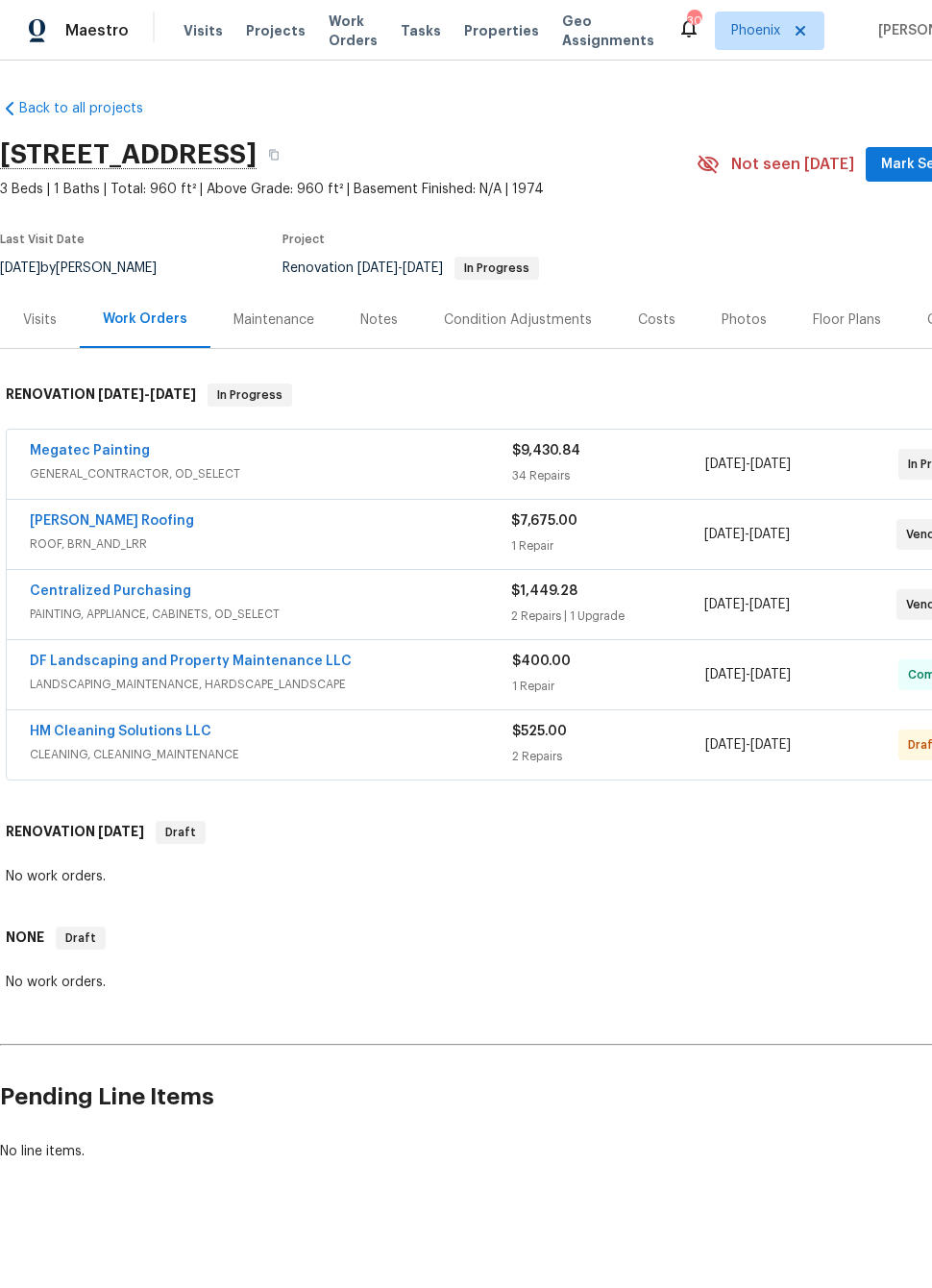 click on "Megatec Painting" at bounding box center (89, 451) 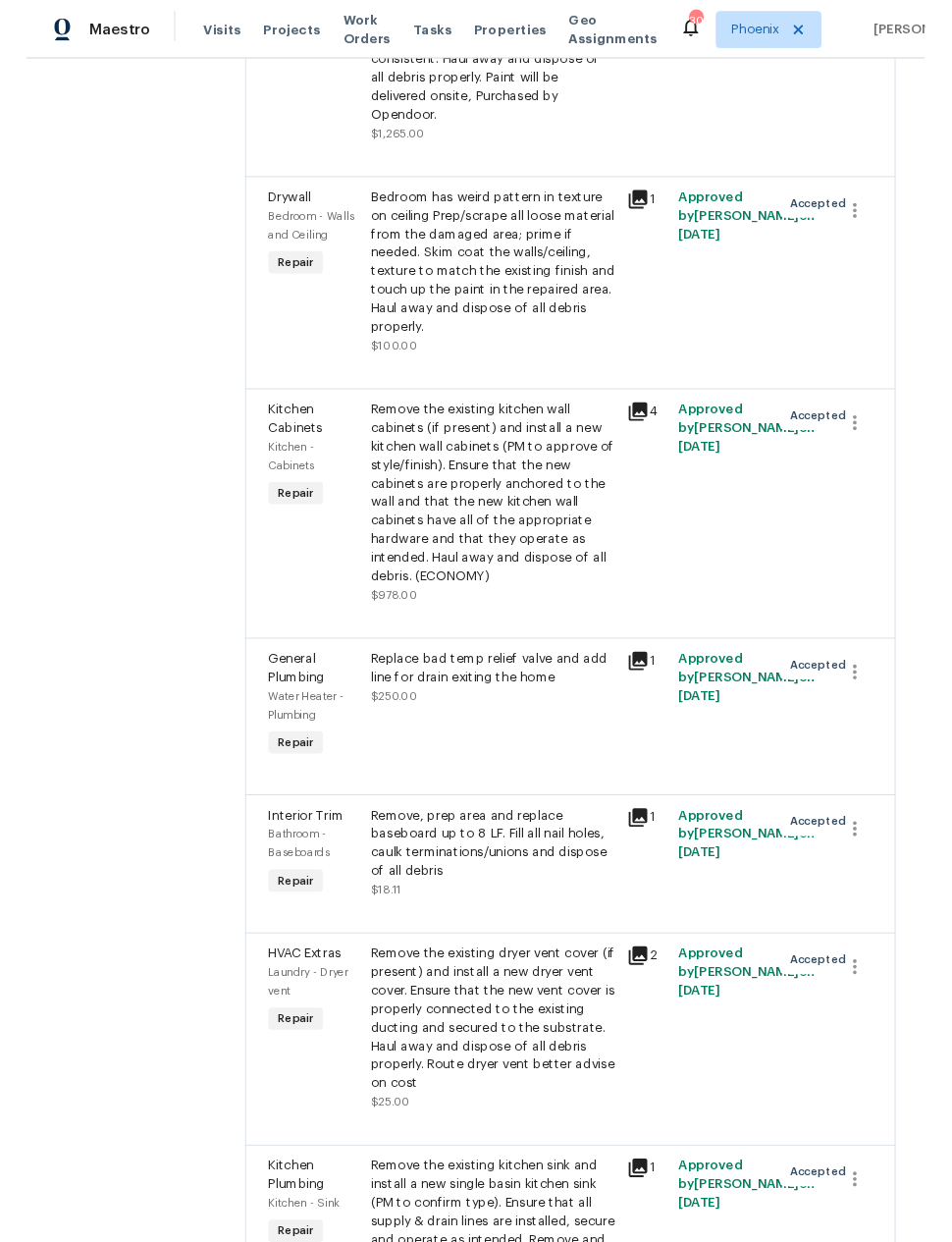 scroll, scrollTop: 3420, scrollLeft: 0, axis: vertical 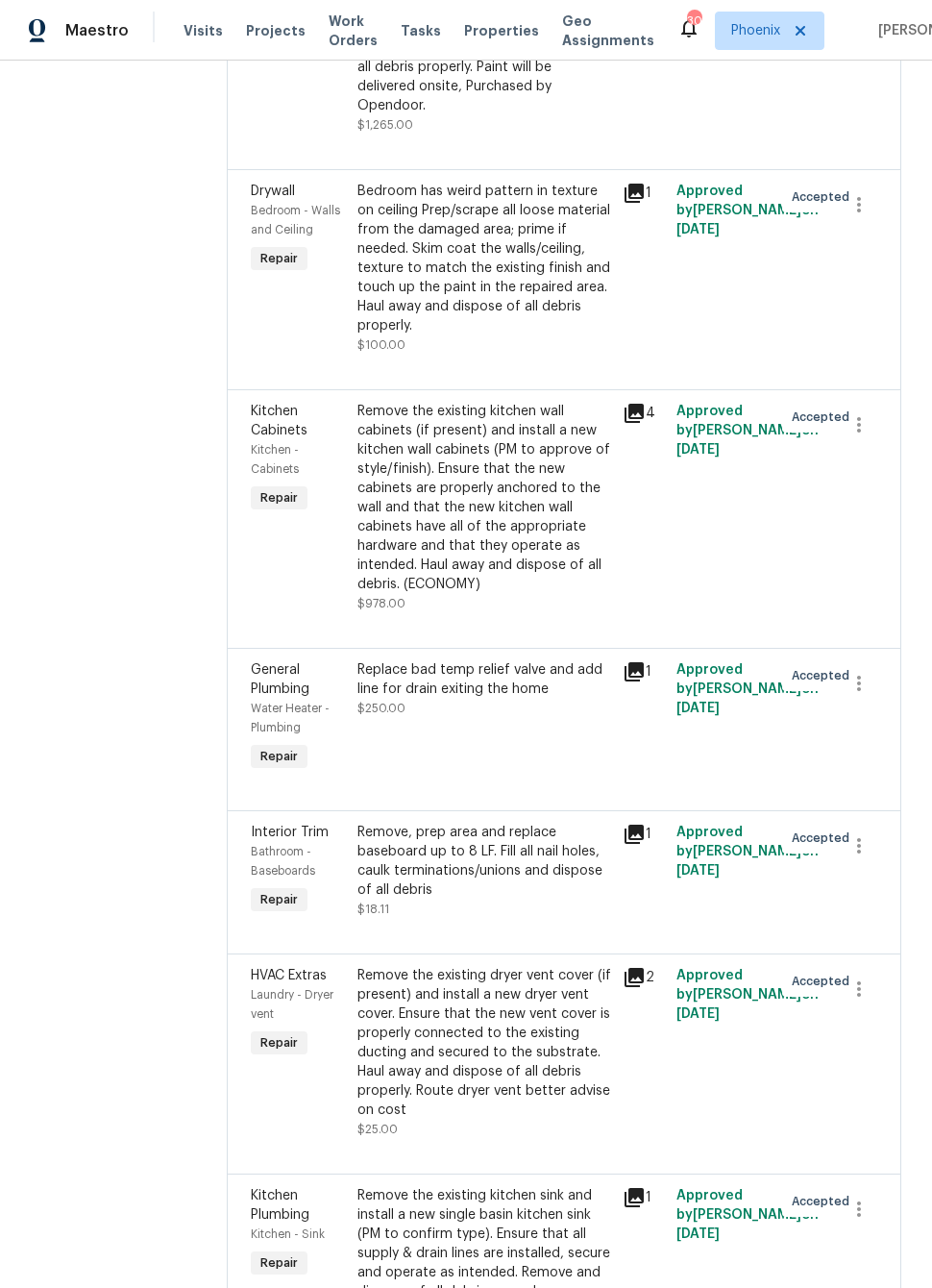 click on "Kitchen Cabinets Kitchen - Cabinets Repair" at bounding box center [298, 508] 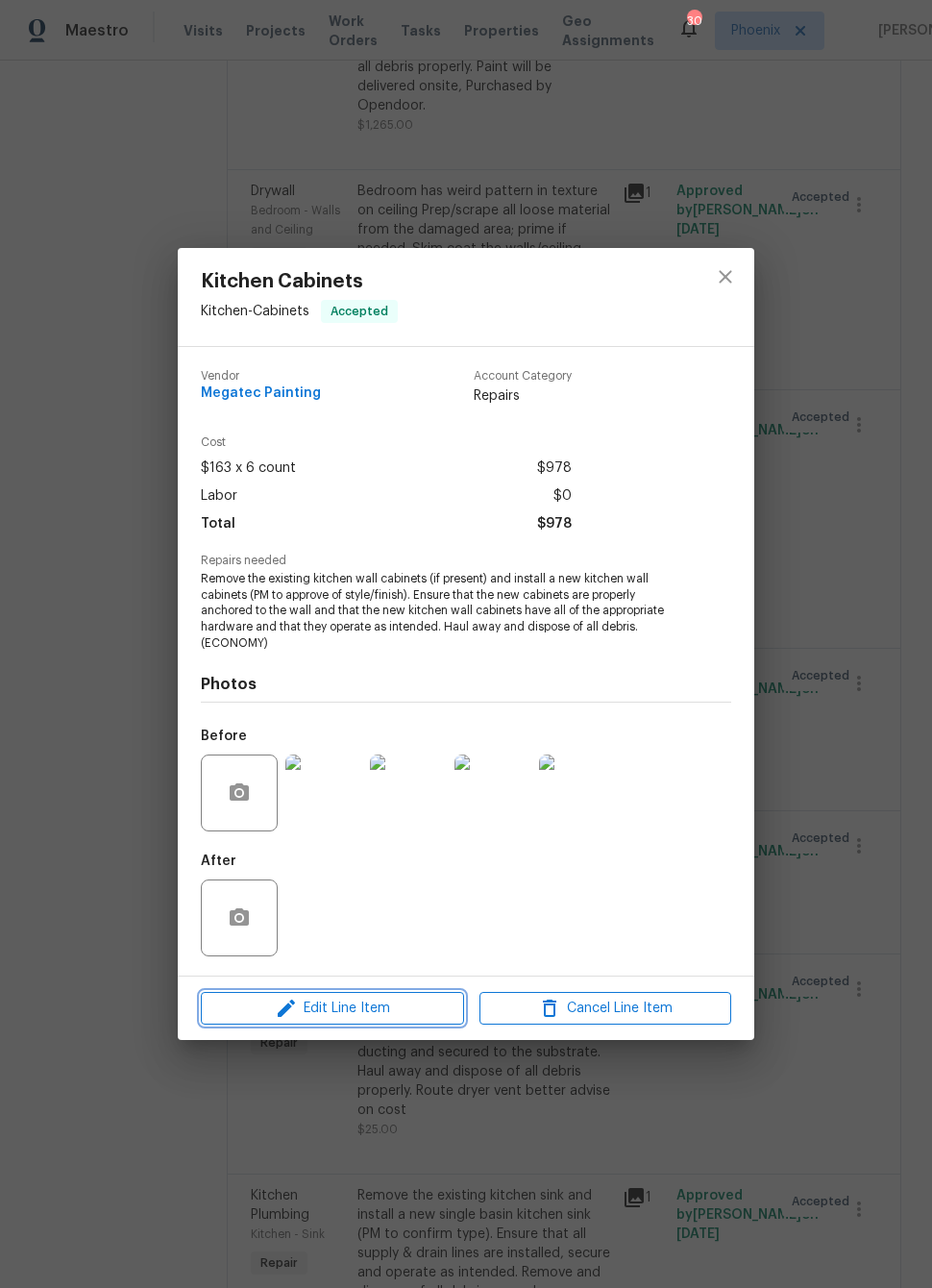 click on "Edit Line Item" at bounding box center (332, 1008) 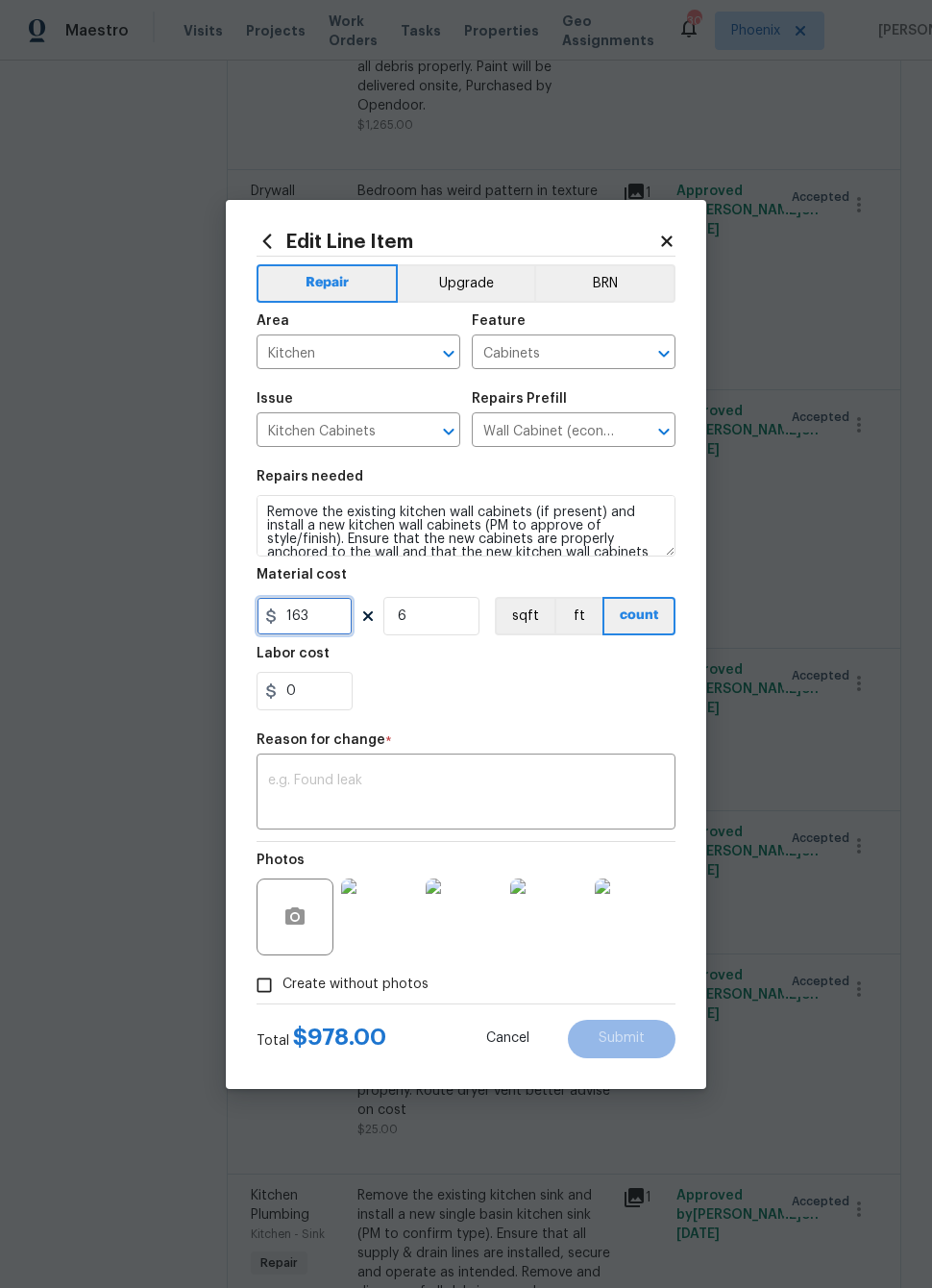 click on "163" at bounding box center (305, 616) 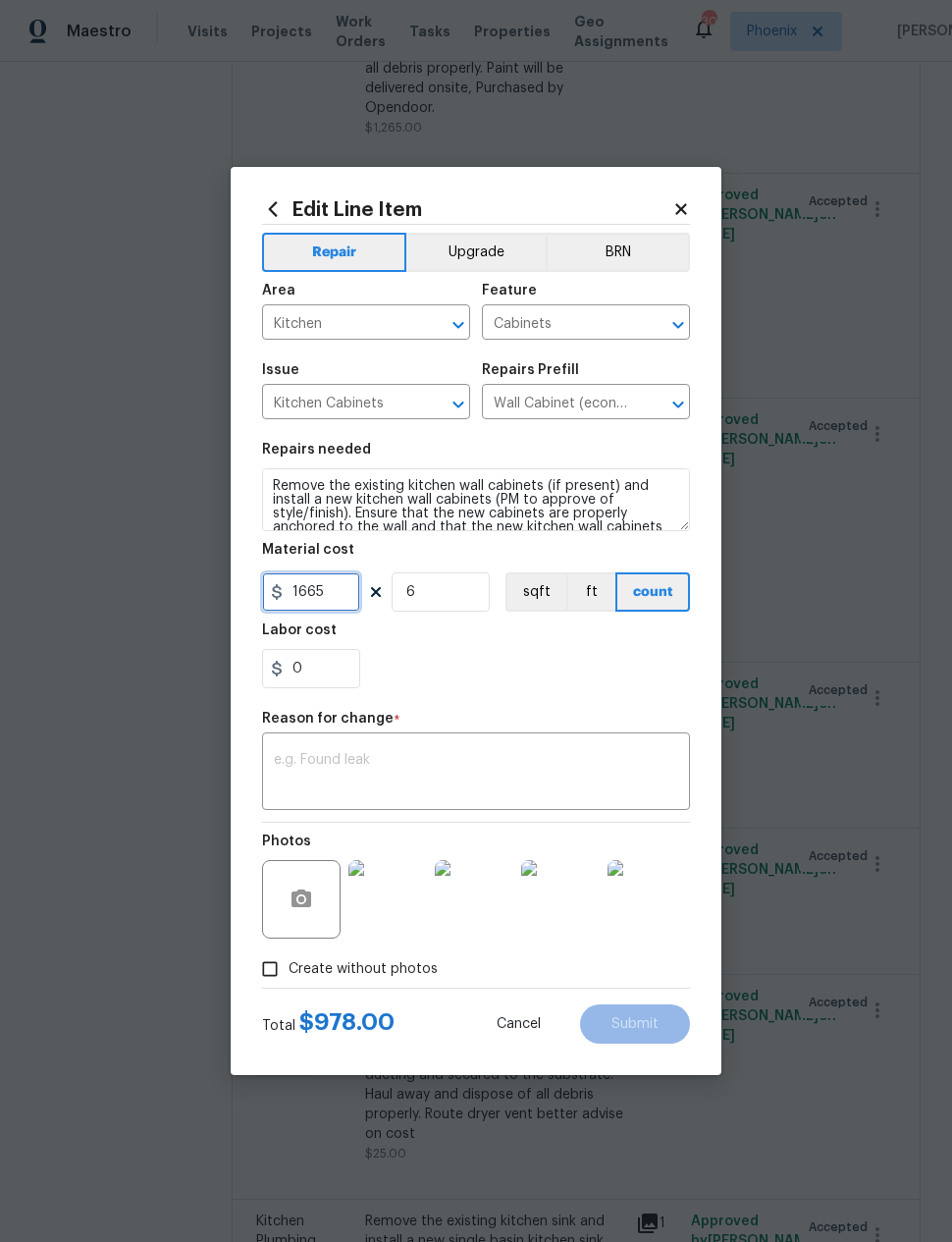 type on "1665" 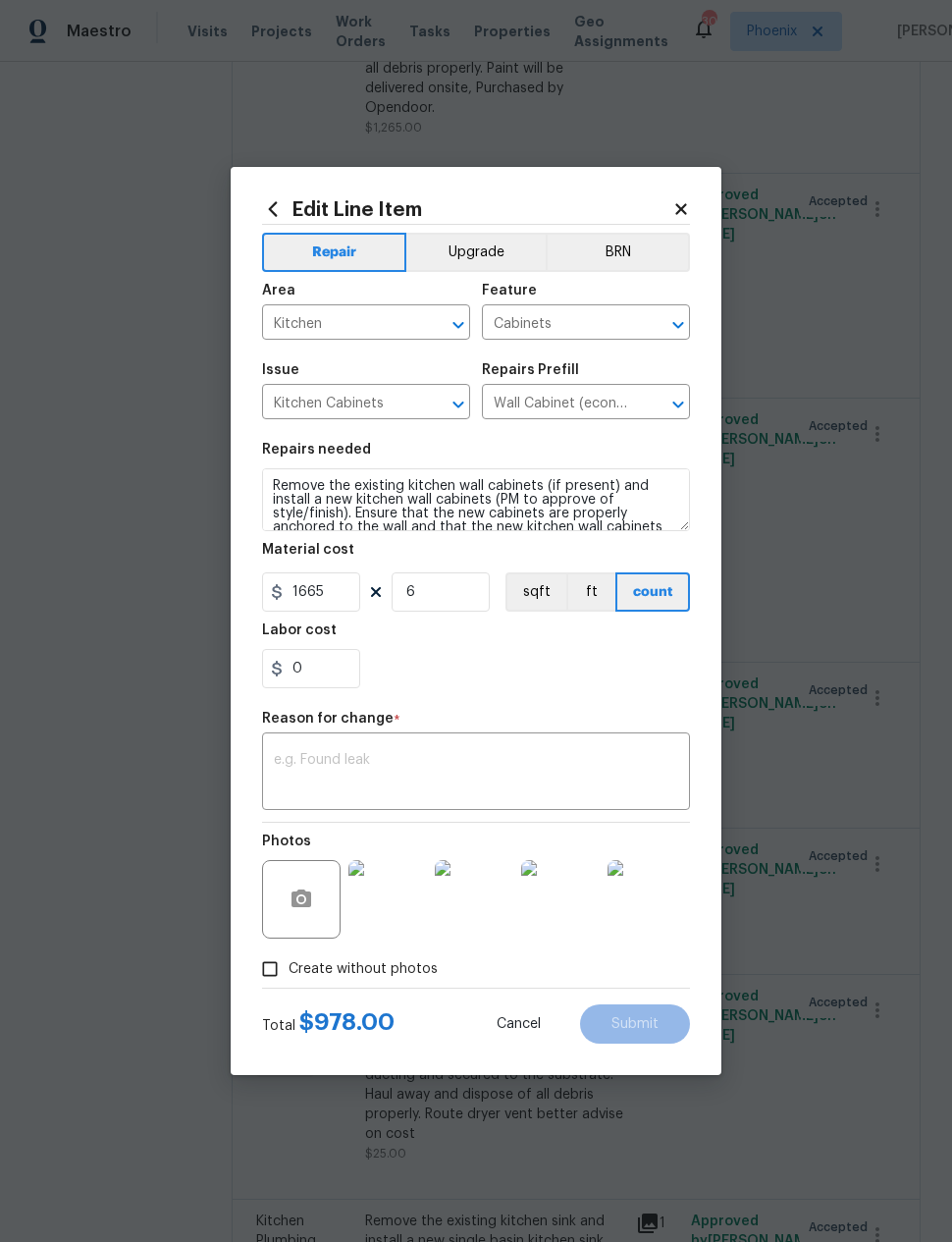 click at bounding box center (476, 774) 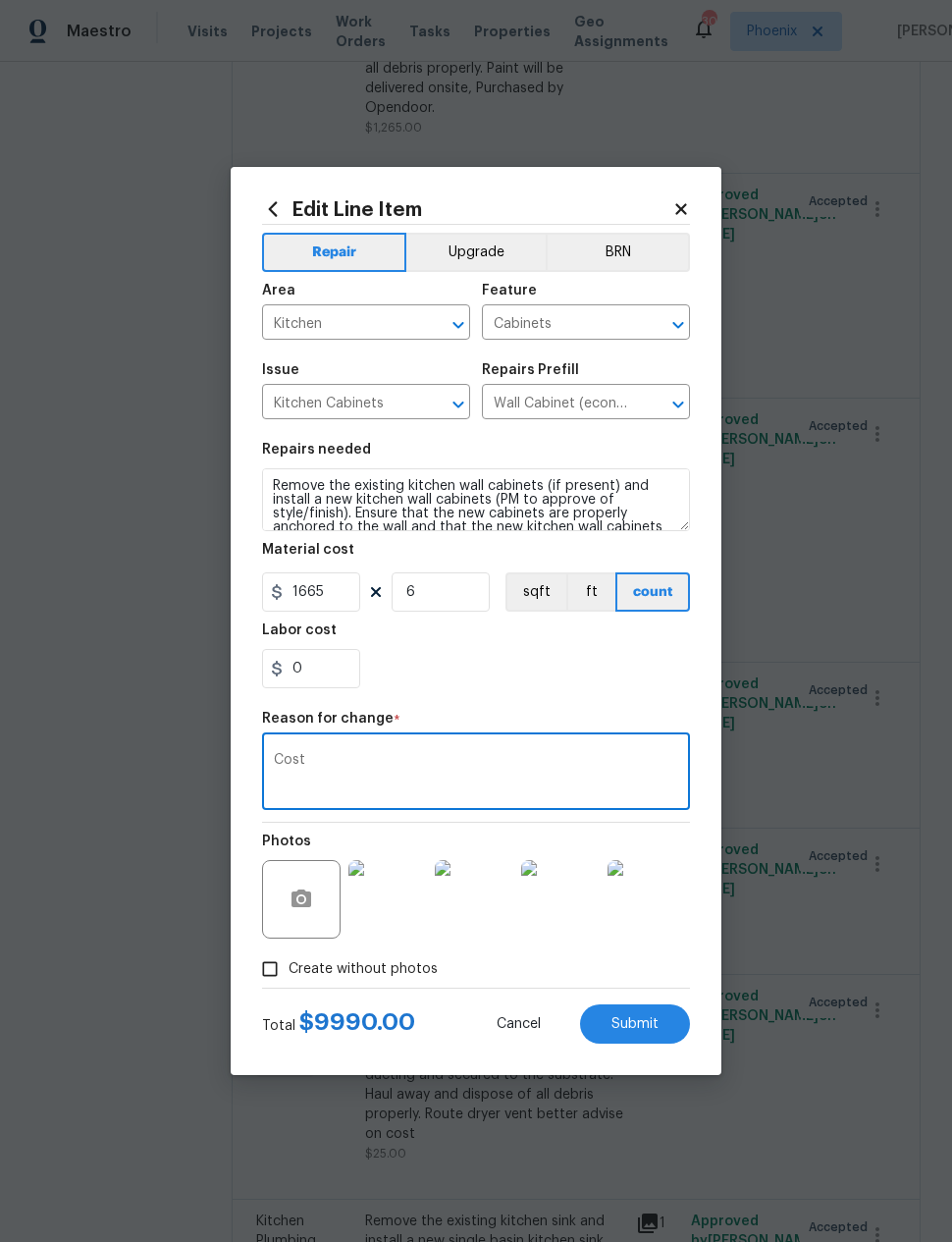 type on "Cost" 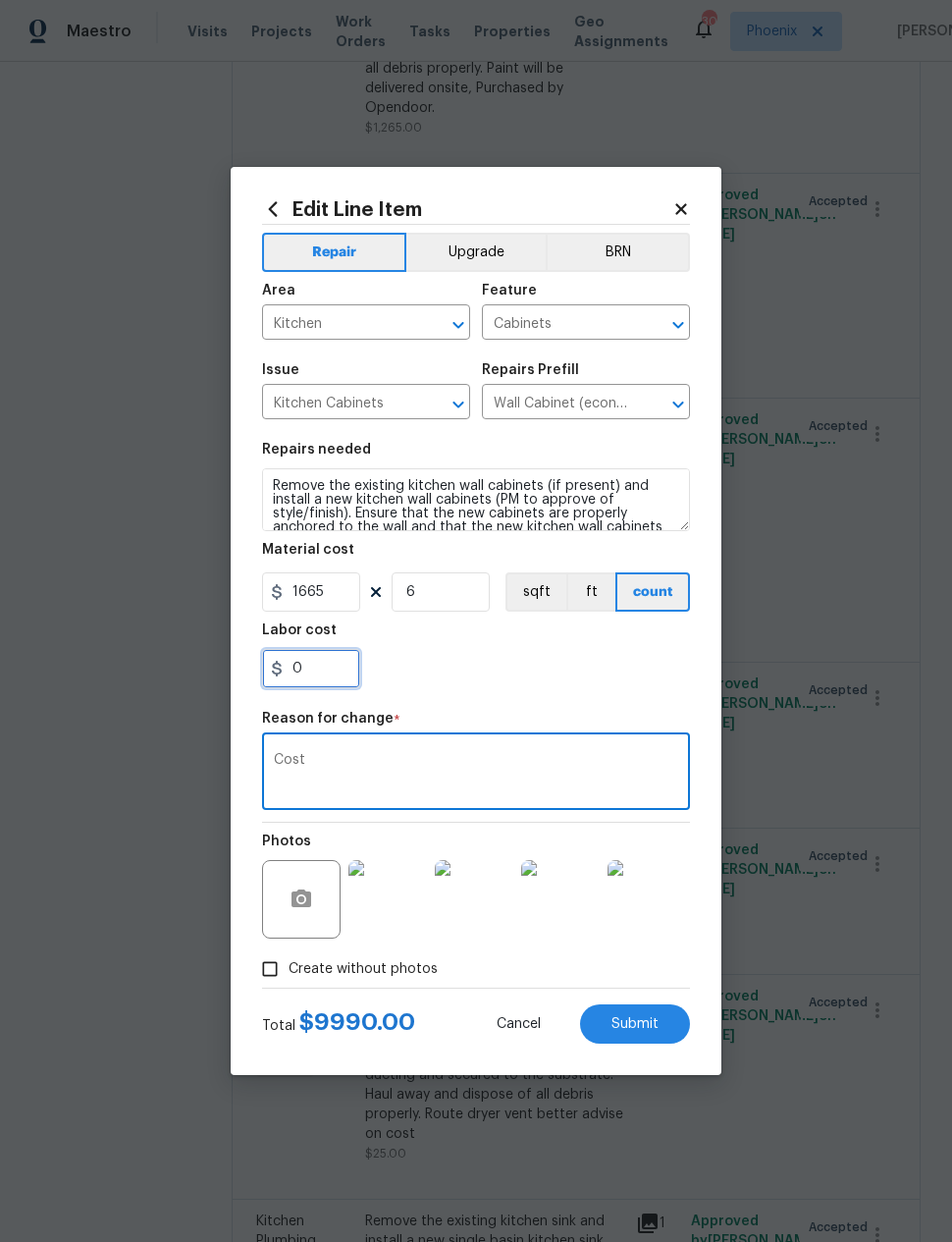 click on "0" at bounding box center (311, 669) 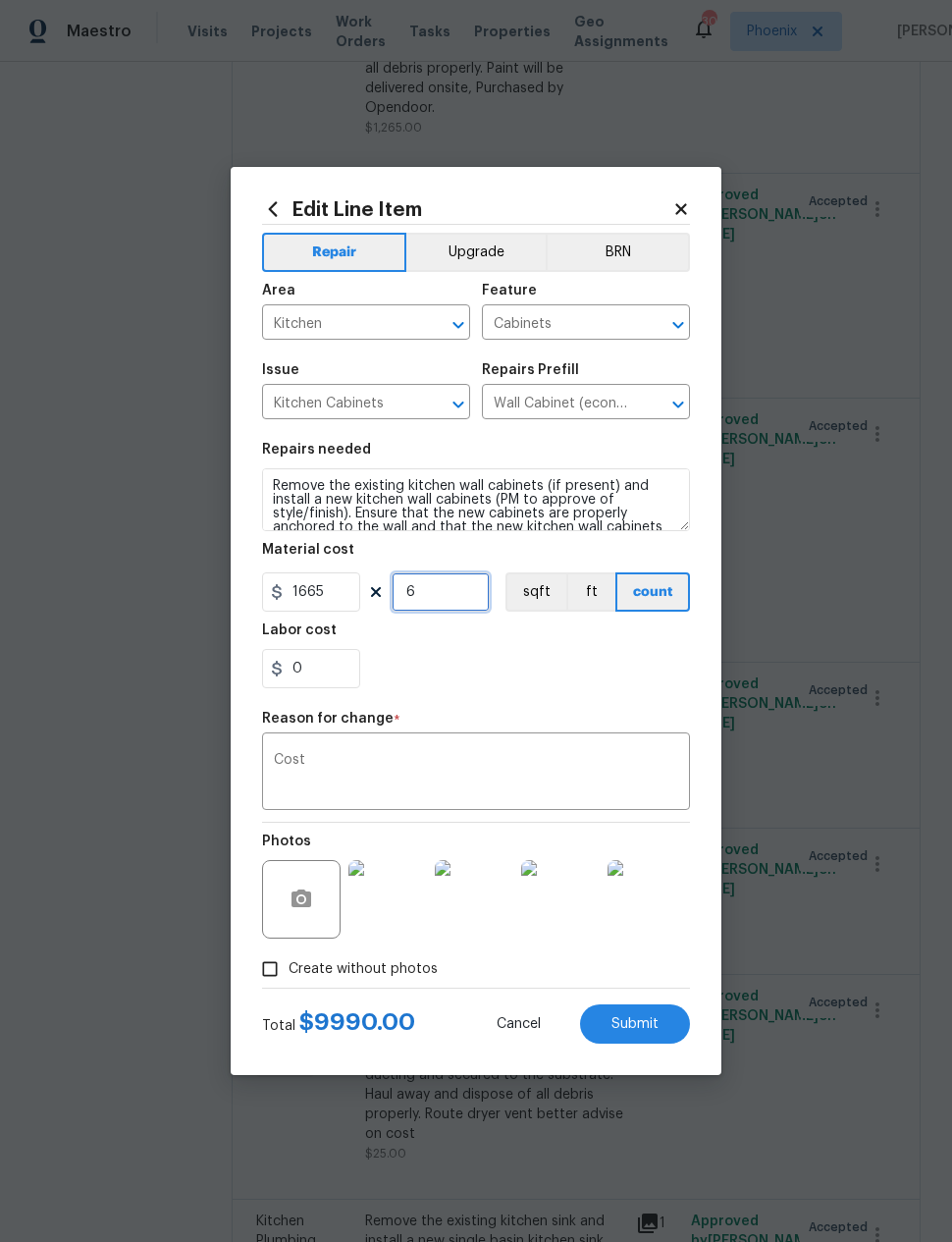 click on "6" at bounding box center [441, 592] 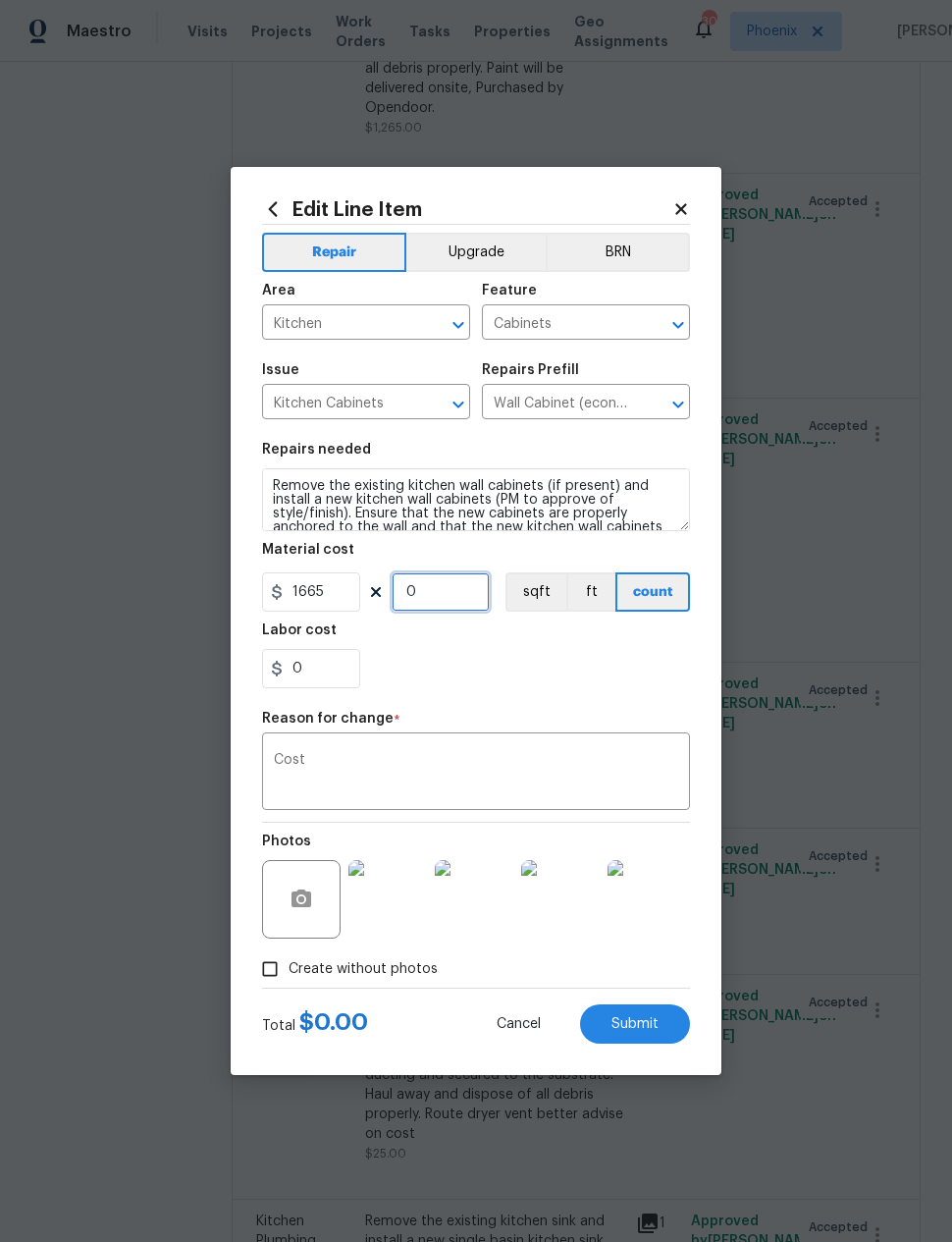 type on "1" 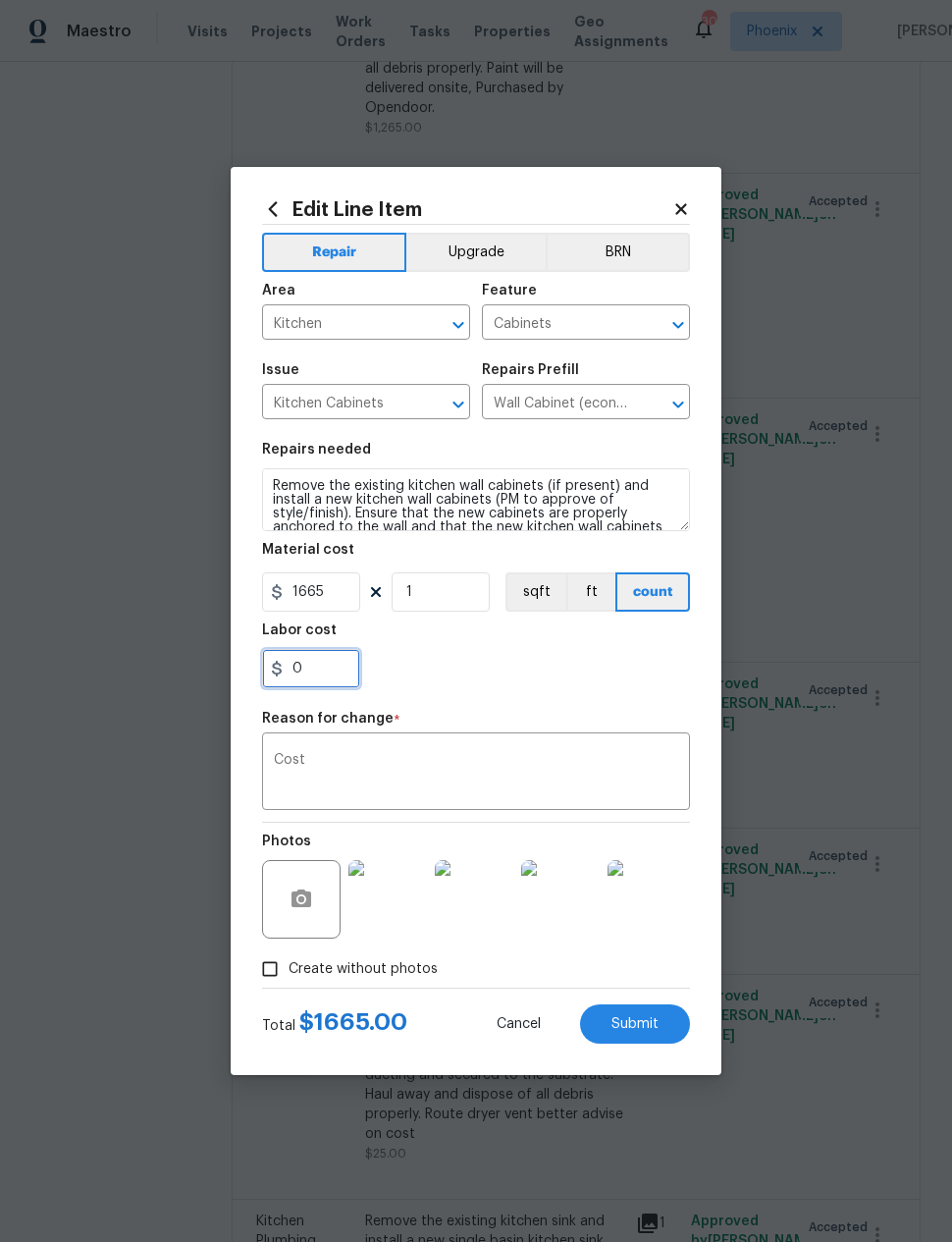 click on "0" at bounding box center (311, 669) 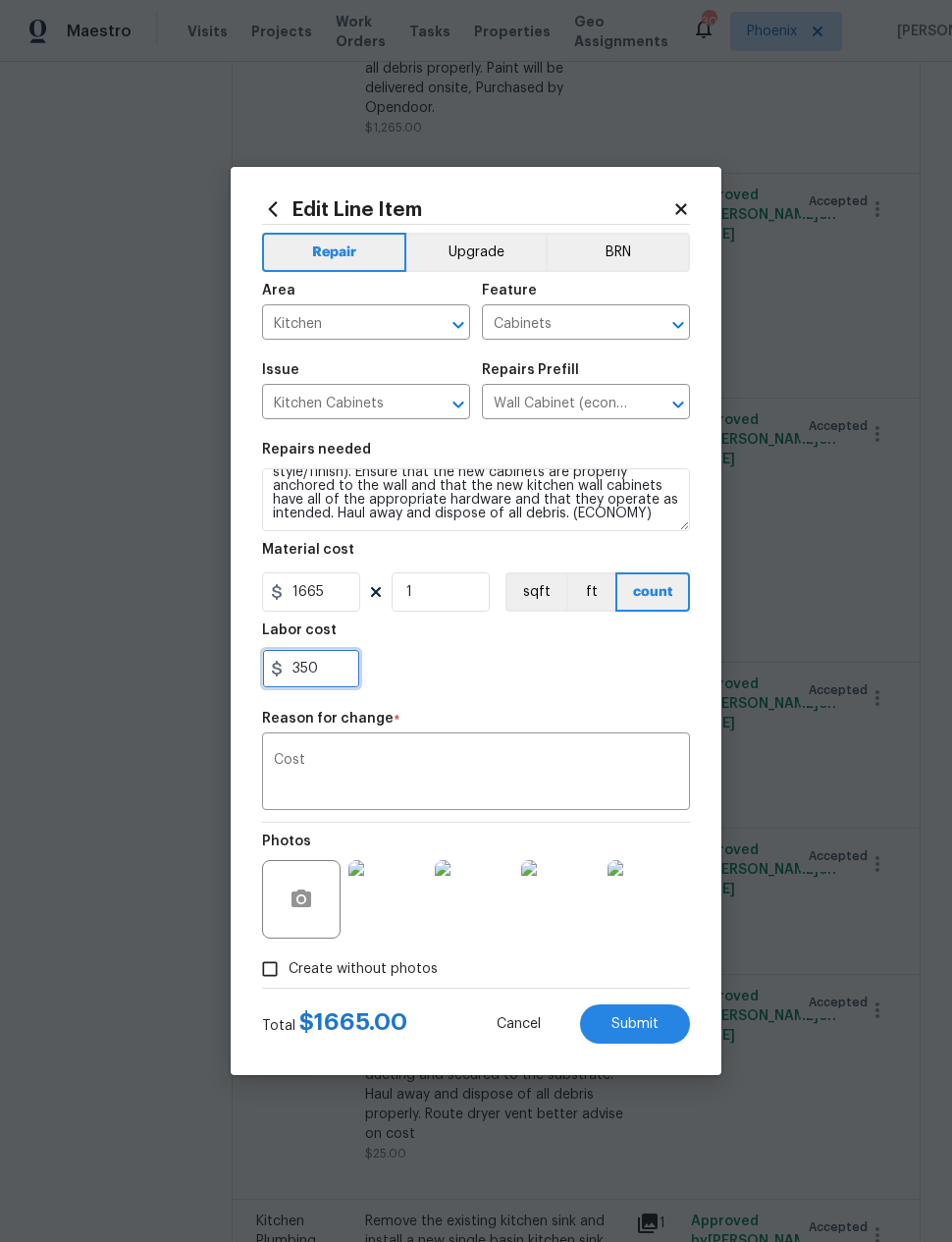 scroll, scrollTop: 41, scrollLeft: 0, axis: vertical 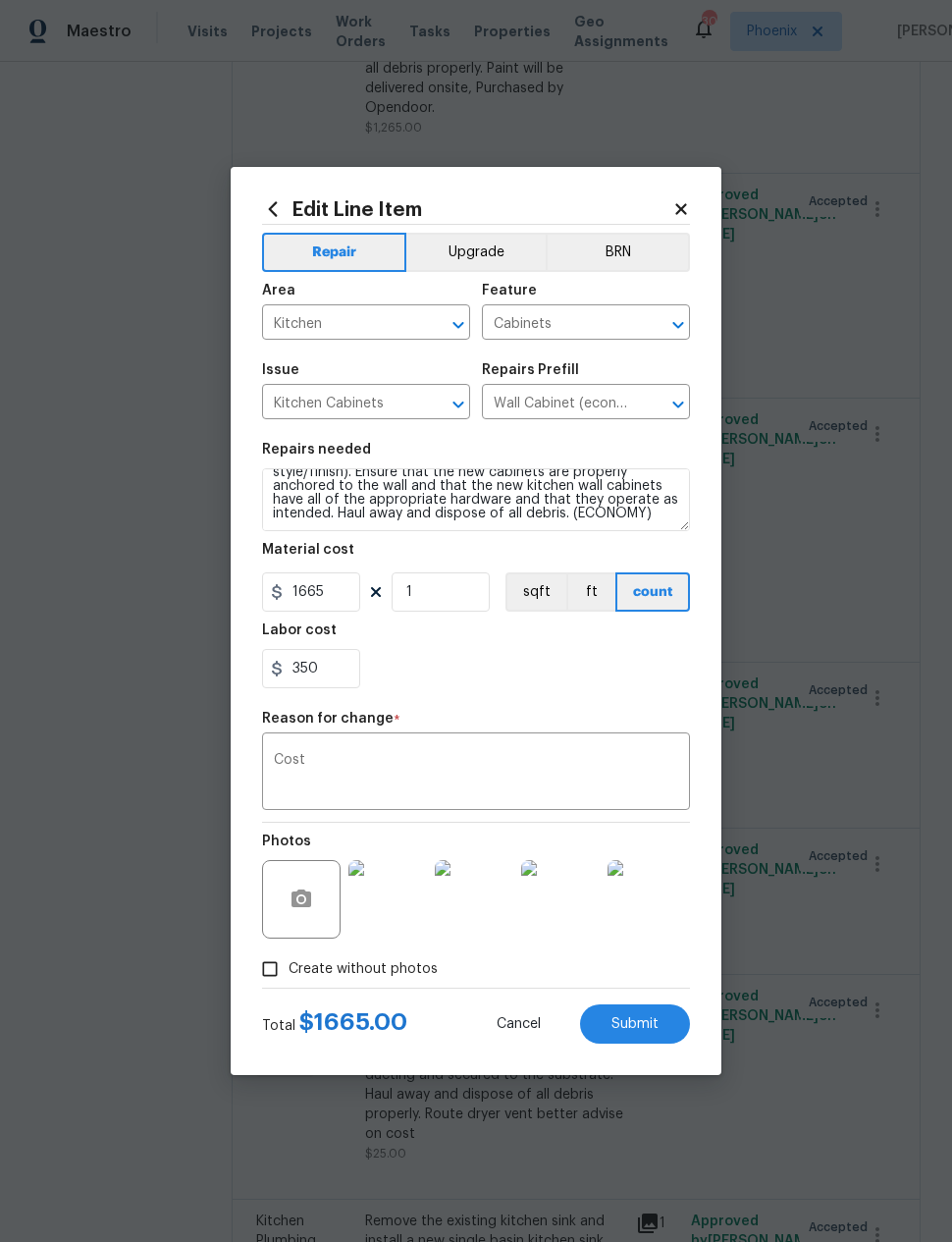 click on "350" at bounding box center [476, 669] 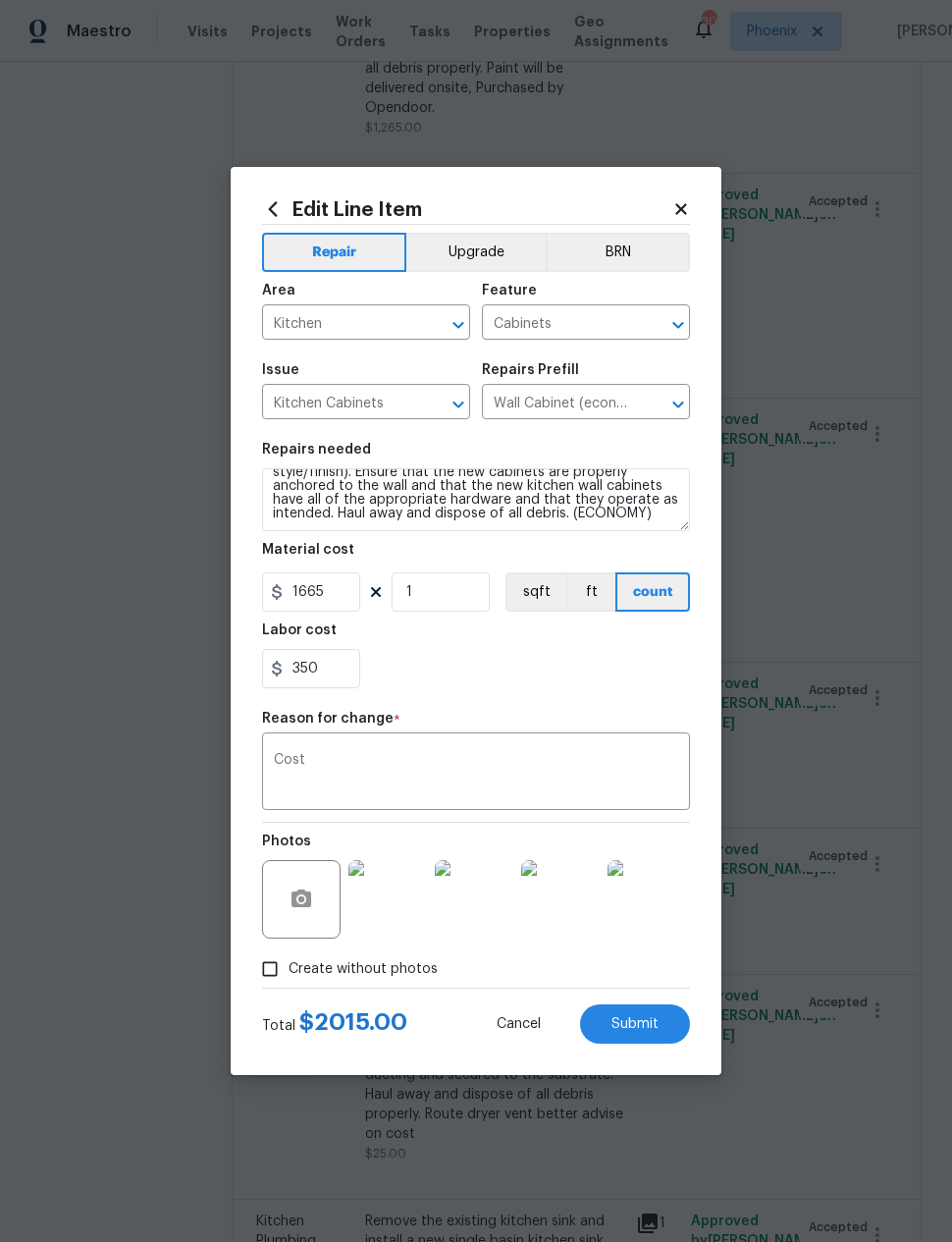 click on "Submit" at bounding box center (635, 1024) 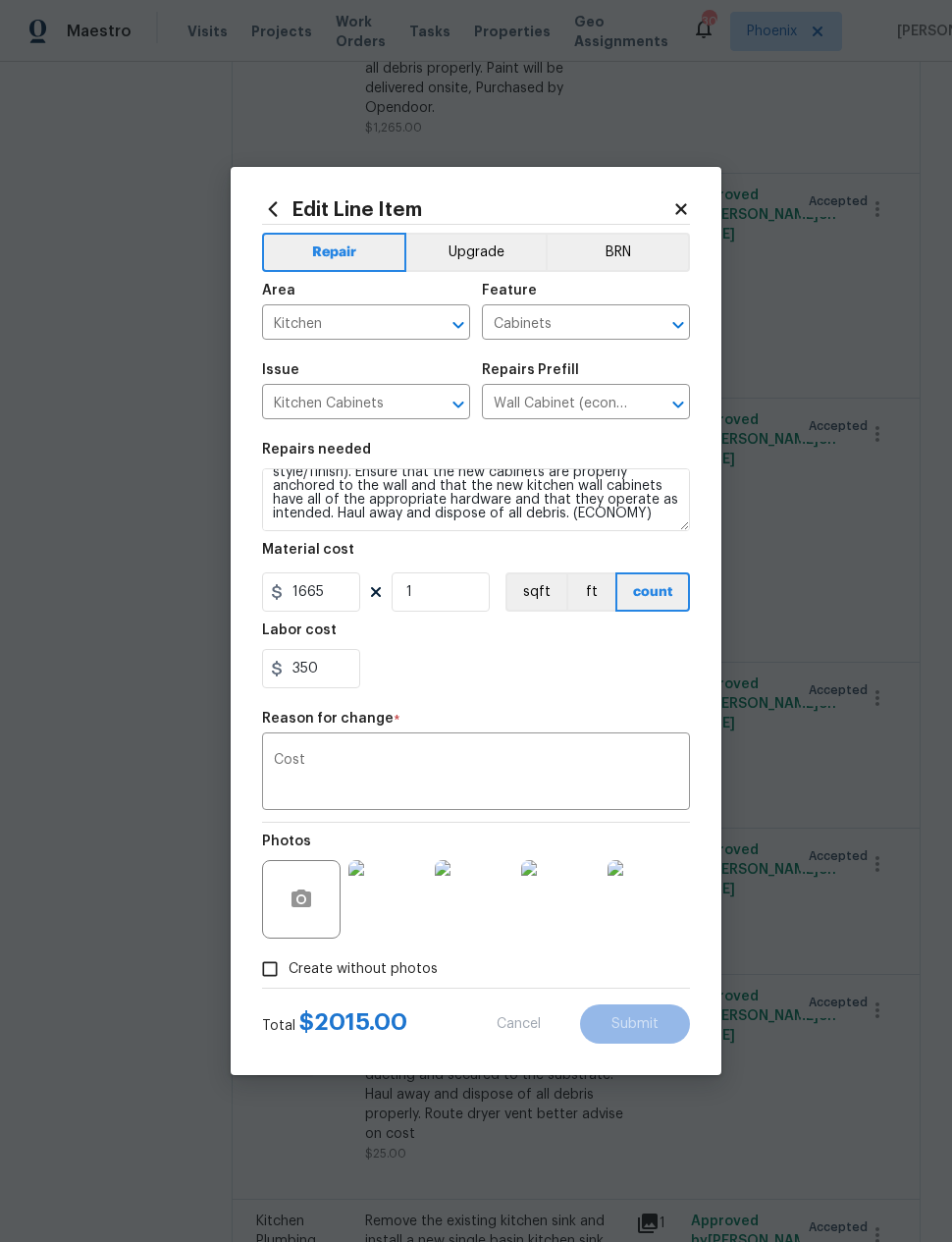 type on "163" 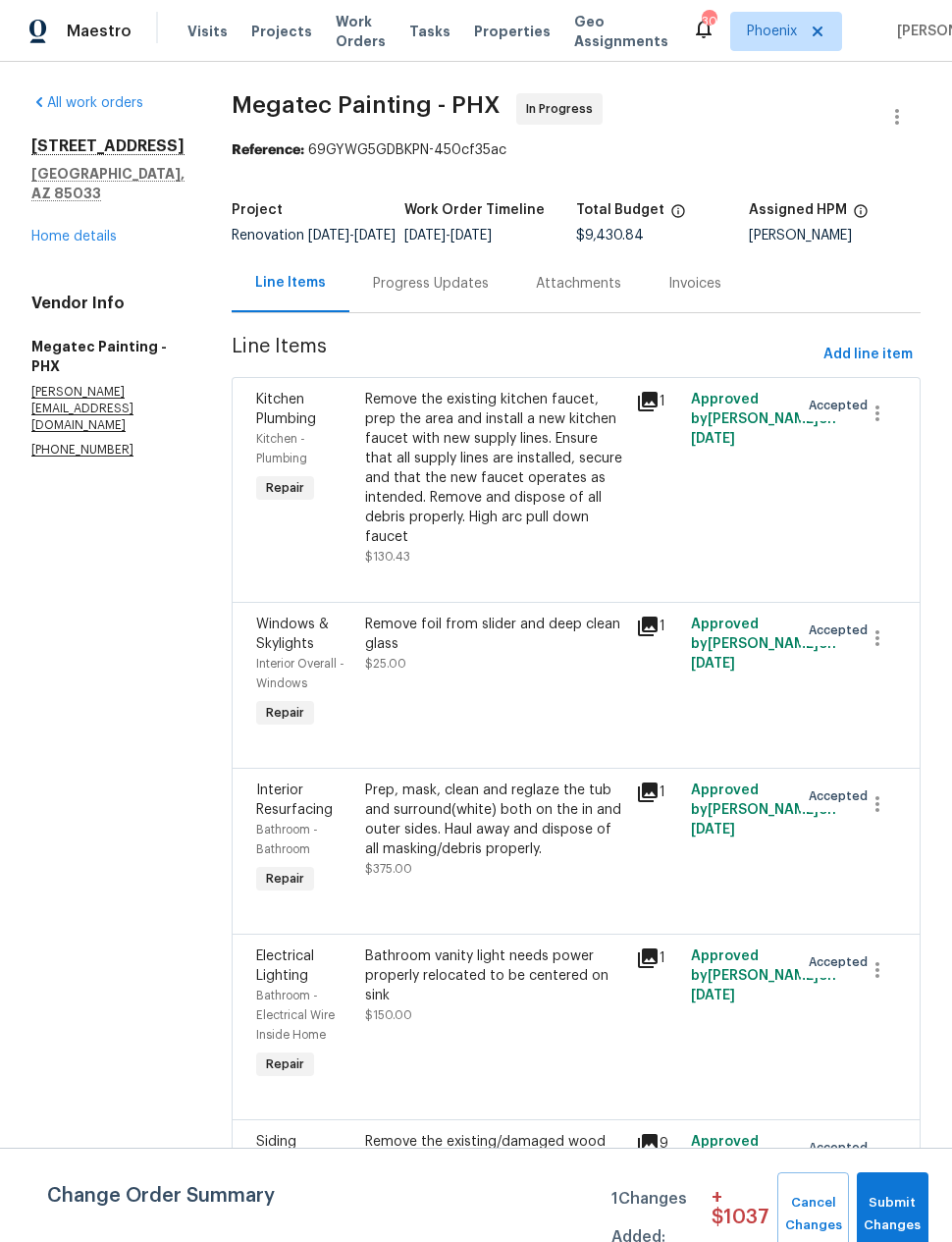 scroll, scrollTop: 0, scrollLeft: 0, axis: both 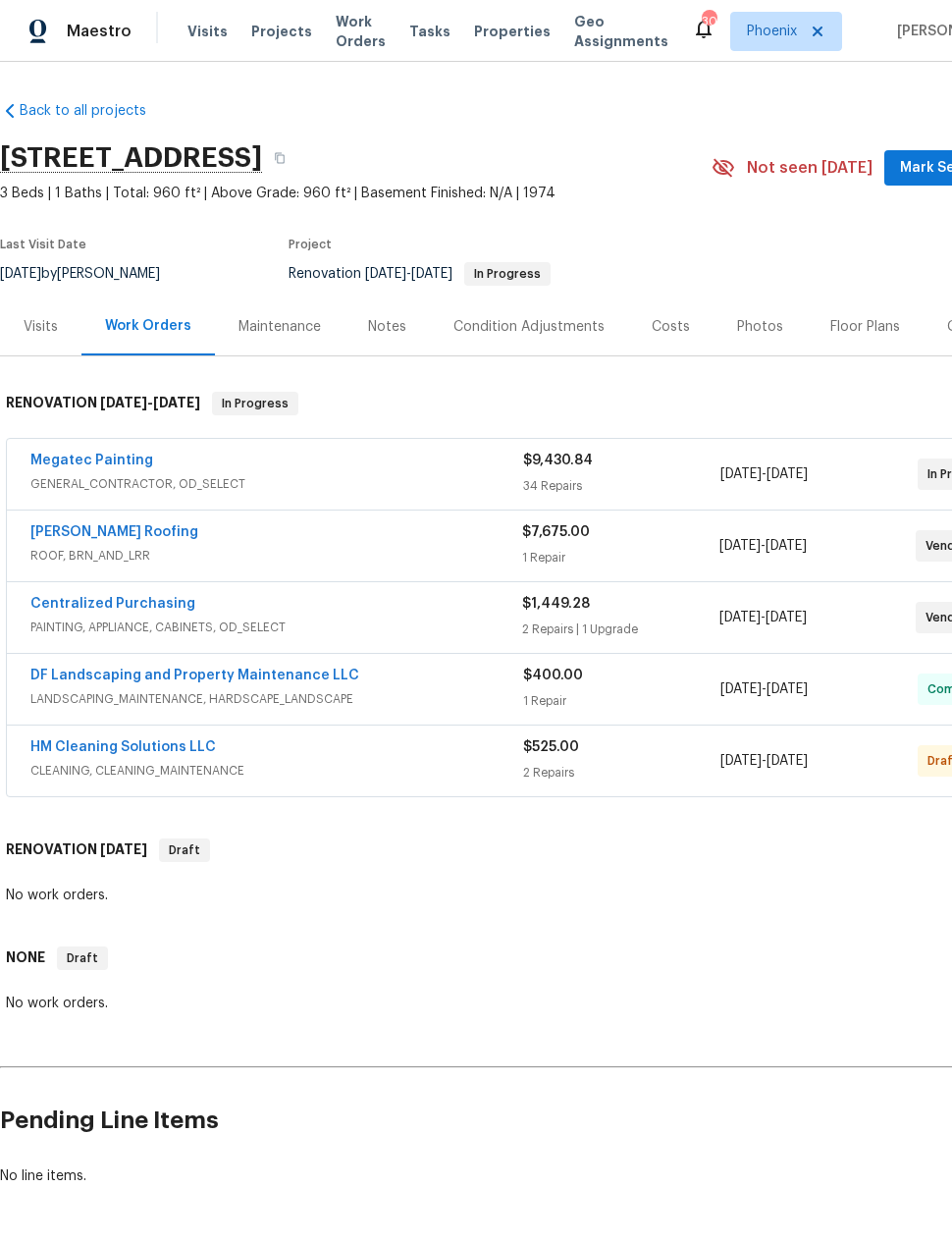 click on "Centralized Purchasing" at bounding box center (113, 604) 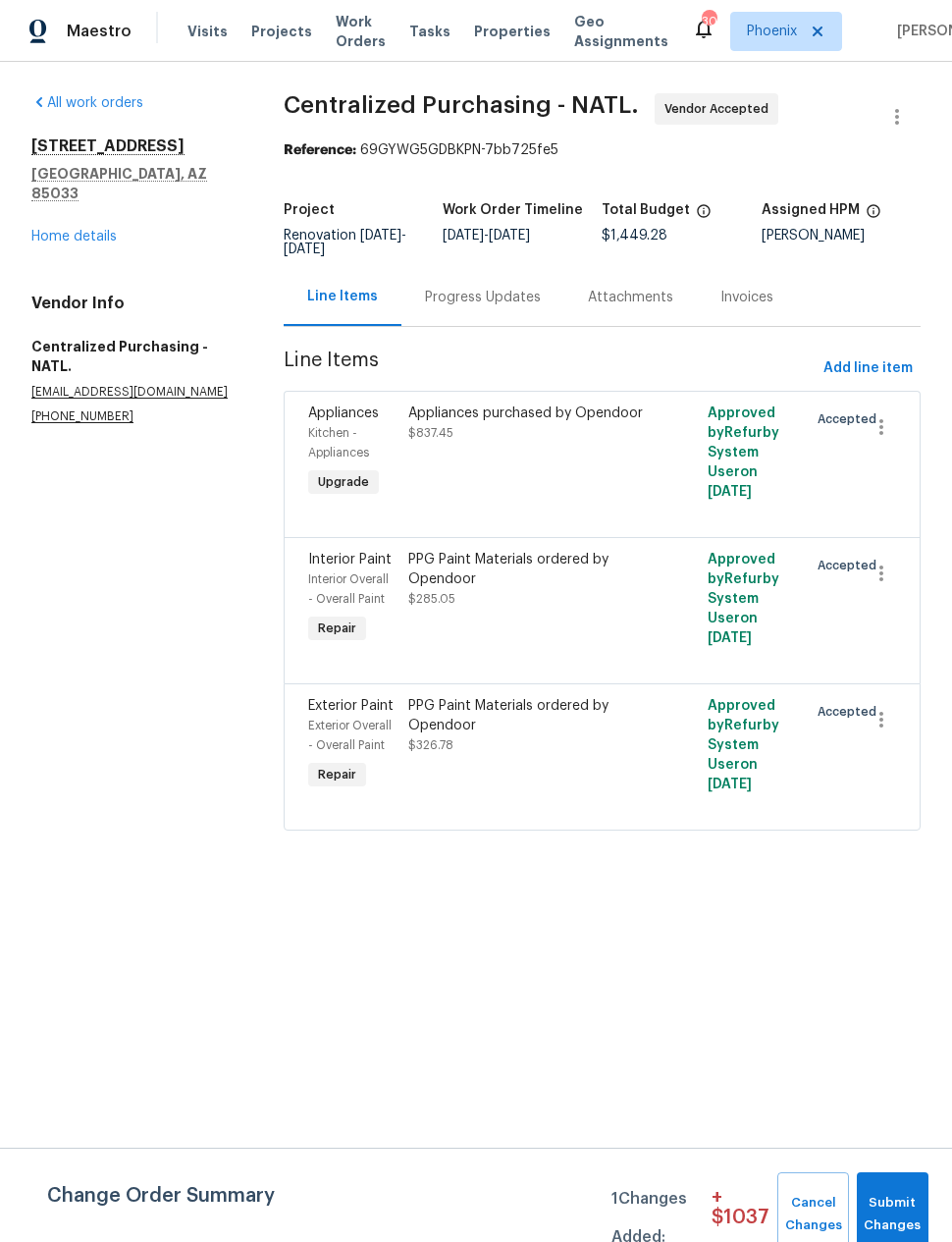 click on "Appliances purchased by Opendoor $837.45" at bounding box center [527, 453] 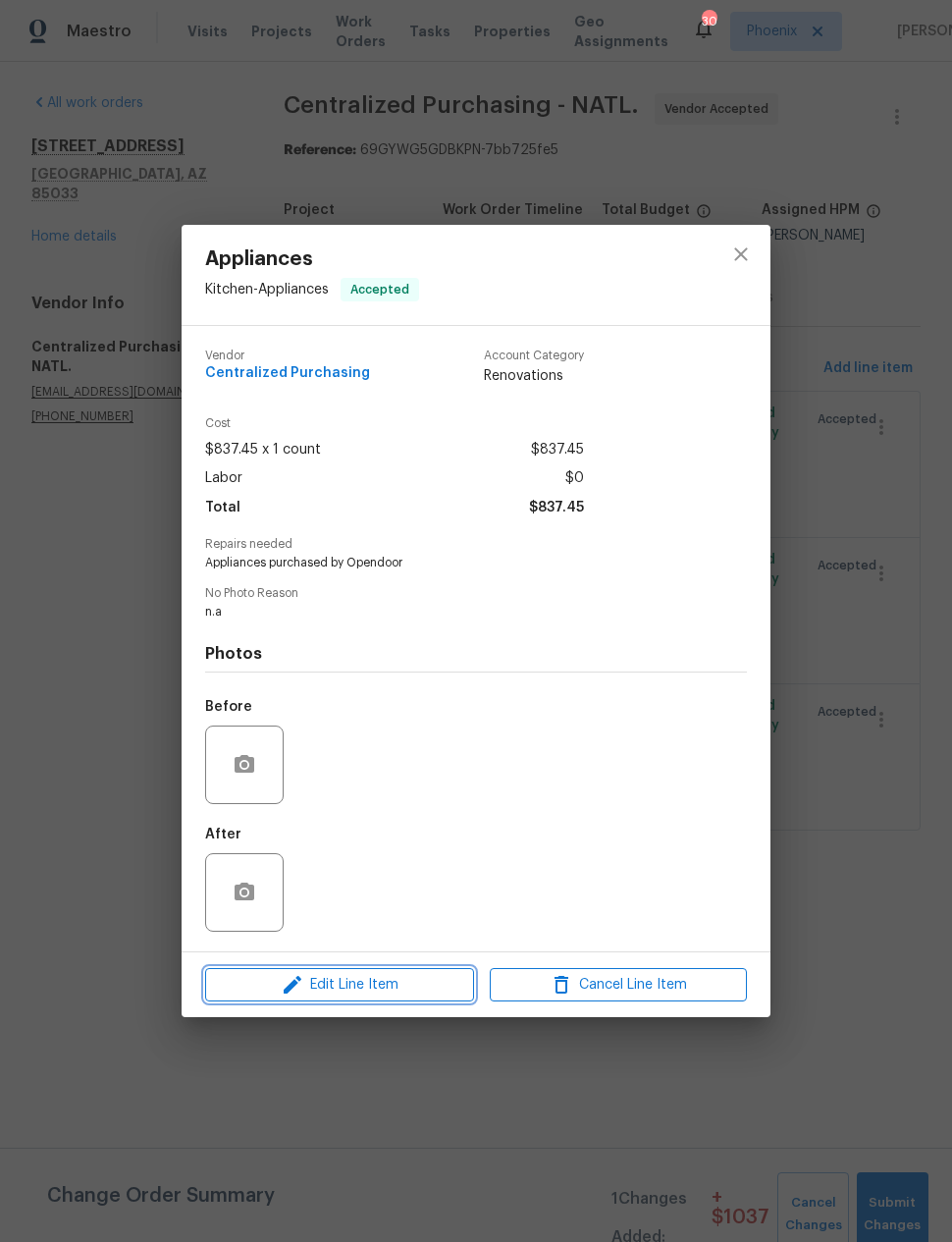 click on "Edit Line Item" at bounding box center (340, 985) 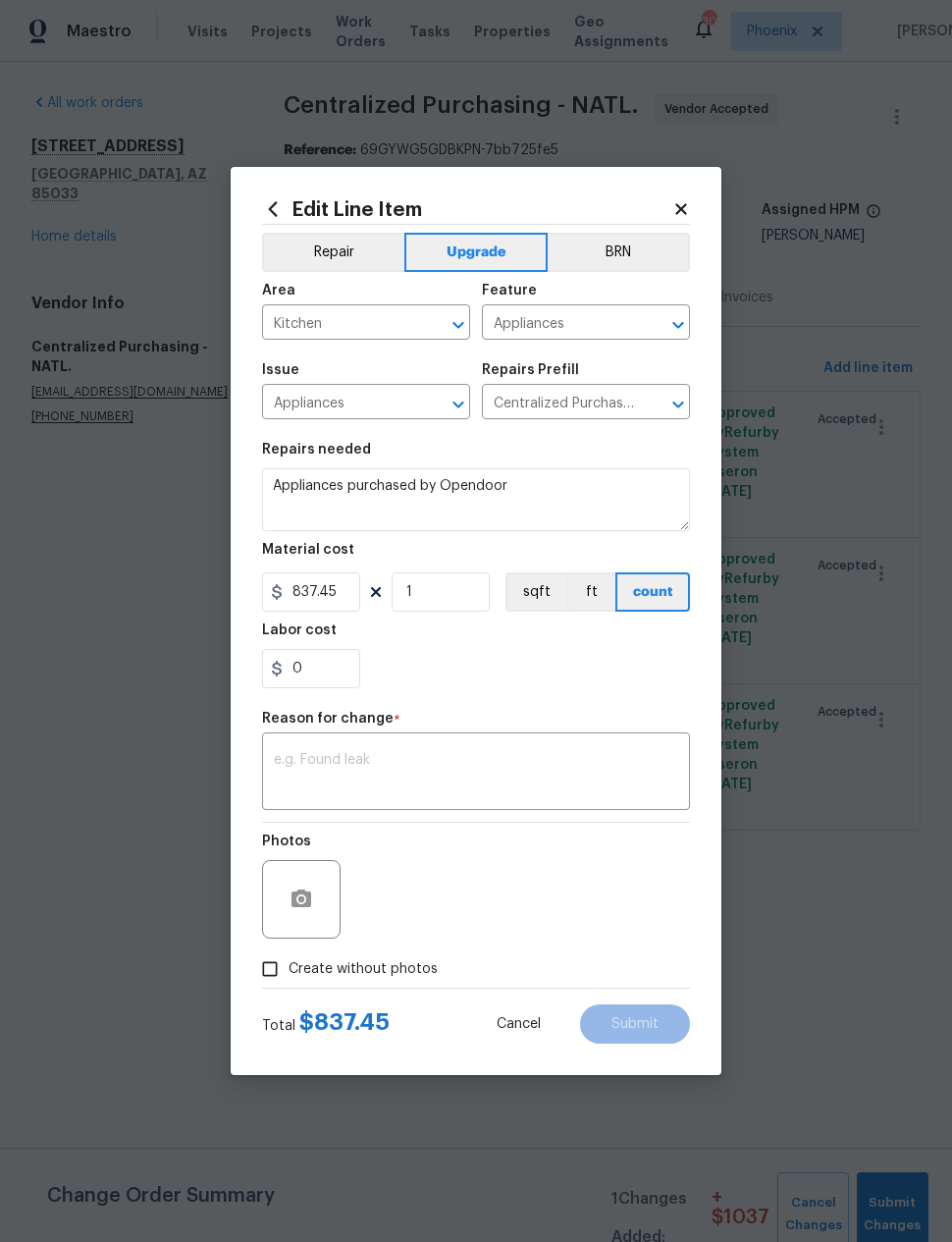 click on "Edit Line Item Repair Upgrade BRN Area Kitchen ​ Feature Appliances ​ Issue Appliances ​ Repairs Prefill Centralized Purchasing - Appliances $1.00 ​ Repairs needed Appliances purchased by Opendoor Material cost 837.45 1 sqft ft count Labor cost 0 Reason for change * x ​ Photos Create without photos Total   $ 837.45 Cancel Submit" at bounding box center (476, 621) 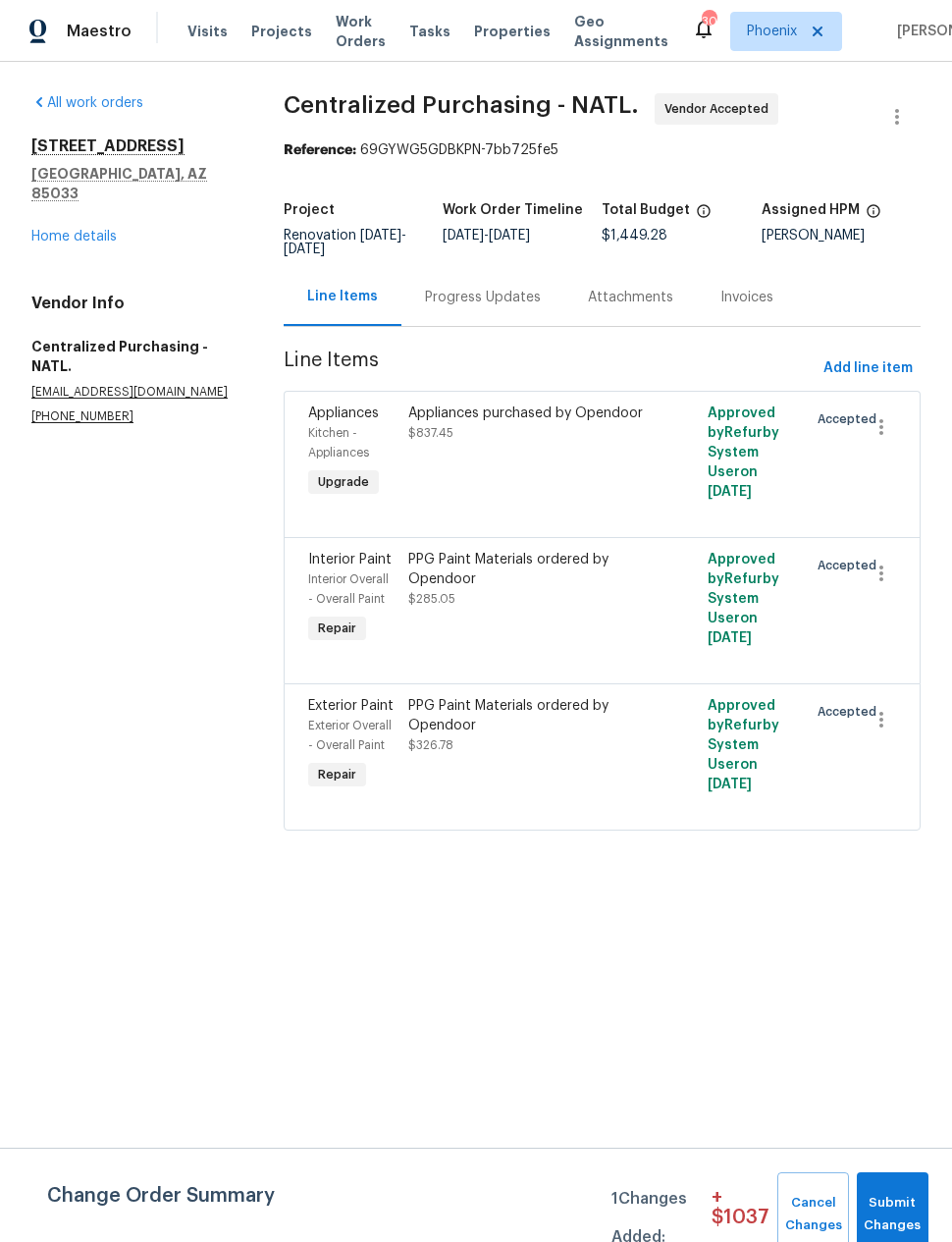 click on "Home details" at bounding box center (74, 237) 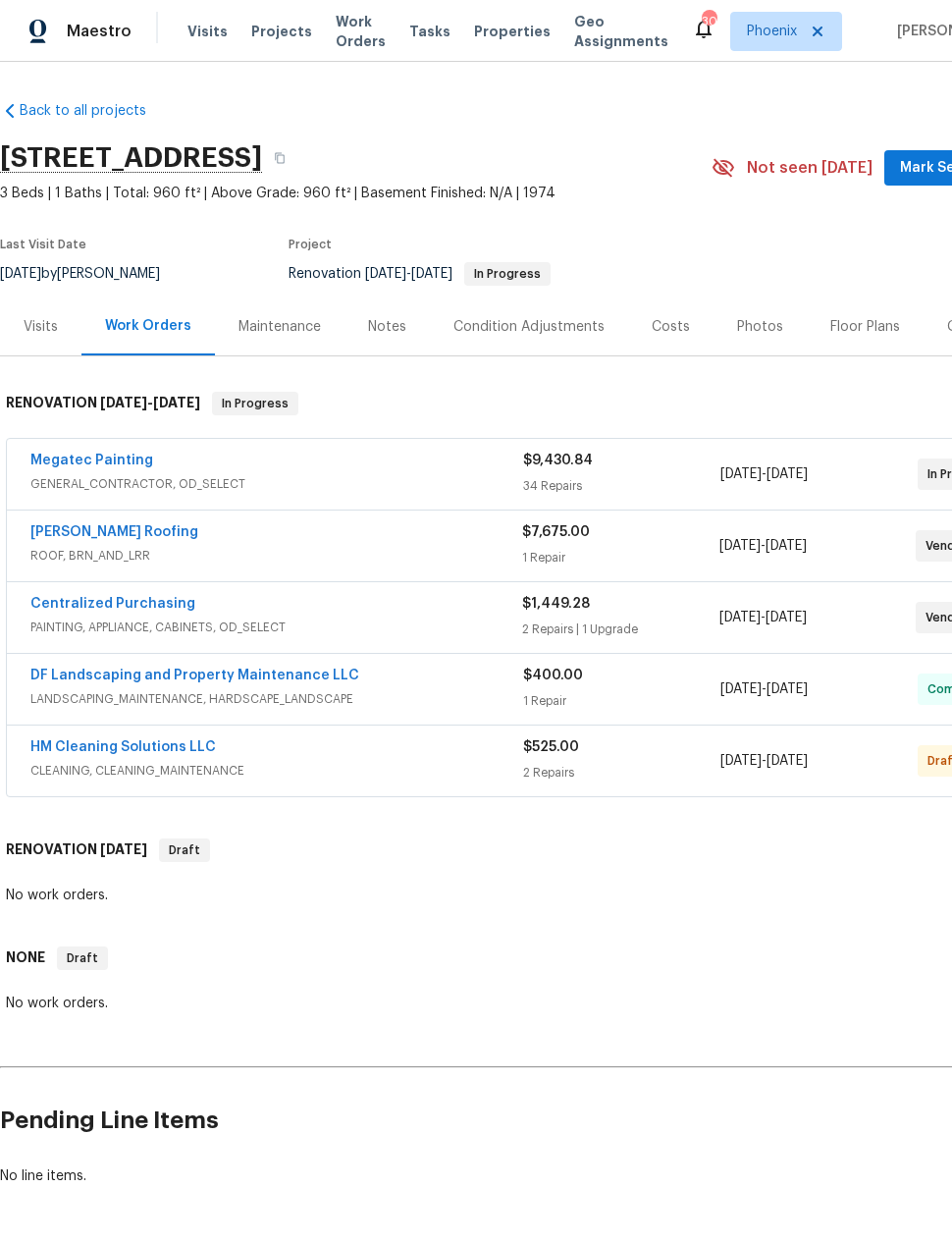 click on "Megatec Painting" at bounding box center [91, 460] 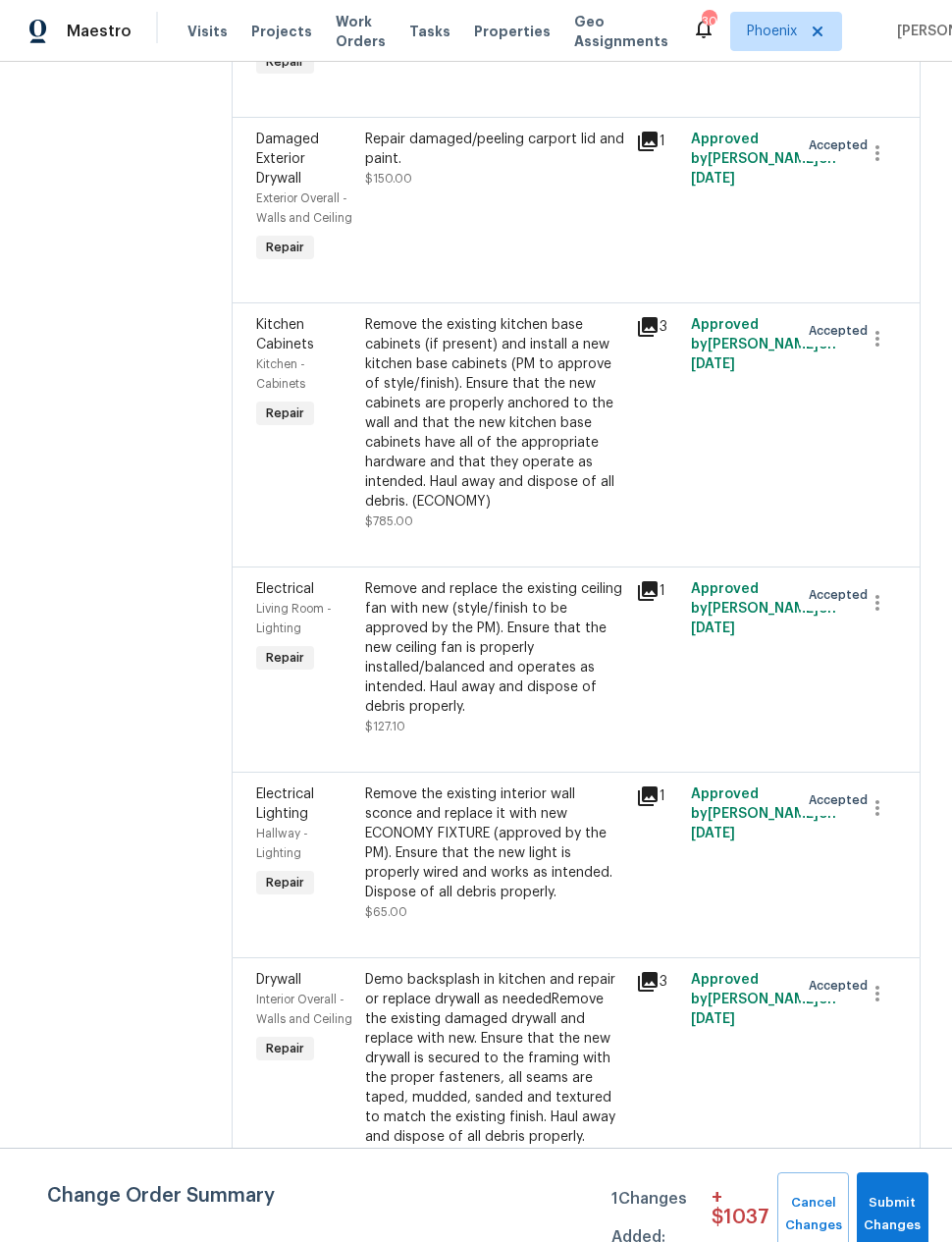 scroll, scrollTop: 6742, scrollLeft: 0, axis: vertical 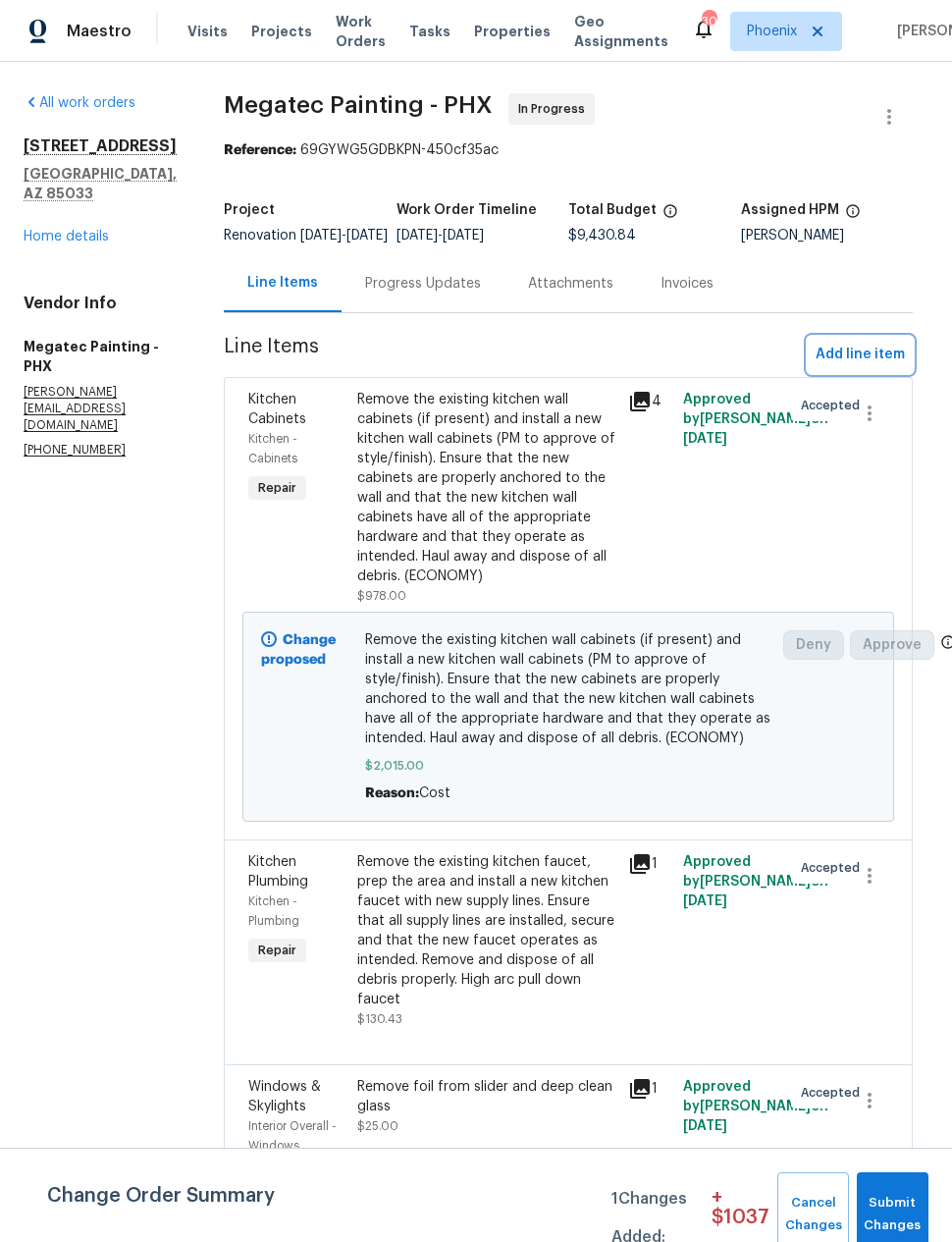 click on "Add line item" at bounding box center [860, 354] 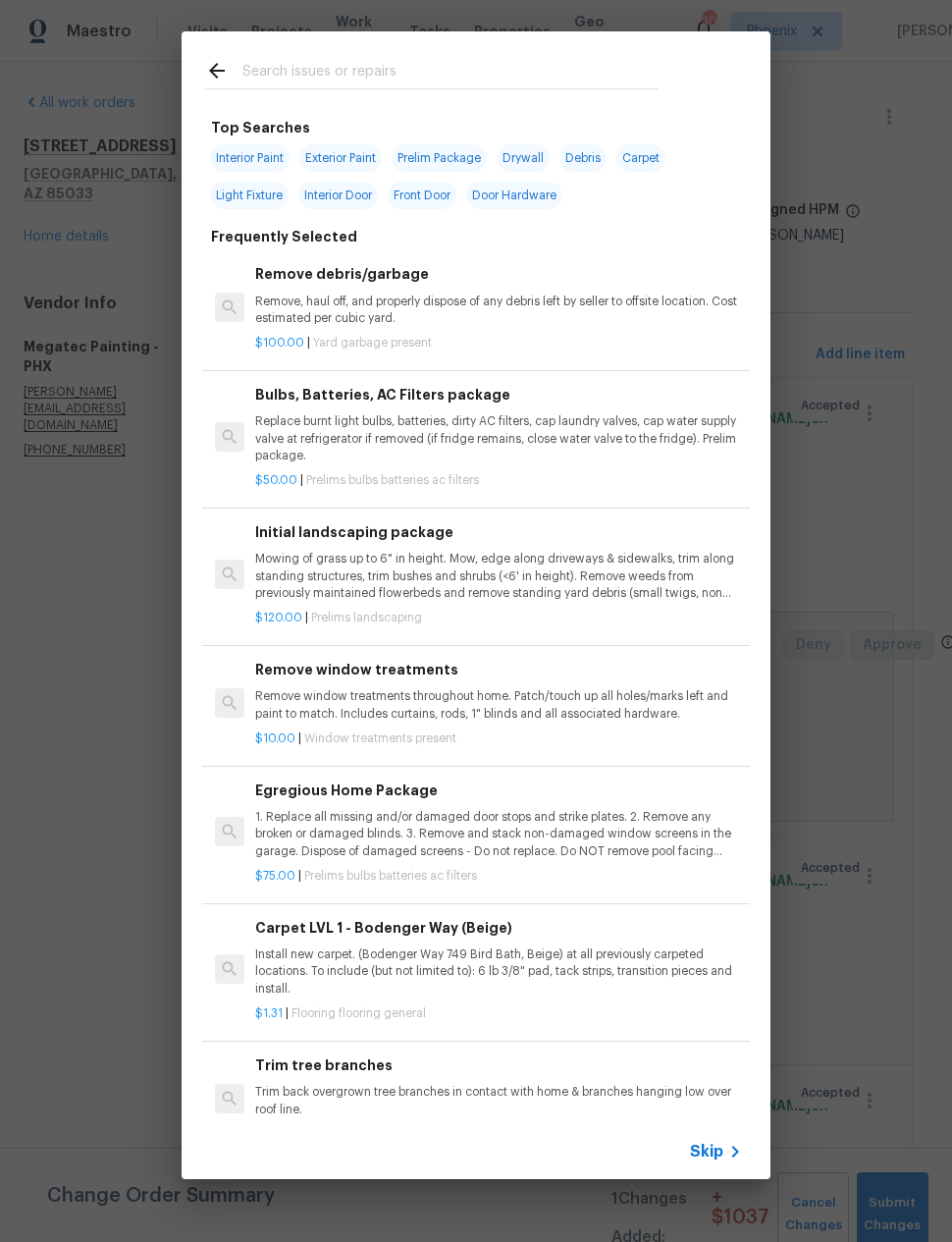 click at bounding box center [450, 74] 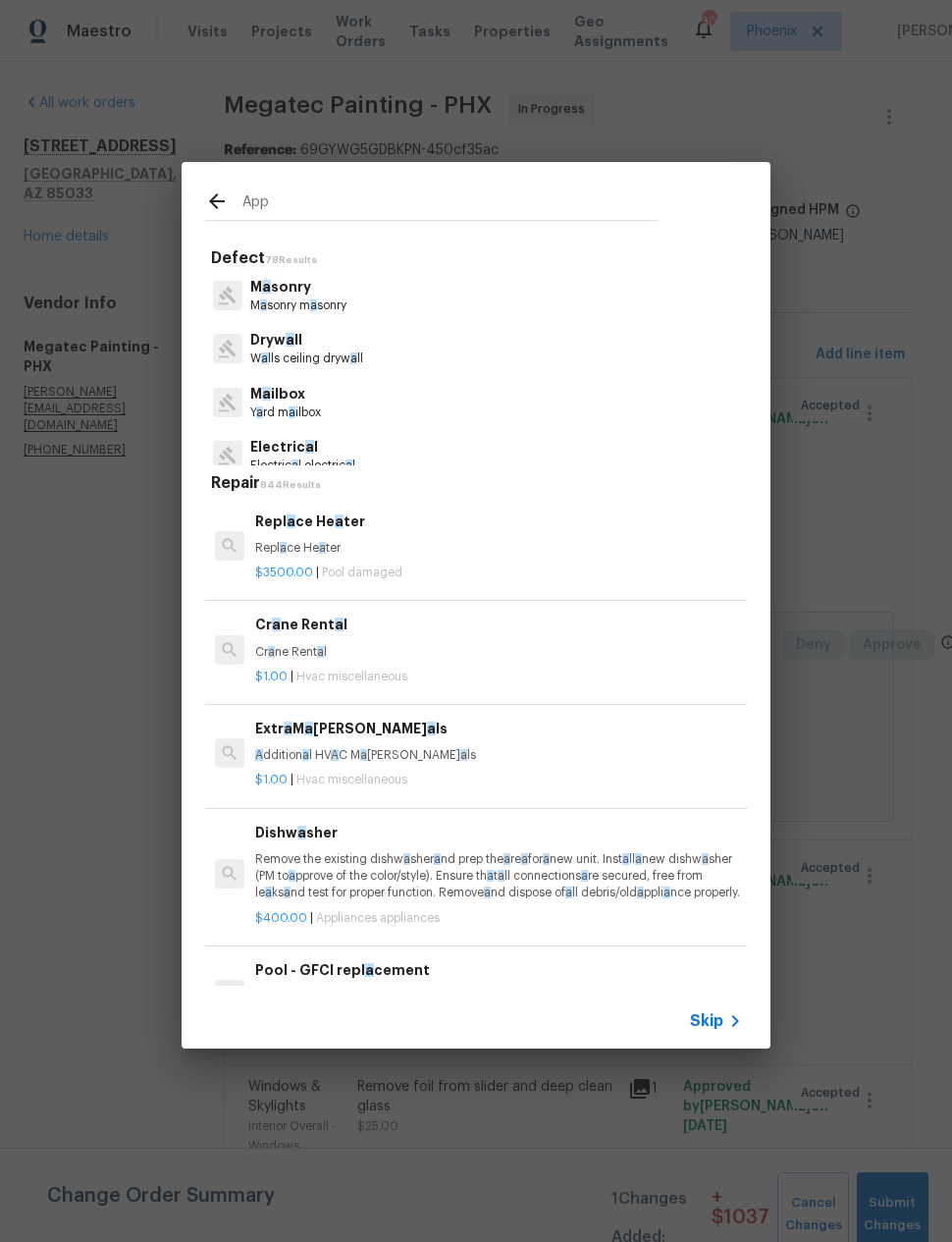 type on "Appl" 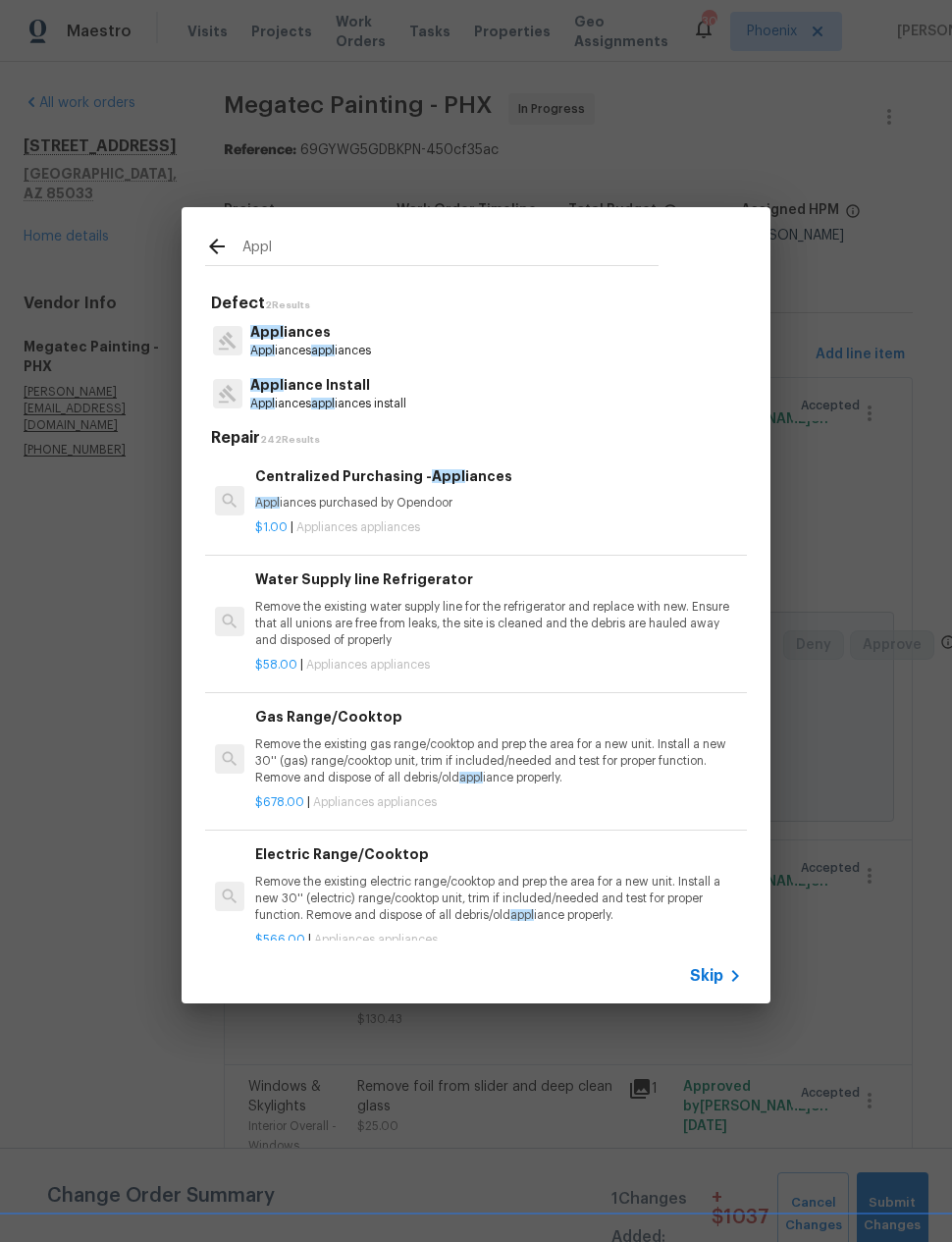 click on "Appl iances  appl iances install" at bounding box center [328, 404] 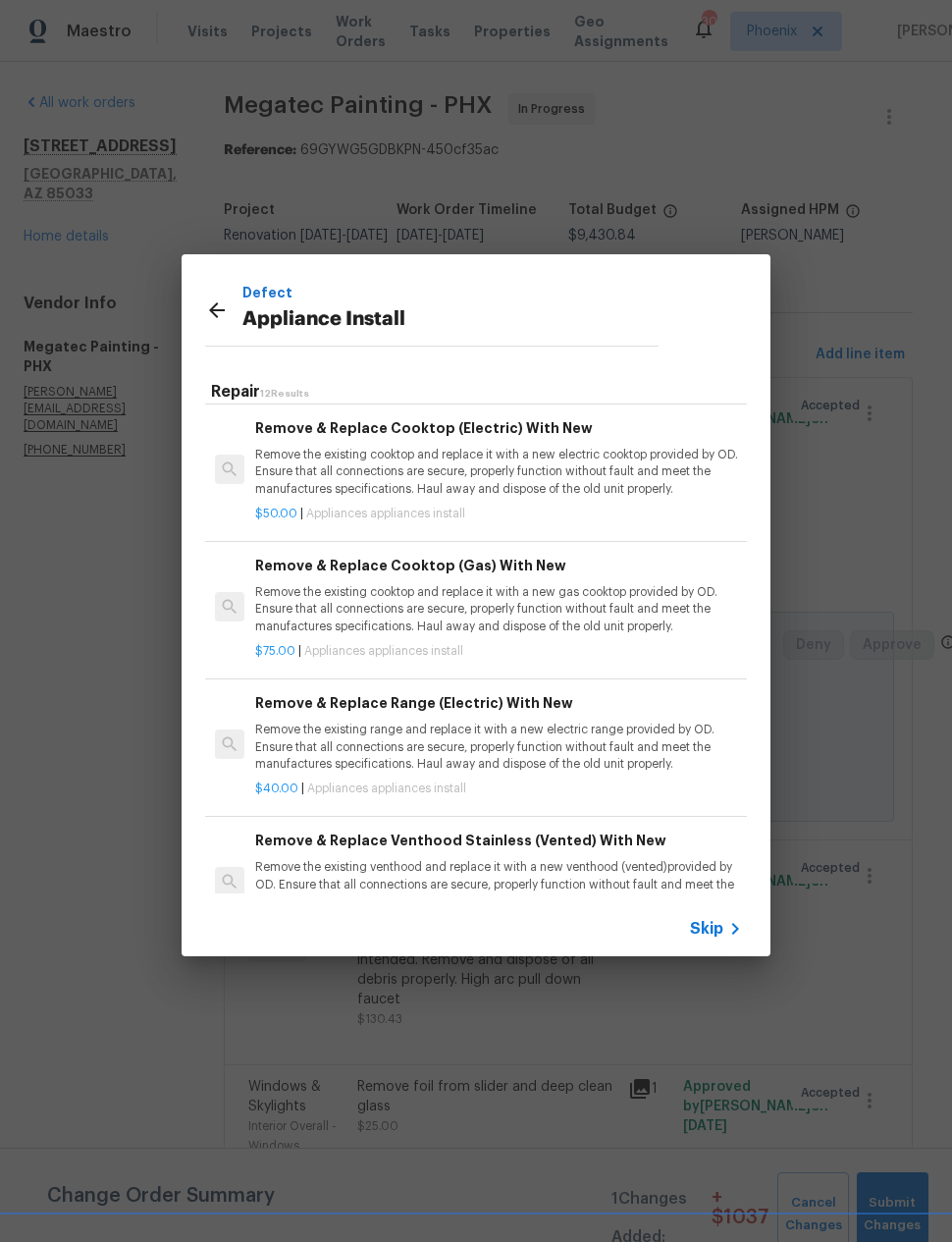 scroll, scrollTop: 551, scrollLeft: 0, axis: vertical 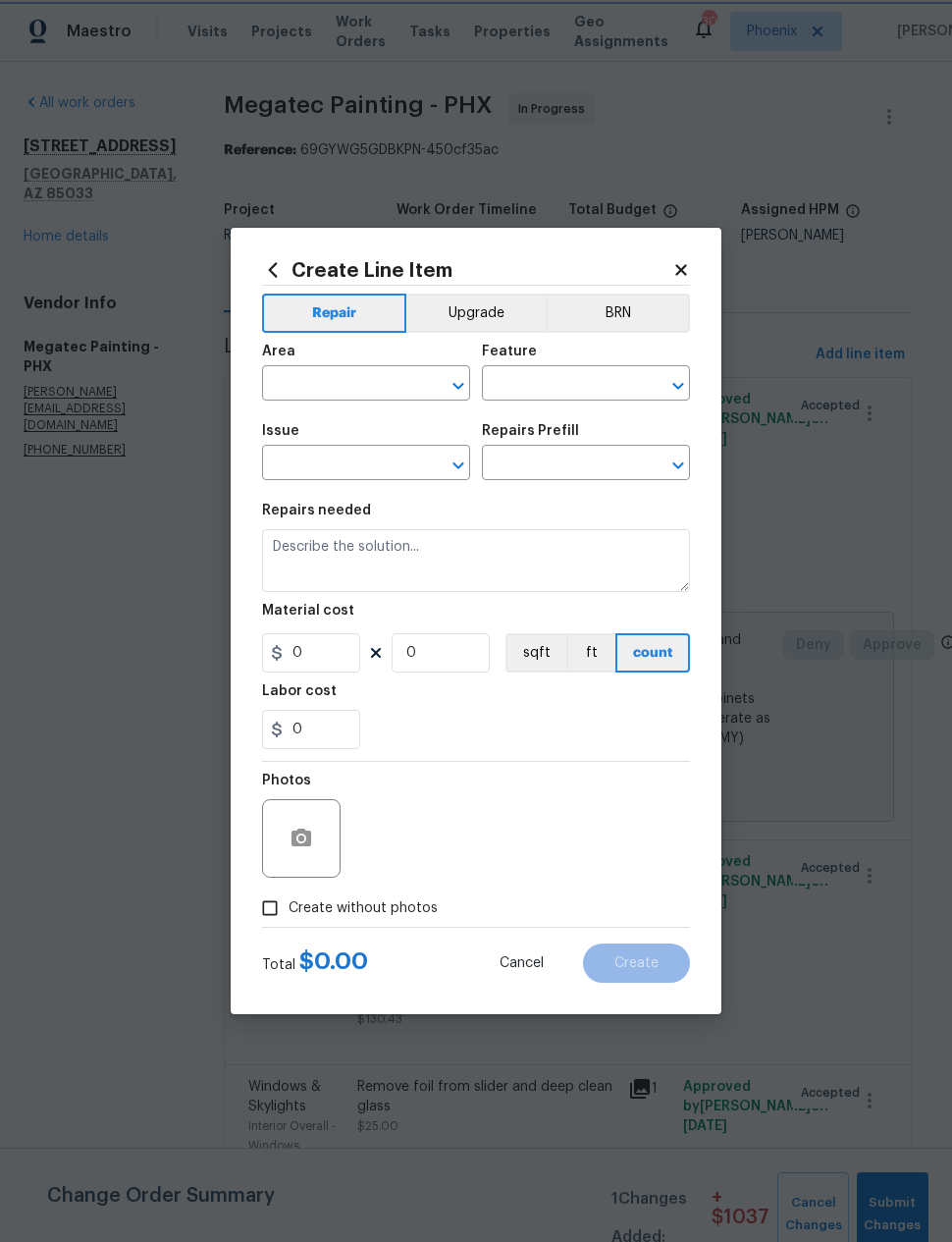 type on "Appliances" 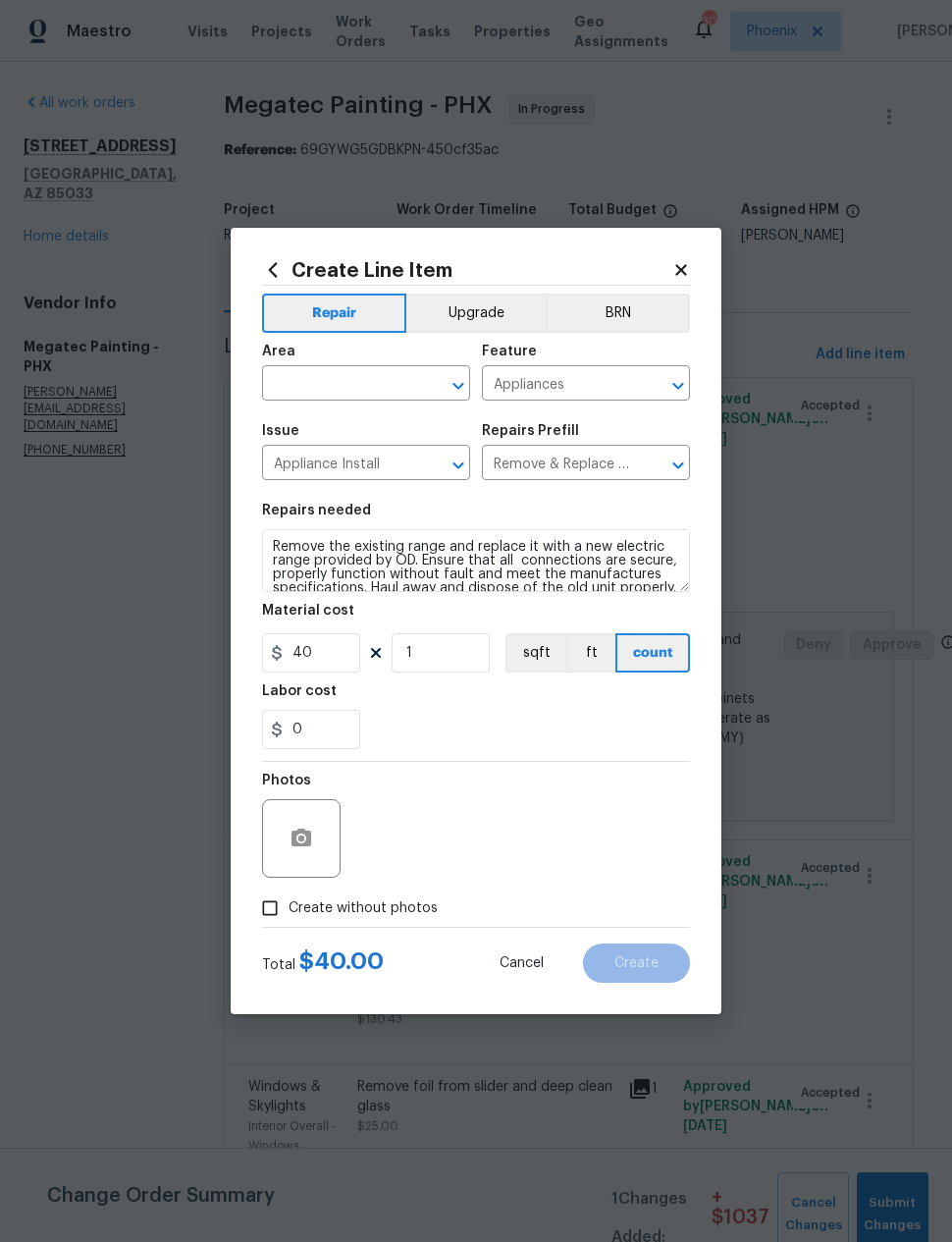 click at bounding box center [339, 385] 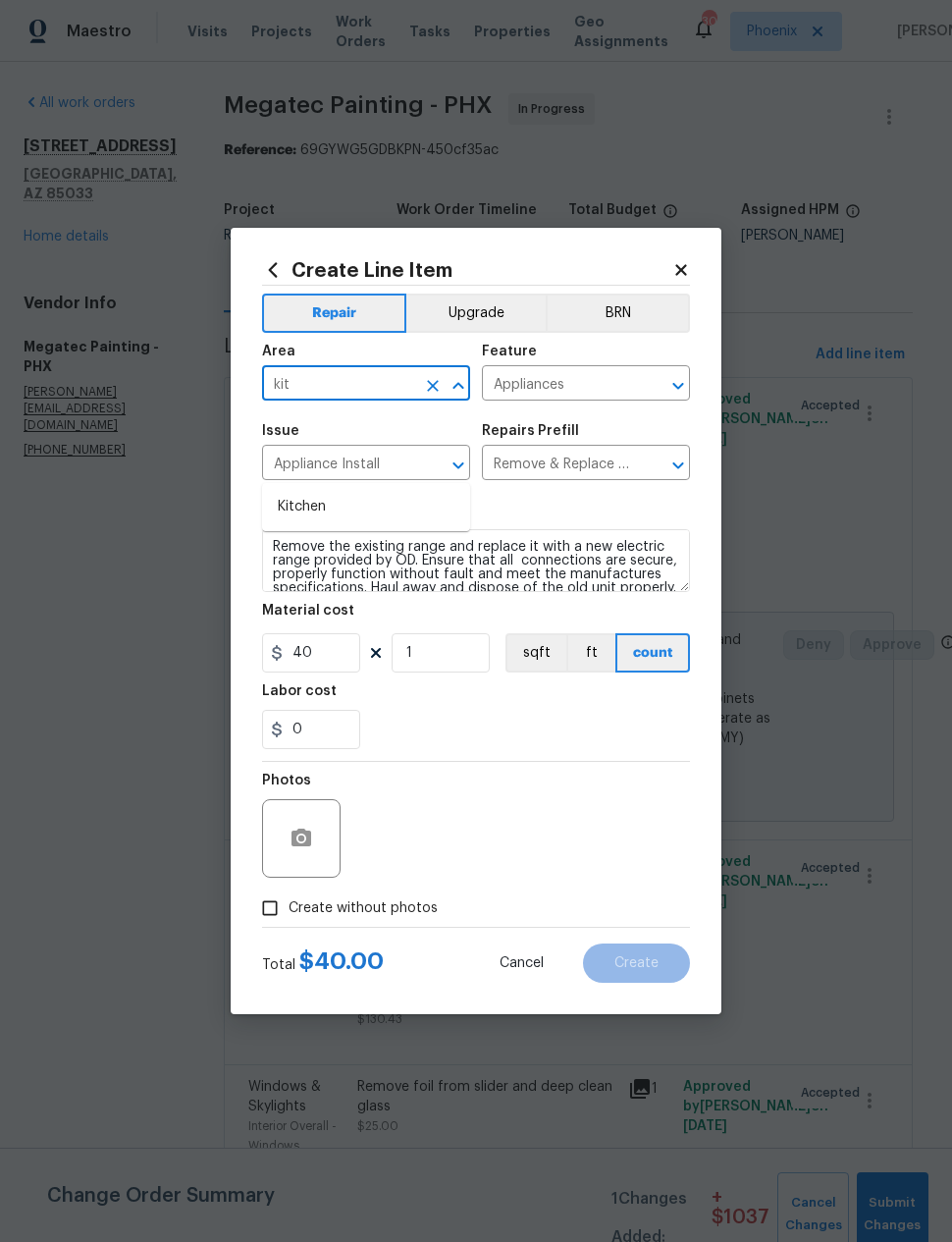 click on "Kitchen" at bounding box center [366, 507] 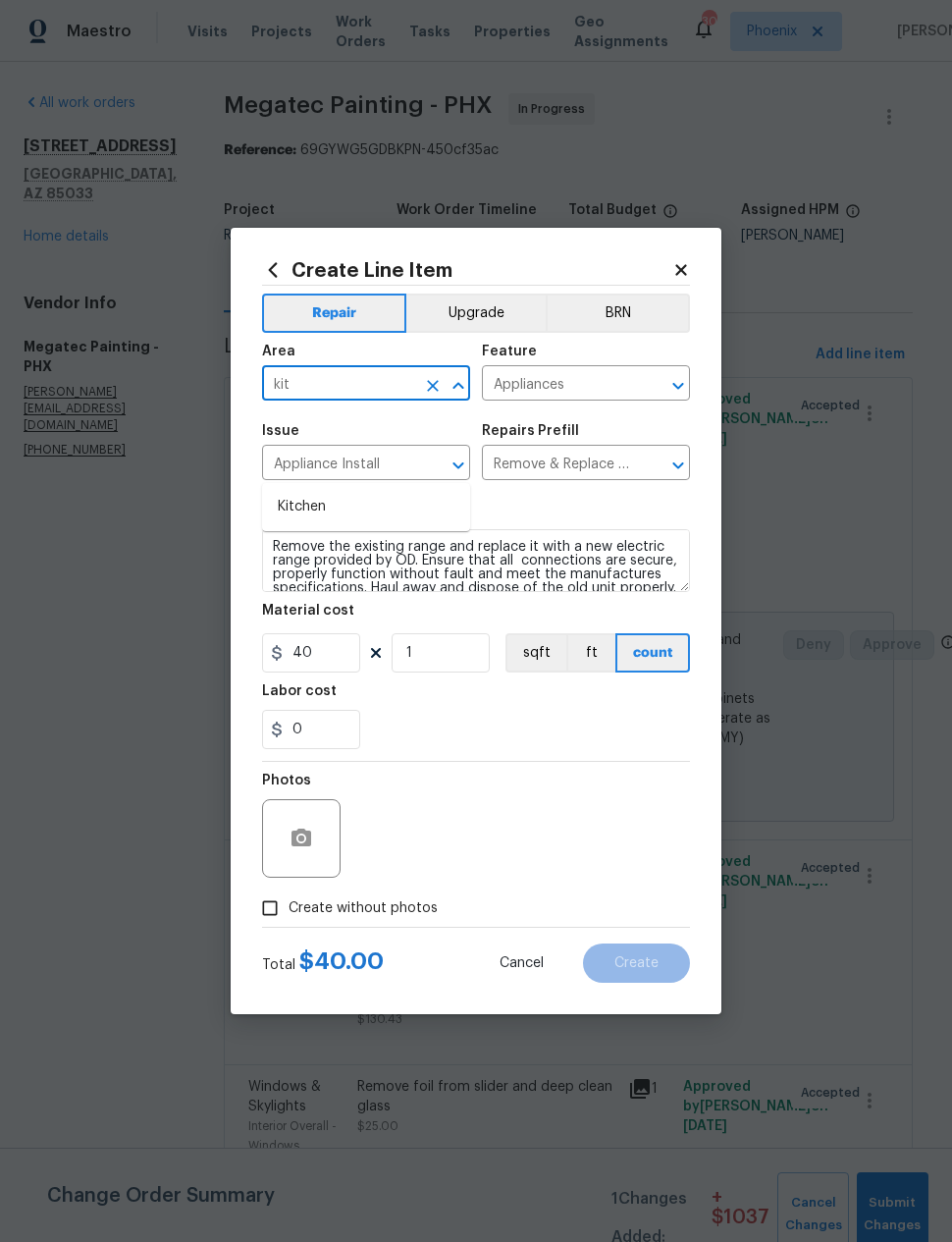 type on "Kitchen" 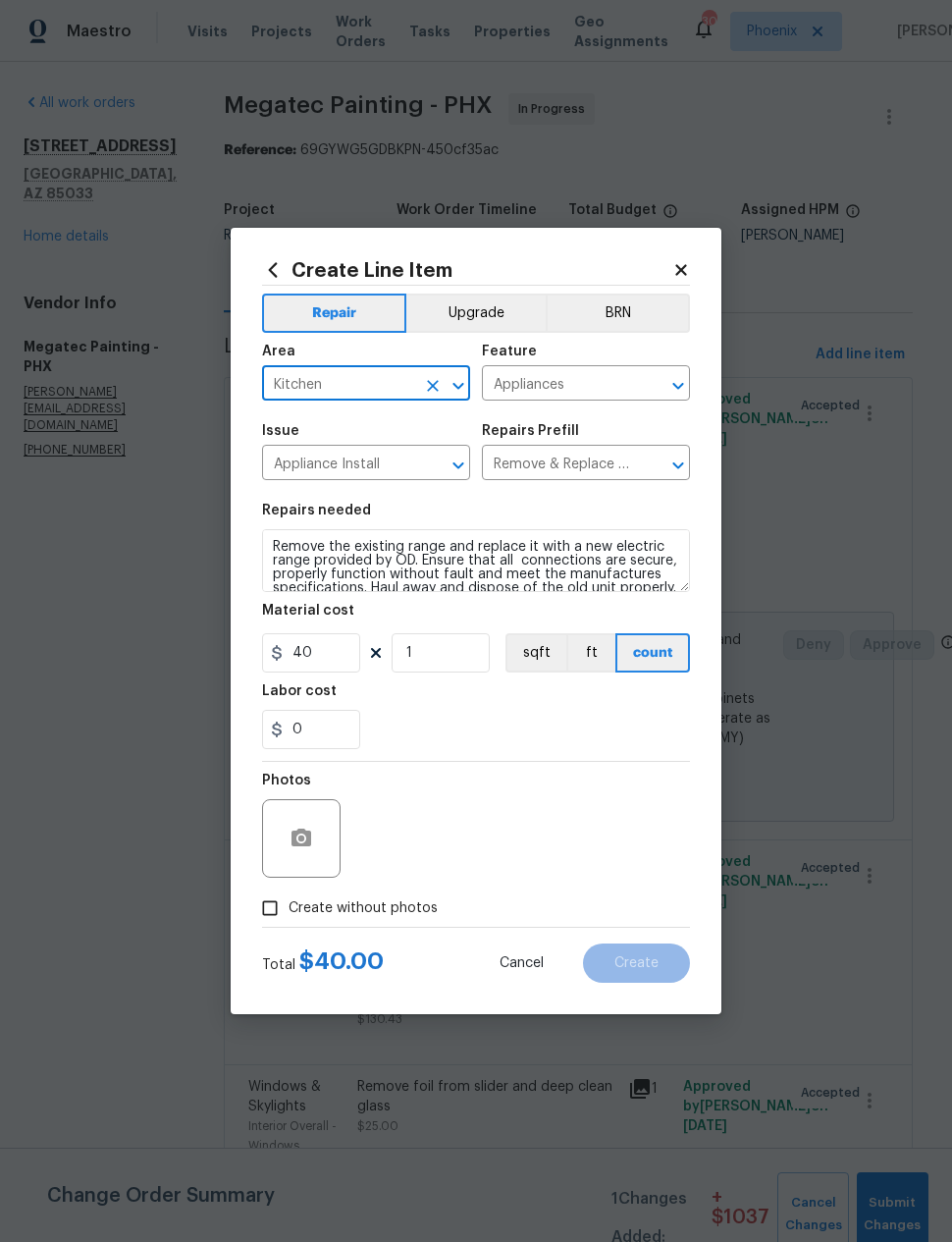 click on "0" at bounding box center [476, 729] 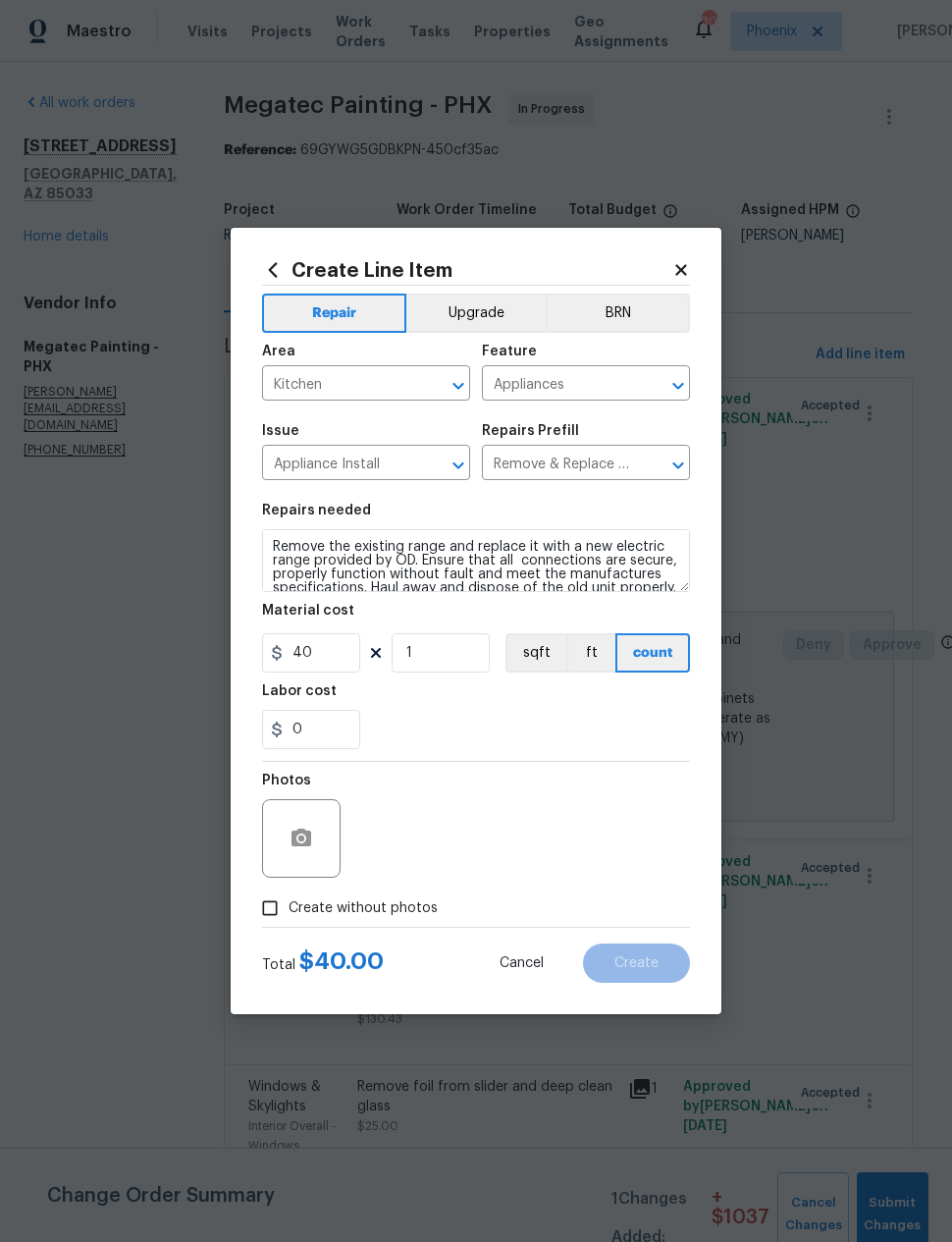 click on "Create without photos" at bounding box center (270, 908) 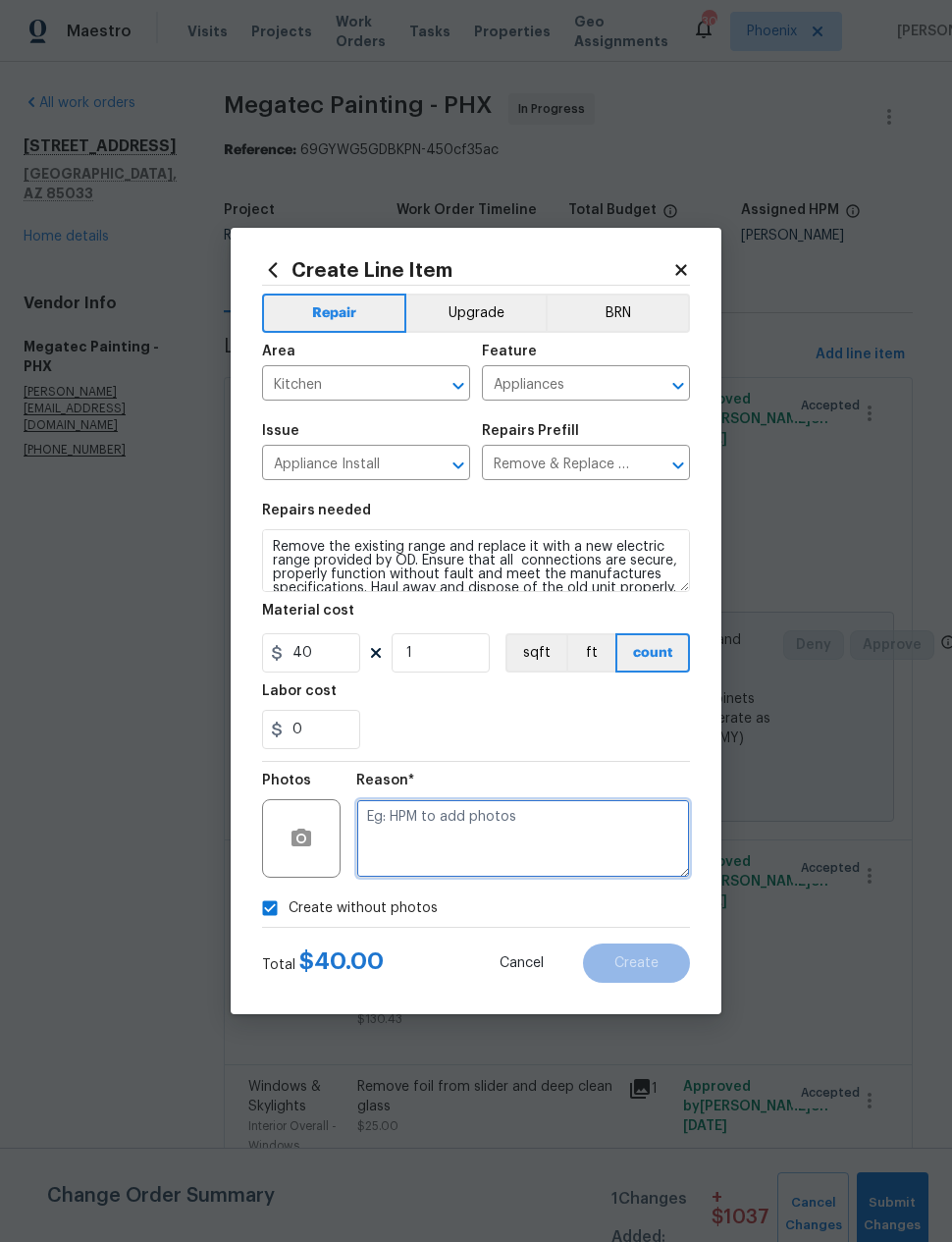 click at bounding box center (523, 838) 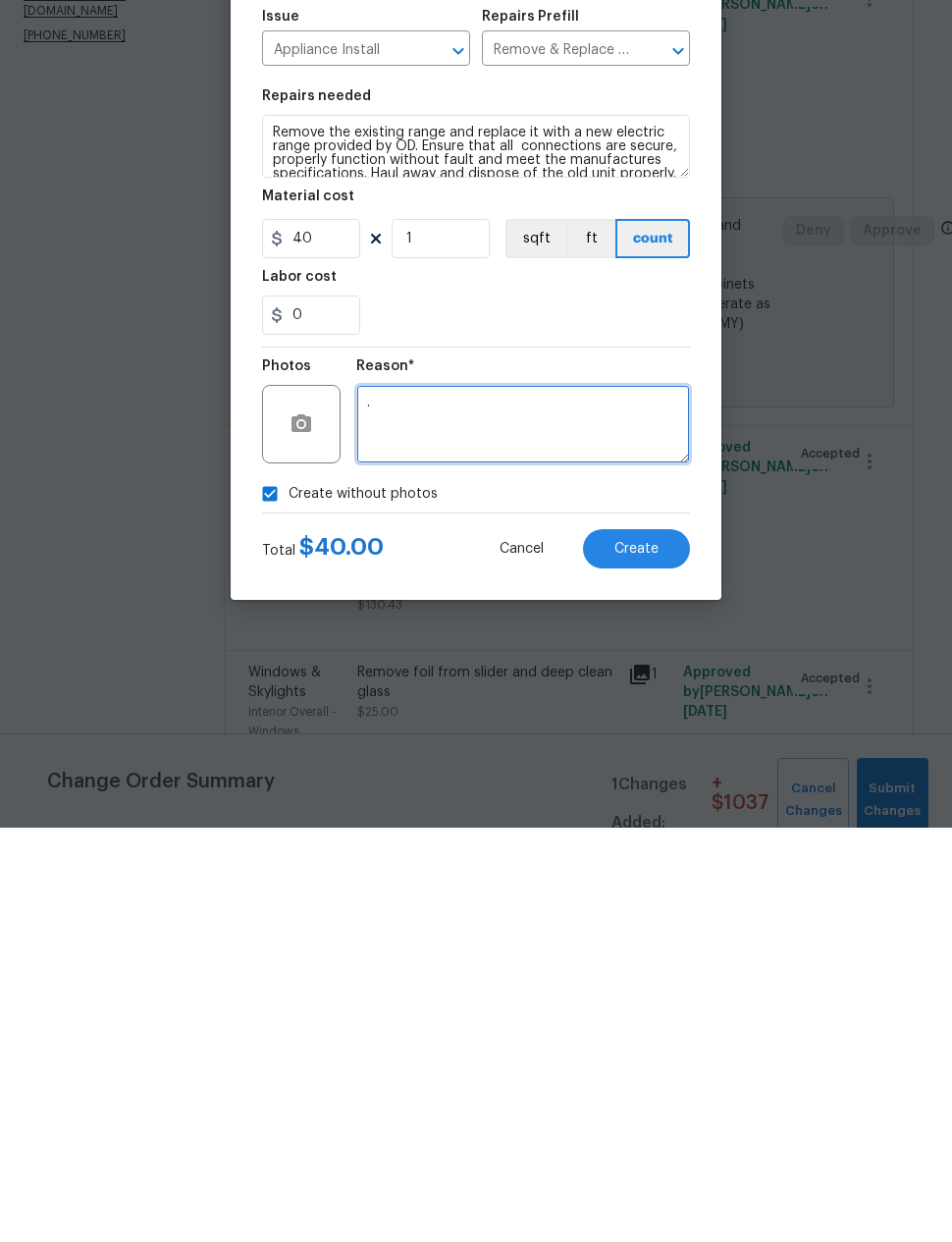 scroll, scrollTop: 79, scrollLeft: 0, axis: vertical 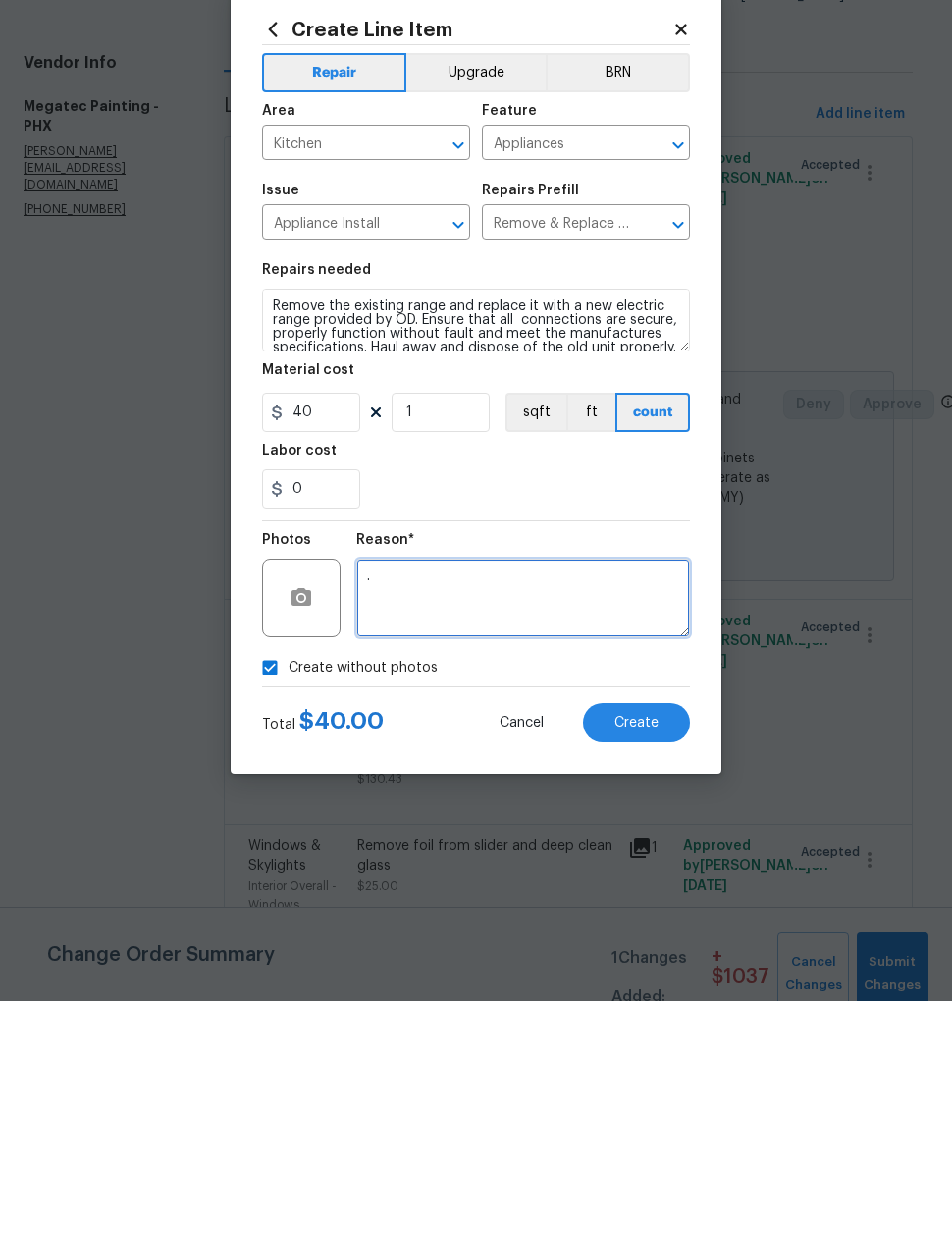 type on "." 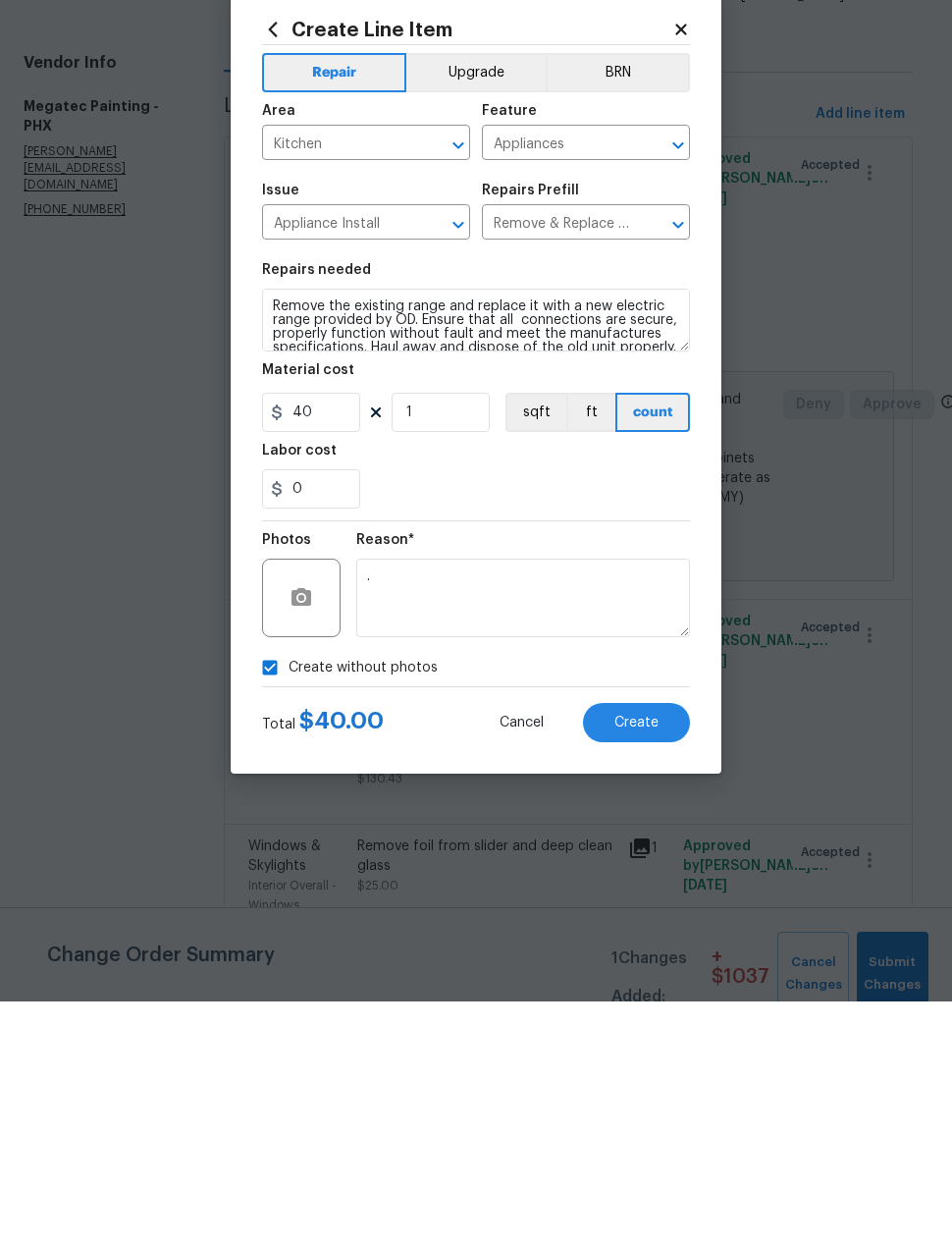 click on "Upgrade" at bounding box center [476, 313] 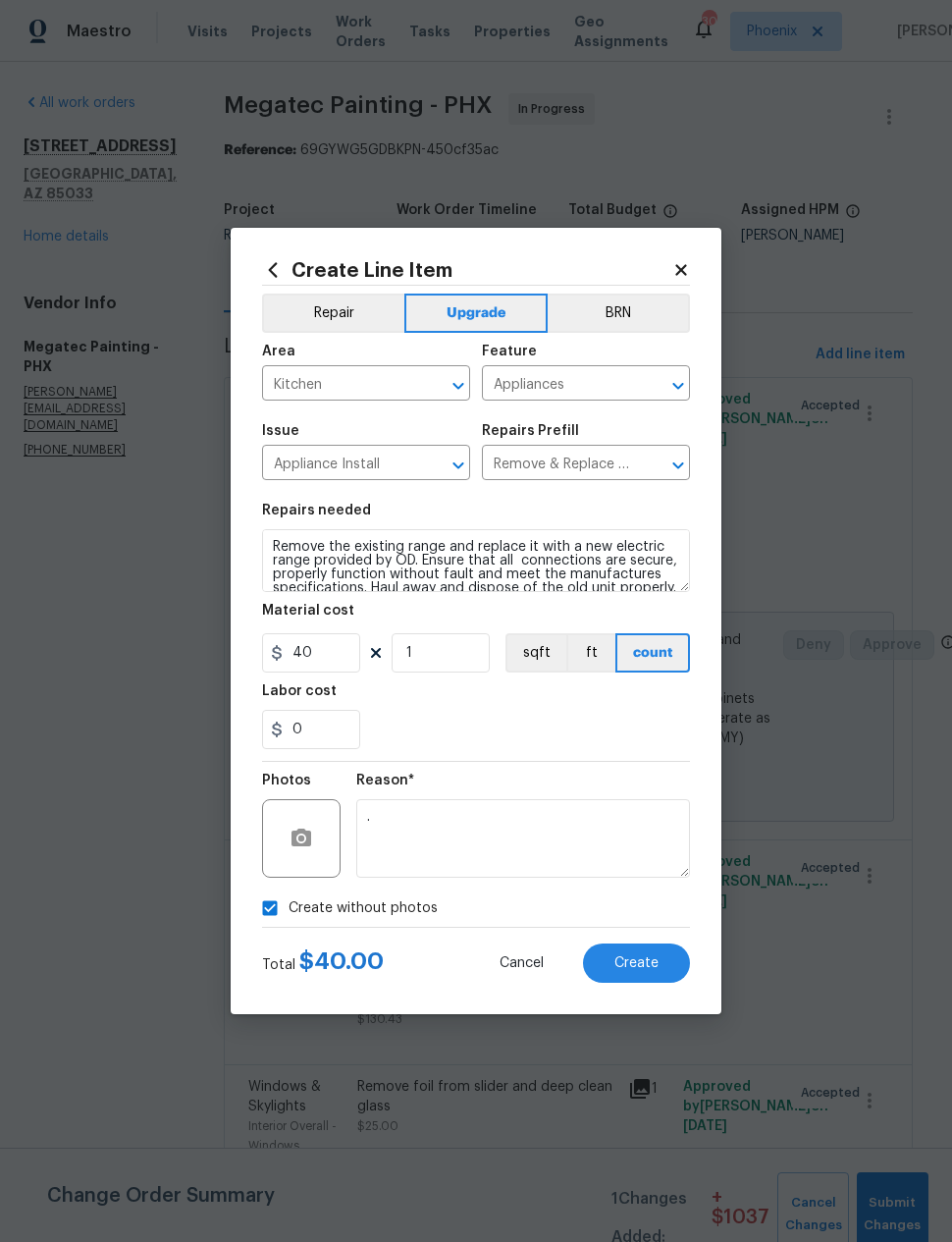 click on "Create" at bounding box center (636, 963) 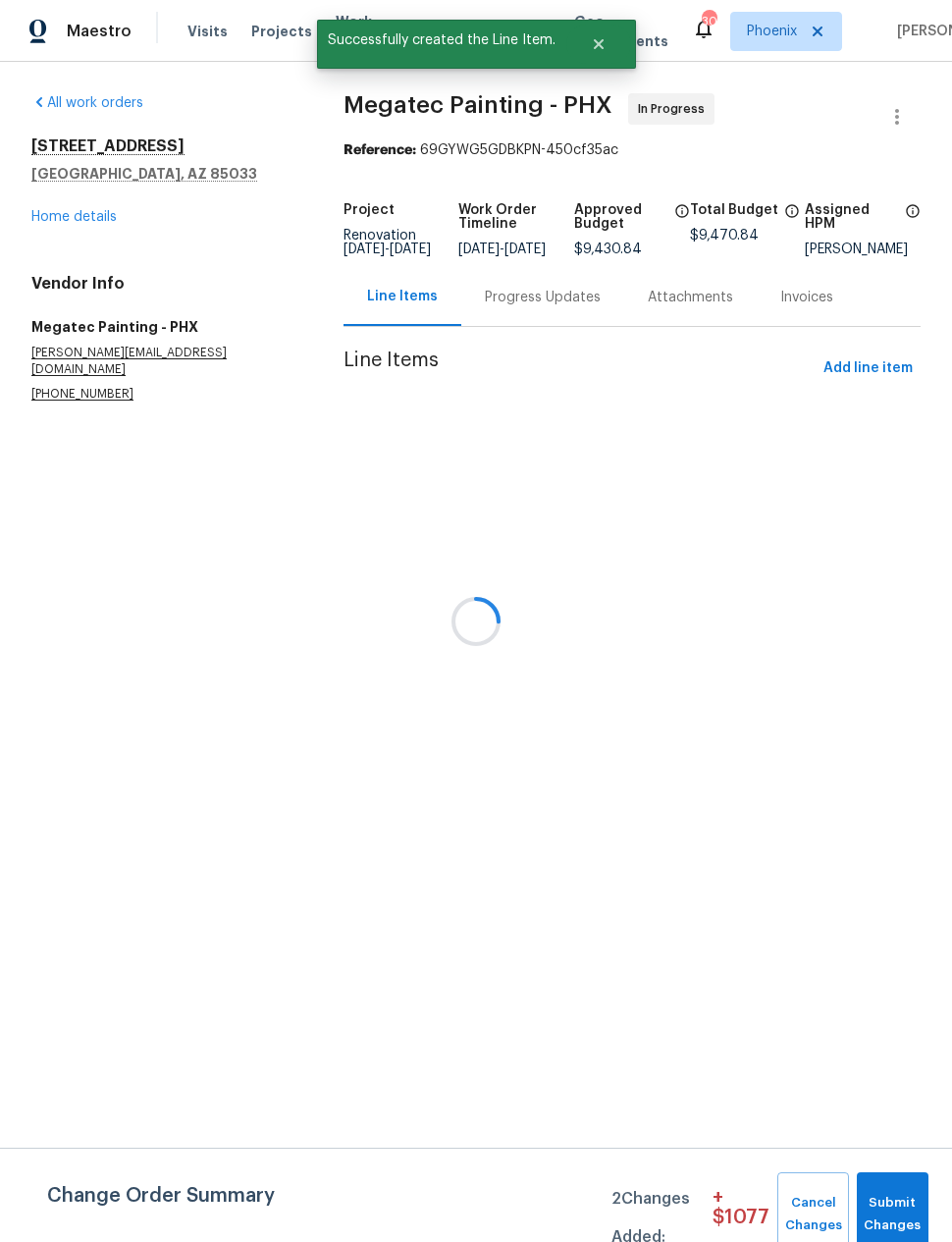 scroll, scrollTop: 0, scrollLeft: 0, axis: both 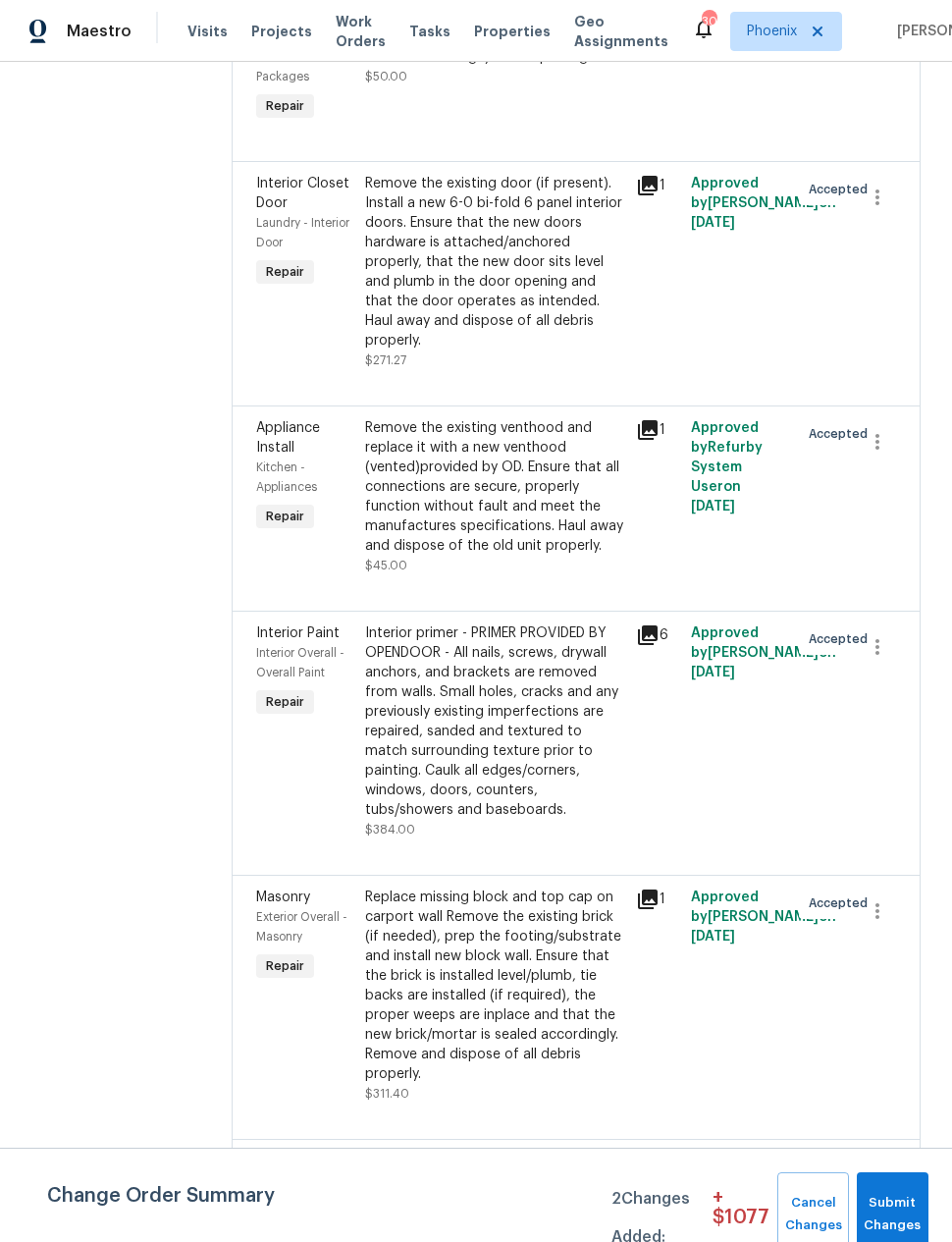 click on "Remove the existing venthood and replace it with a new venthood (vented)provided by OD. Ensure that all connections are secure, properly function without fault and meet the manufactures specifications. Haul away and dispose of the old unit properly." at bounding box center (495, 487) 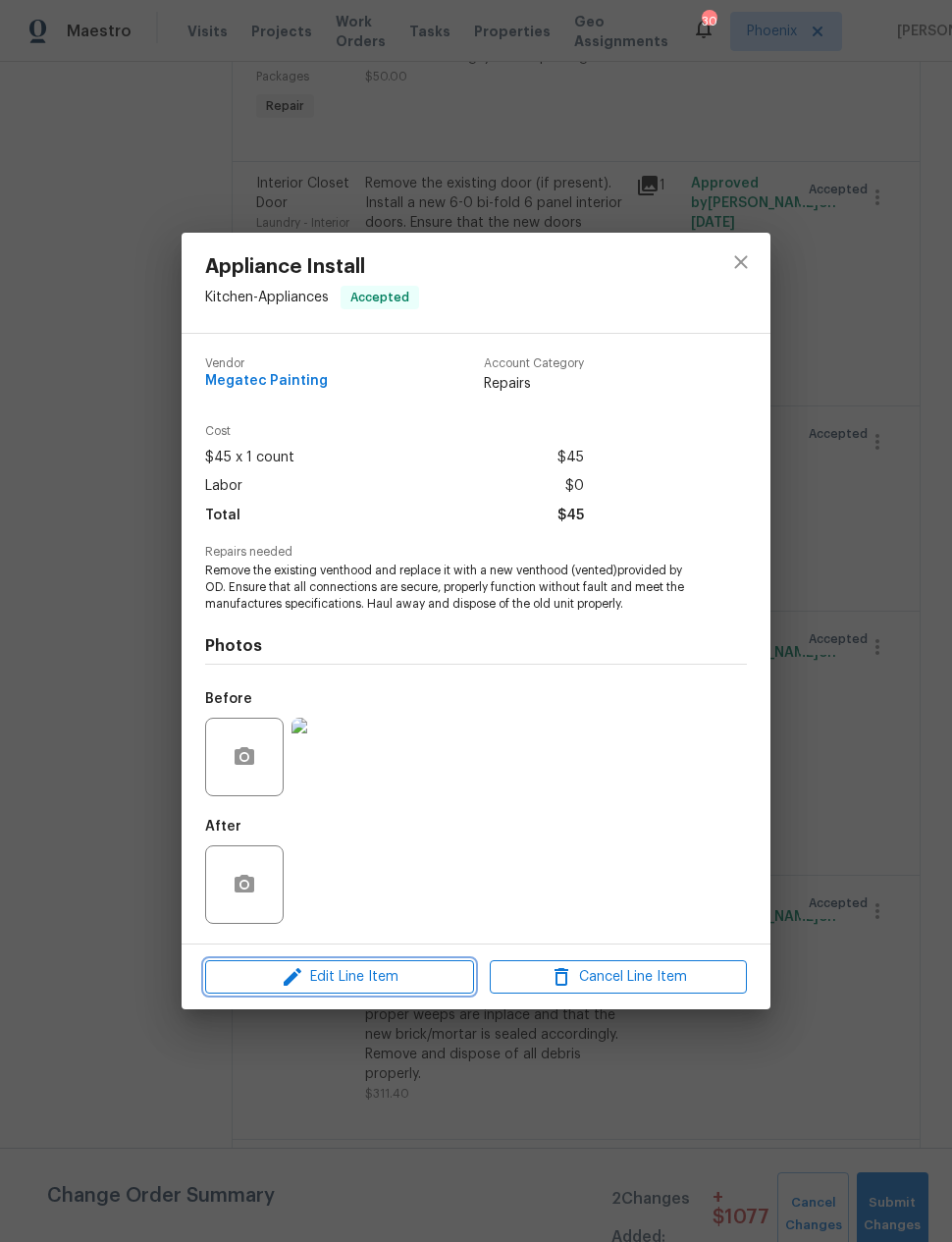 click on "Edit Line Item" at bounding box center [340, 977] 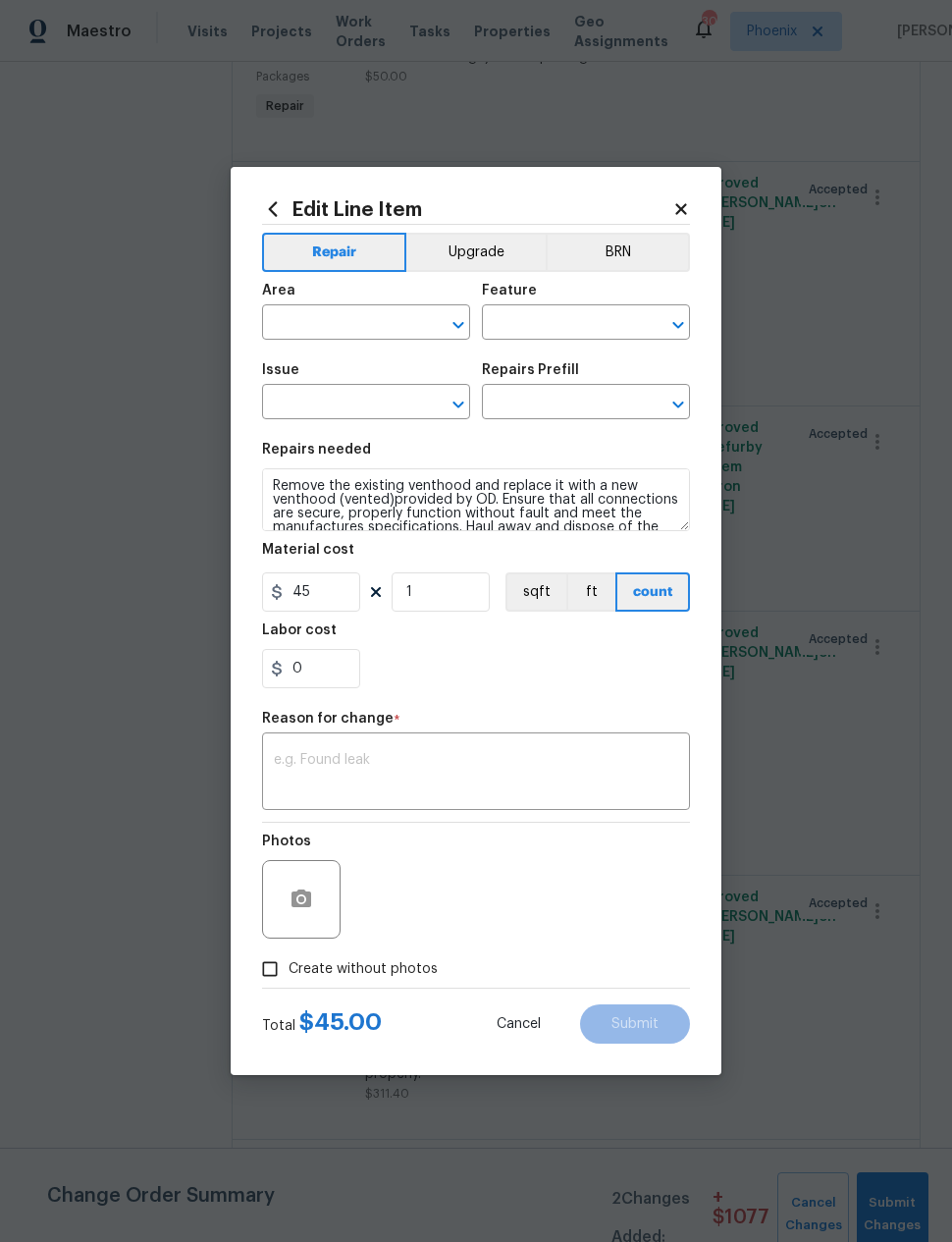 type on "Kitchen" 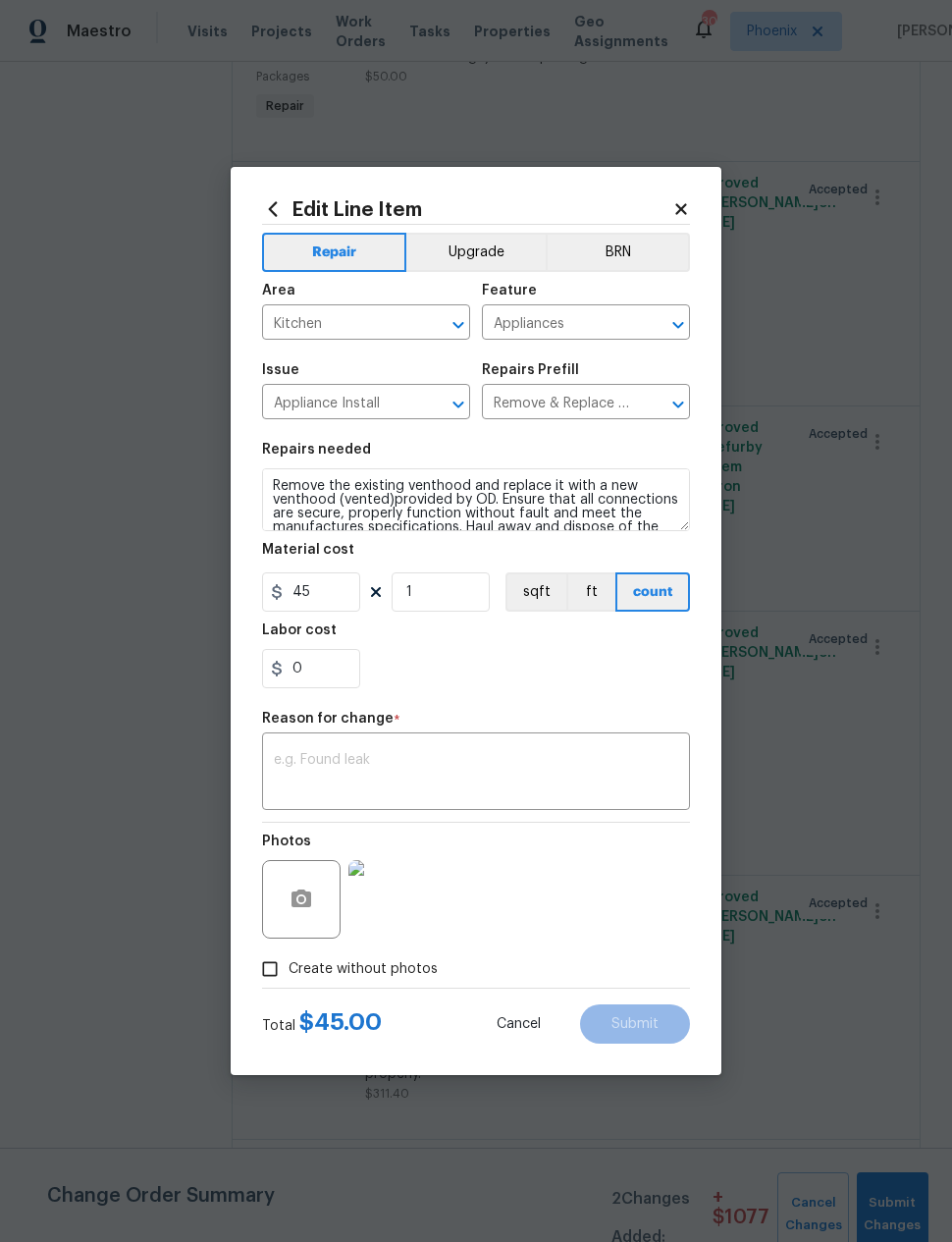 click on "Upgrade" at bounding box center [476, 252] 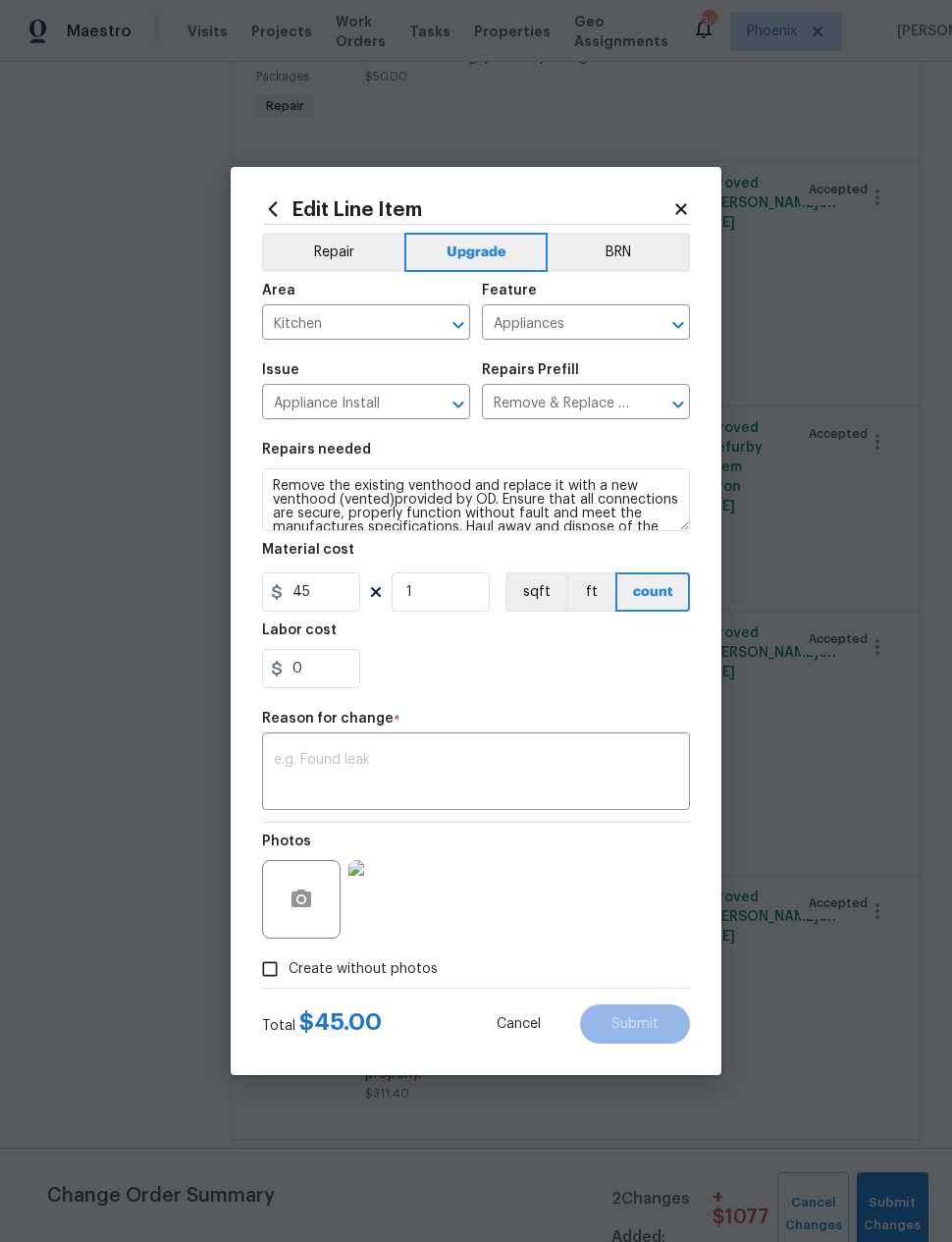 click at bounding box center [476, 774] 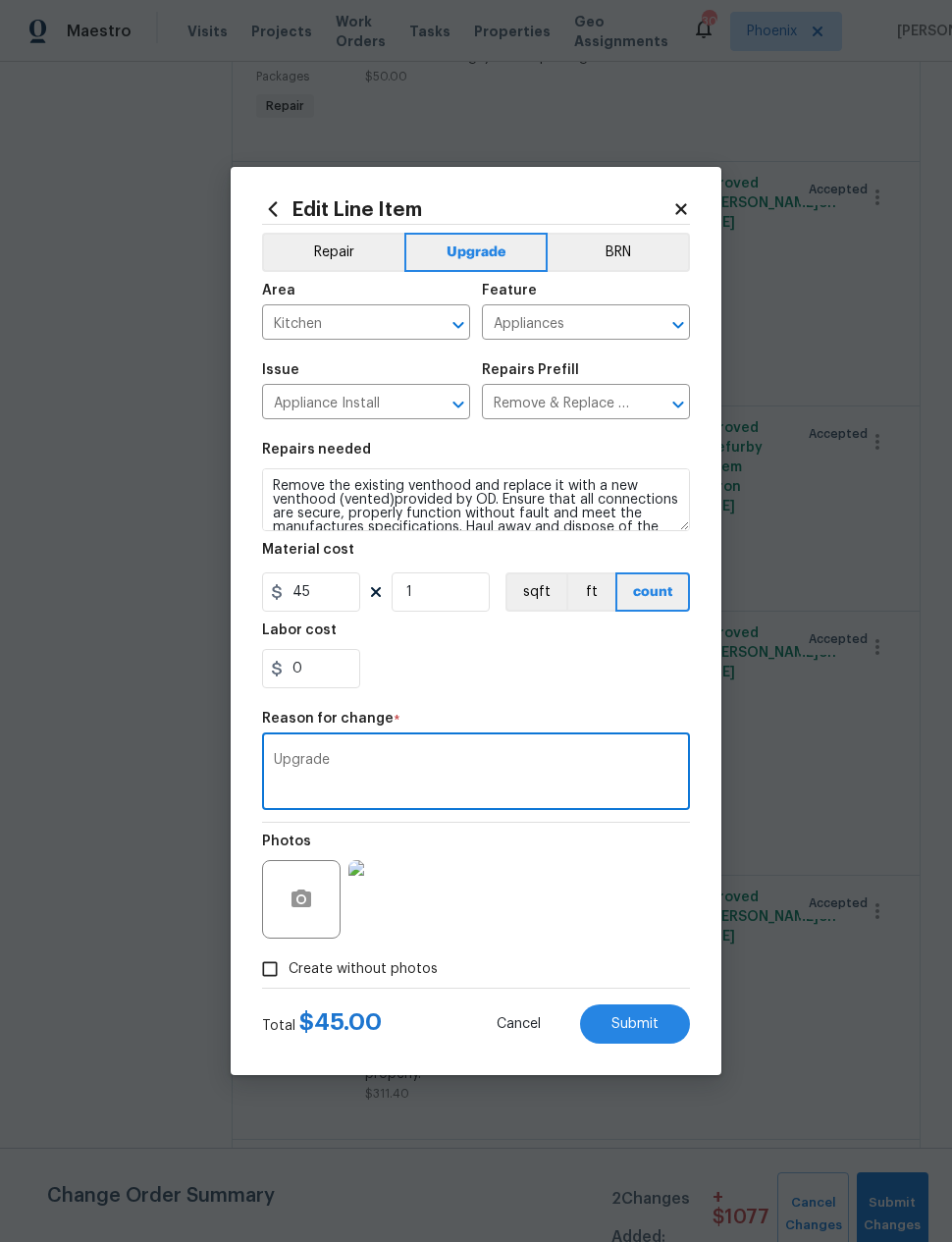type on "Upgrade" 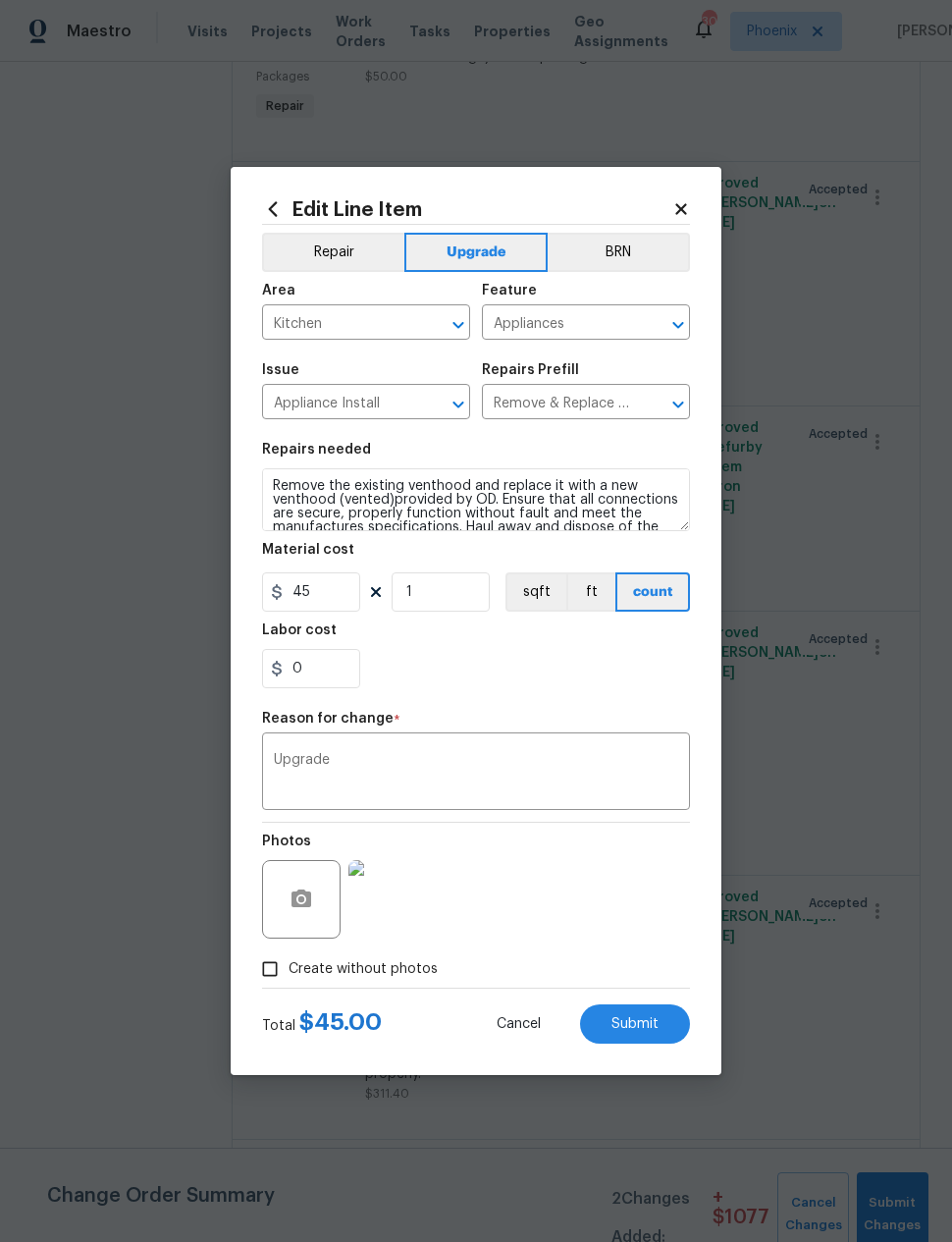 click on "Submit" at bounding box center (635, 1024) 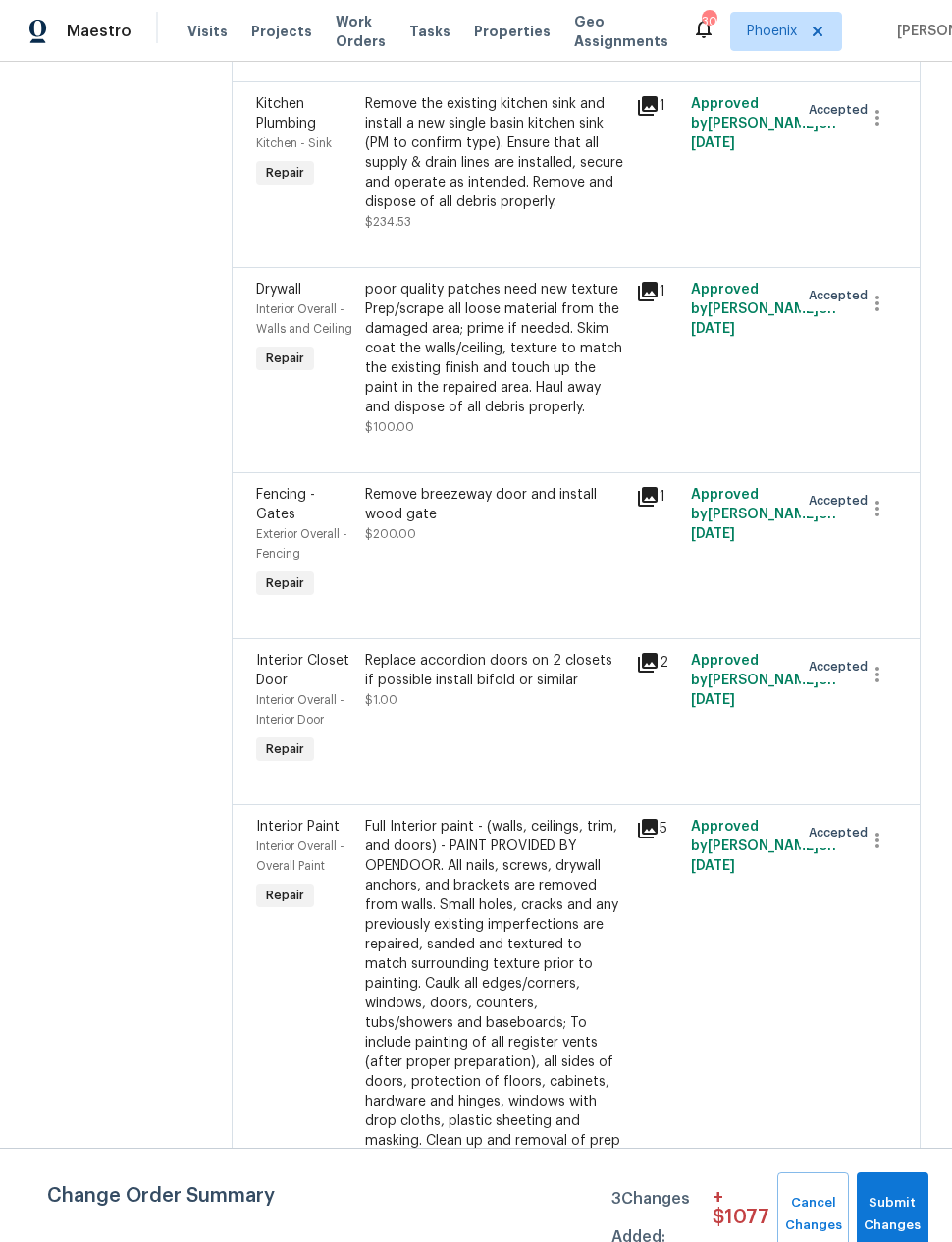 scroll, scrollTop: 5365, scrollLeft: -1, axis: both 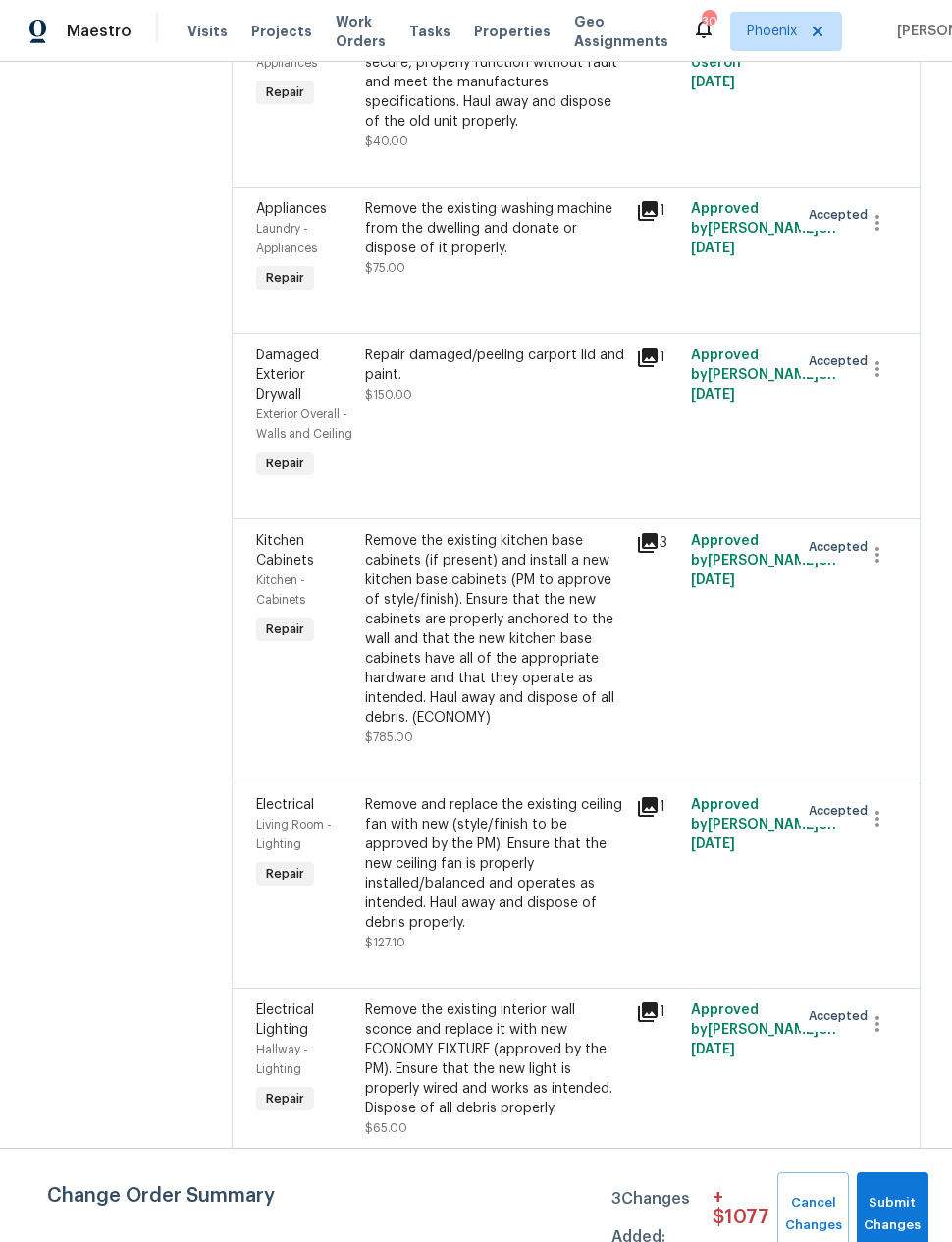 click on "Remove the existing kitchen base cabinets (if present) and install a new kitchen base cabinets (PM to approve of style/finish). Ensure that the new cabinets are properly anchored to the wall and that the new kitchen base cabinets have all of the appropriate hardware and that they operate as intended. Haul away and dispose of all debris. (ECONOMY)" at bounding box center (495, 629) 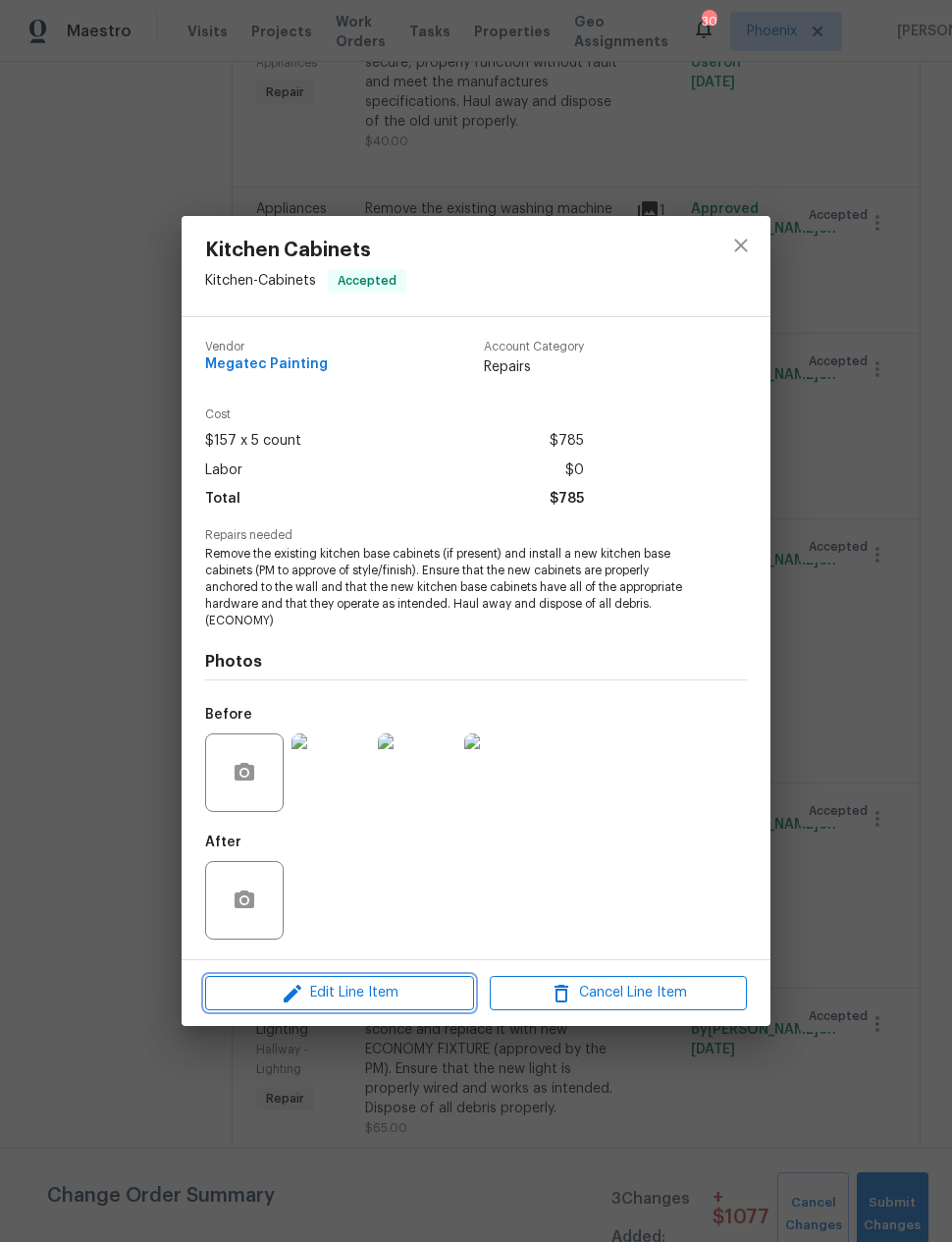 click 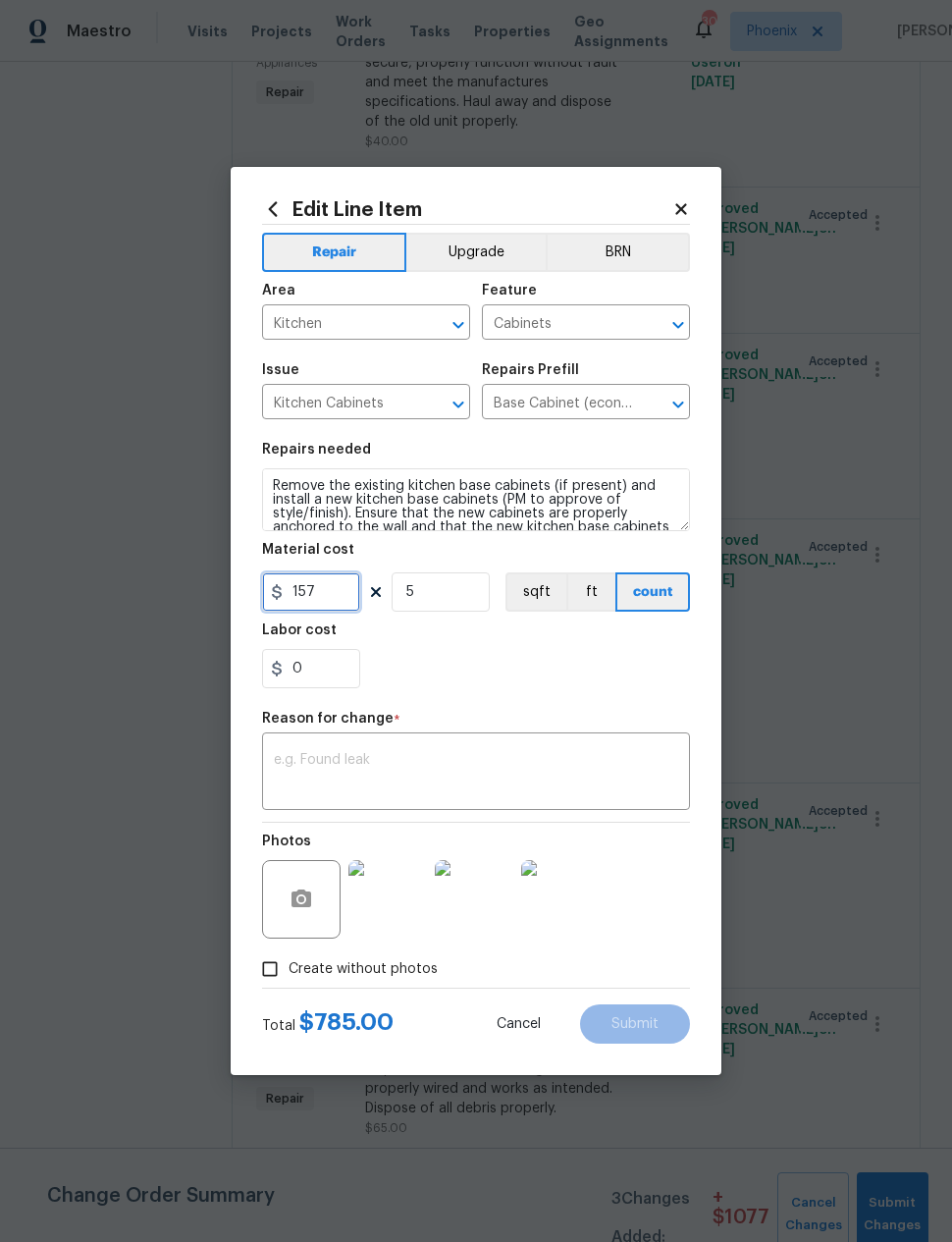 click on "157" at bounding box center [311, 592] 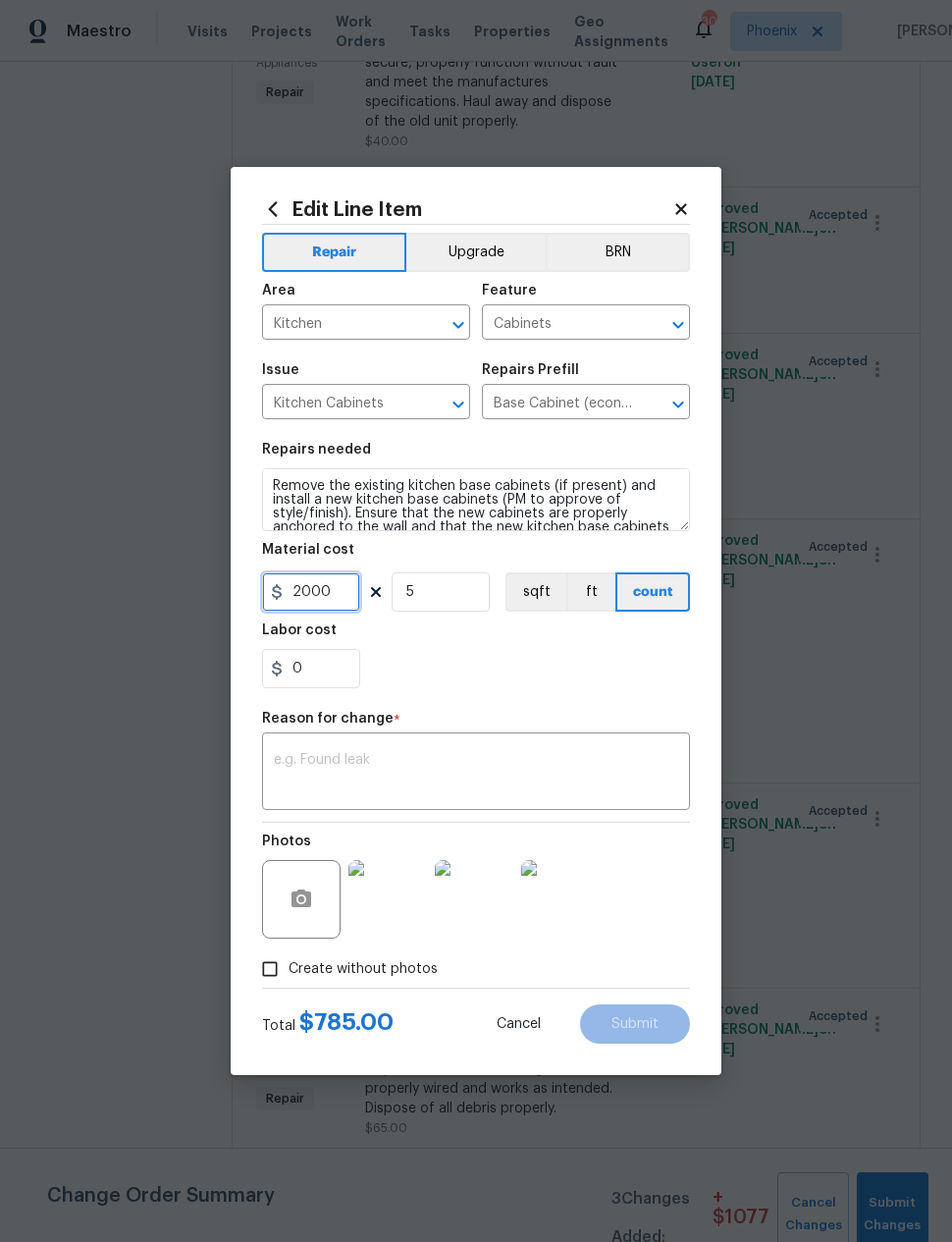 type on "2000" 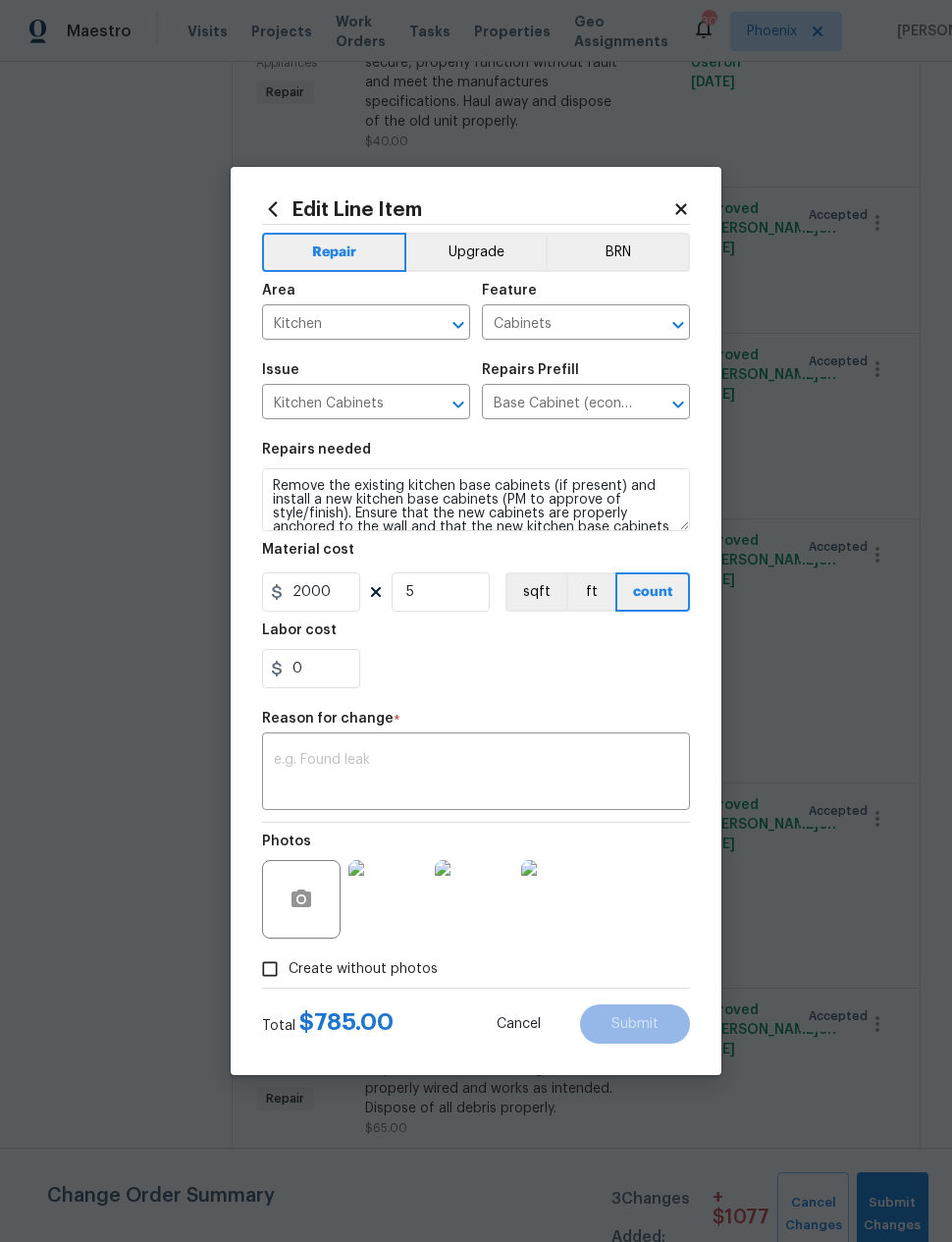 click on "Upgrade" at bounding box center (476, 252) 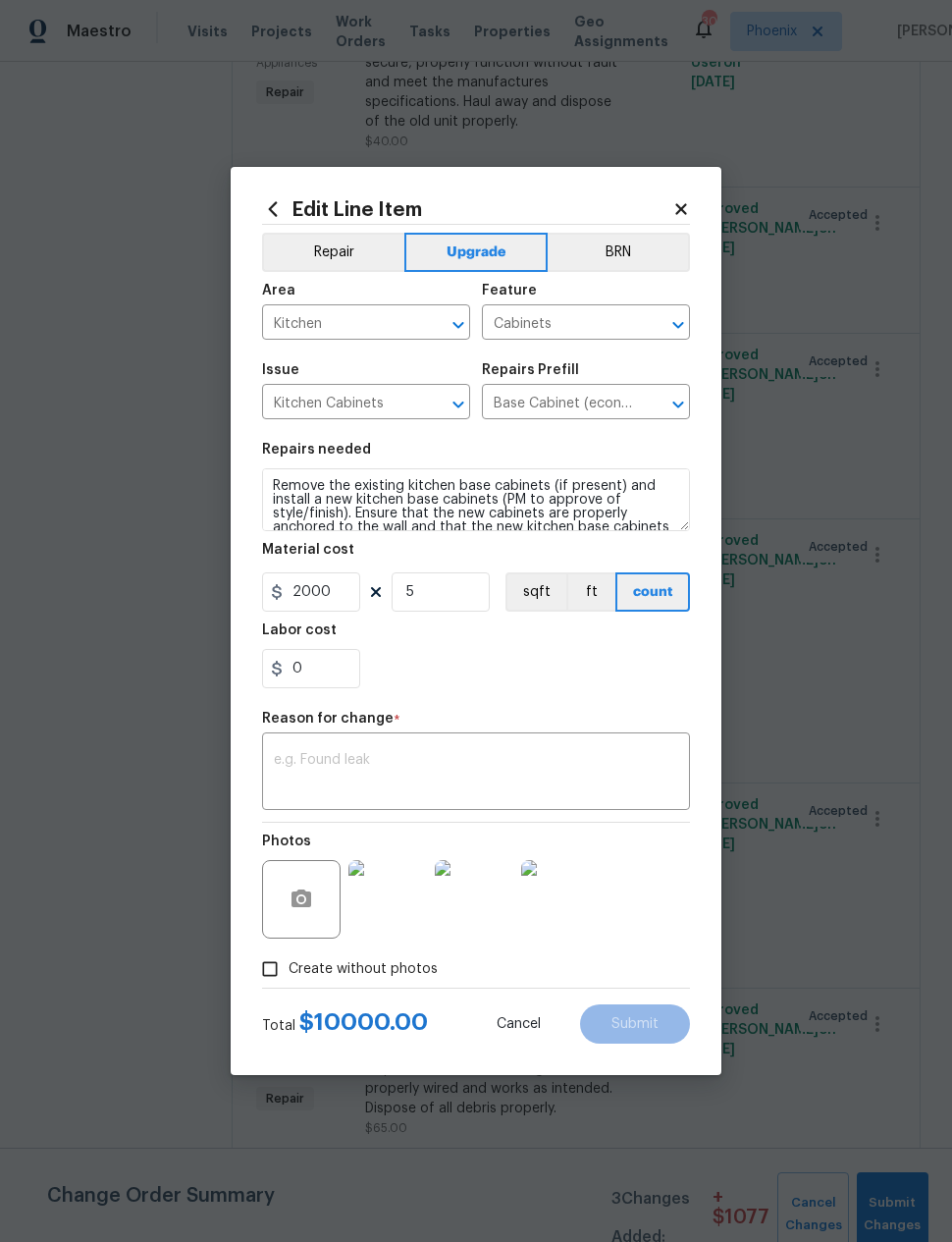 click at bounding box center (476, 774) 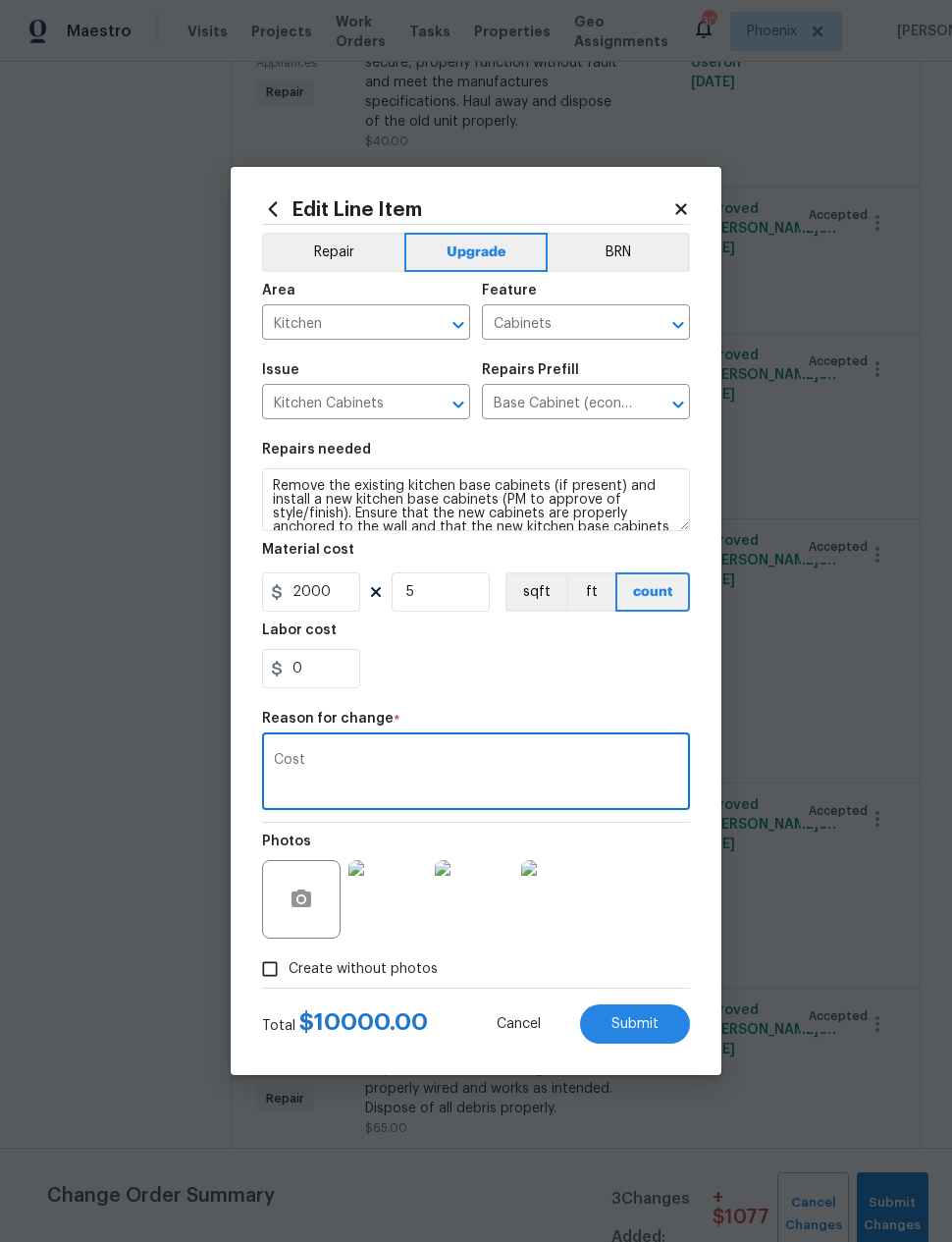type on "Cost" 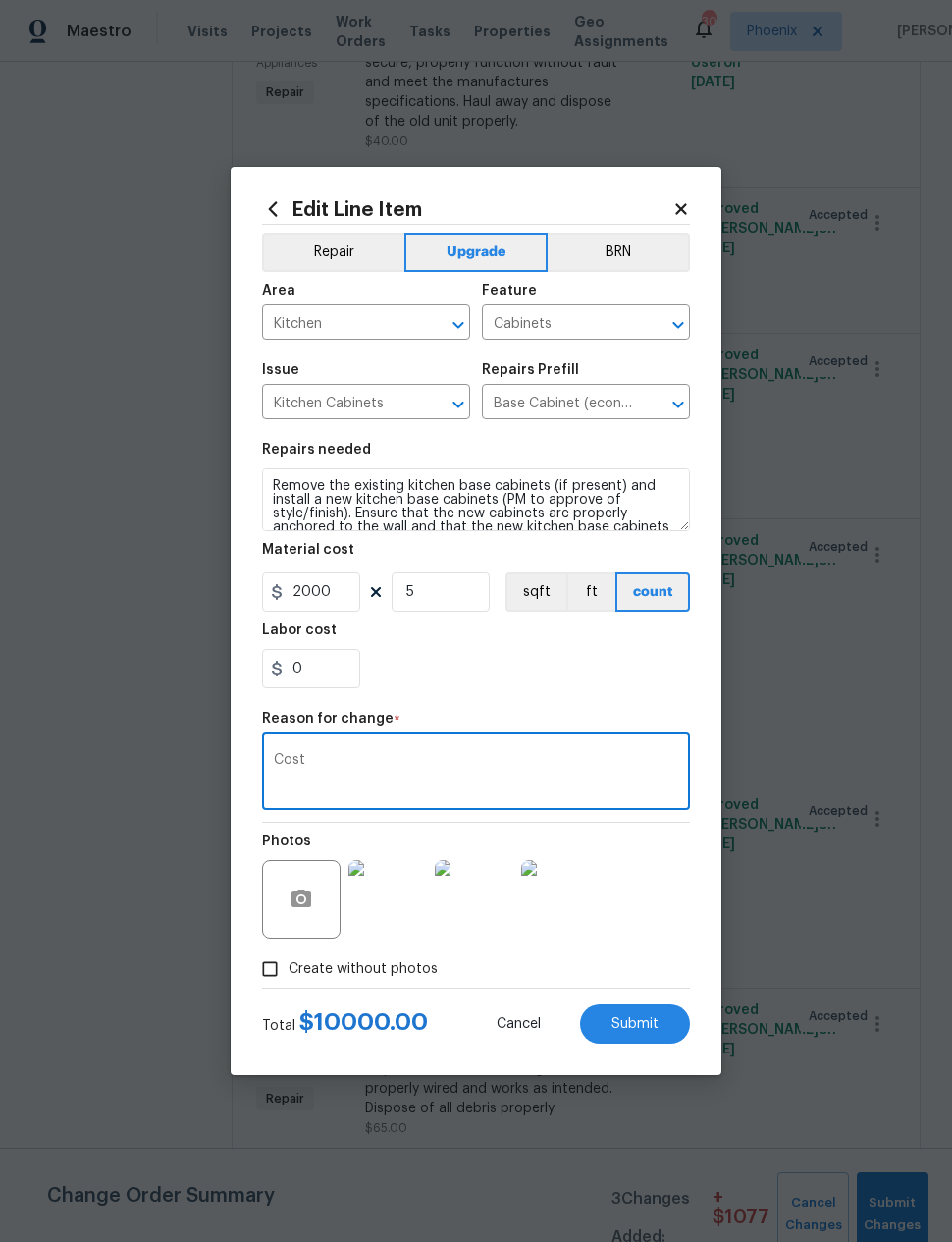 click on "0" at bounding box center (476, 669) 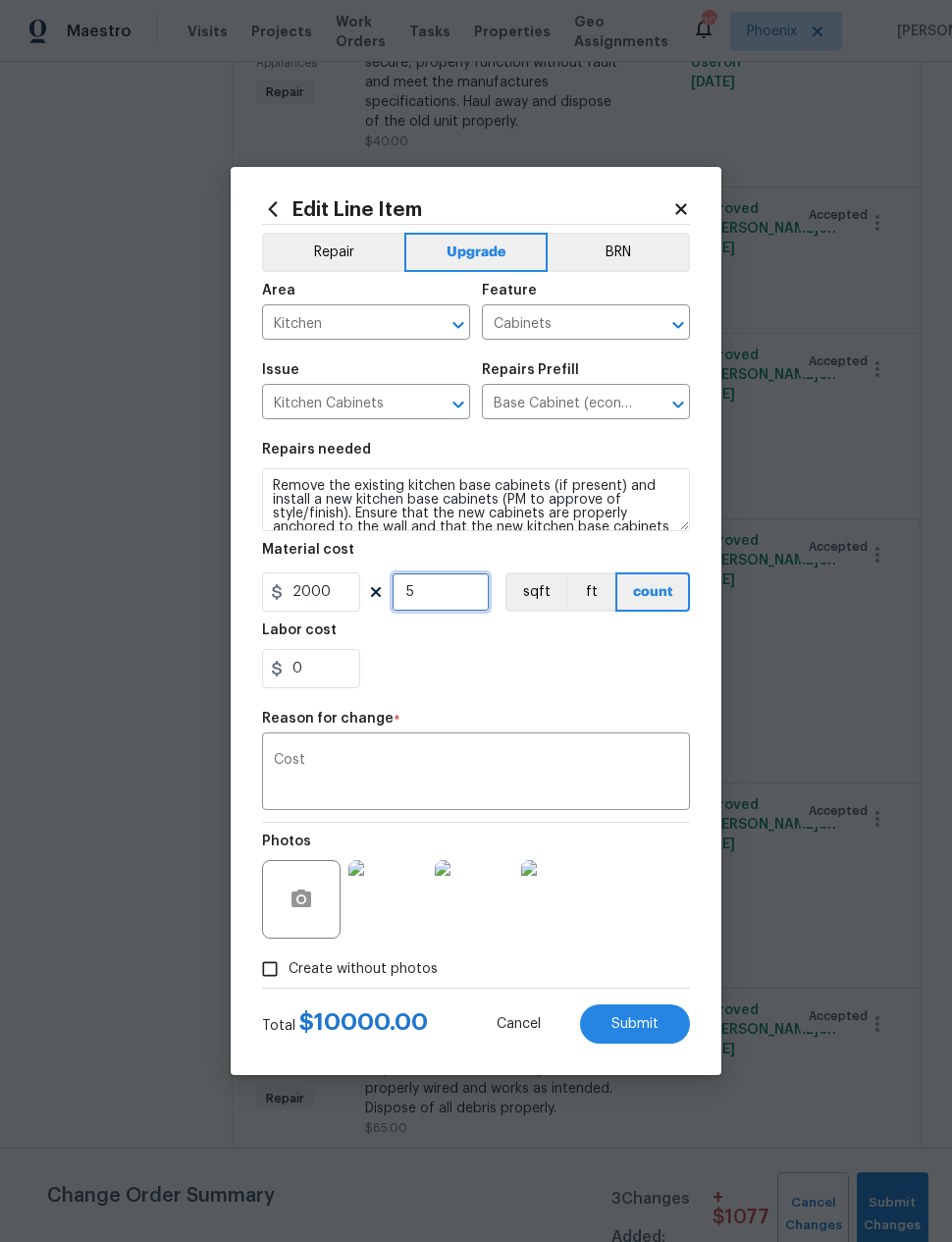 click on "5" at bounding box center (441, 592) 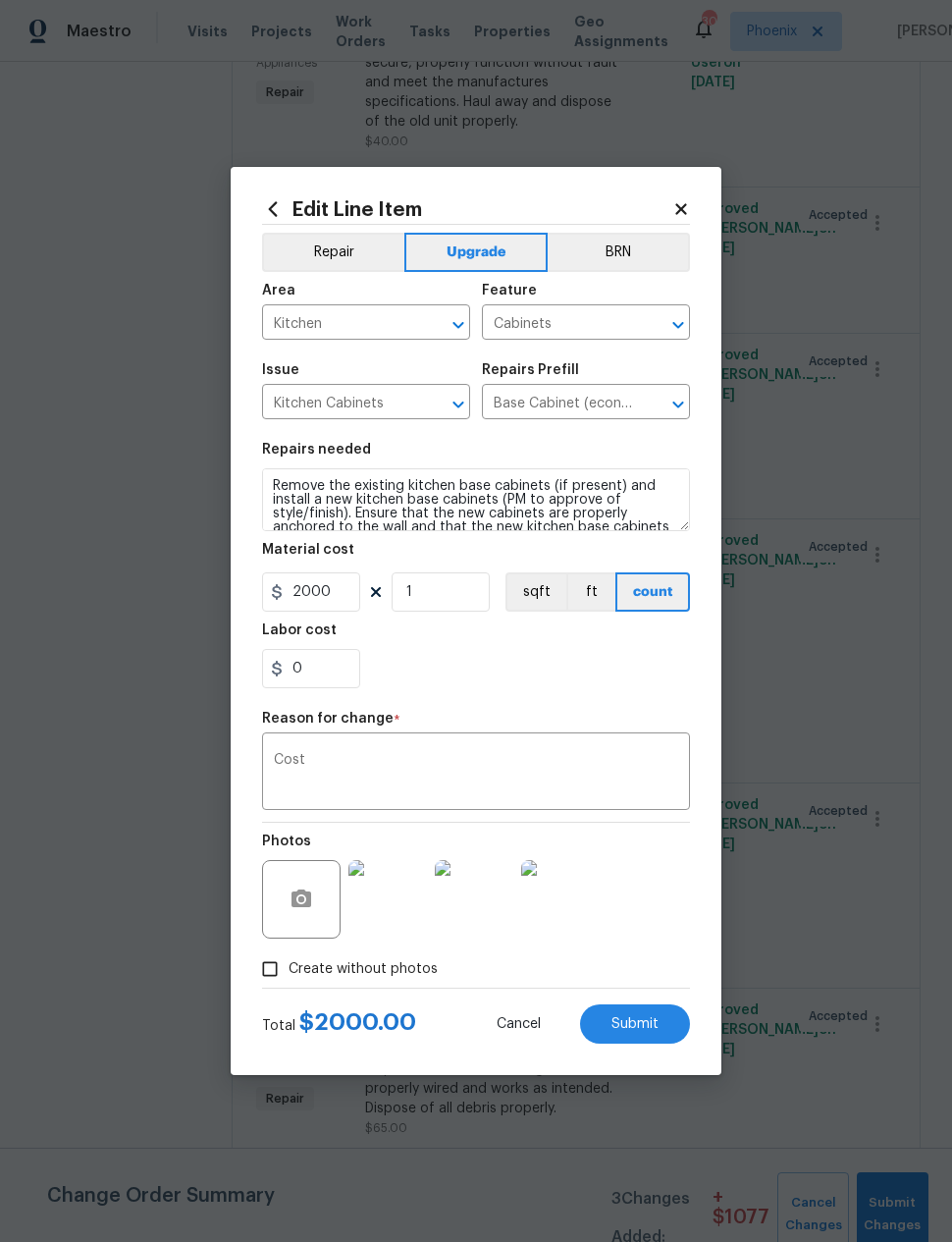 click on "0" at bounding box center [476, 669] 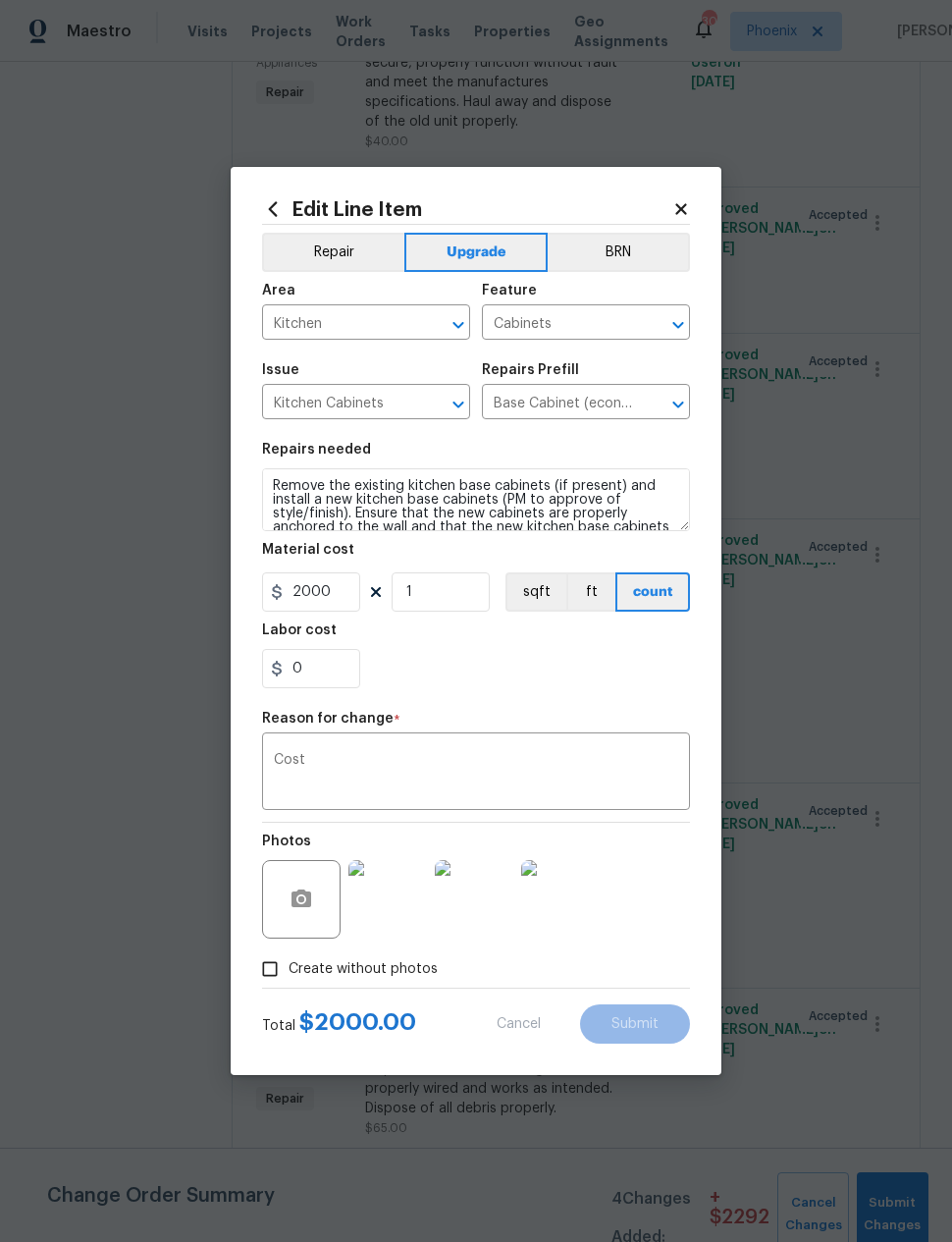 type on "5" 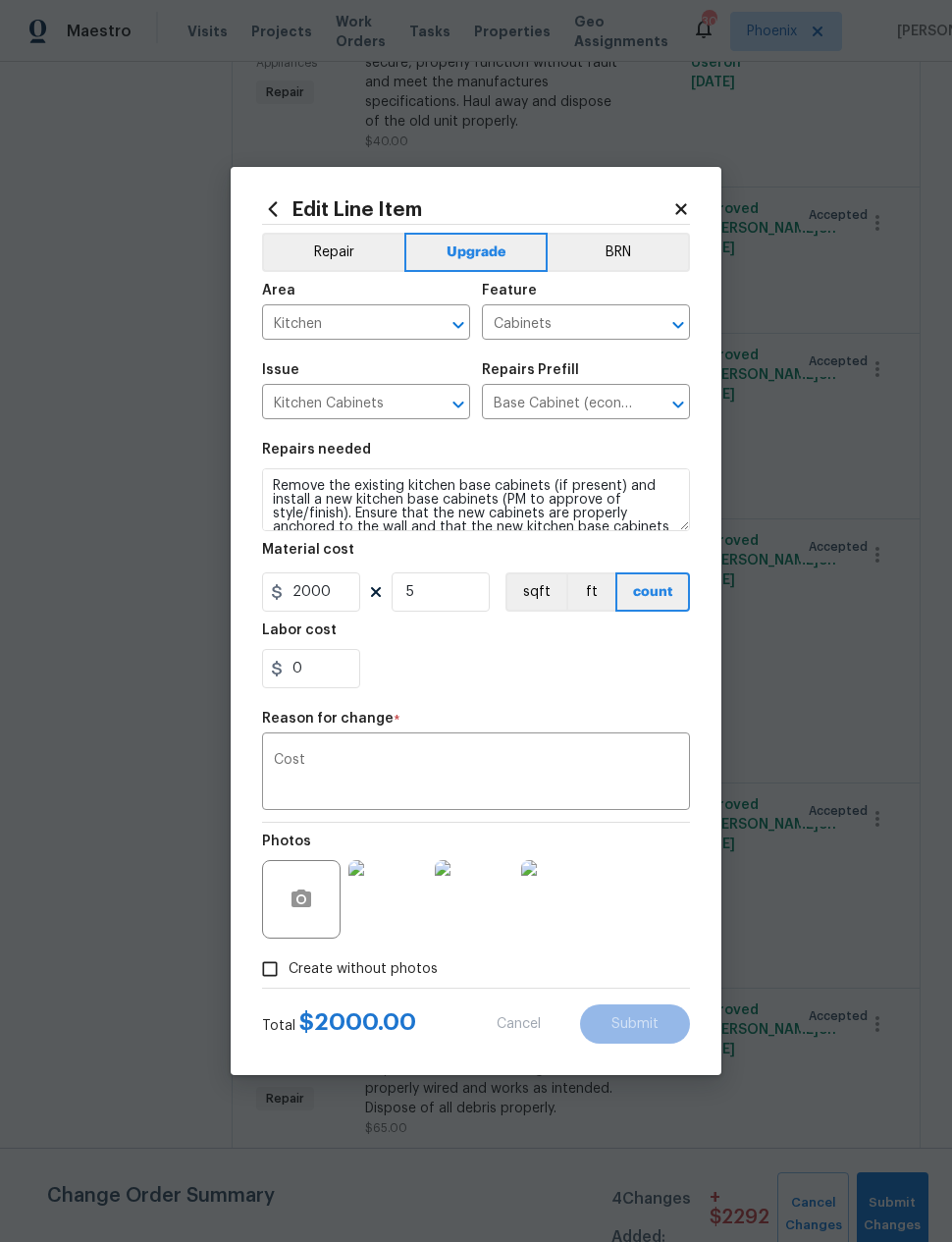 type on "157" 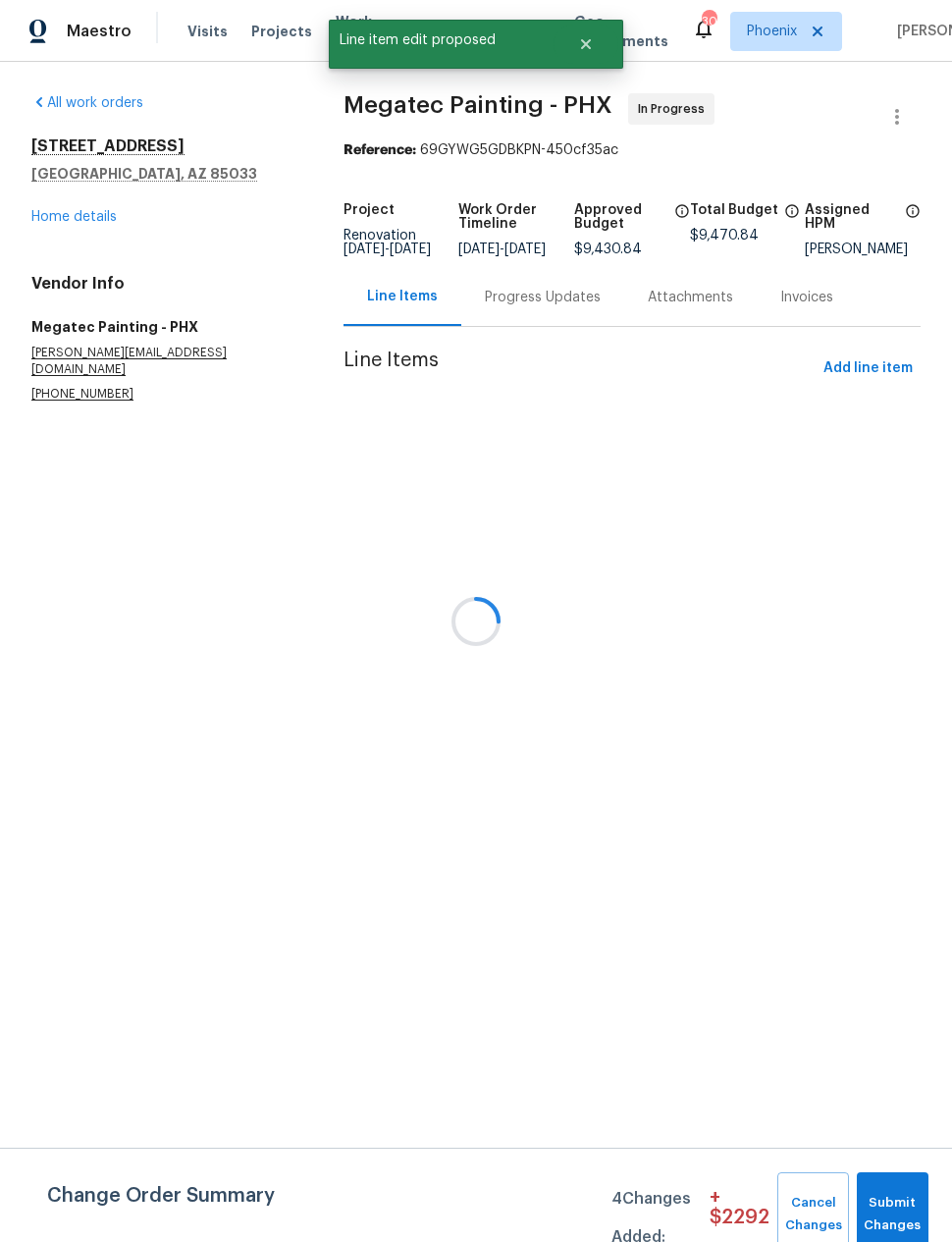 scroll, scrollTop: 0, scrollLeft: 0, axis: both 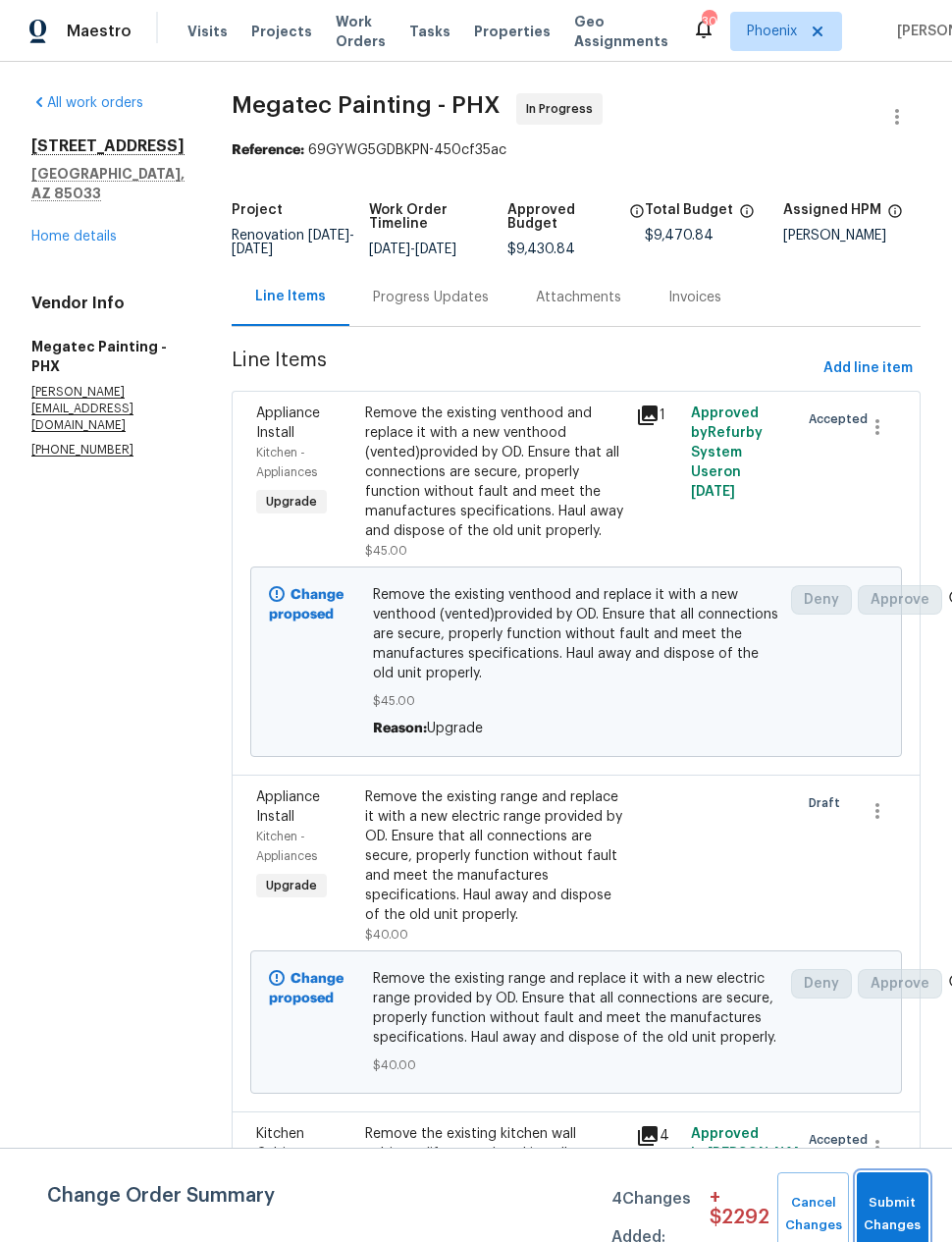 click on "Submit Changes" at bounding box center [892, 1215] 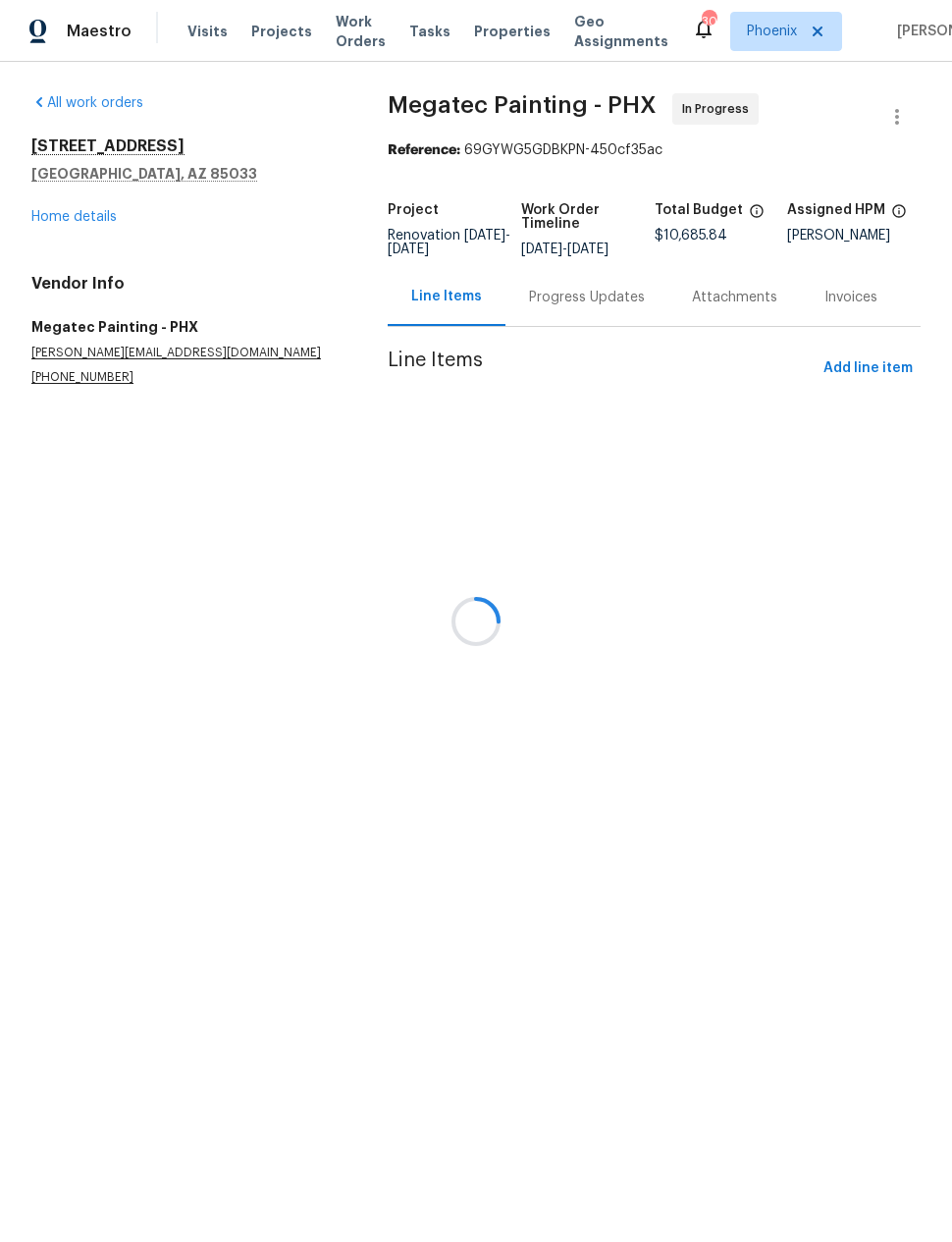 click at bounding box center [476, 621] 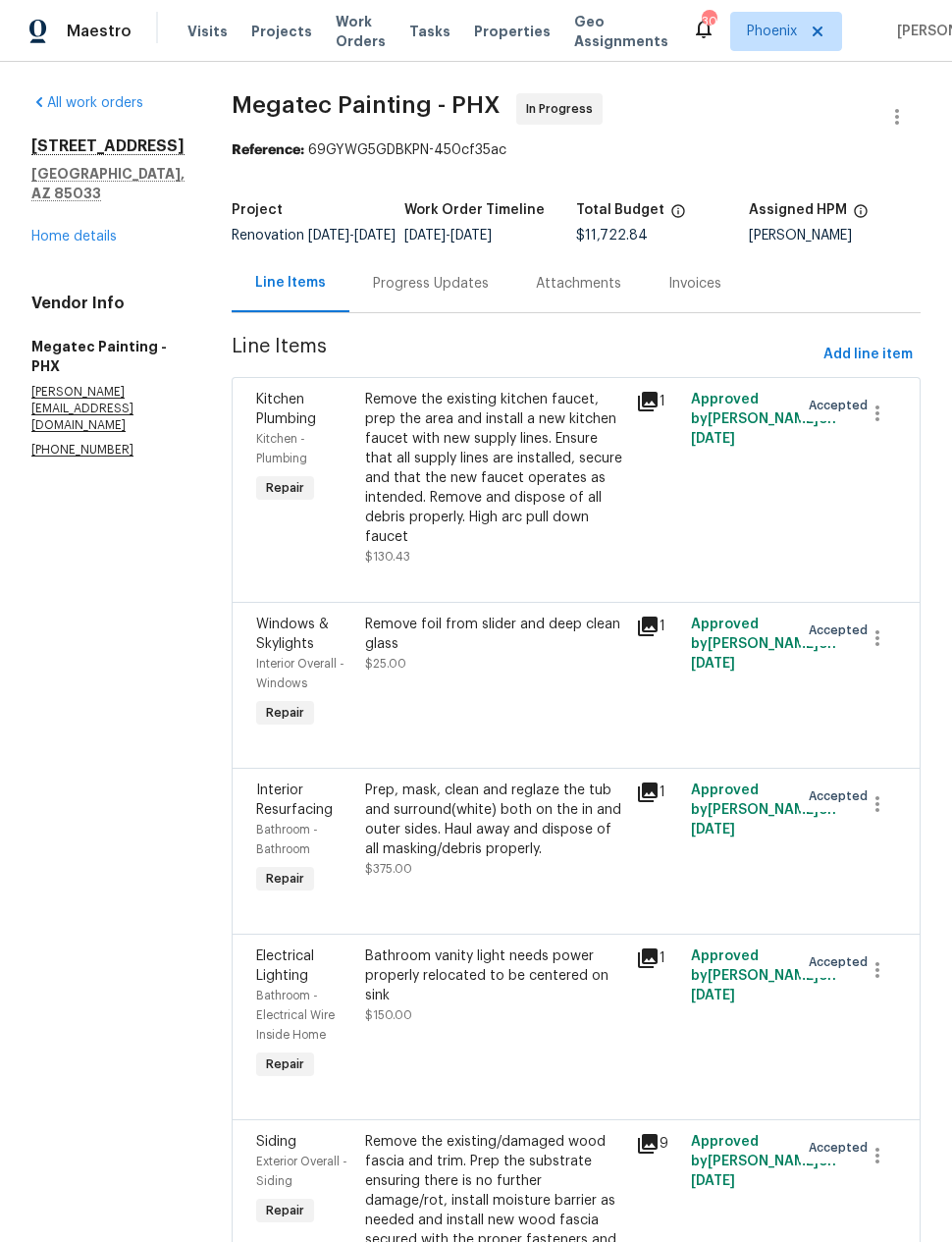 click on "Progress Updates" at bounding box center (431, 284) 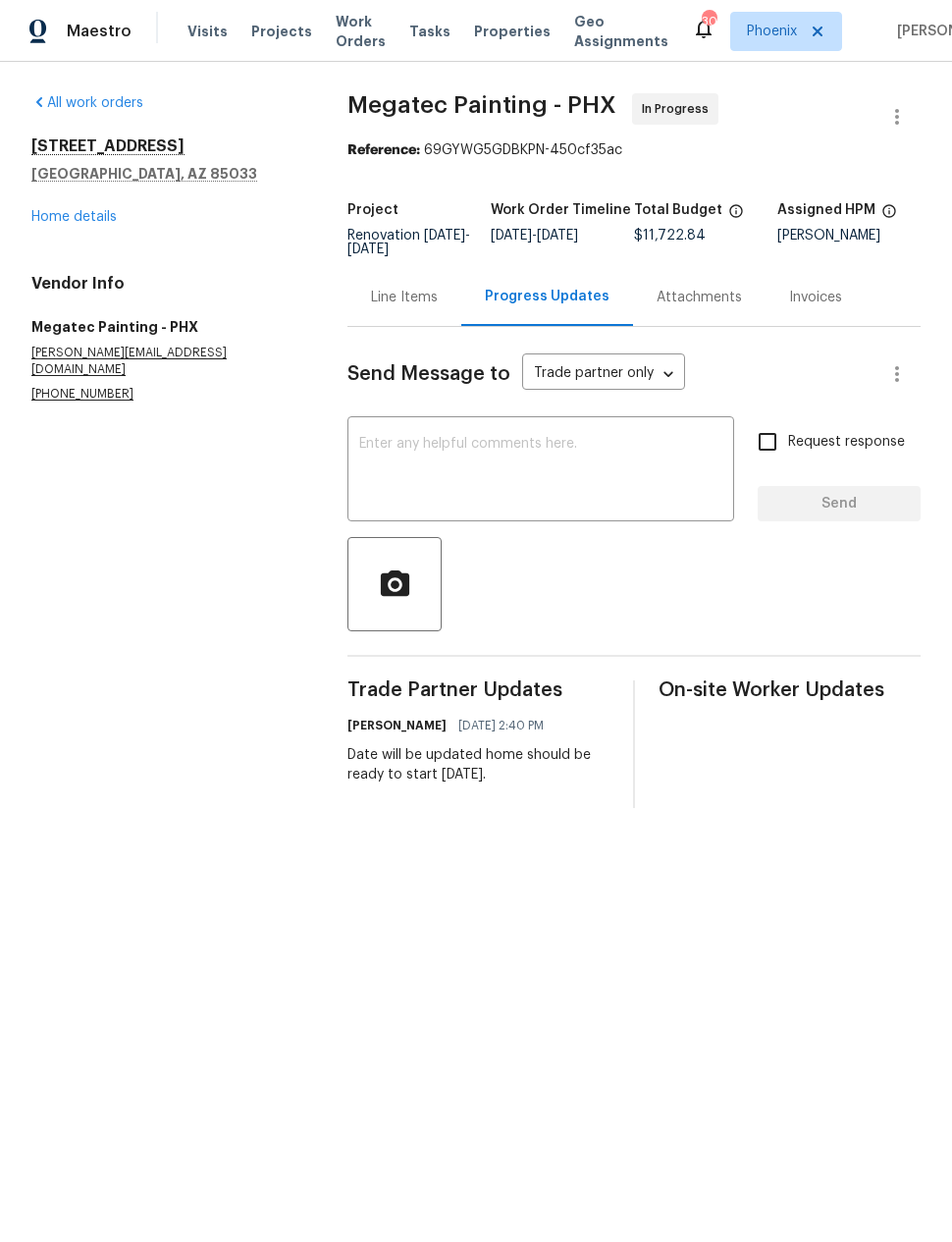click at bounding box center [541, 471] 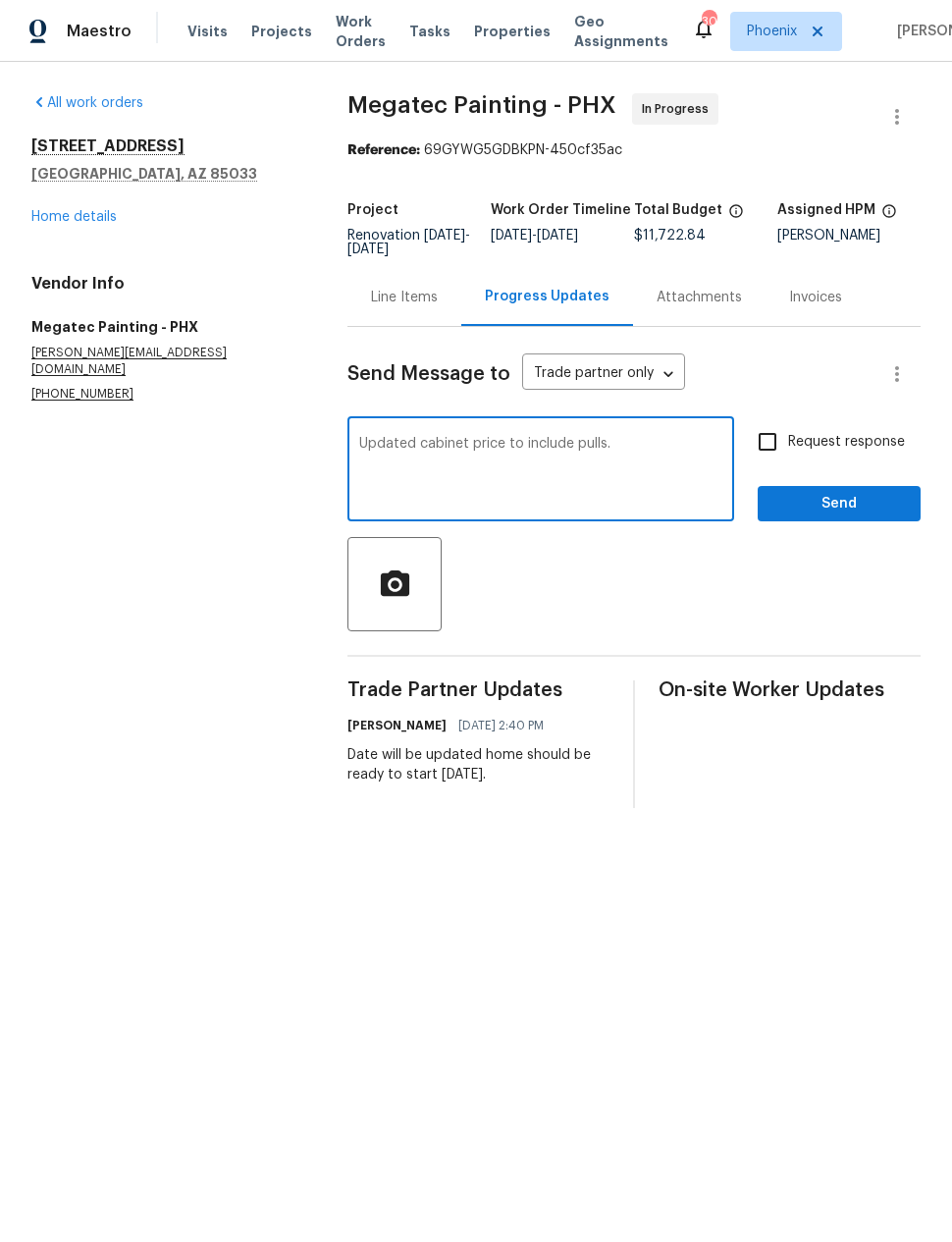 click on "Updated cabinet price to include pulls." at bounding box center (541, 471) 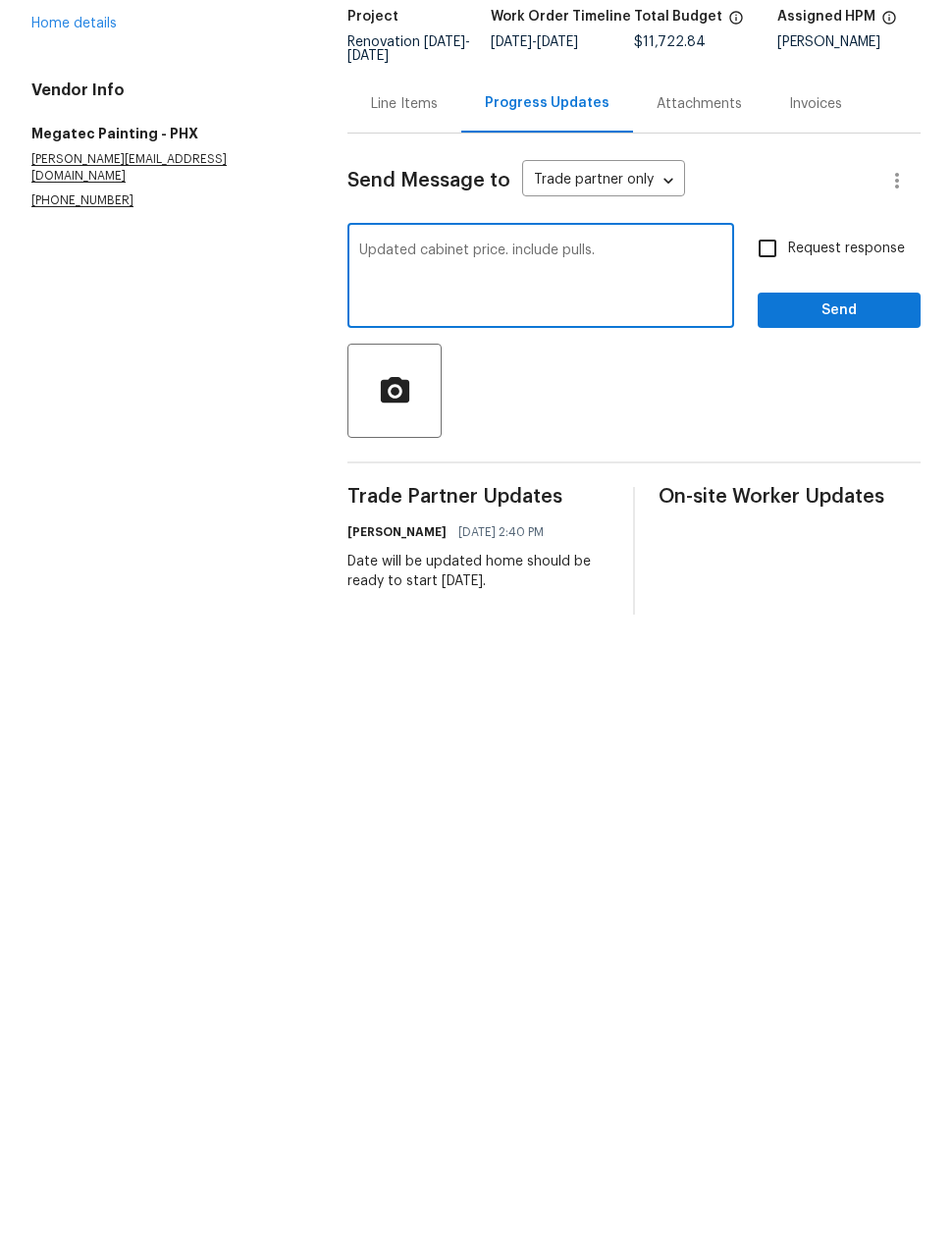 type on "Updated cabinet price. include pulls." 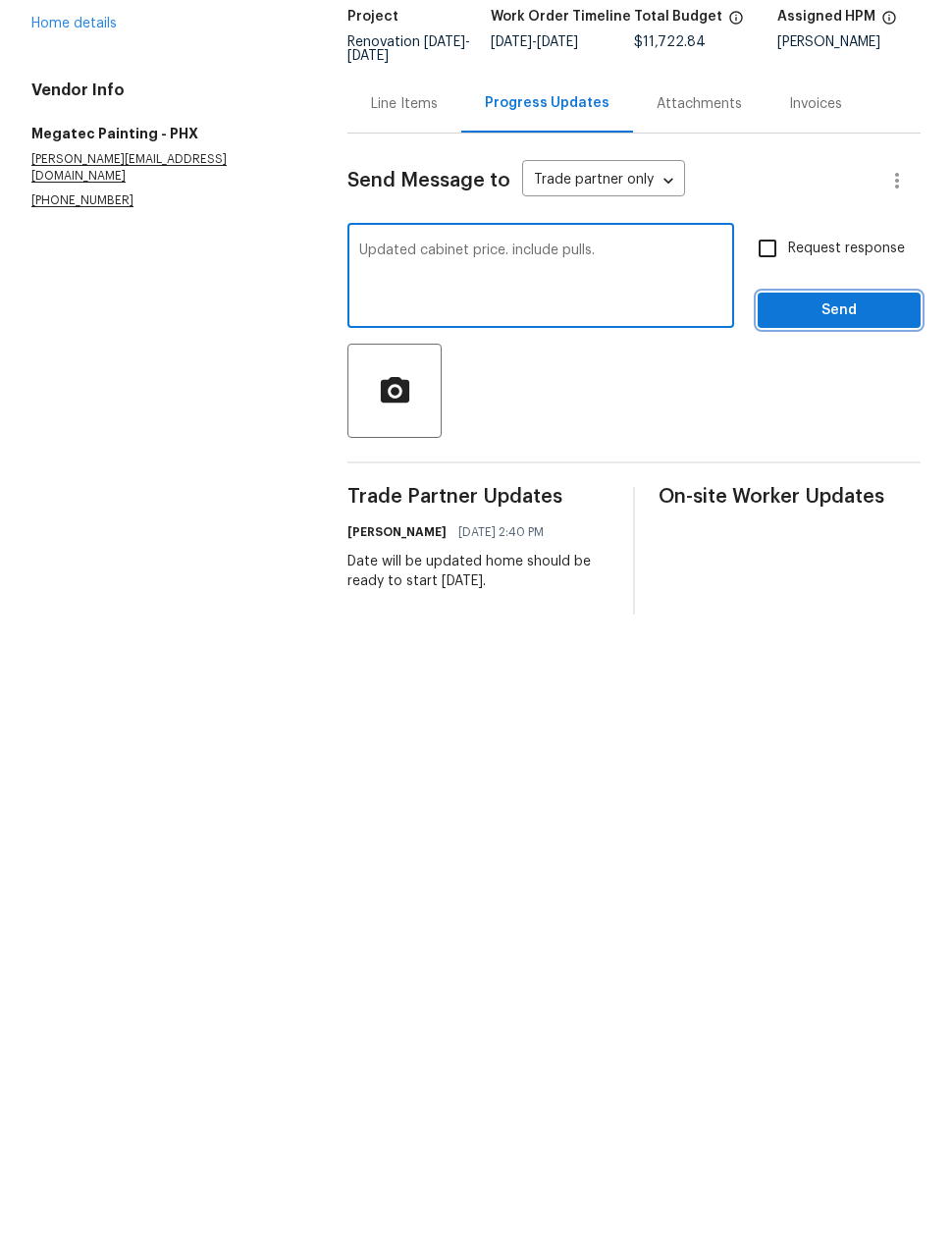 click on "Send" at bounding box center [839, 504] 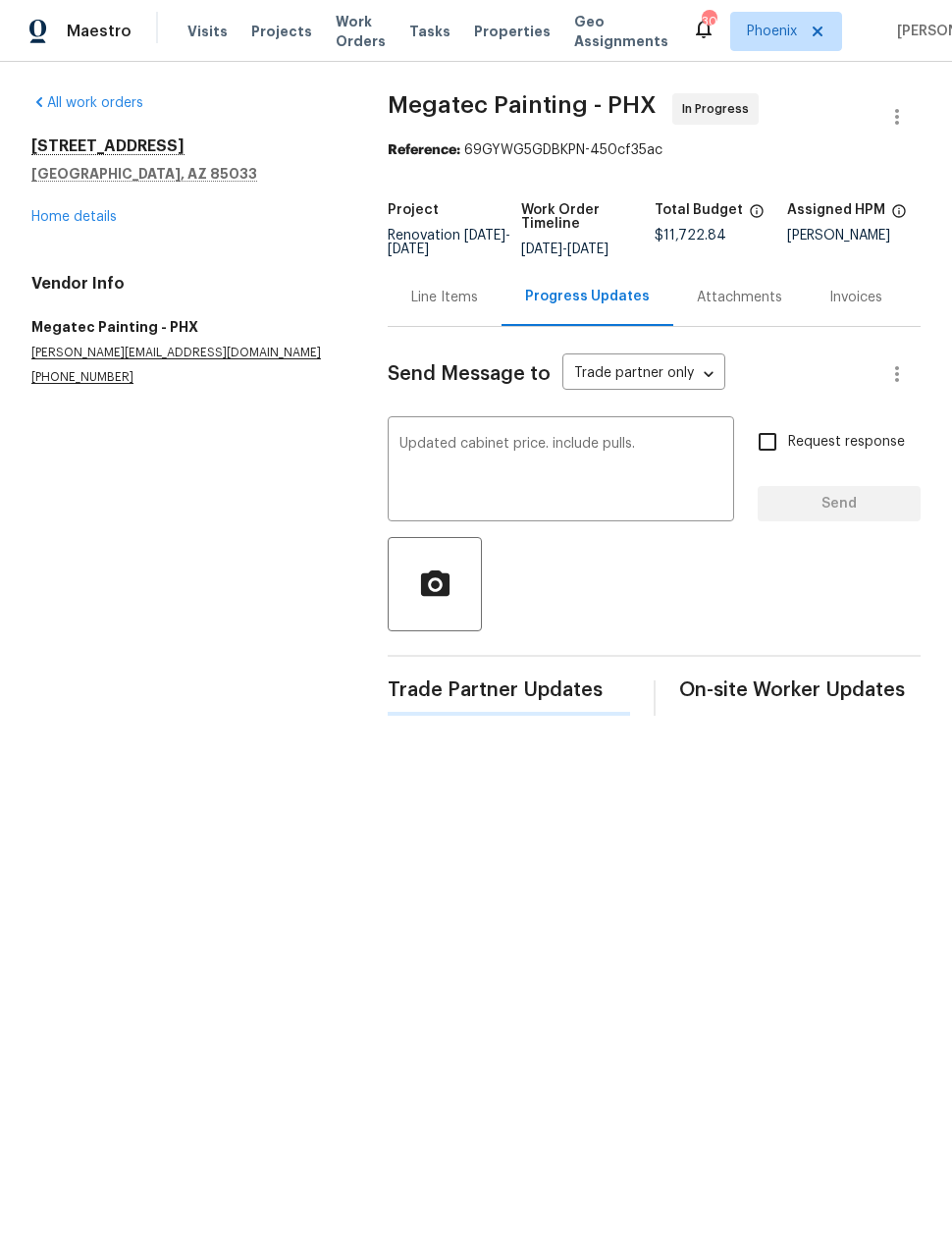 type 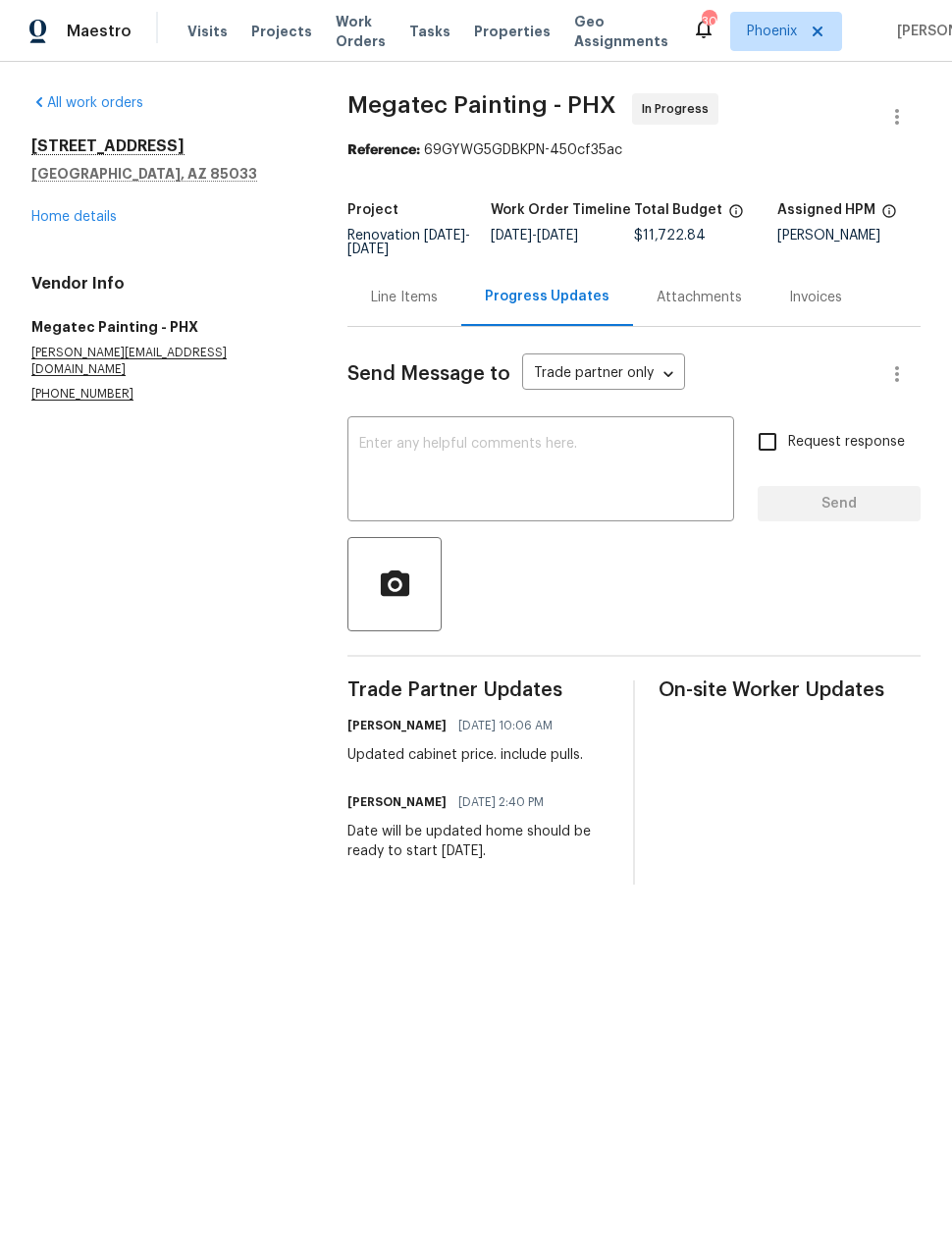 click on "Line Items" at bounding box center (404, 297) 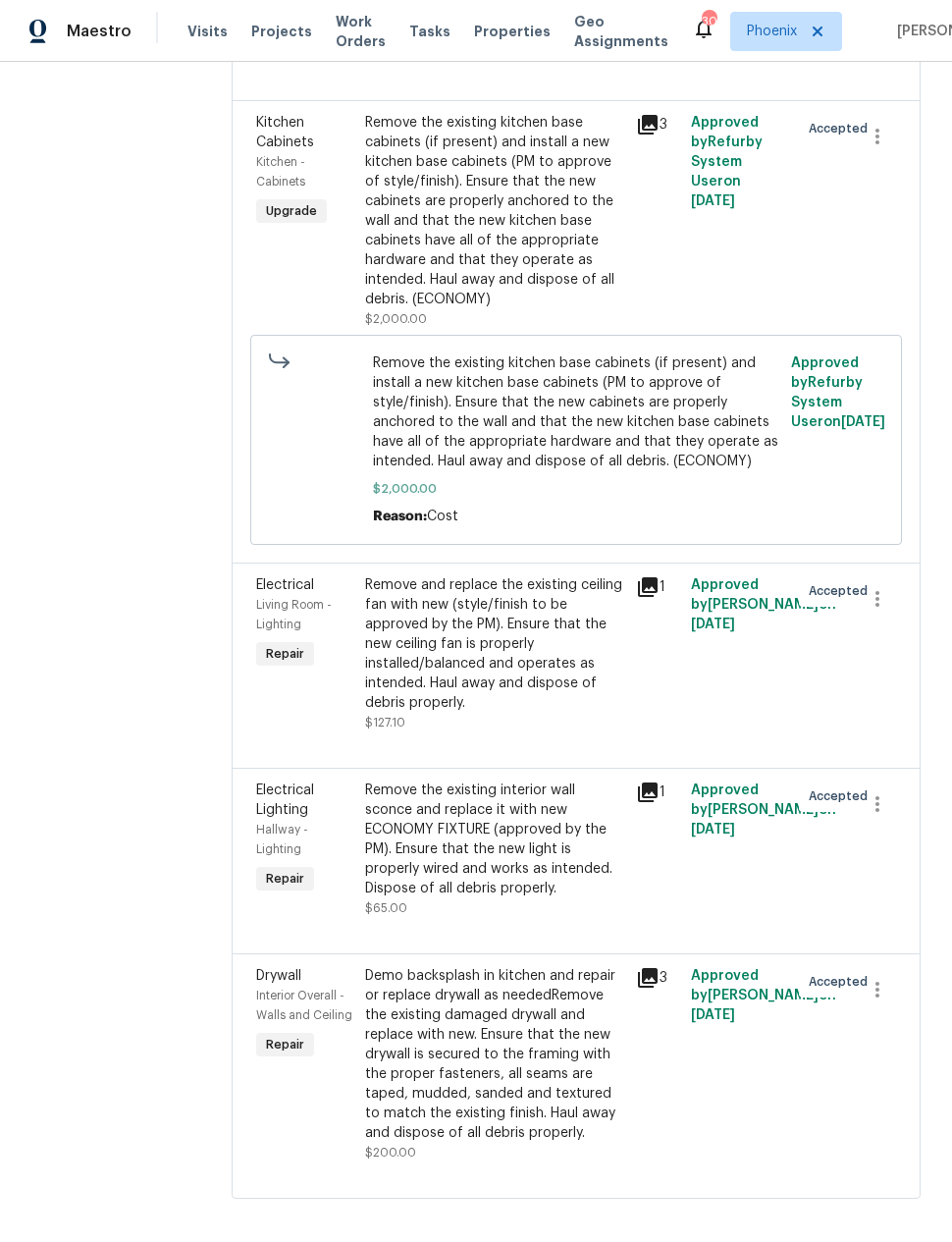 scroll, scrollTop: 7327, scrollLeft: 0, axis: vertical 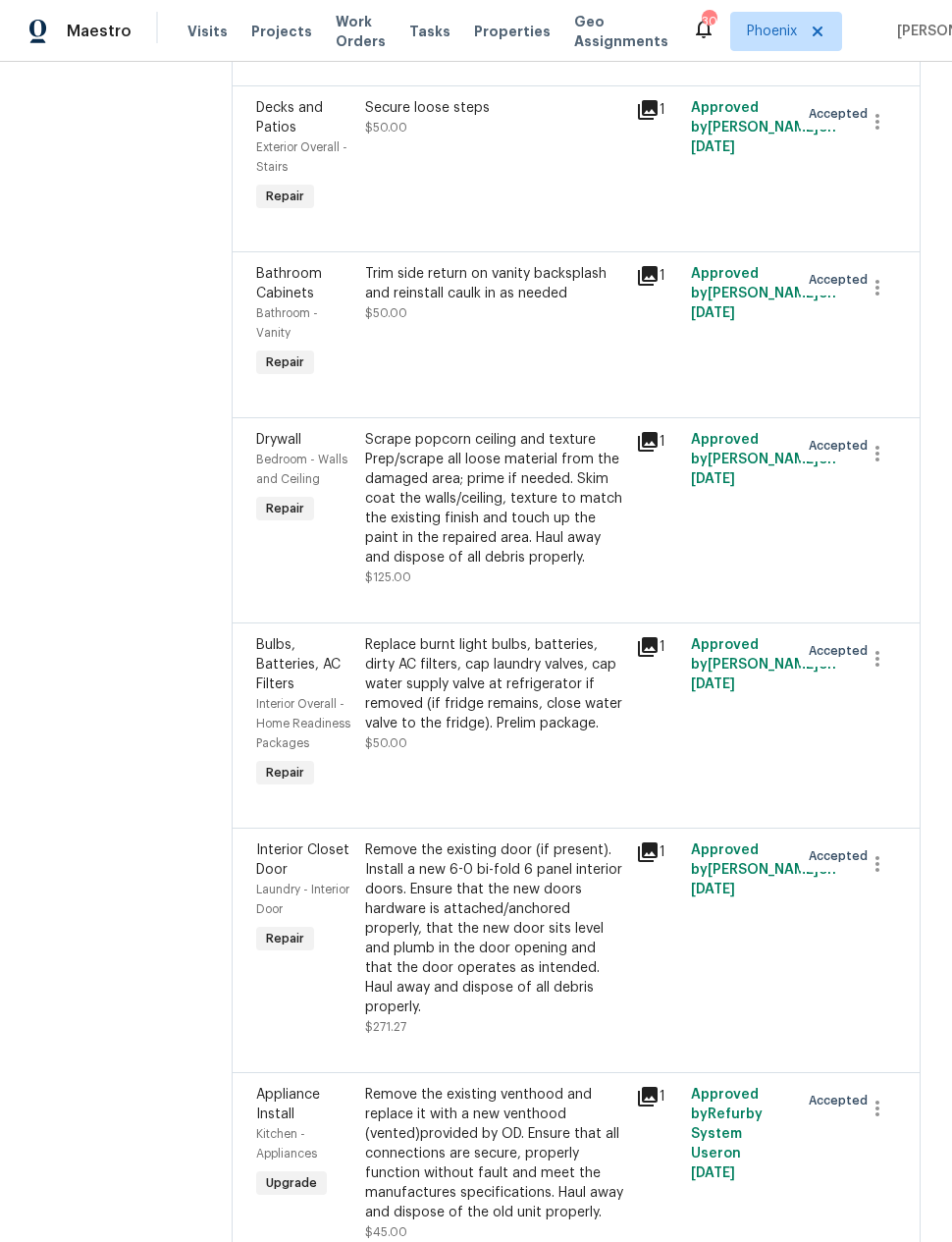 click on "Scrape popcorn ceiling and texture
Prep/scrape all loose material from the damaged area; prime if needed. Skim coat the walls/ceiling, texture to match the existing finish and touch up the paint in the repaired area. Haul away and dispose of all debris properly." at bounding box center [495, 499] 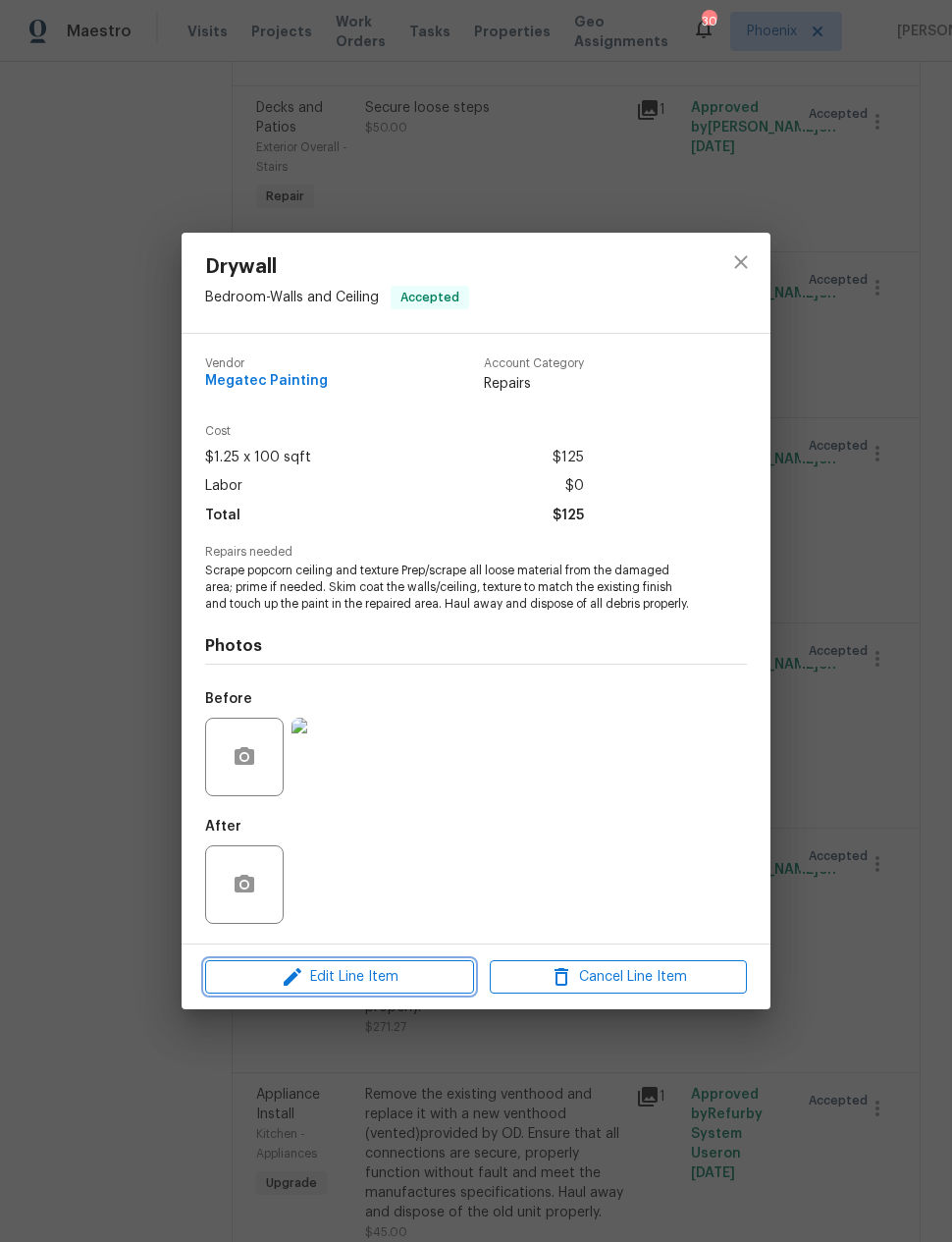 click on "Edit Line Item" at bounding box center [340, 977] 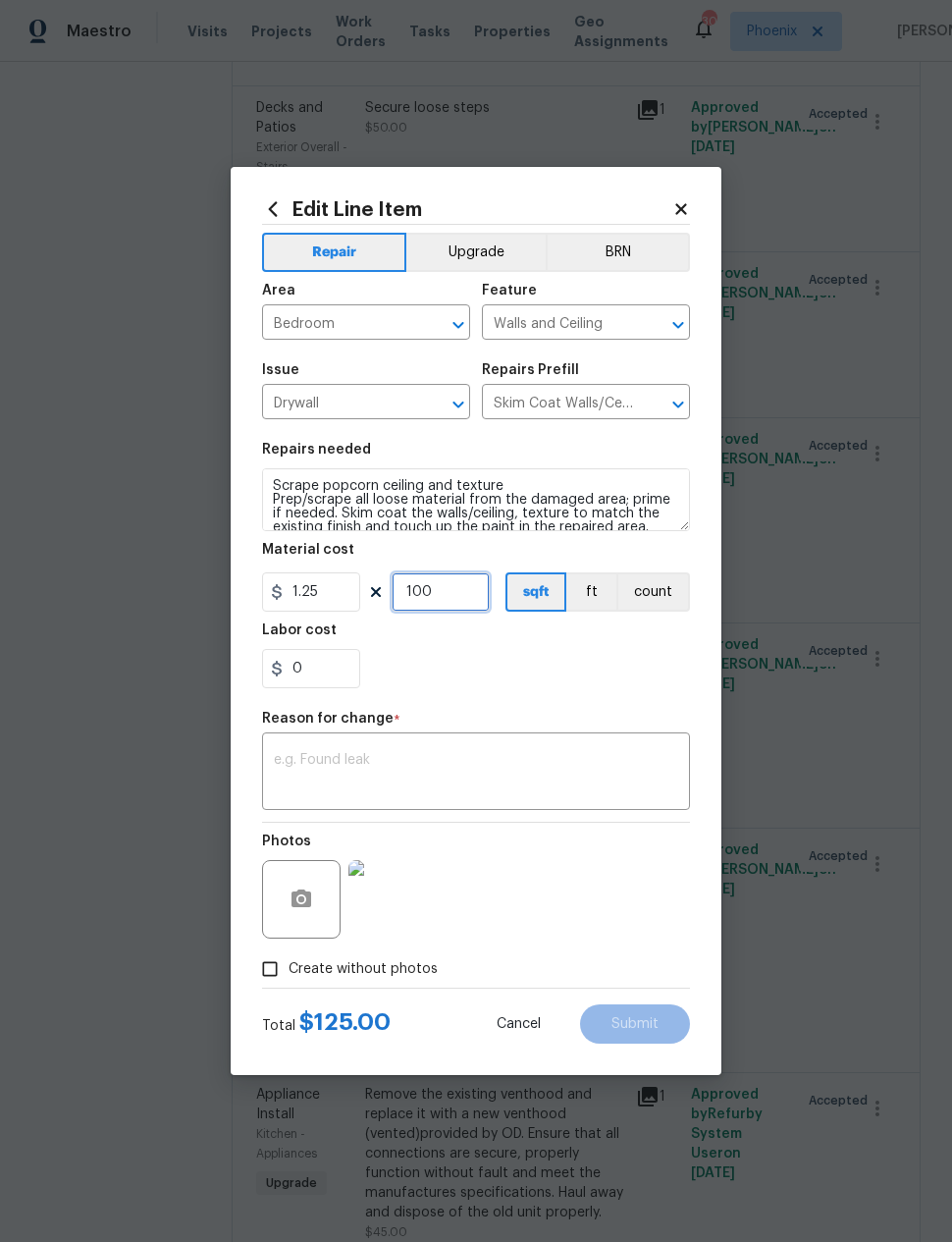 click on "100" at bounding box center [441, 592] 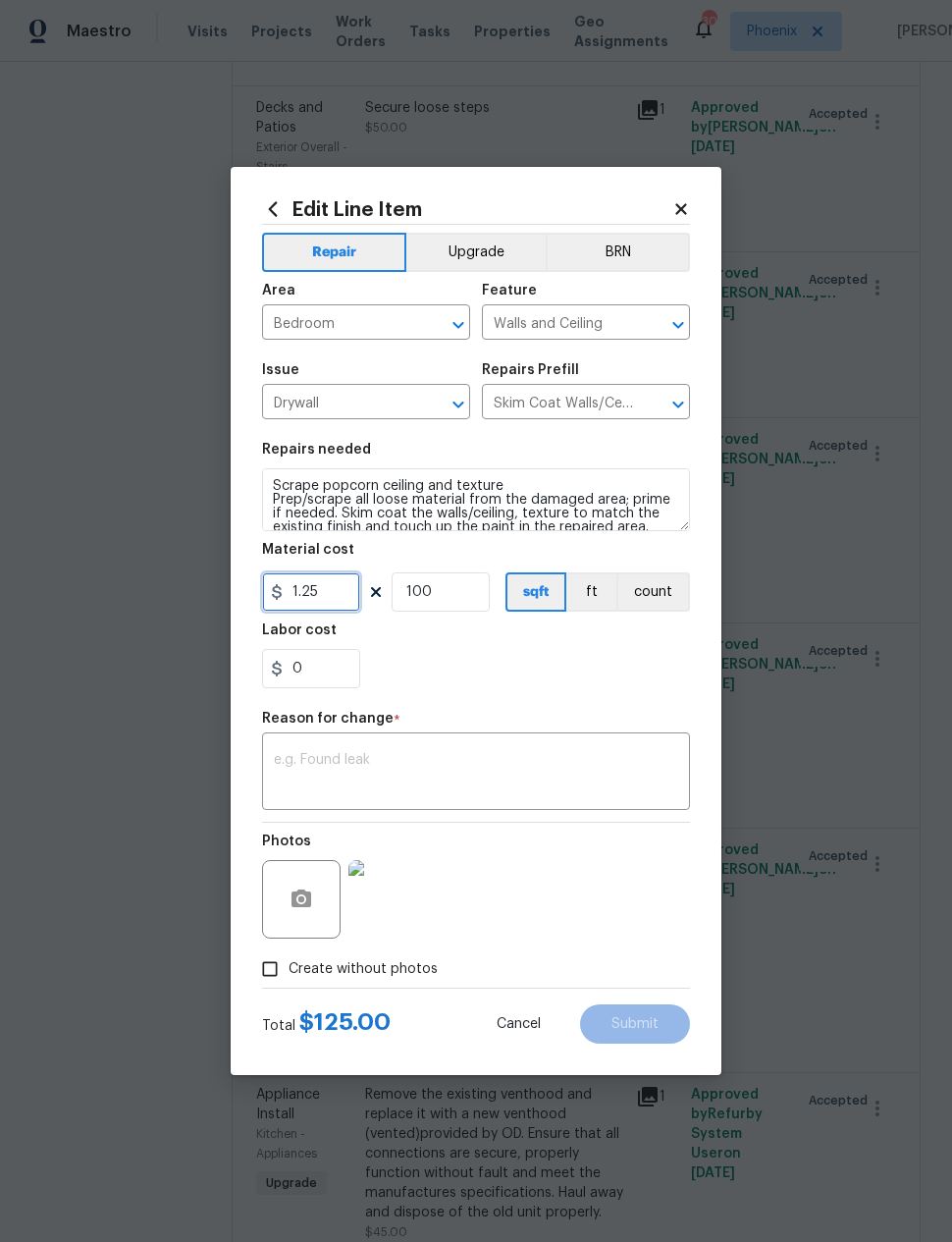 click on "1.25" at bounding box center [311, 592] 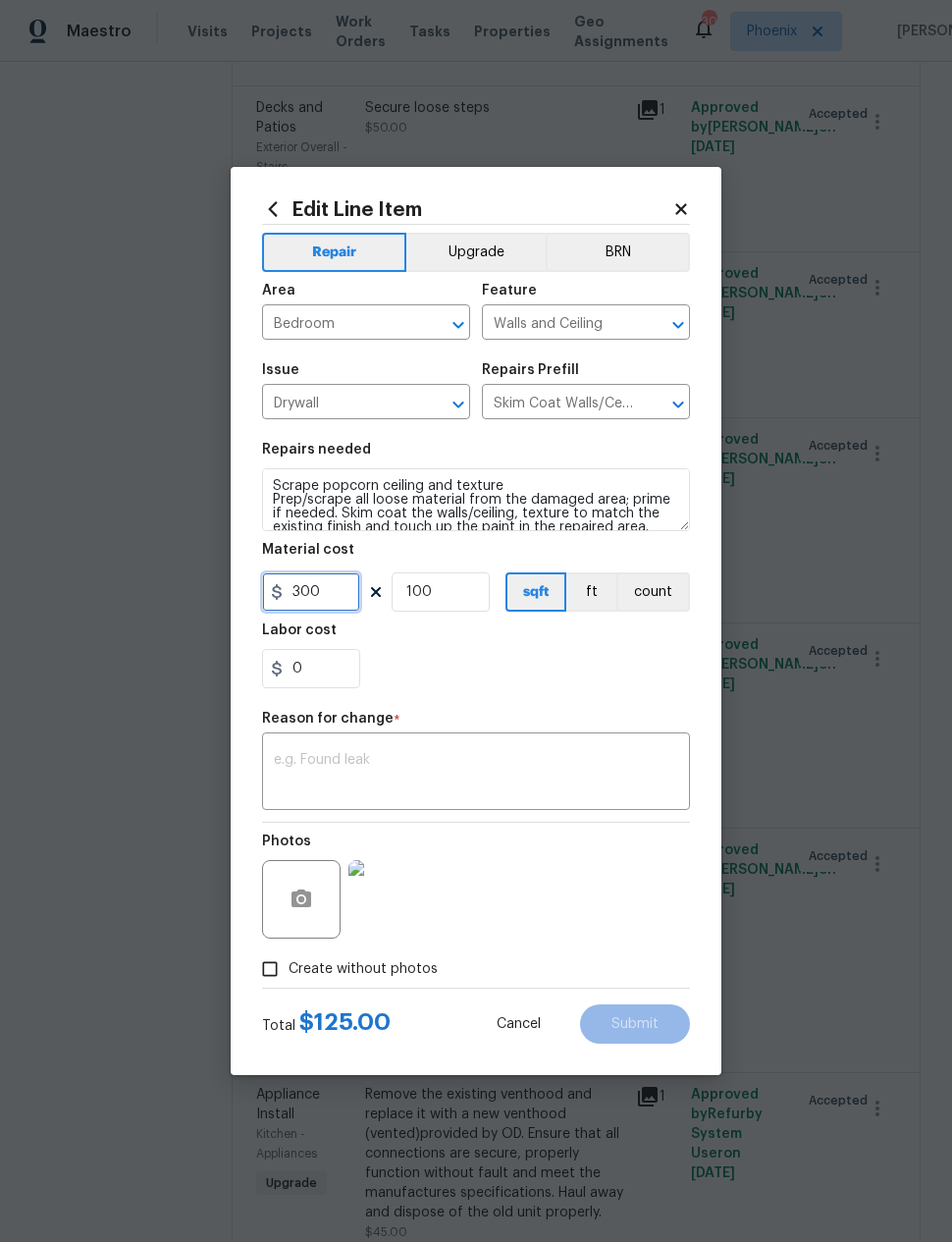 type on "300" 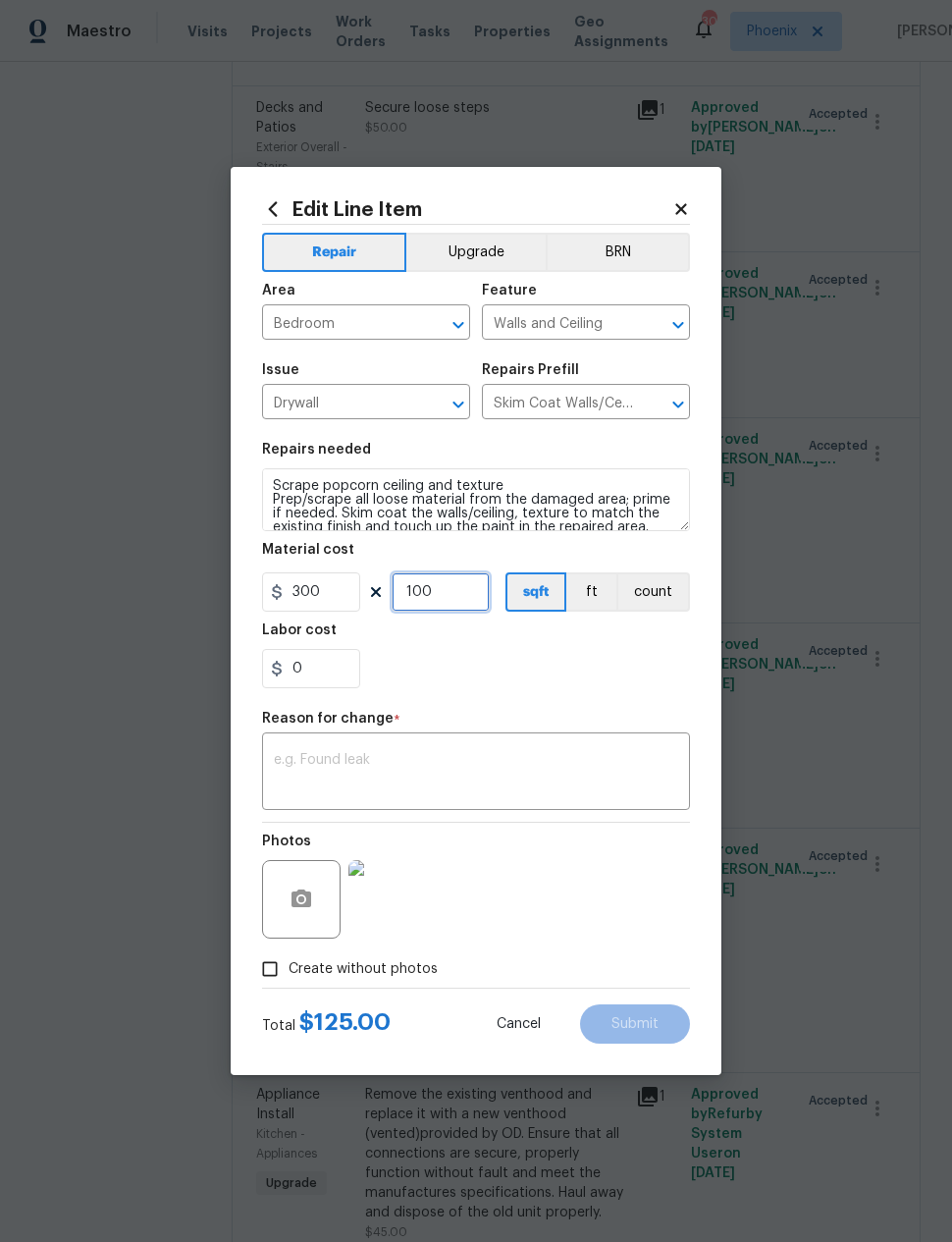 click on "100" at bounding box center [441, 592] 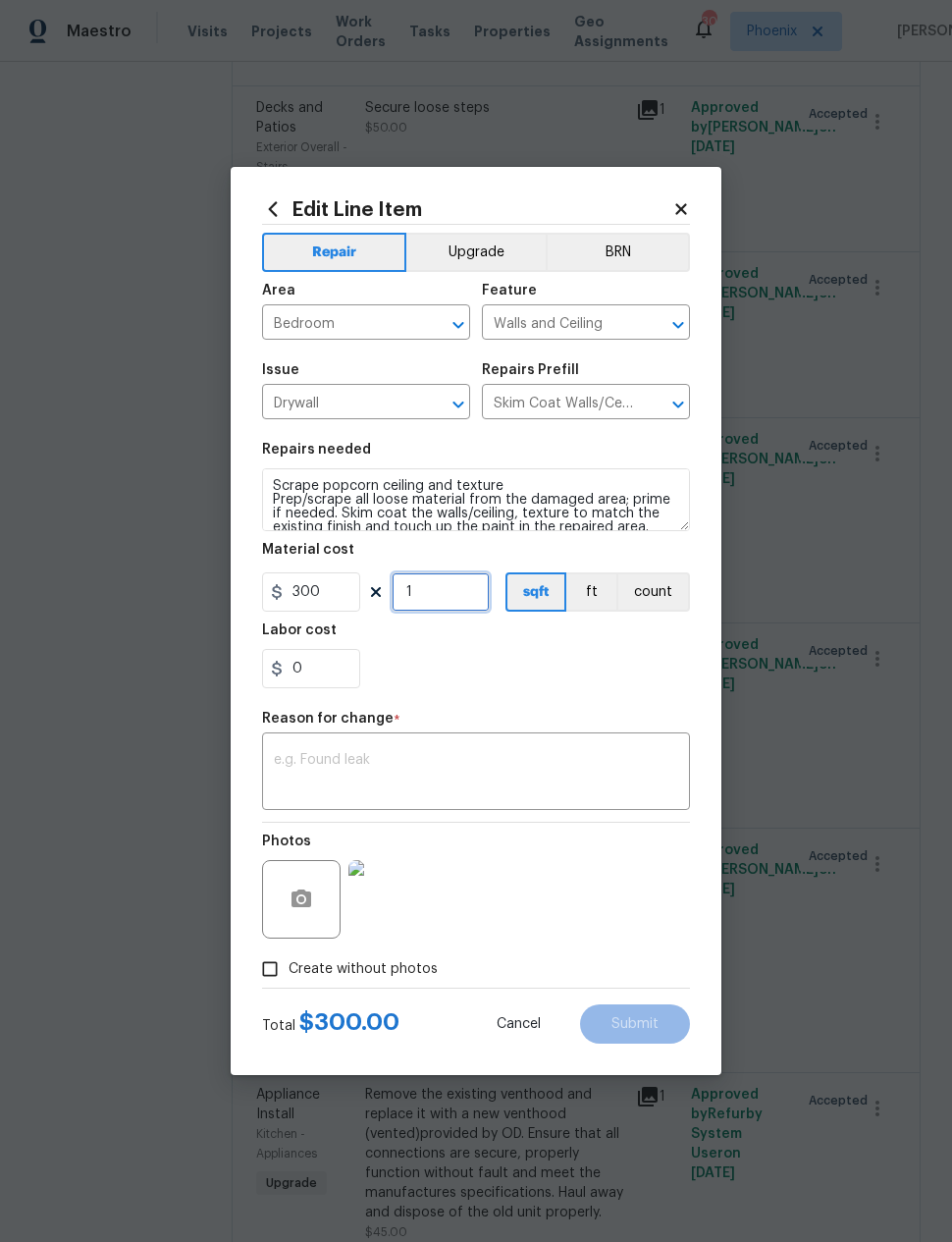 type on "1" 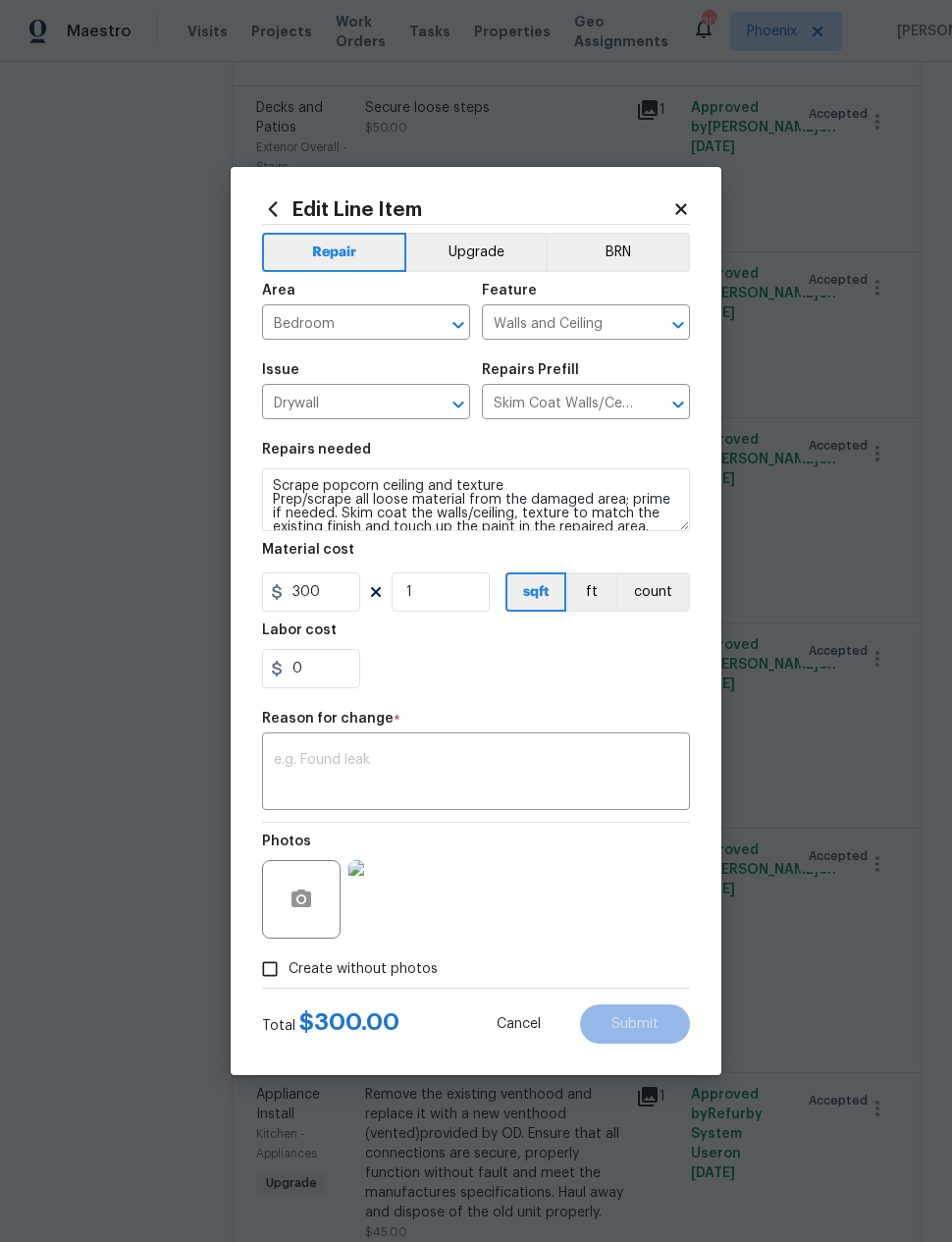 click on "count" at bounding box center [653, 592] 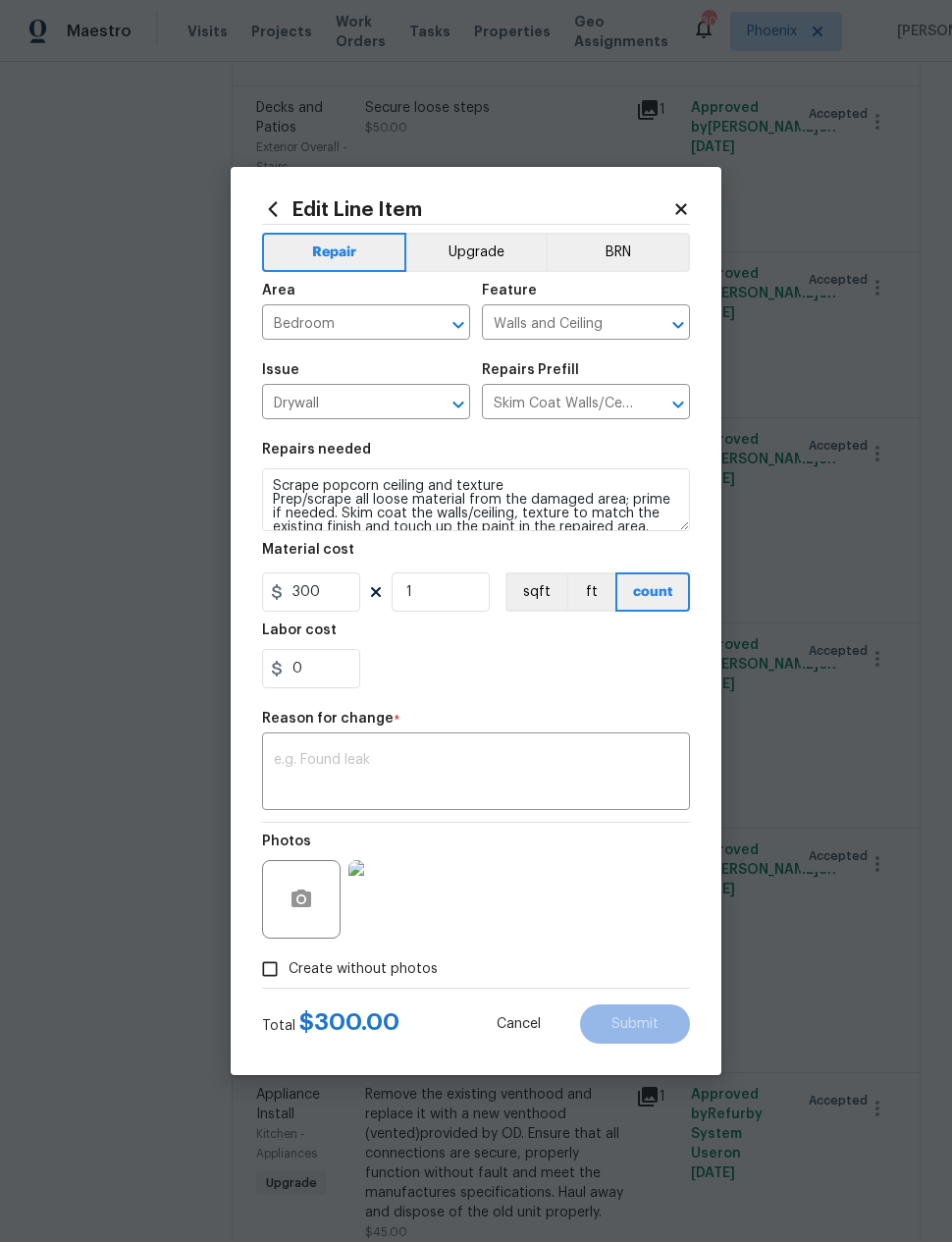 click on "Repairs needed Scrape popcorn ceiling and texture
Prep/scrape all loose material from the damaged area; prime if needed. Skim coat the walls/ceiling, texture to match the existing finish and touch up the paint in the repaired area. Haul away and dispose of all debris properly. Material cost 300 1 sqft ft count Labor cost 0" at bounding box center (476, 566) 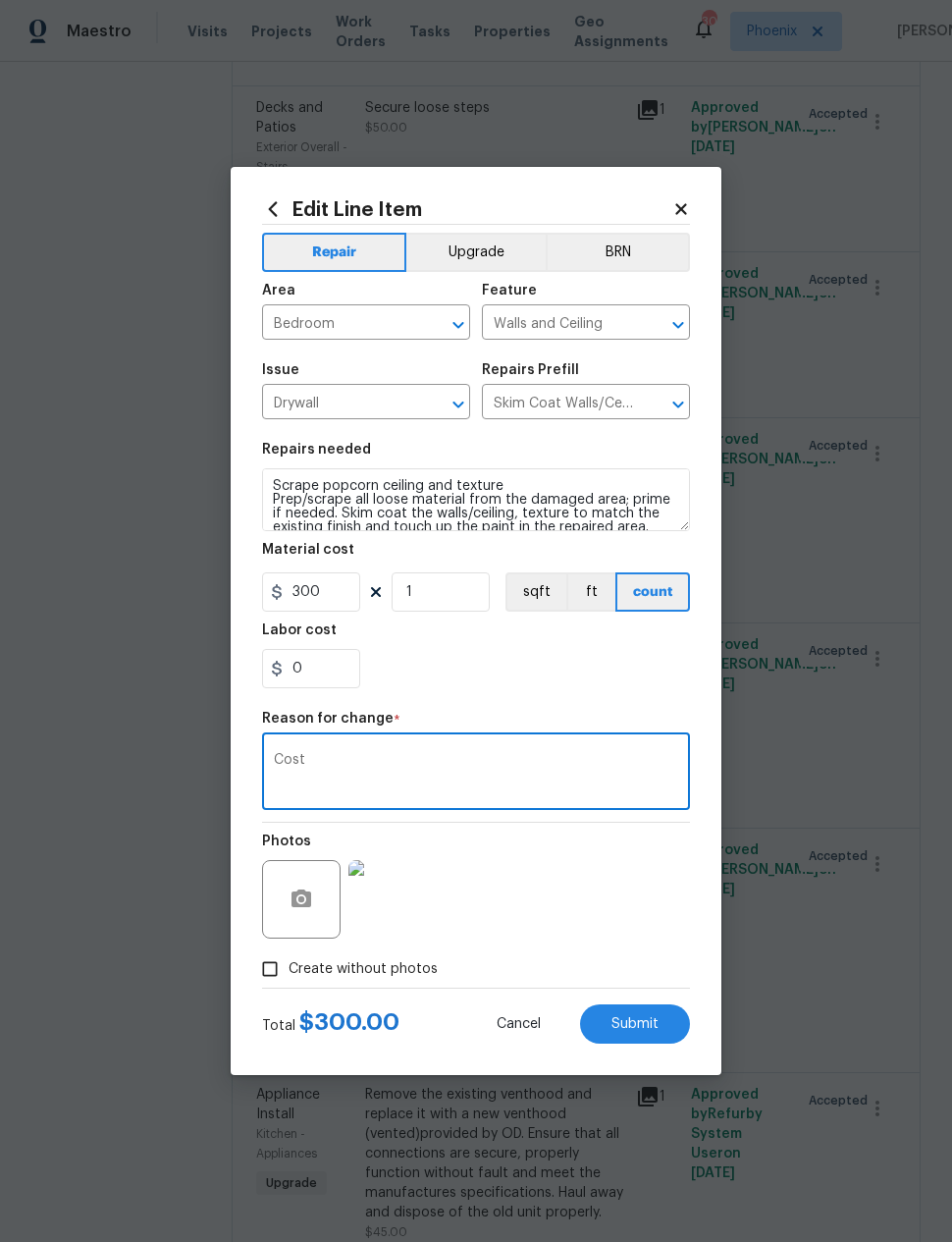type on "Cost" 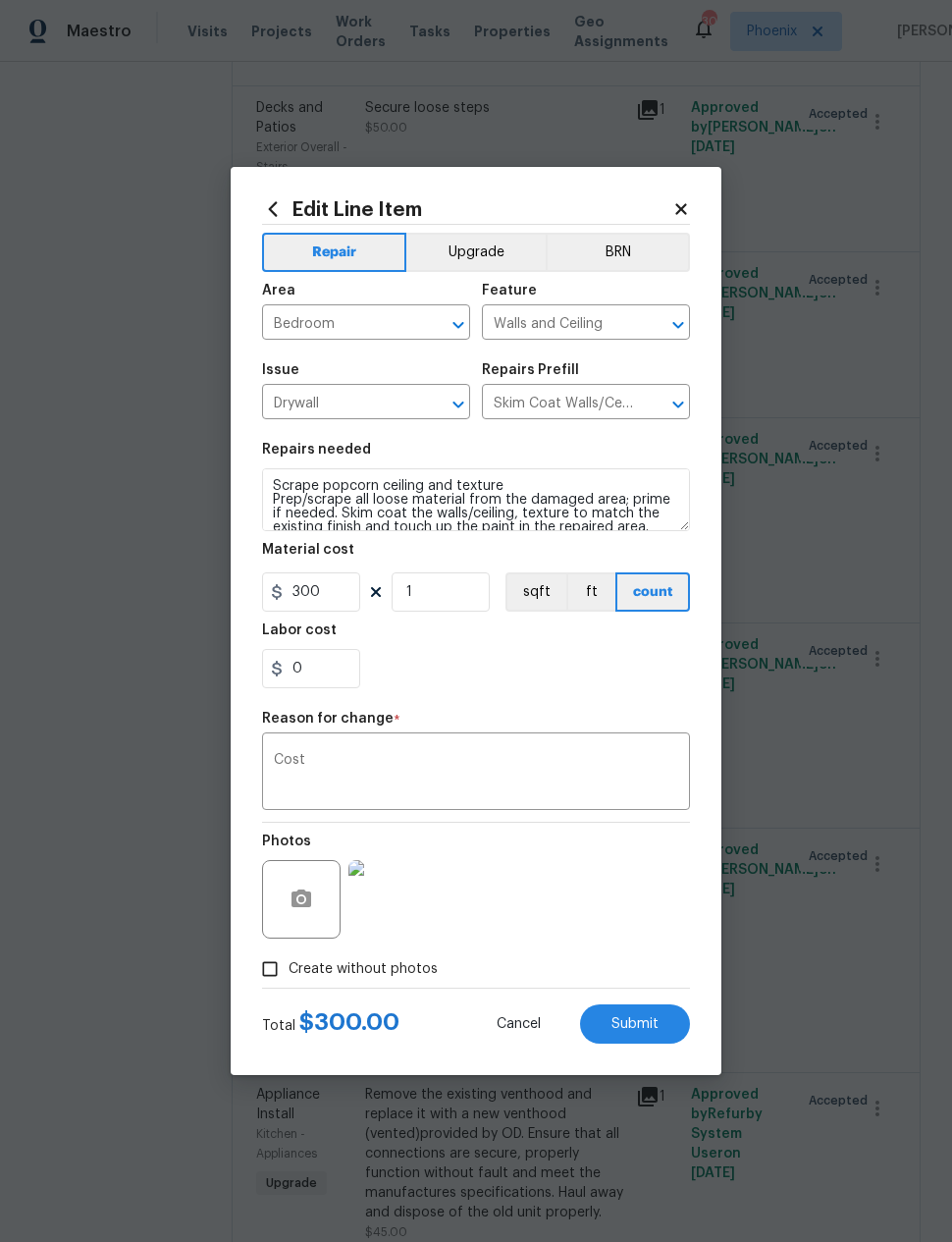 click on "Submit" at bounding box center [635, 1024] 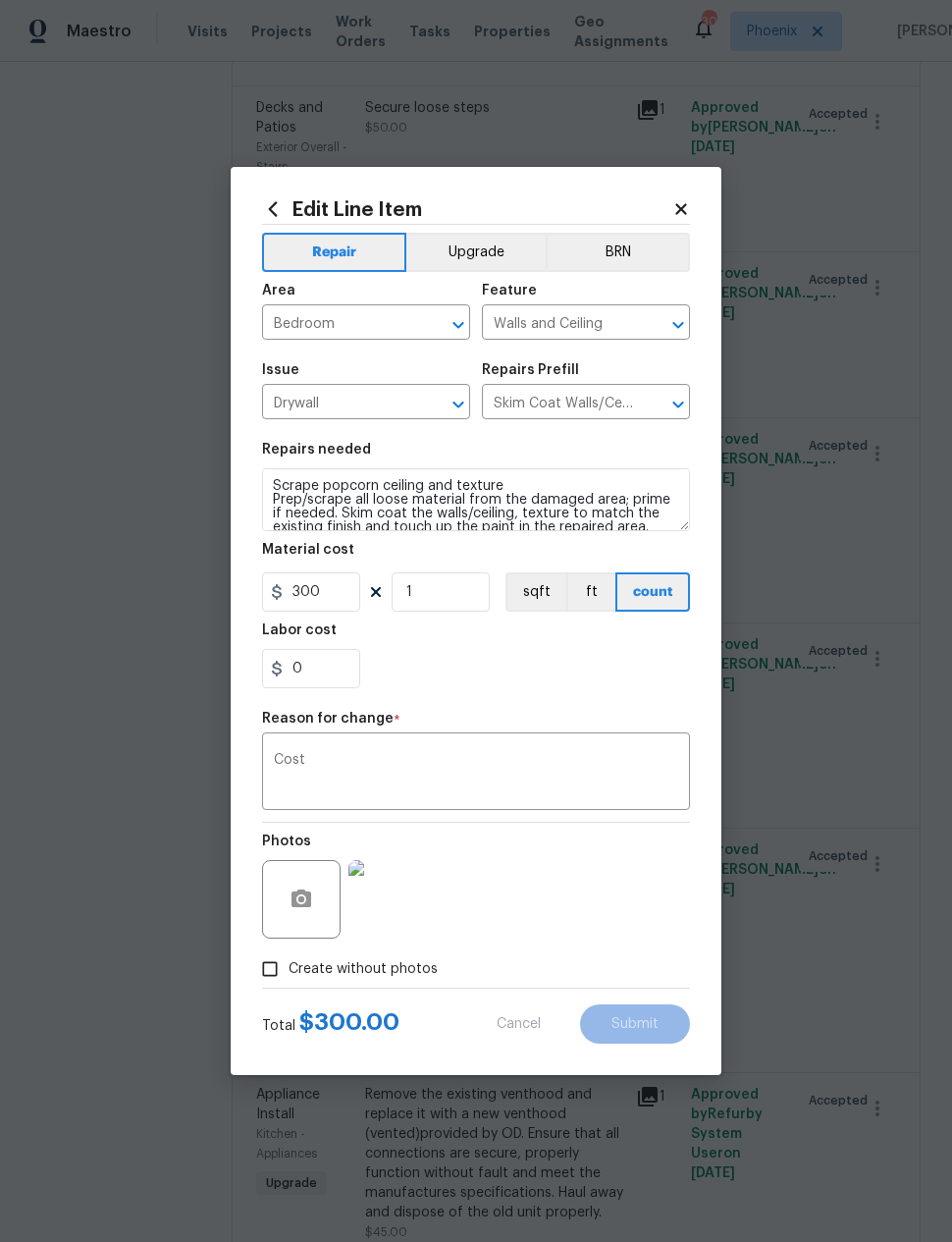 type on "100" 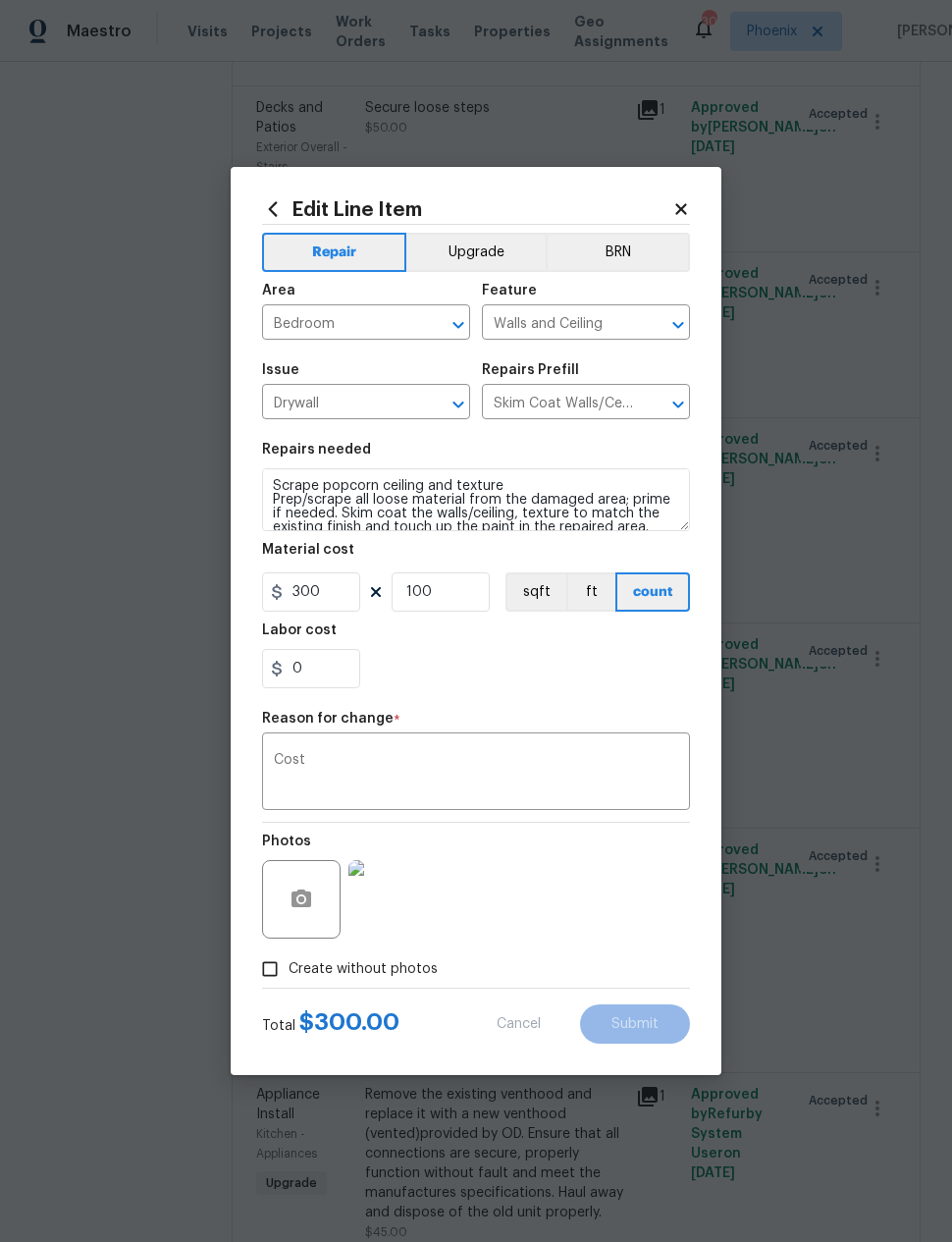 type on "1.25" 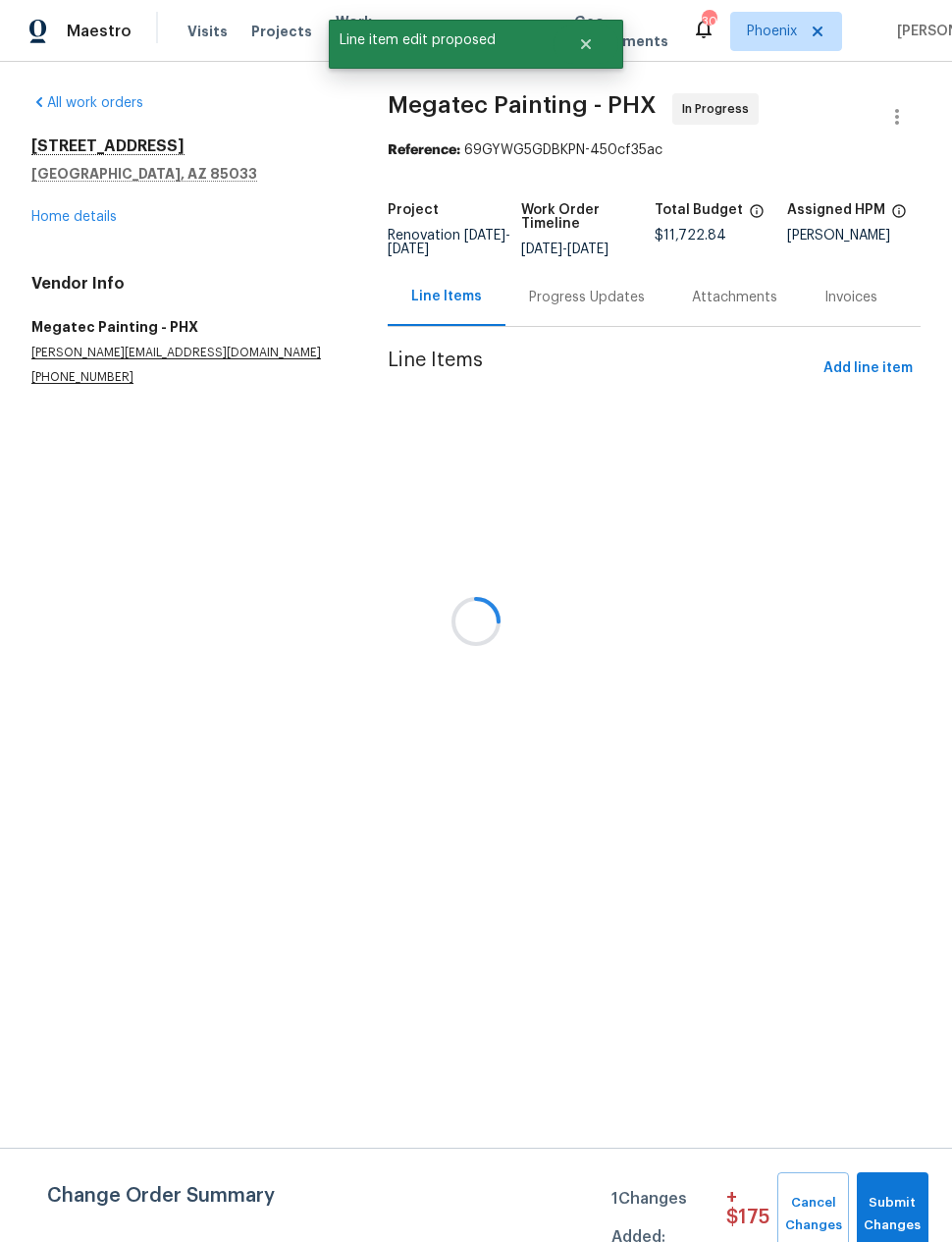scroll, scrollTop: 0, scrollLeft: 0, axis: both 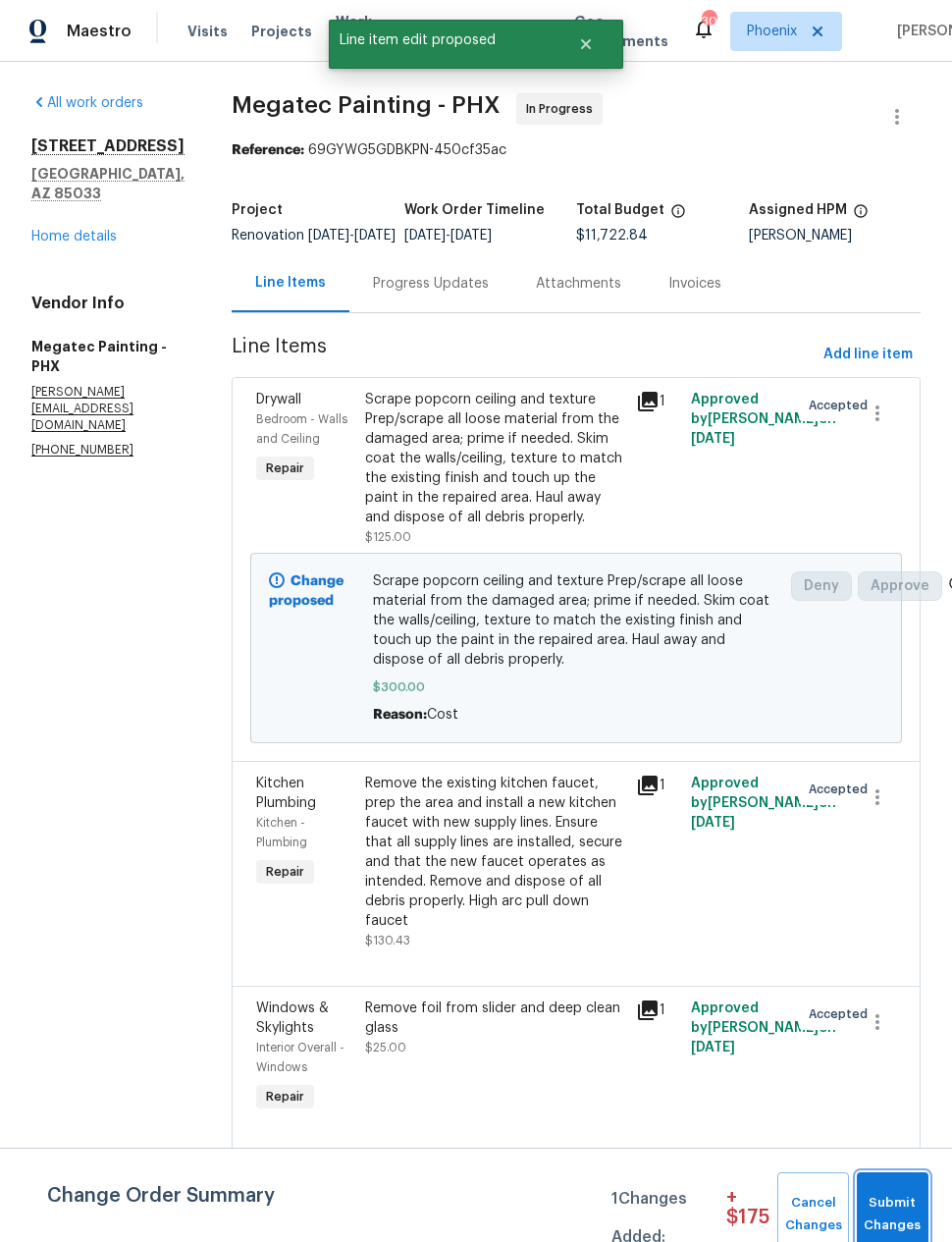 click on "Submit Changes" at bounding box center (892, 1215) 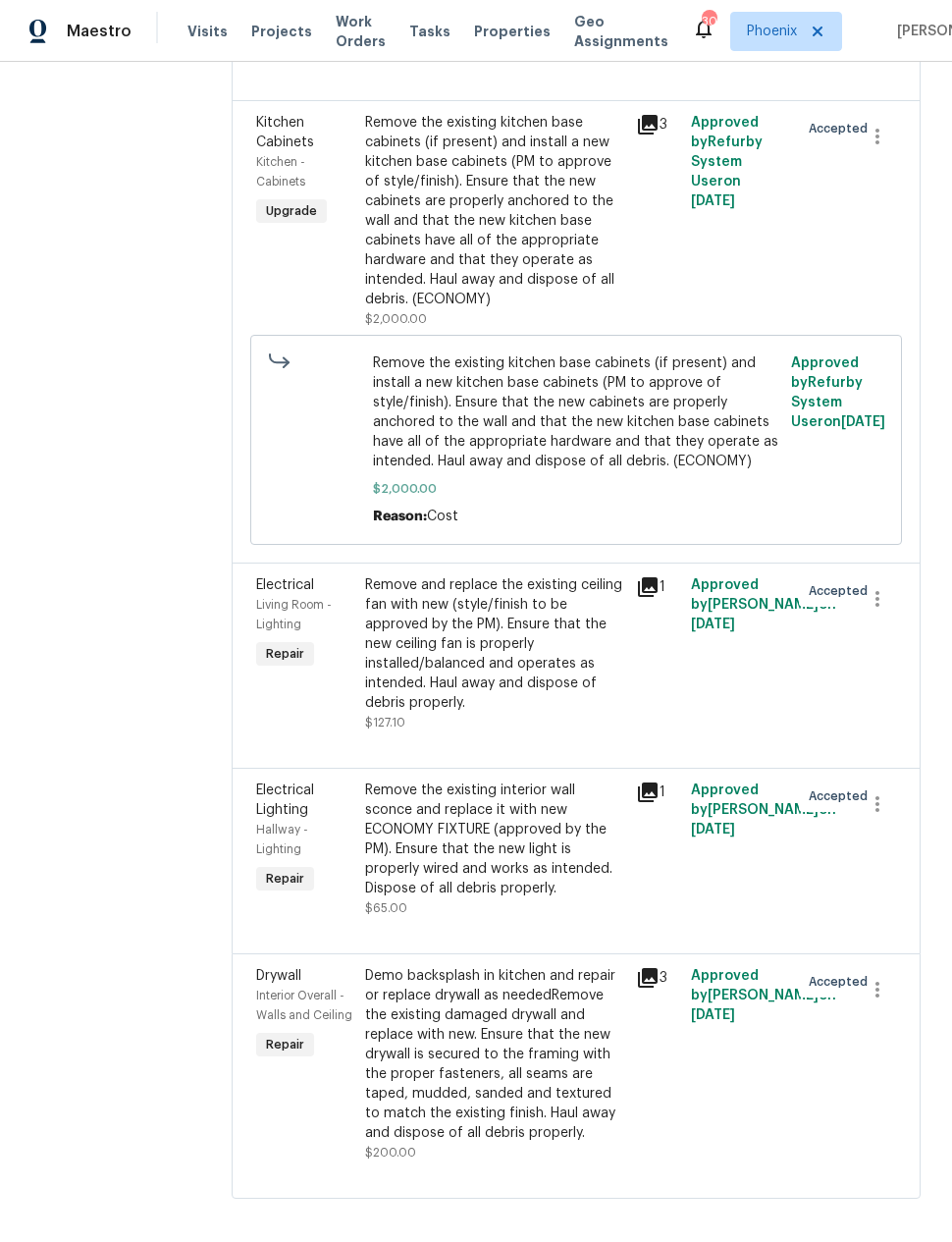 scroll, scrollTop: 7507, scrollLeft: 0, axis: vertical 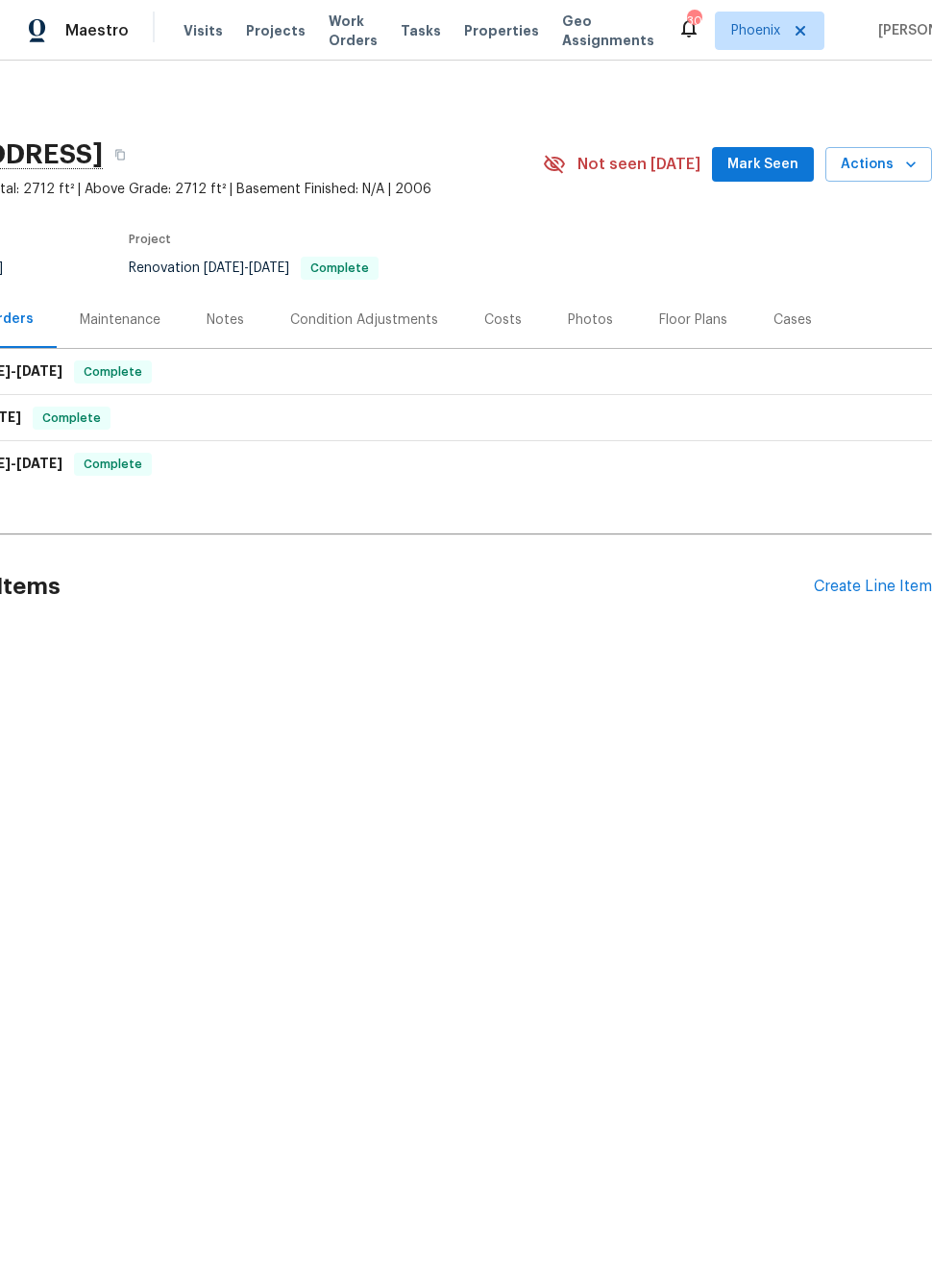 click on "Create Line Item" at bounding box center (872, 586) 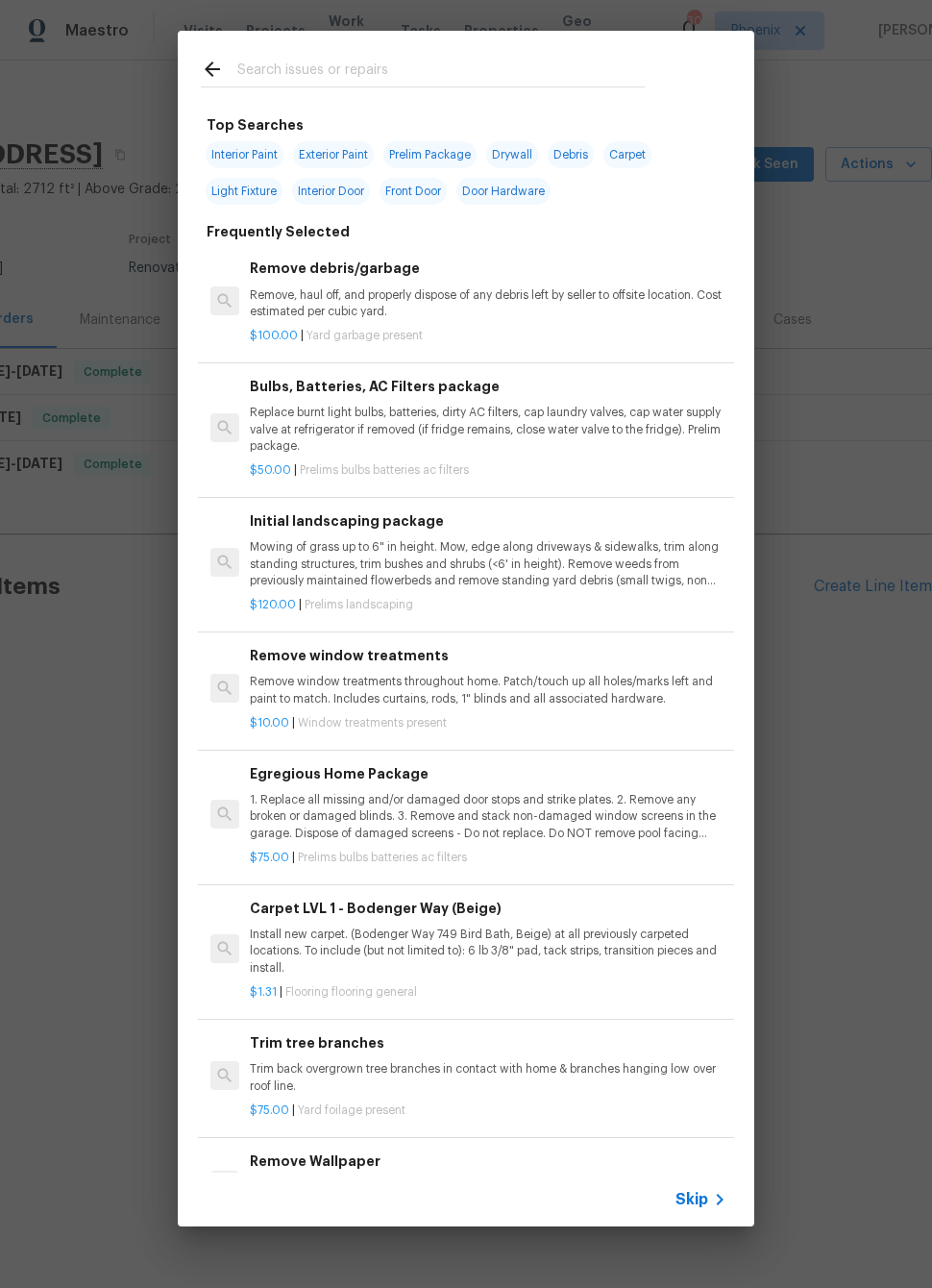 click at bounding box center [441, 72] 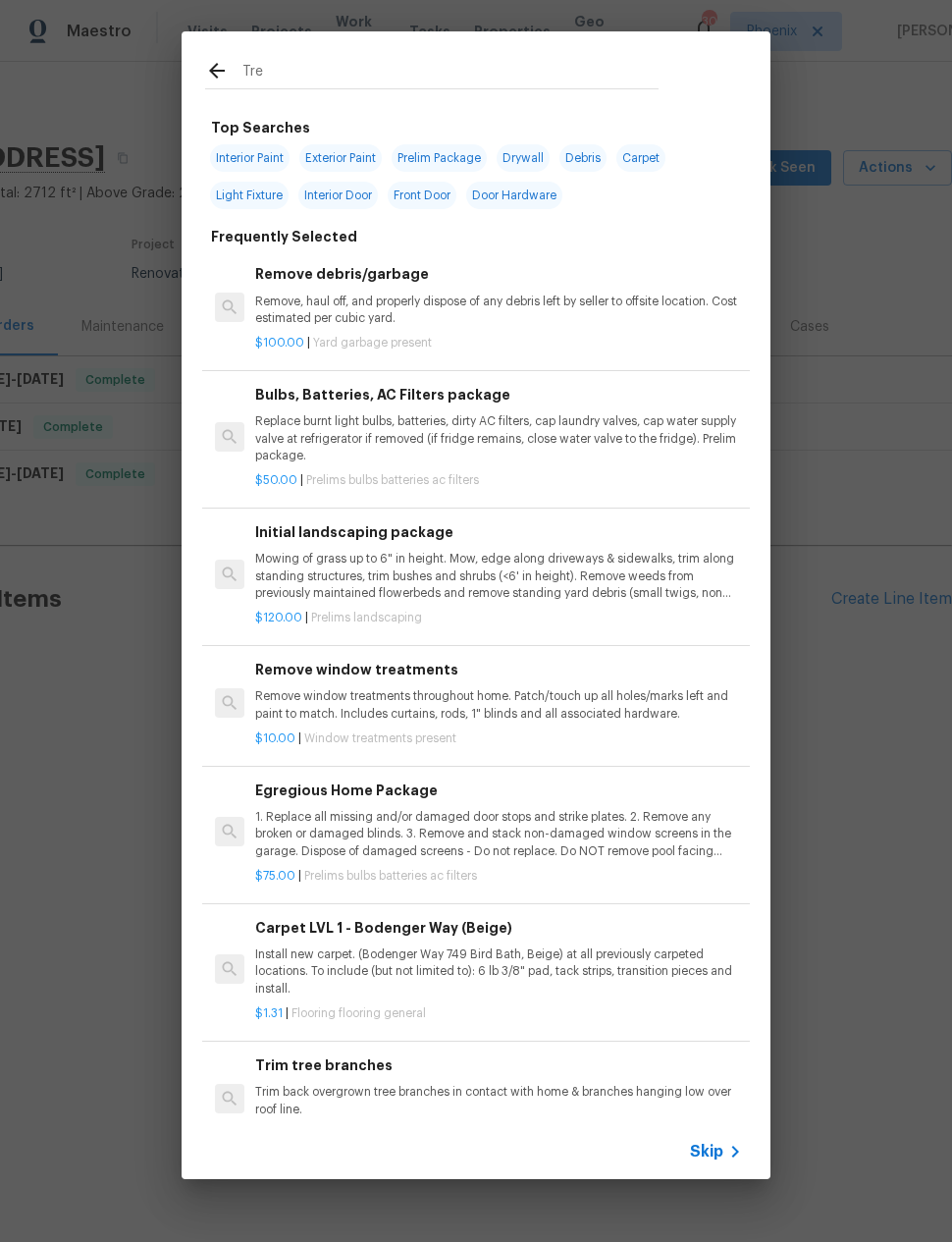 type on "Tree" 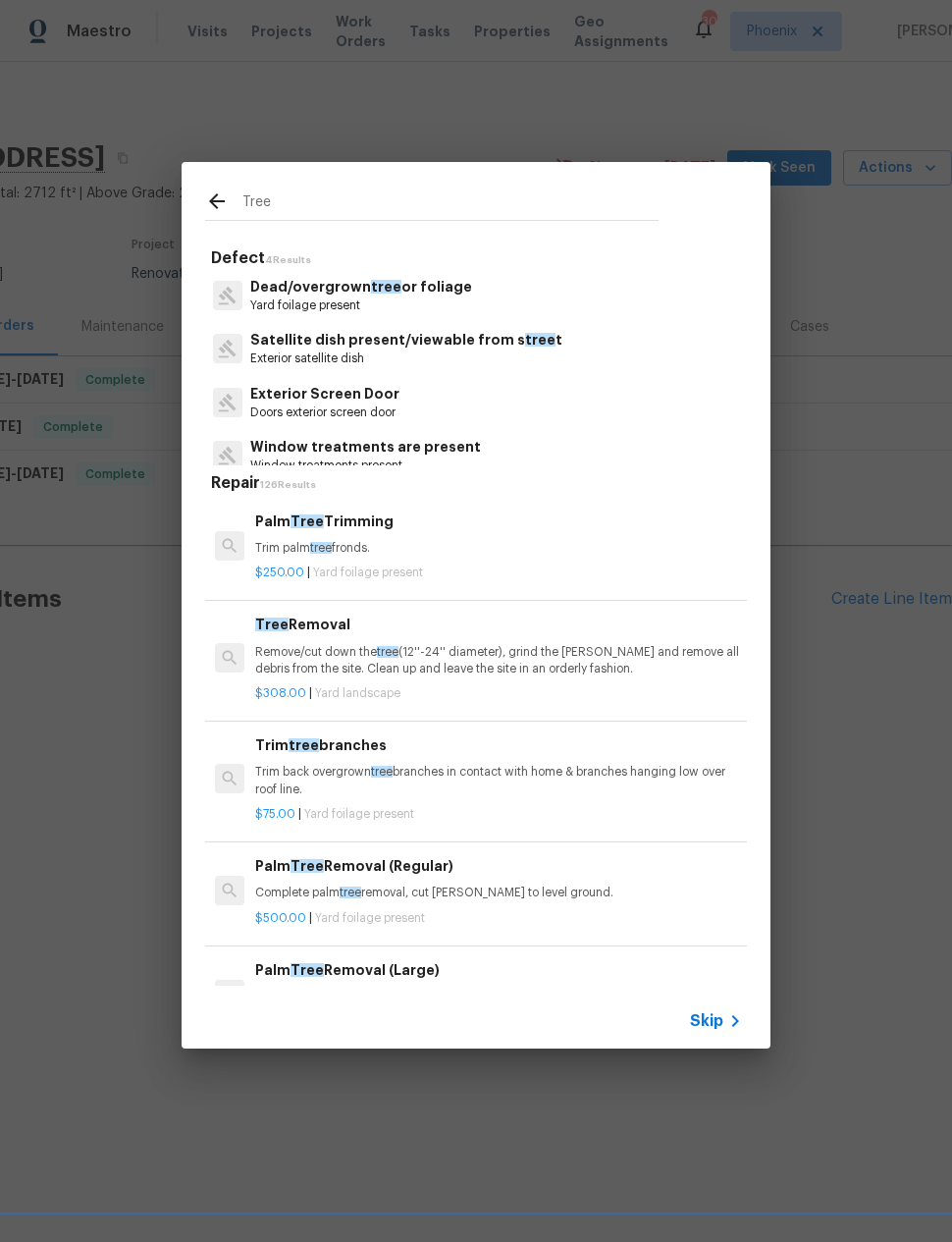 click on "Trim back overgrown  tree  branches in contact with home & branches hanging low over roof line." at bounding box center (499, 781) 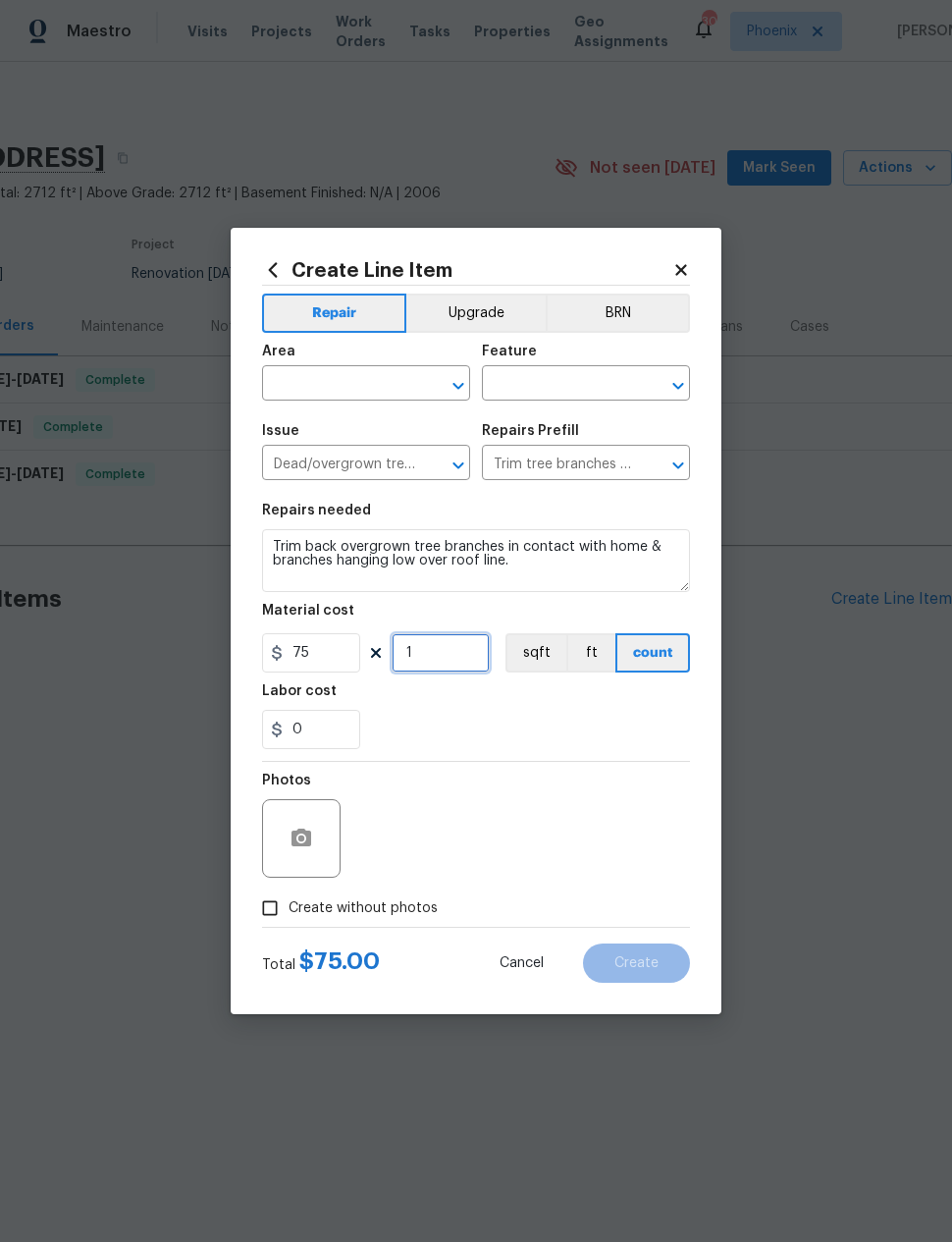click on "1" at bounding box center (441, 653) 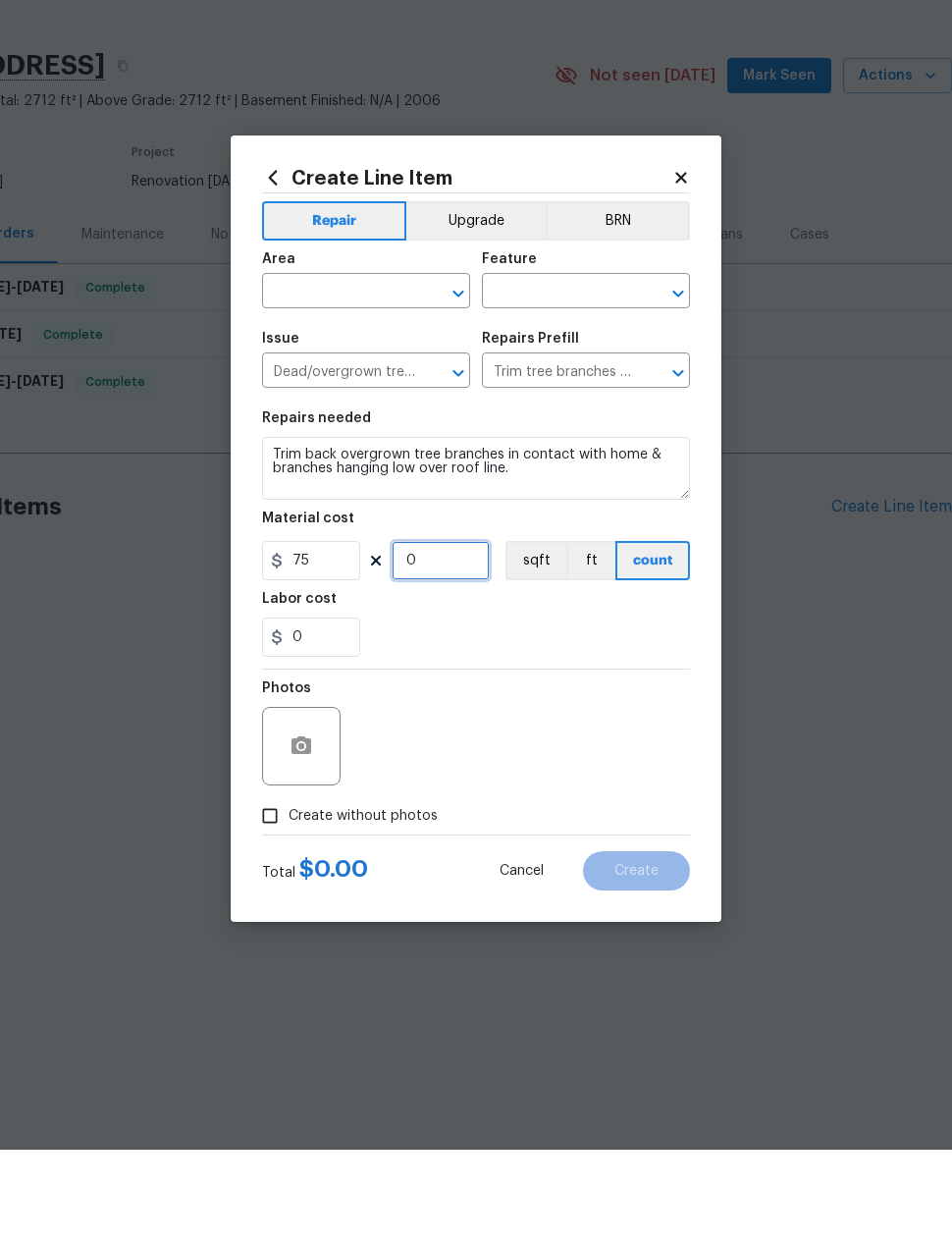 type on "1" 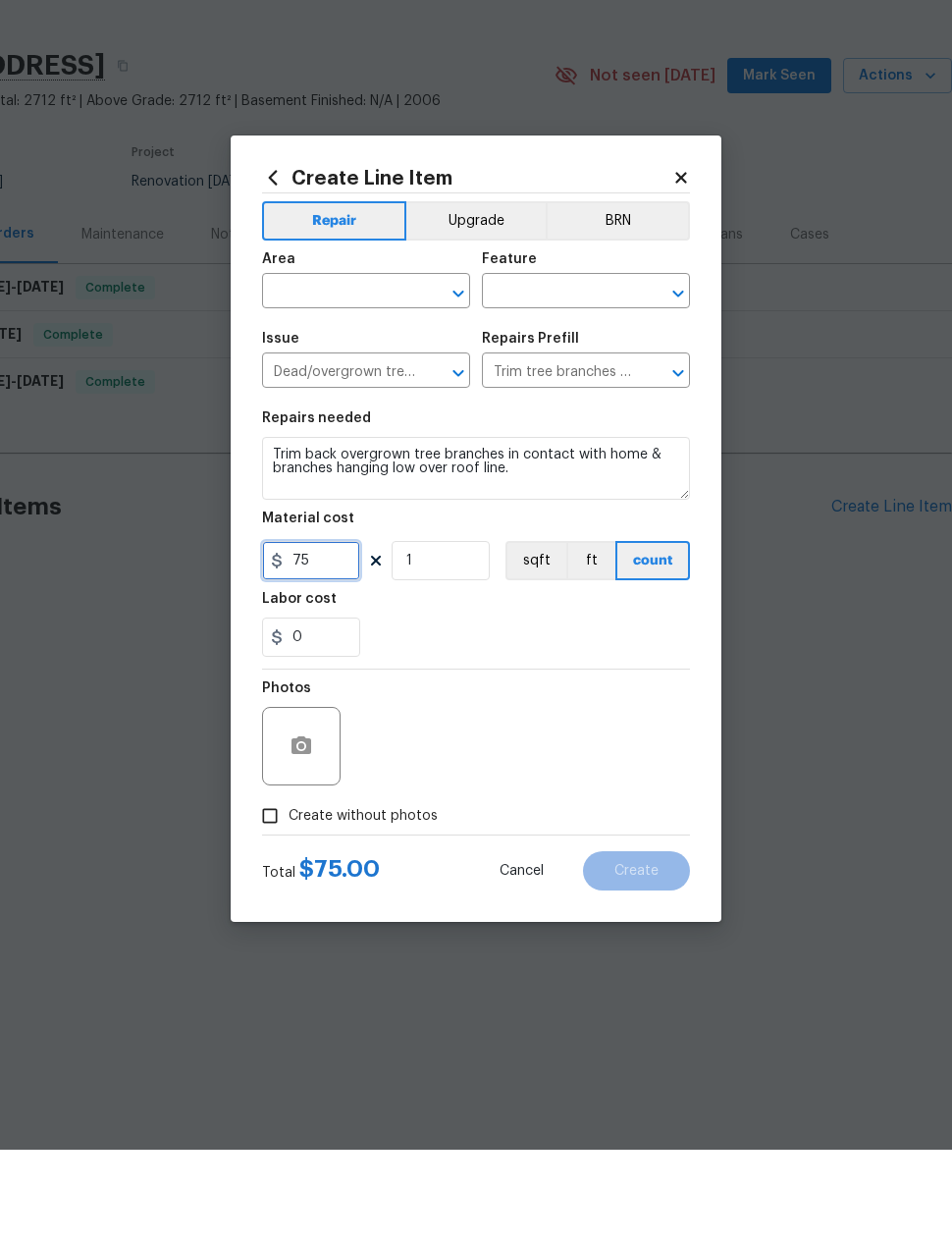 click on "75" at bounding box center (311, 653) 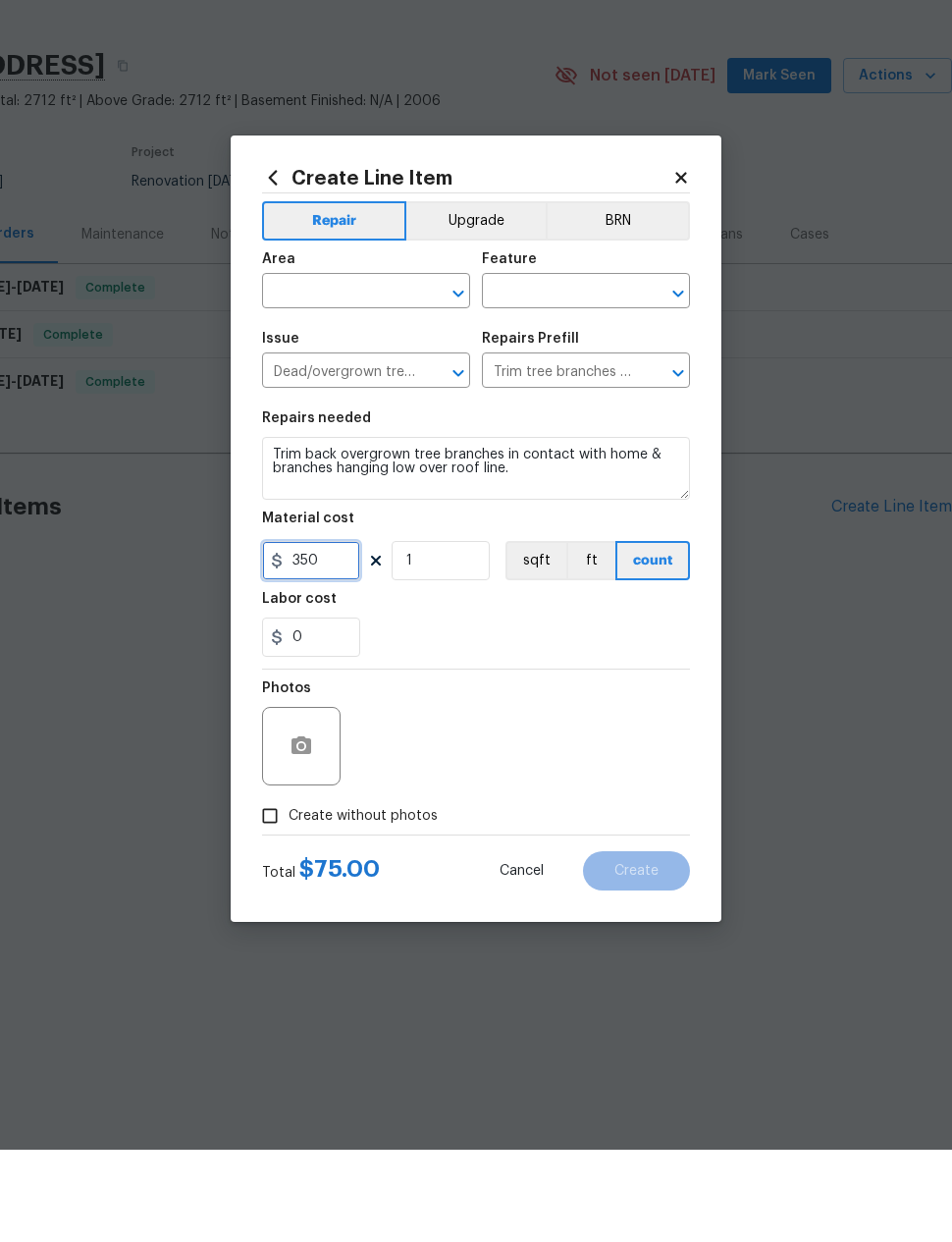 type on "350" 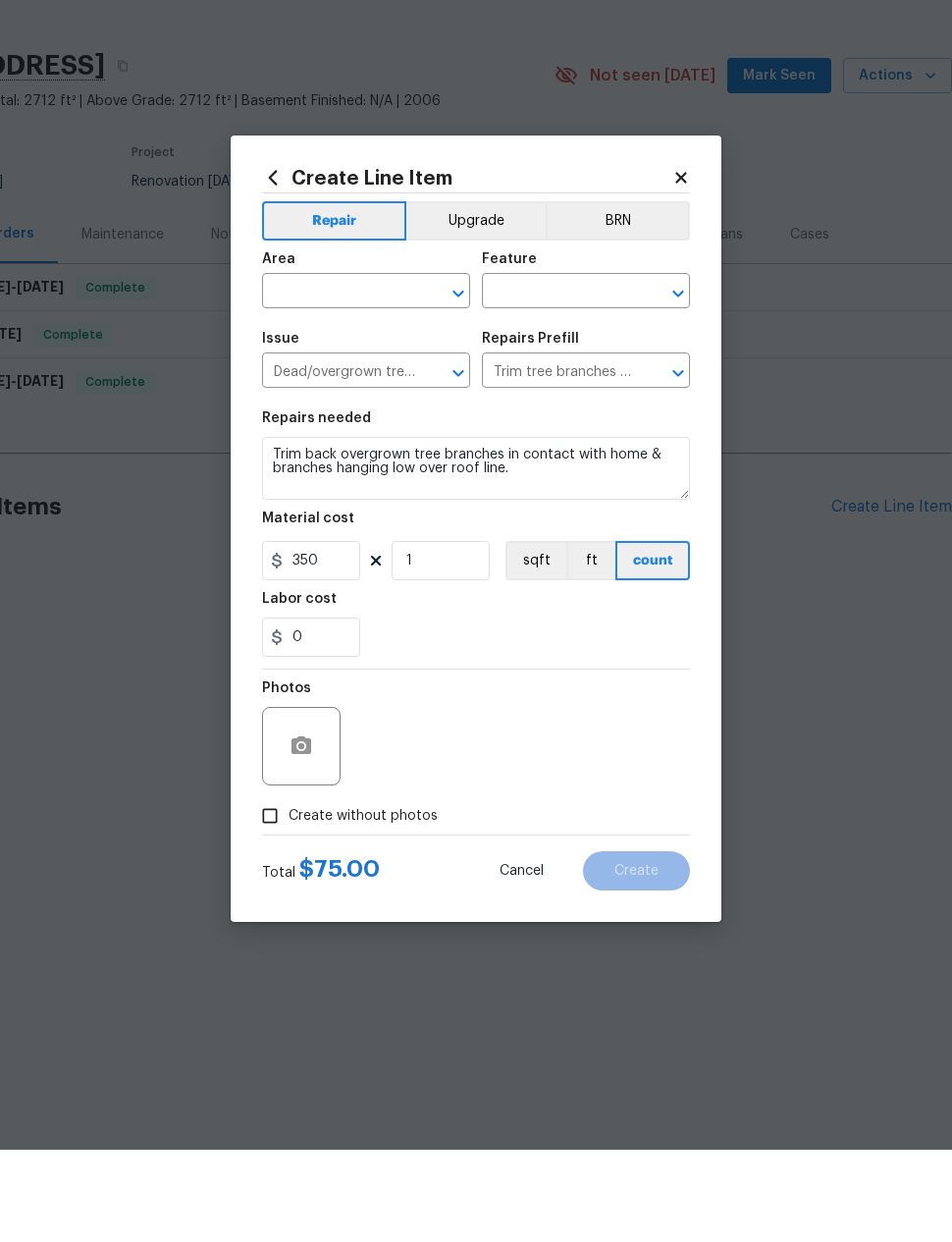 click on "Photos" at bounding box center (476, 826) 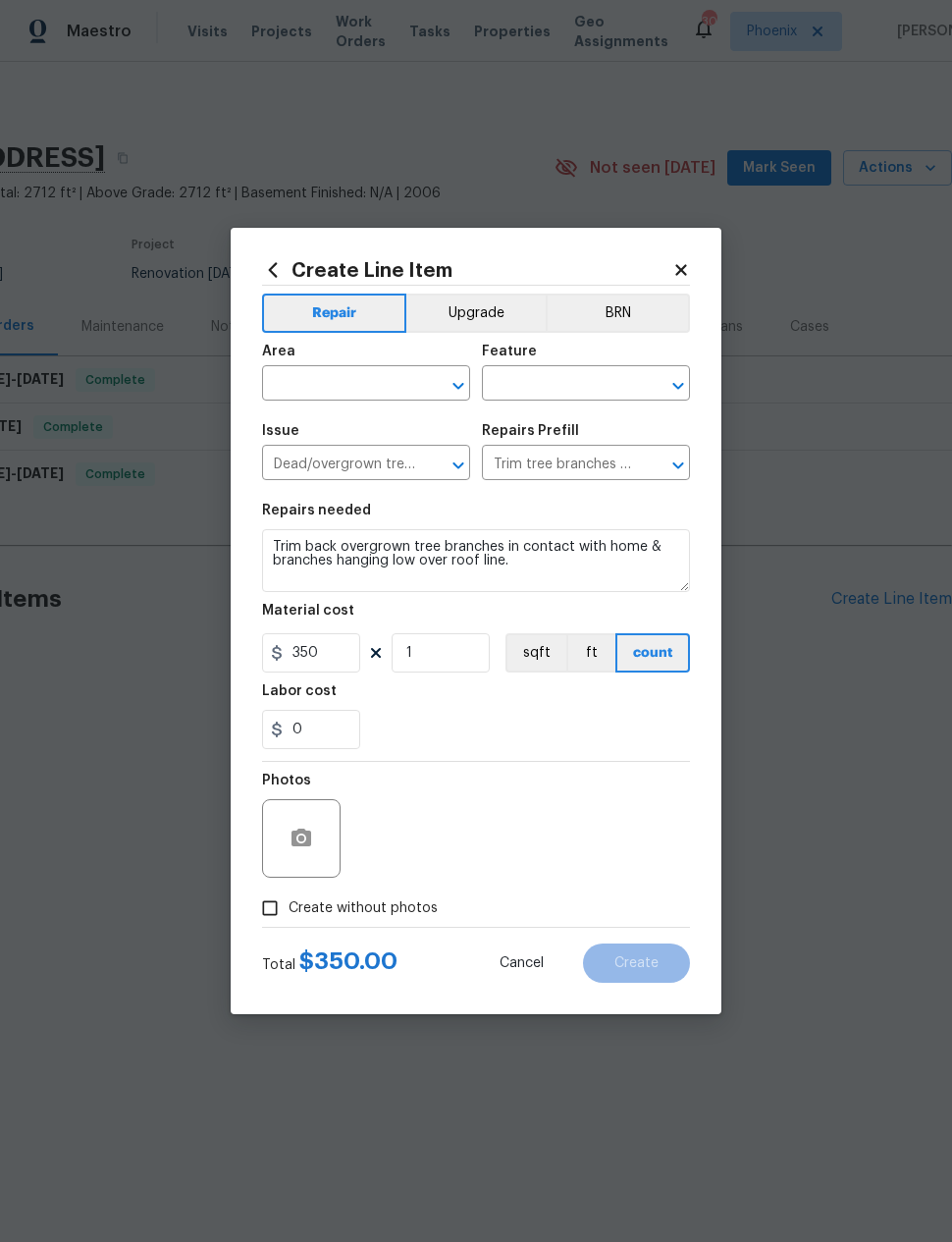 click at bounding box center (339, 385) 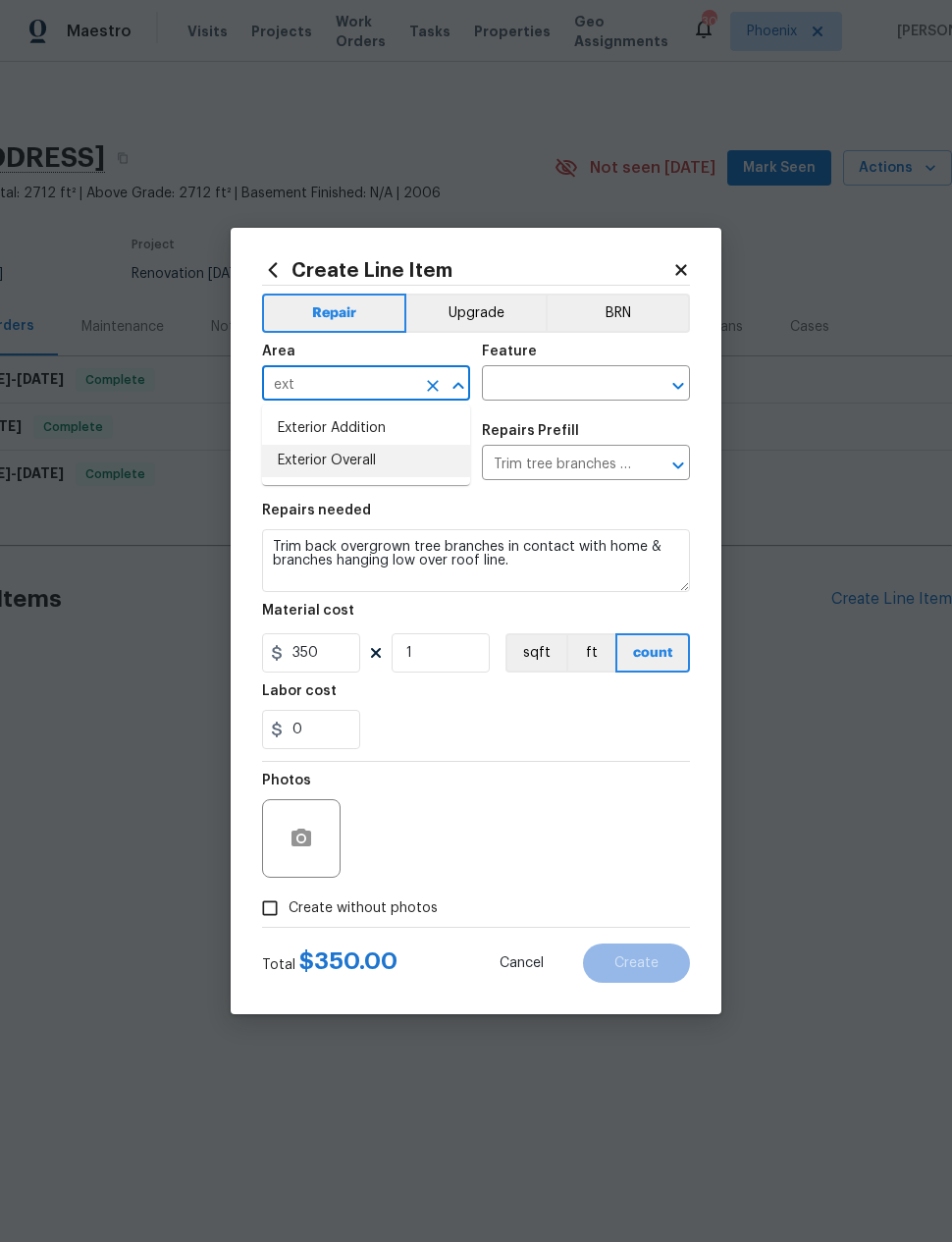 click on "Exterior Overall" at bounding box center [366, 460] 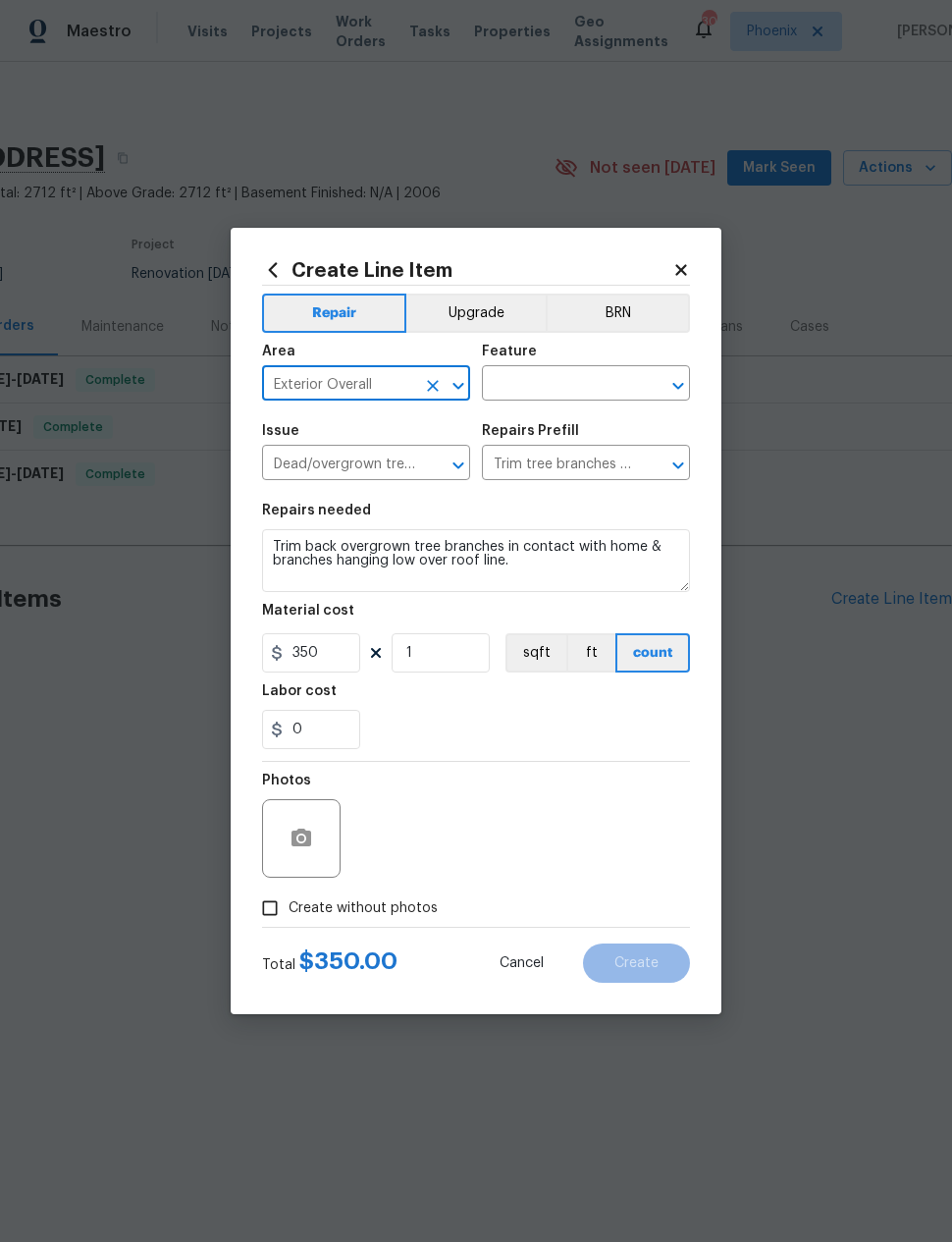 click at bounding box center [558, 385] 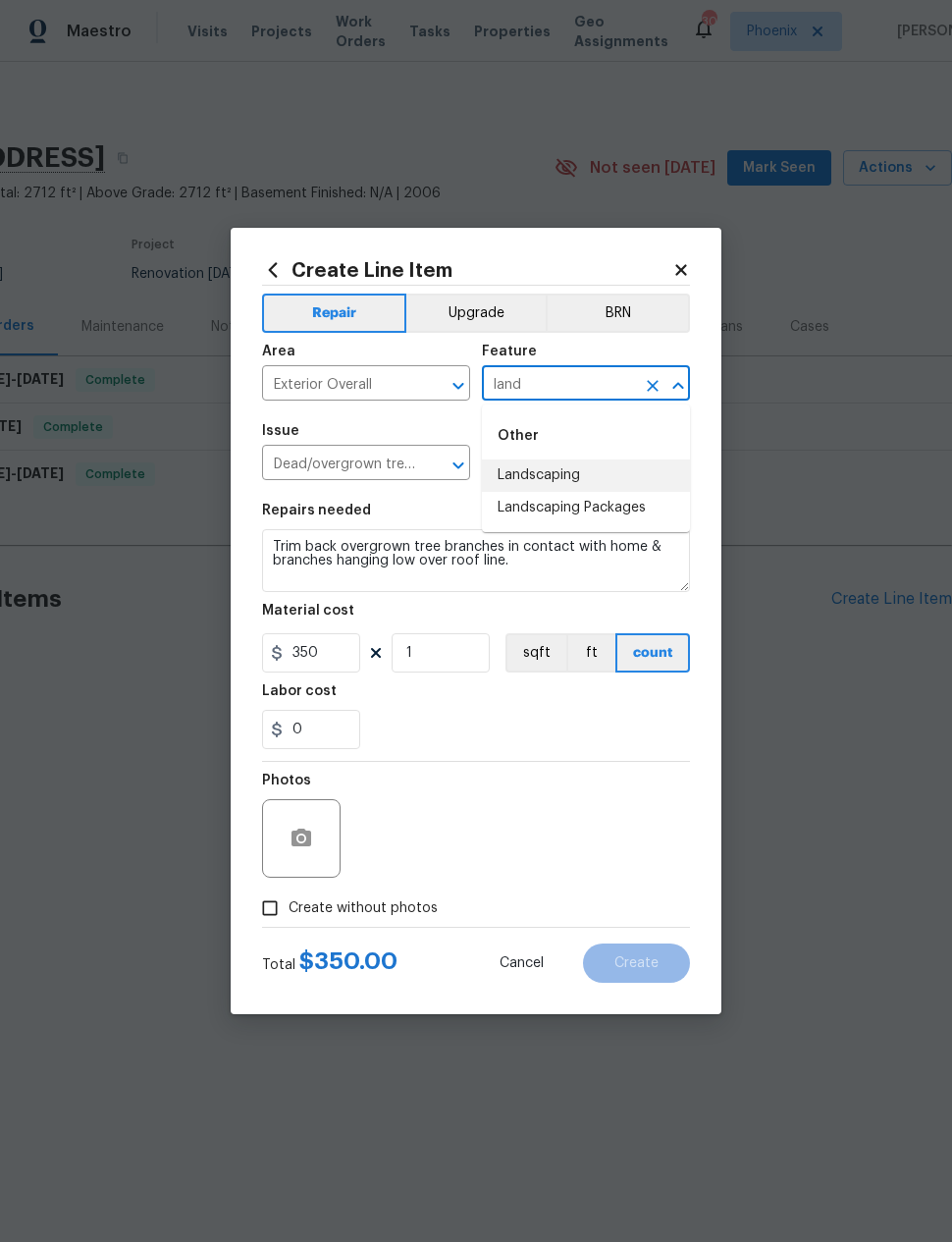 click on "Landscaping" at bounding box center [586, 475] 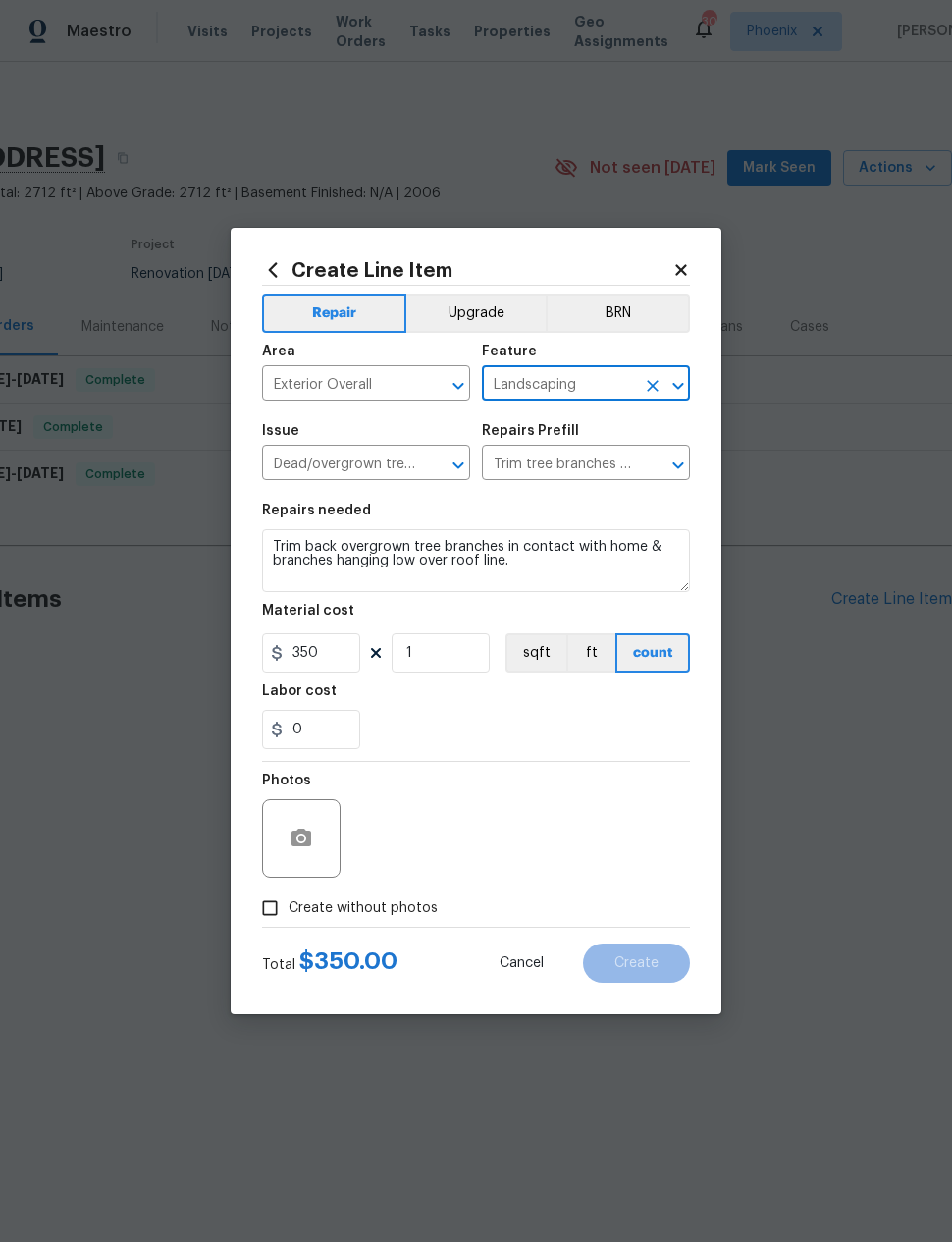 click on "0" at bounding box center (476, 729) 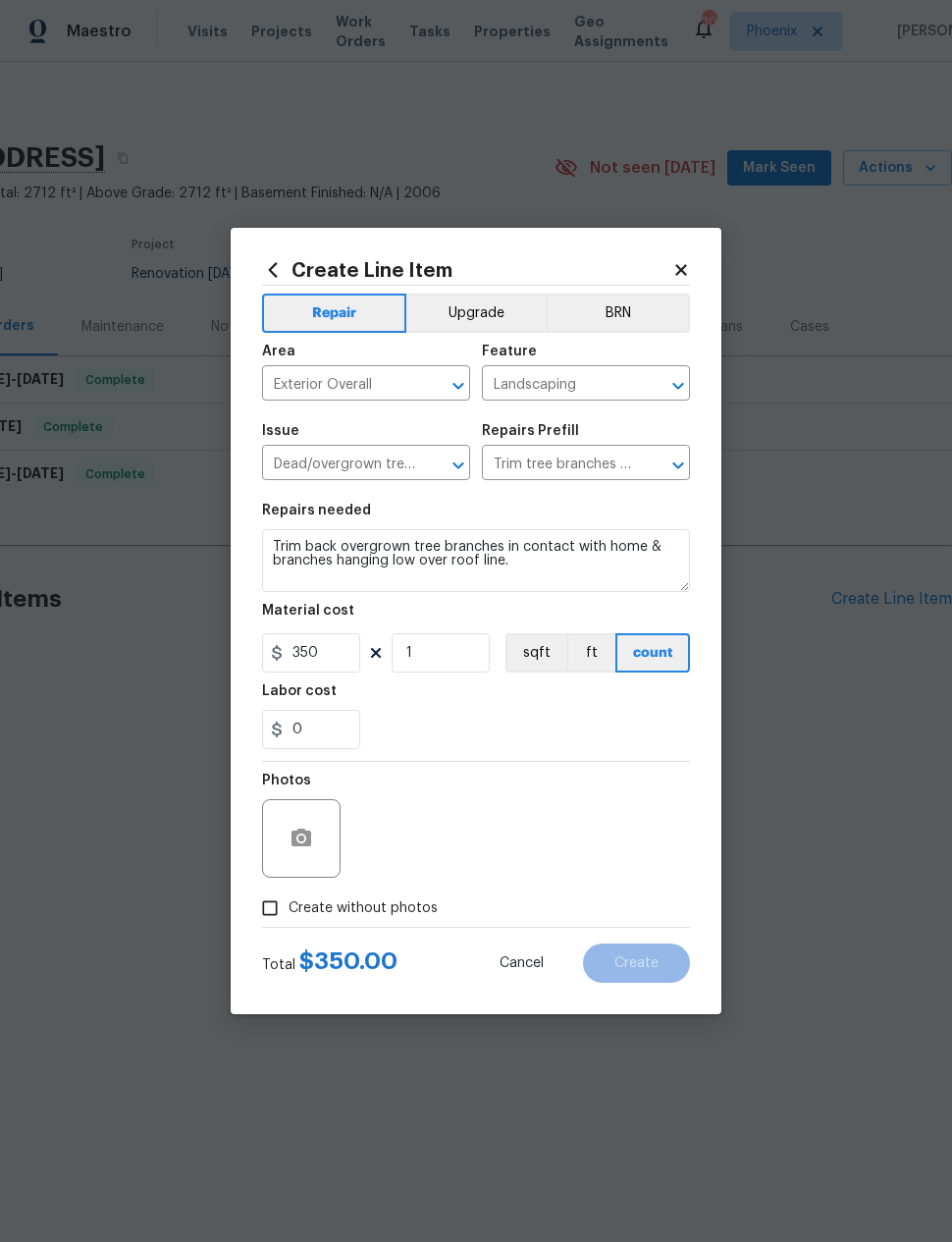 click on "Create without photos" at bounding box center (270, 908) 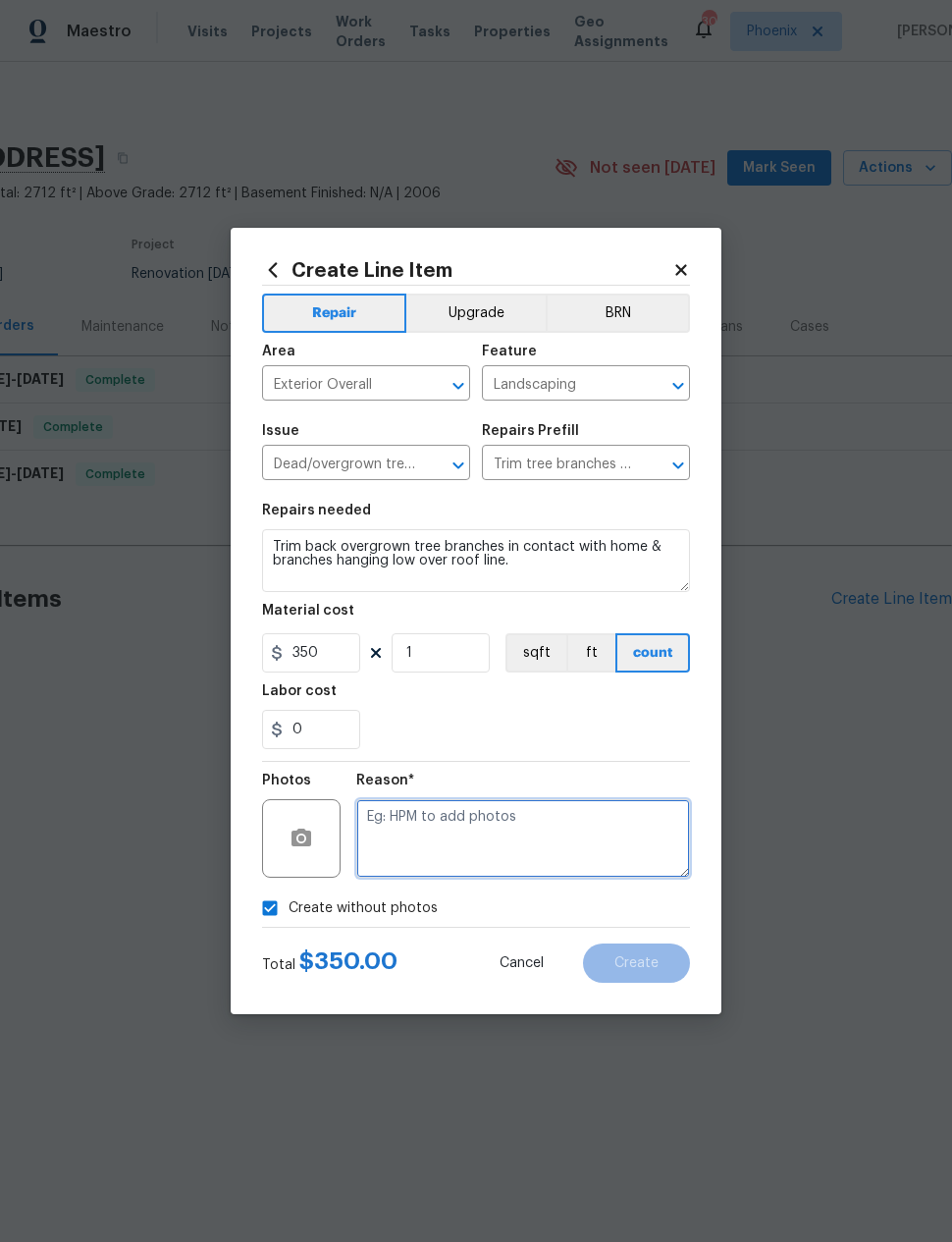 click at bounding box center (523, 838) 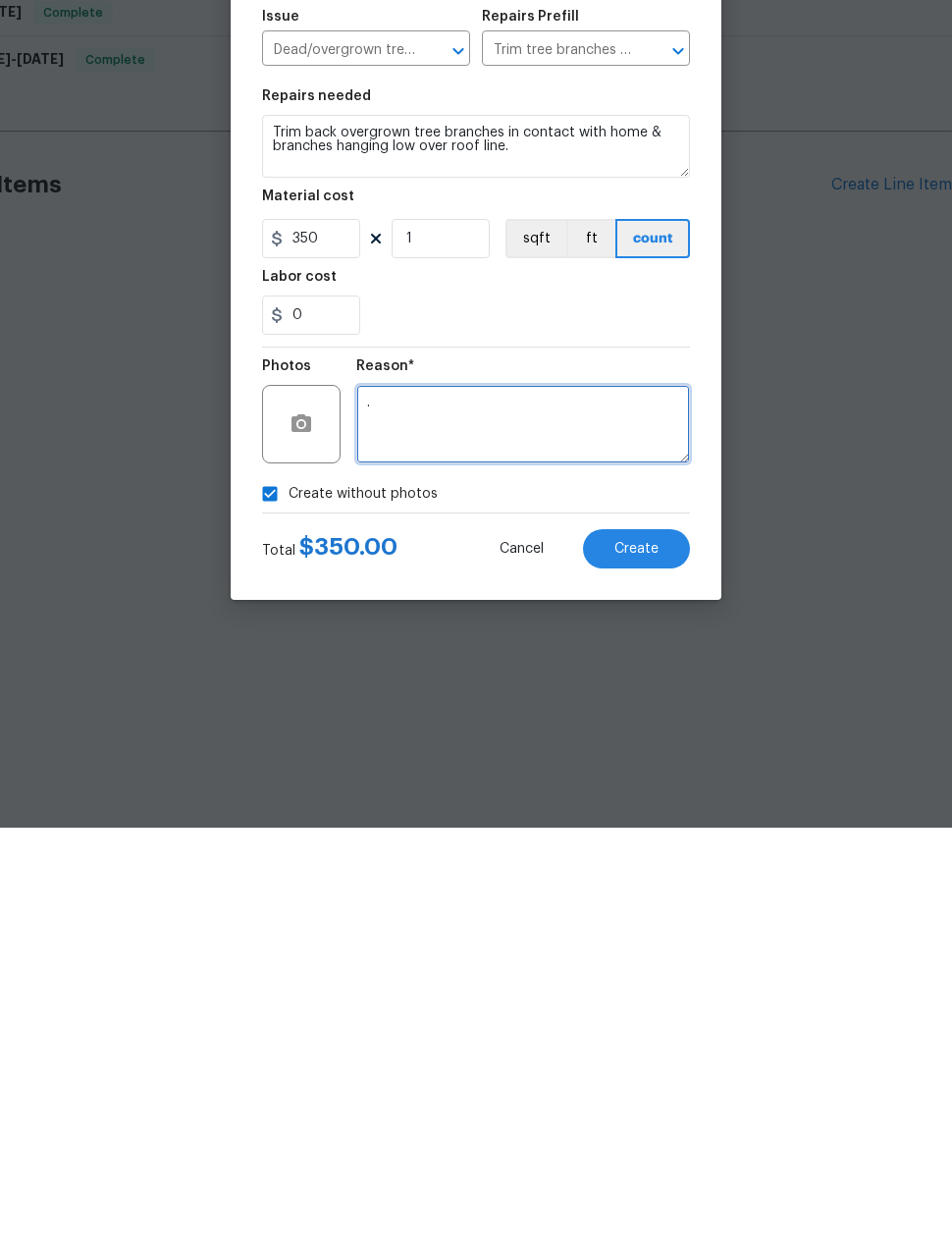 type on "." 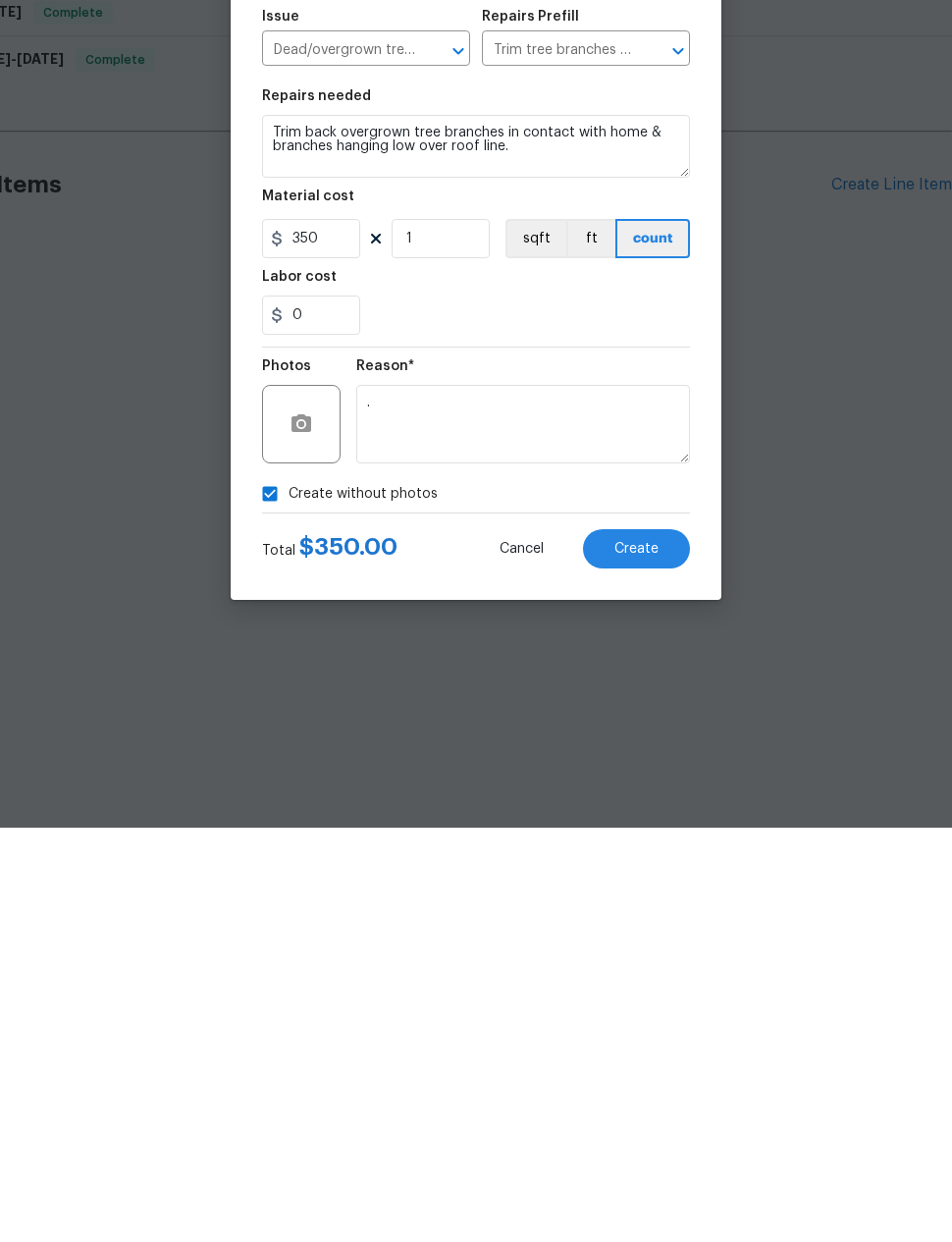click on "Create" at bounding box center [636, 963] 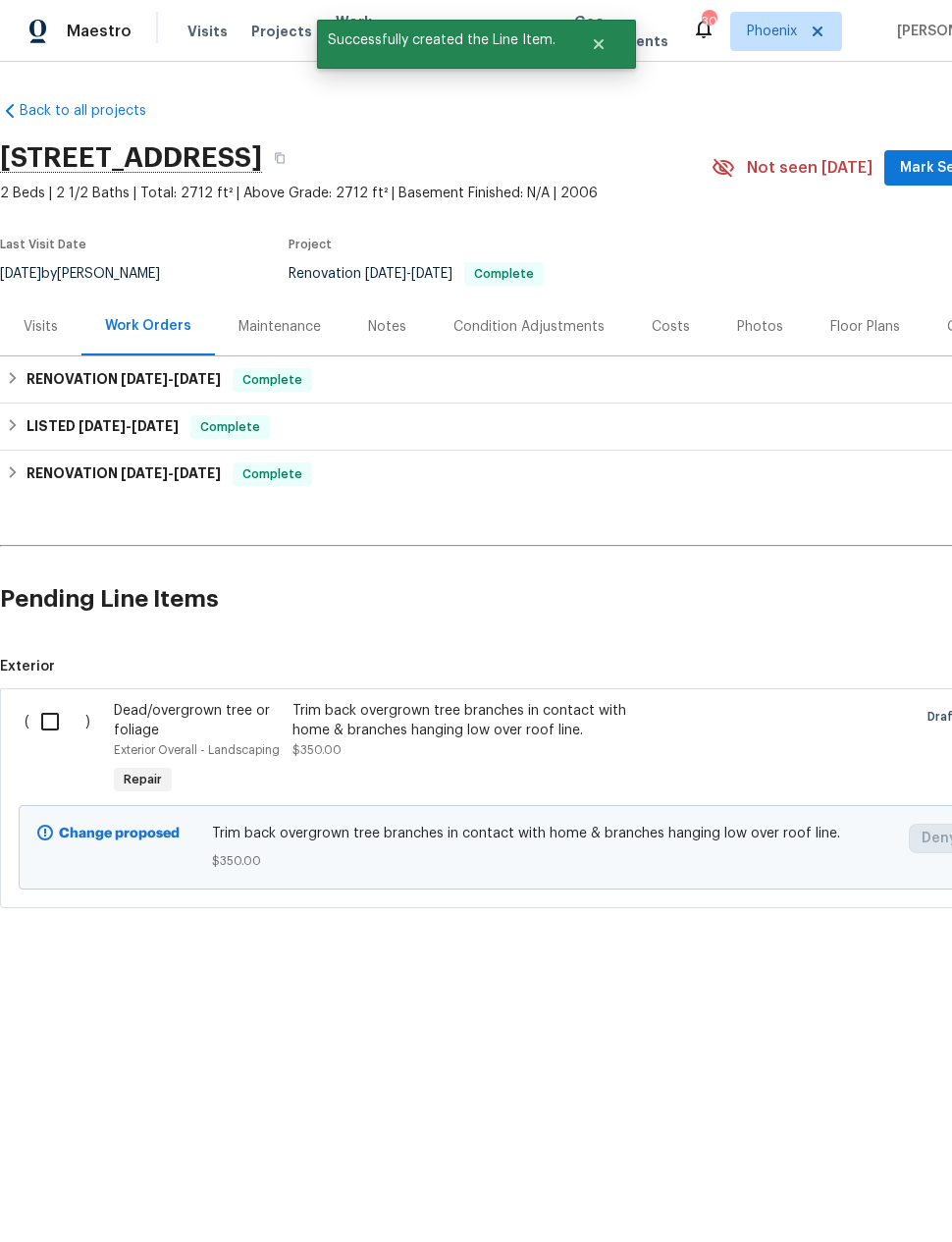 scroll, scrollTop: 0, scrollLeft: 0, axis: both 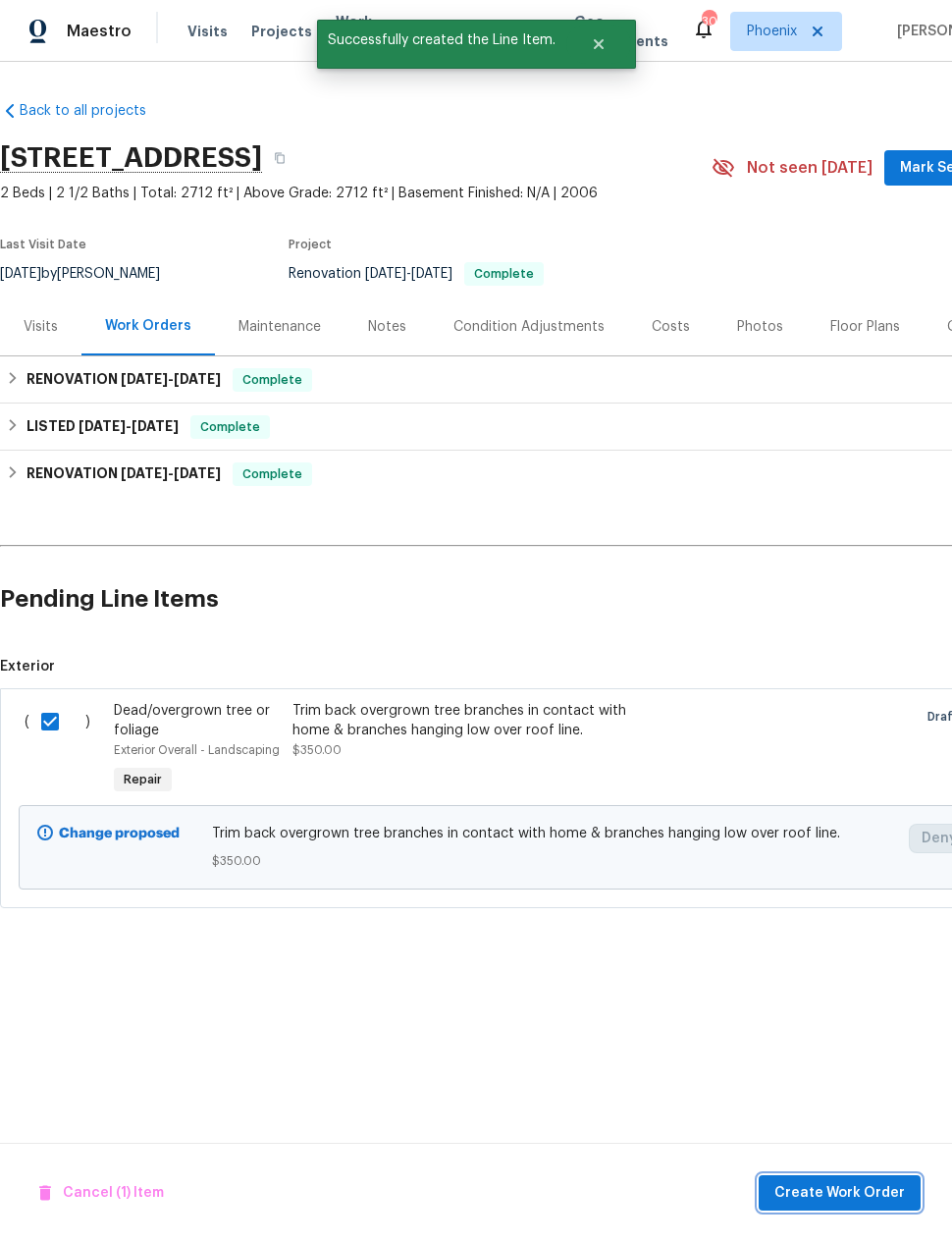 click on "Create Work Order" at bounding box center (839, 1193) 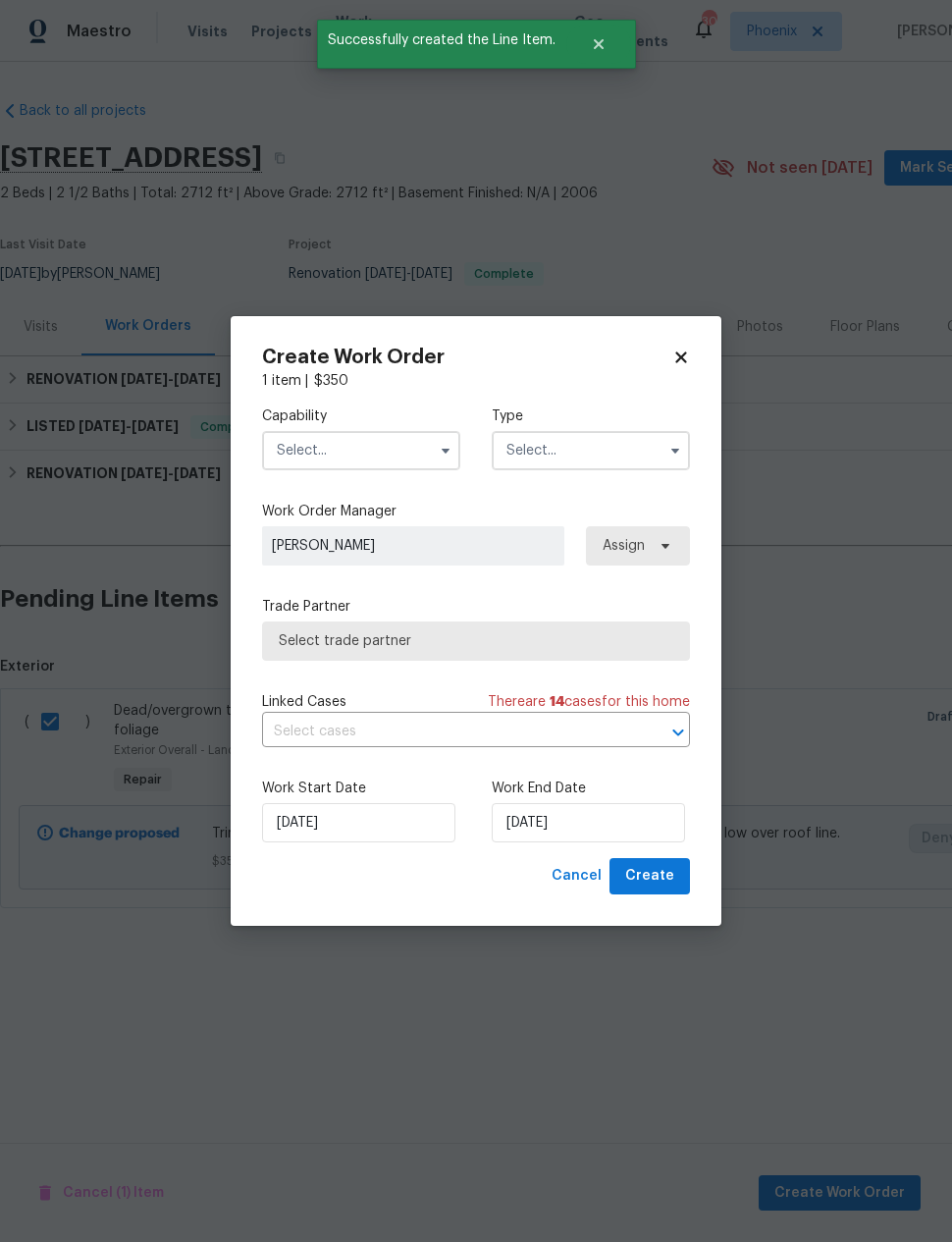 click at bounding box center (361, 451) 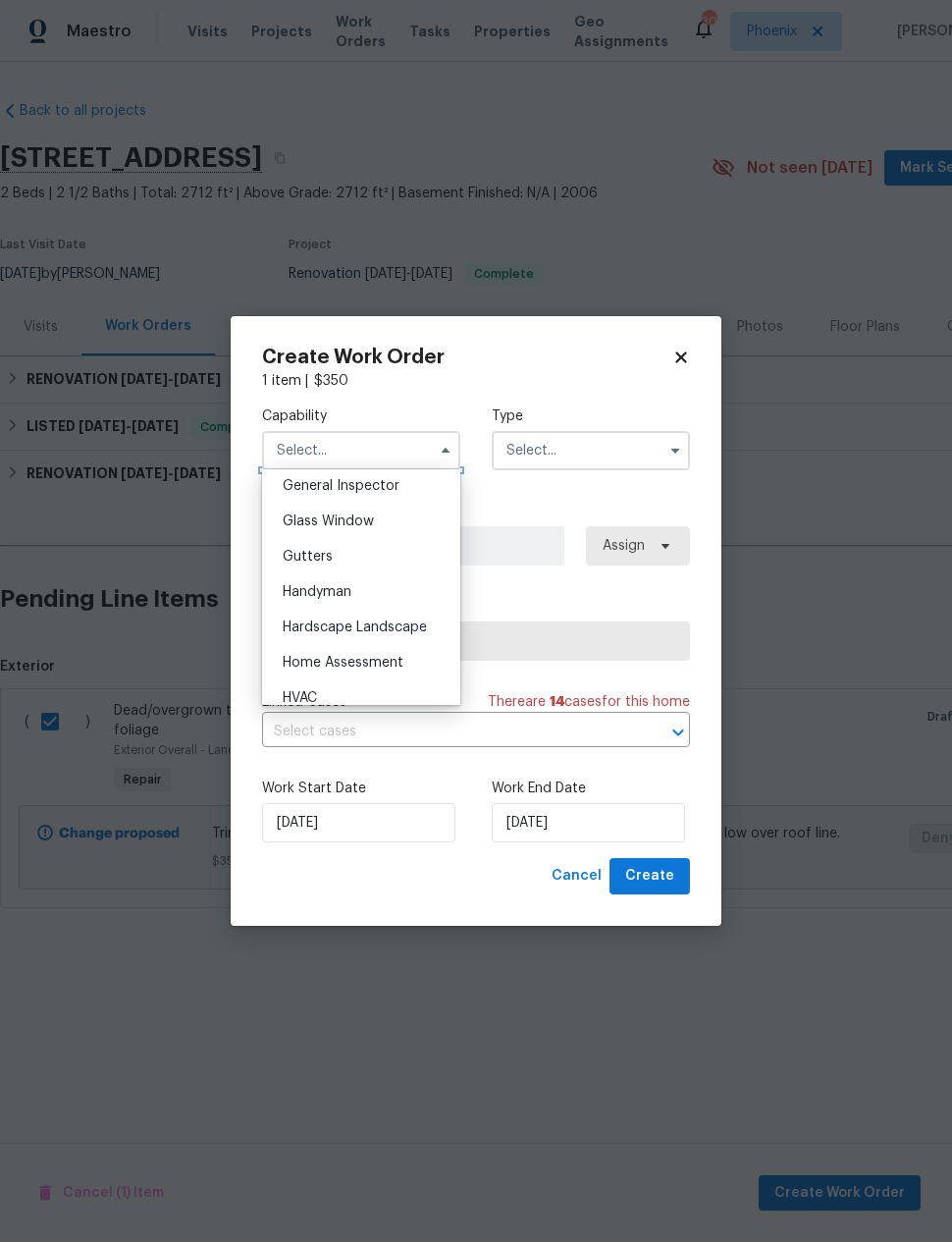 scroll, scrollTop: 1011, scrollLeft: 0, axis: vertical 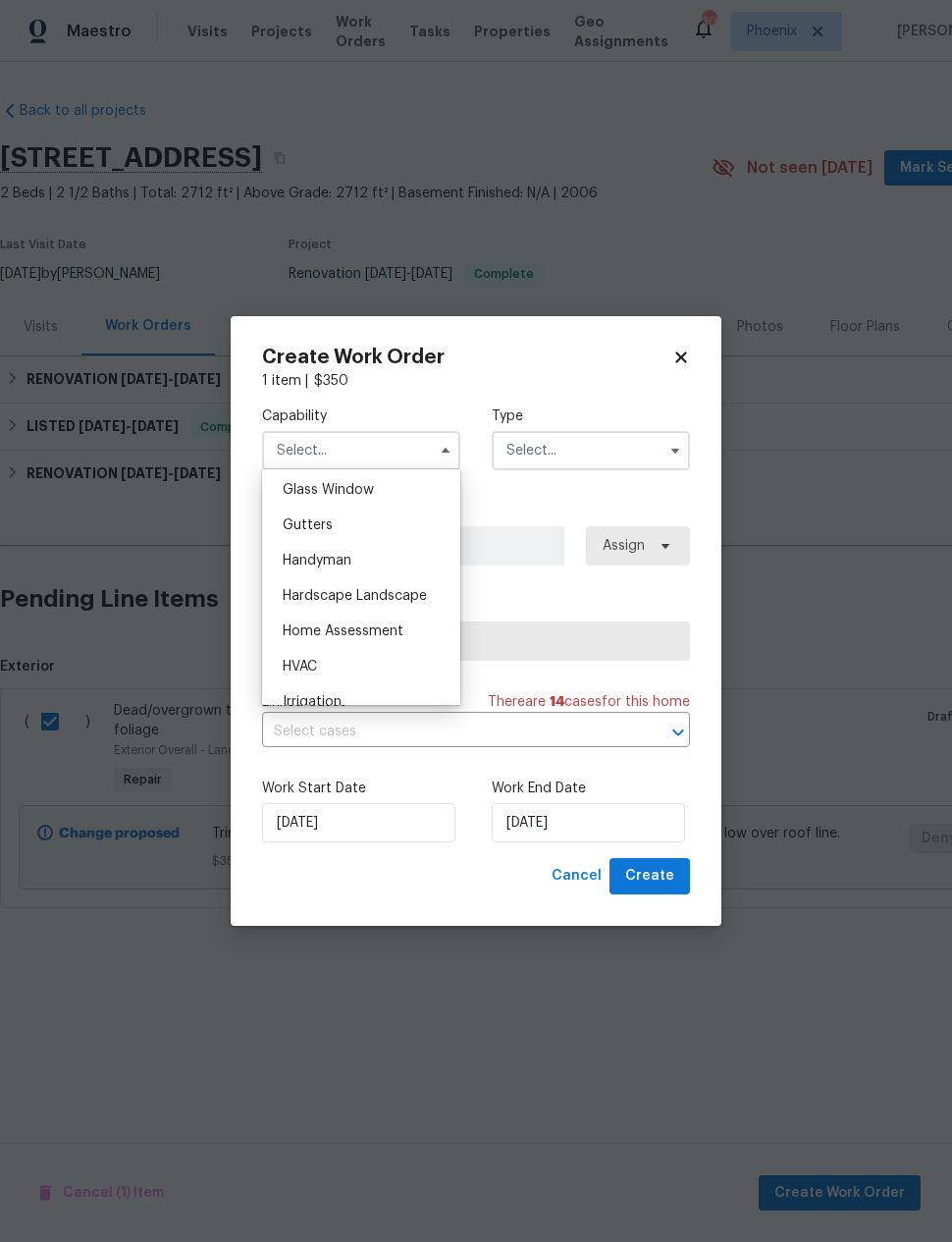 click on "Hardscape Landscape" at bounding box center (354, 596) 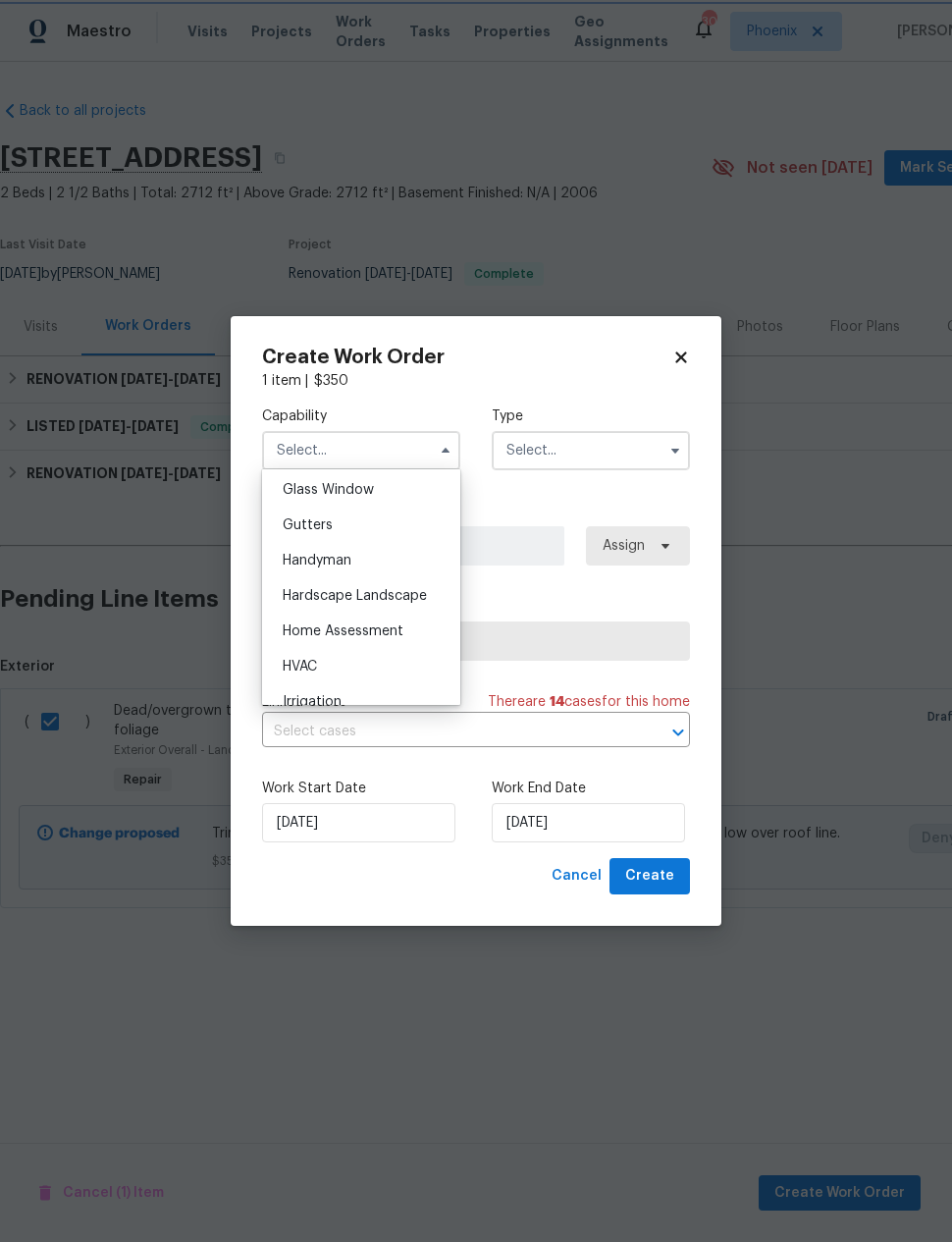 type on "Hardscape Landscape" 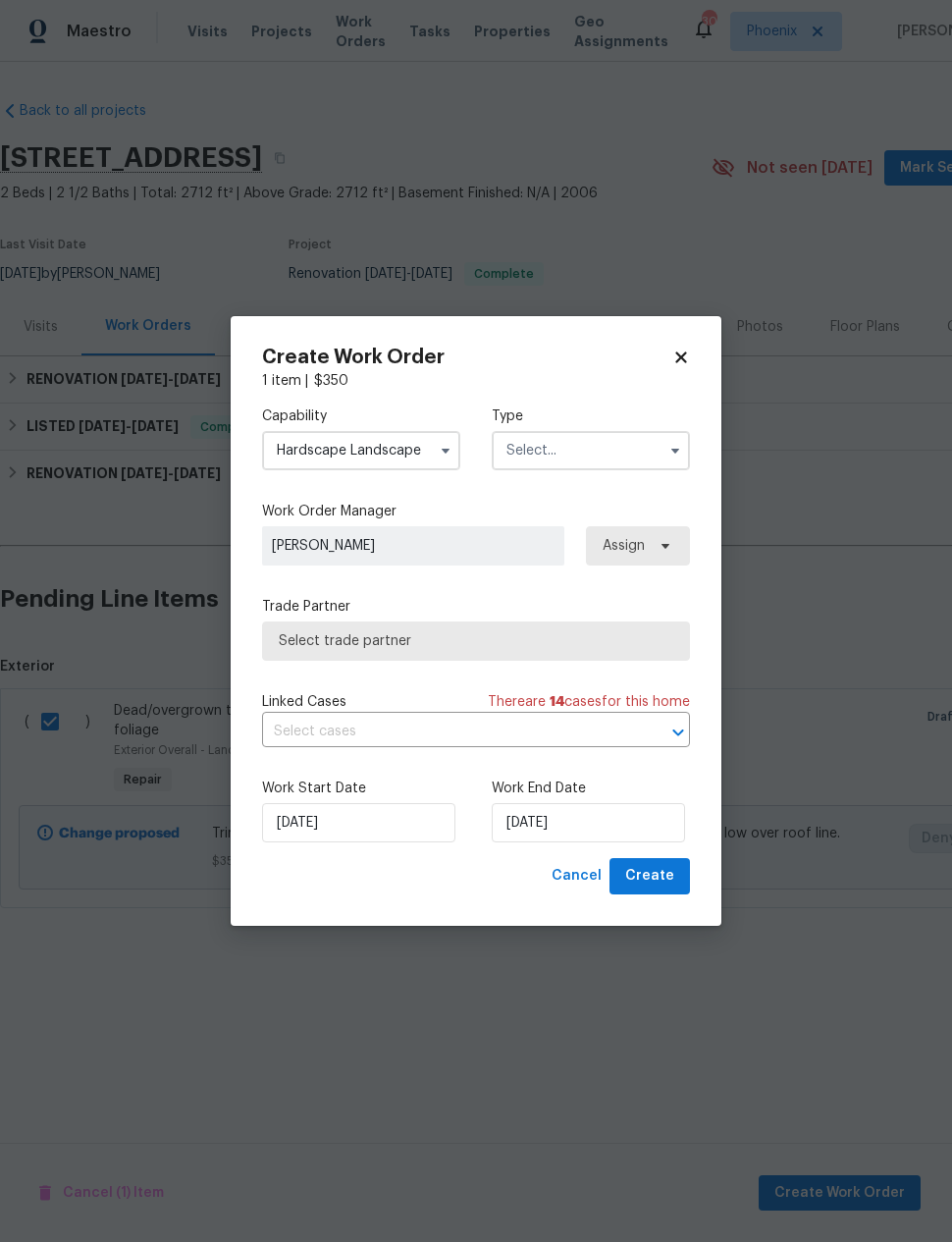 click at bounding box center [591, 451] 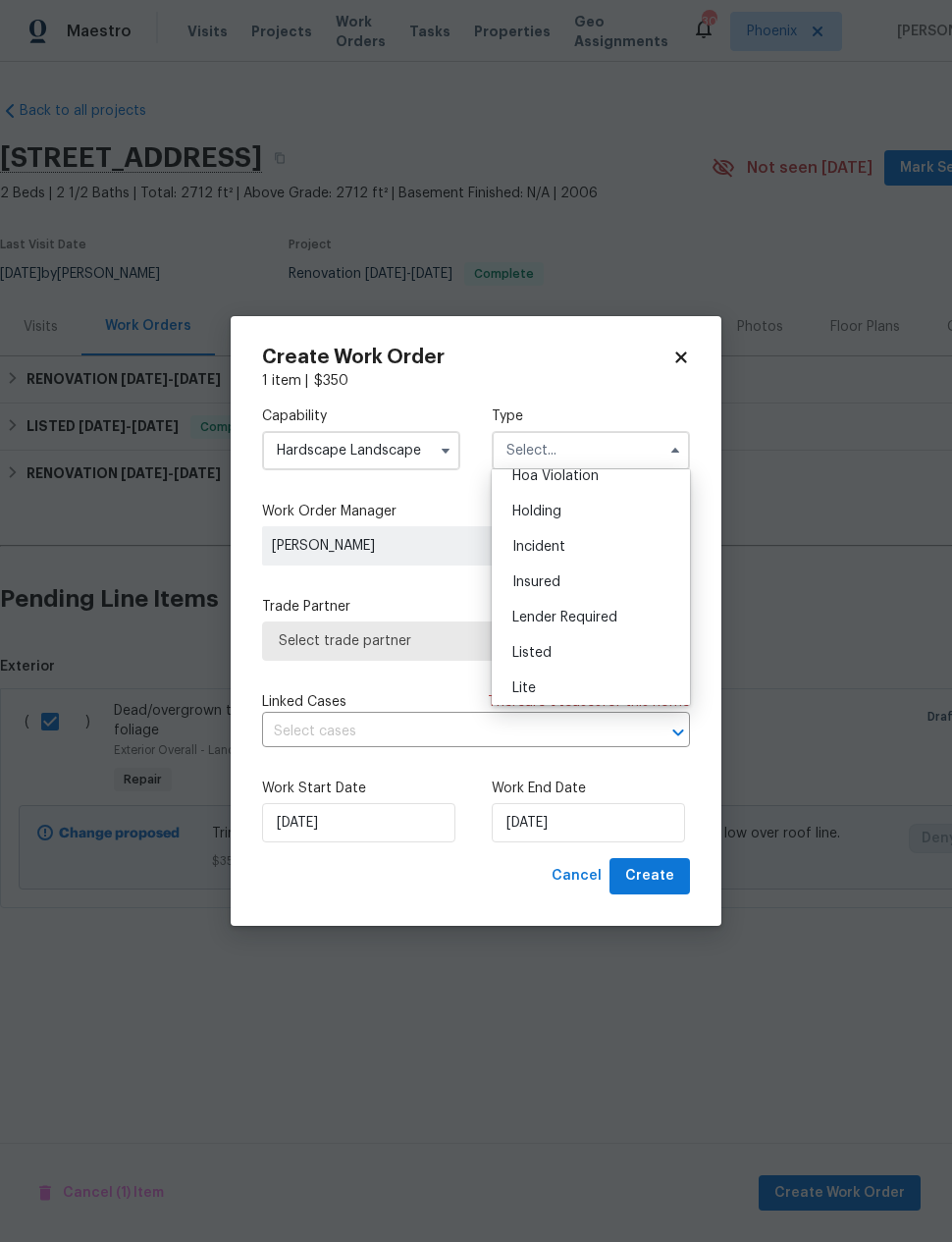 scroll, scrollTop: 52, scrollLeft: 0, axis: vertical 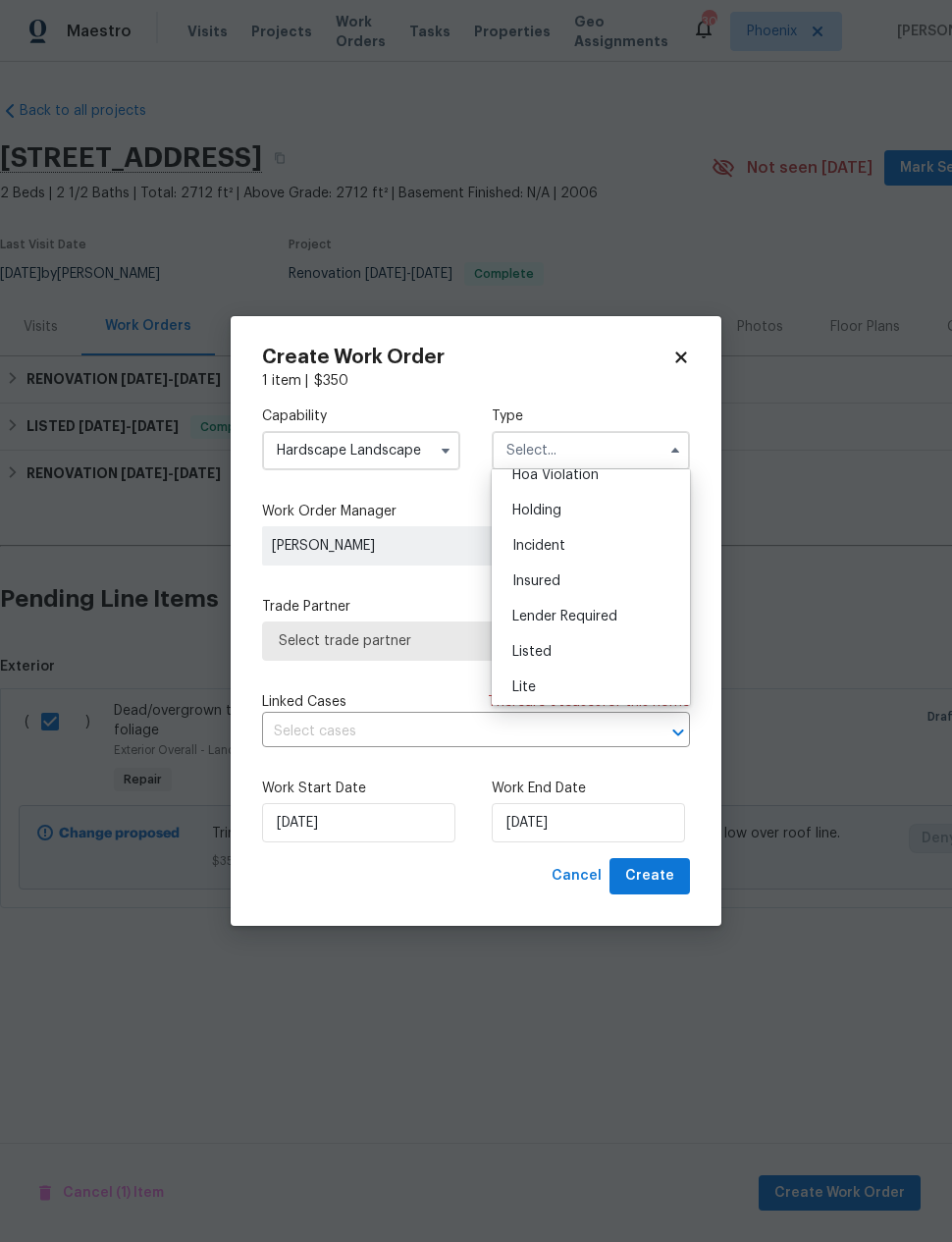 click on "Listed" at bounding box center [591, 652] 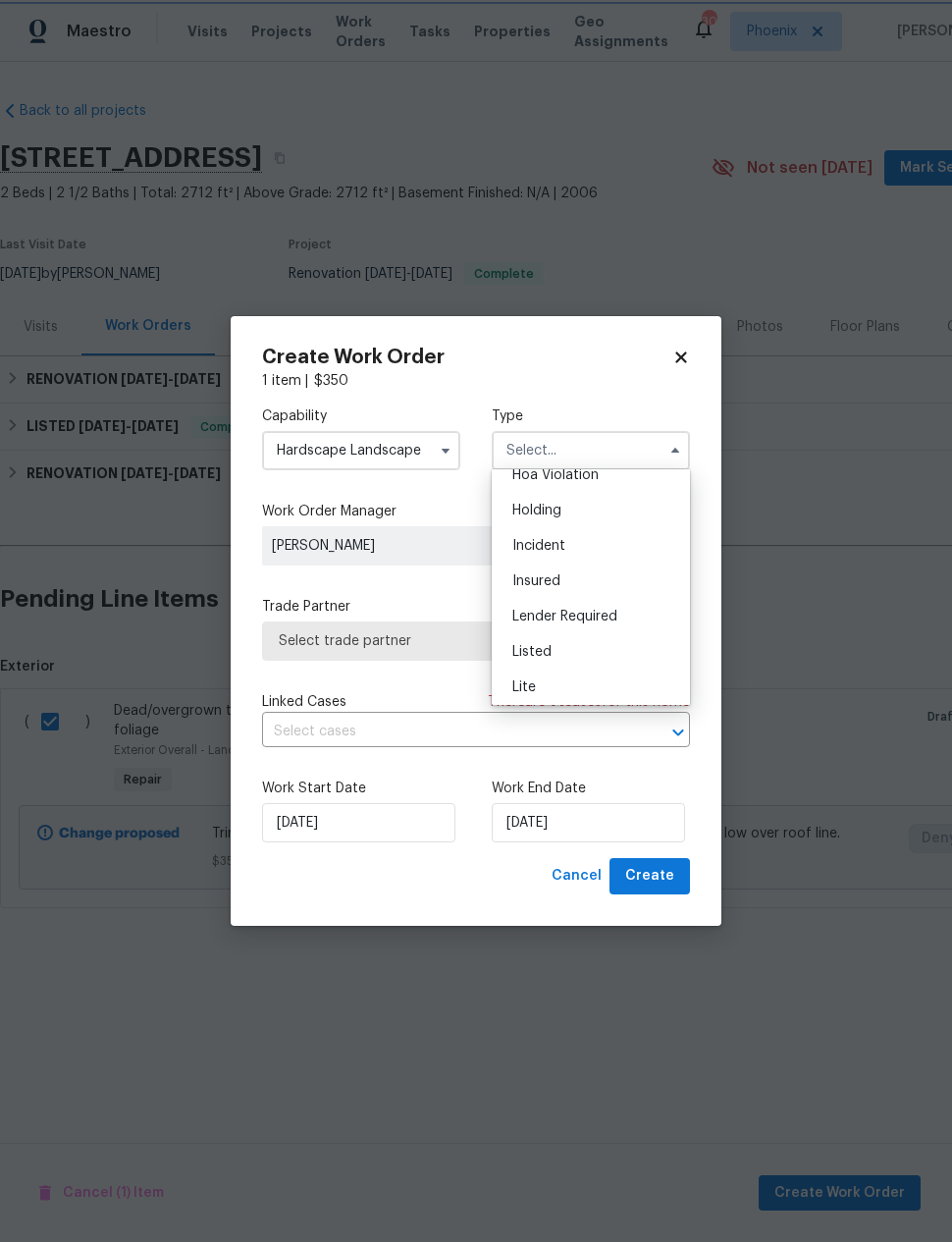 type on "Listed" 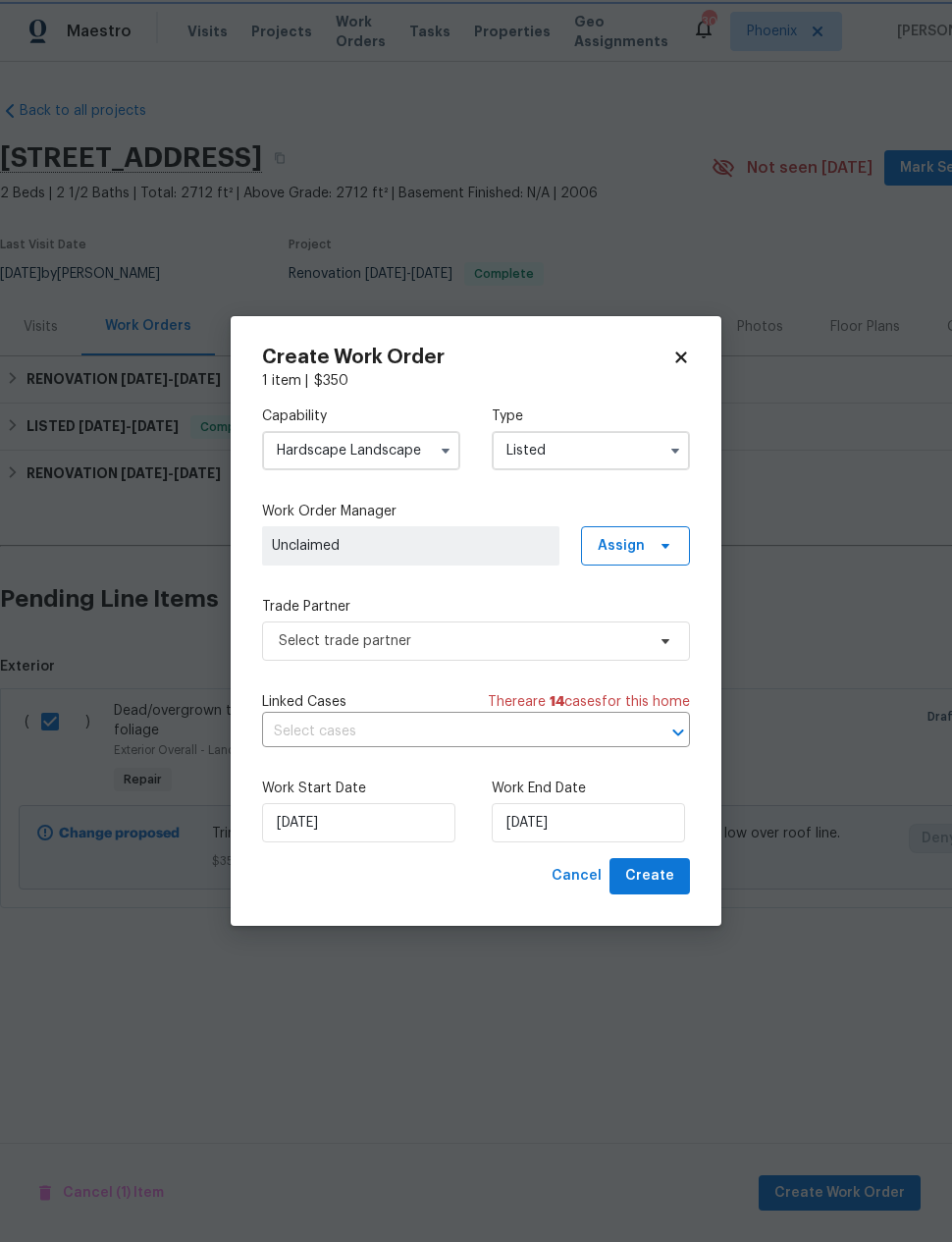 scroll, scrollTop: 0, scrollLeft: 0, axis: both 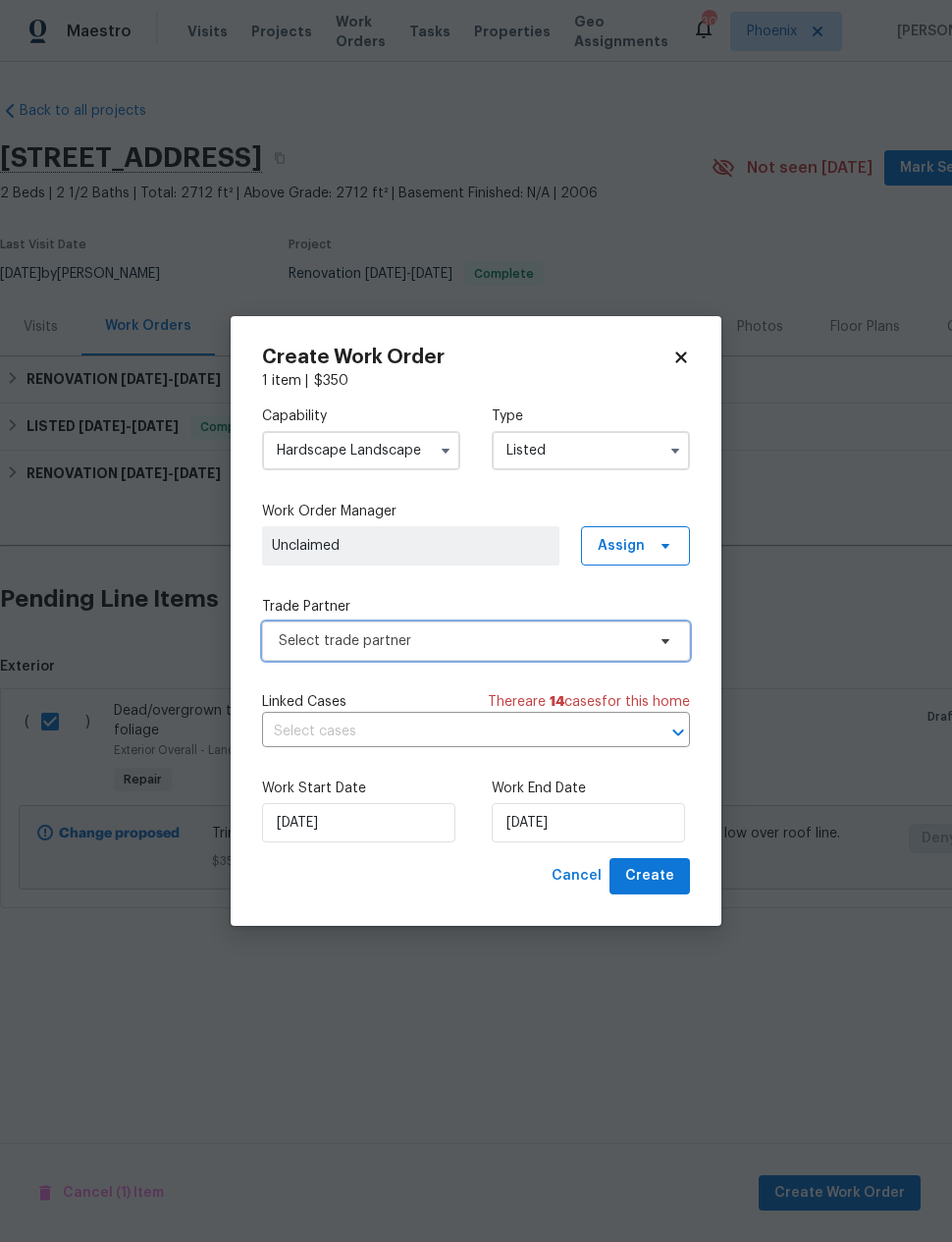 click on "Select trade partner" at bounding box center [461, 641] 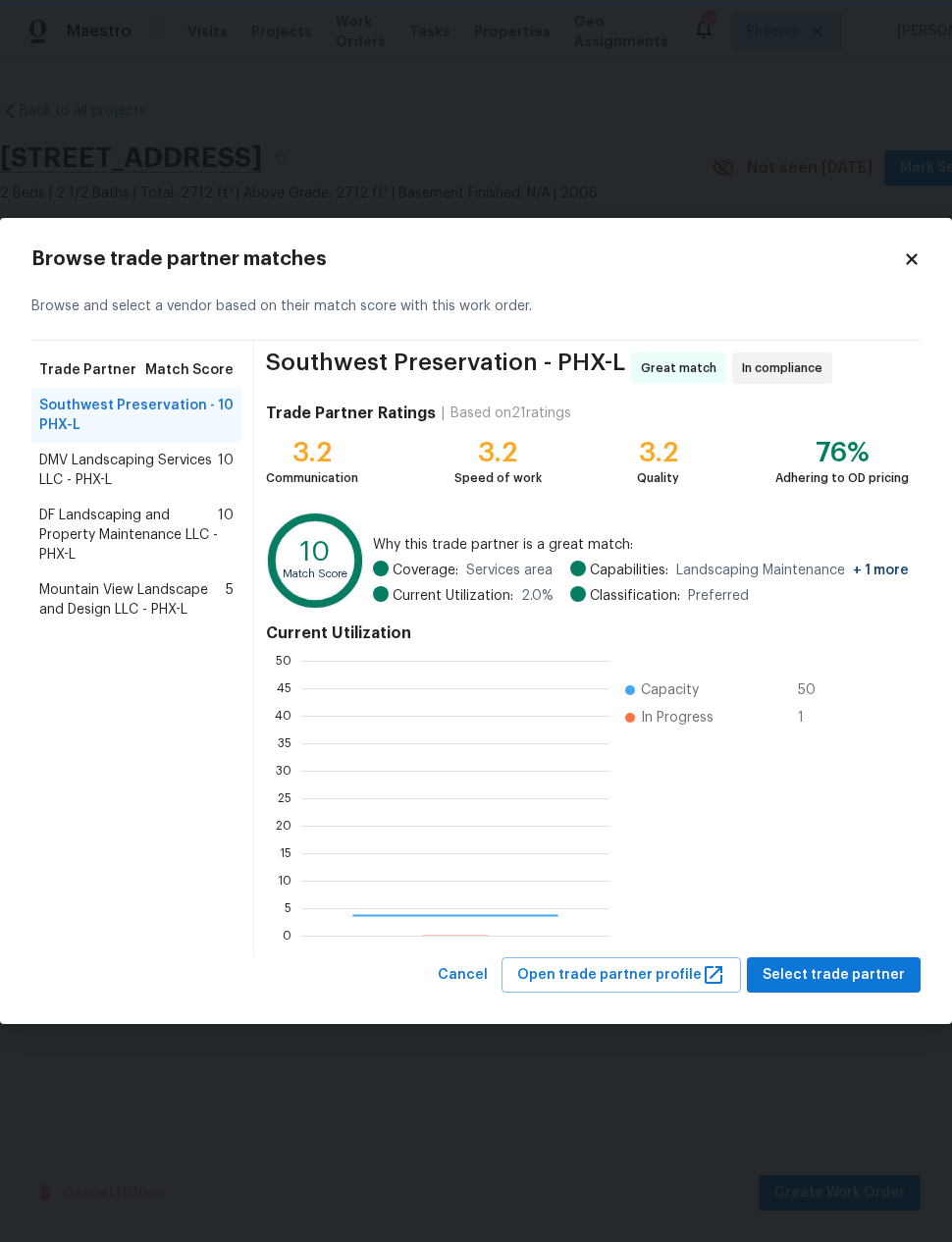 scroll, scrollTop: 2, scrollLeft: 2, axis: both 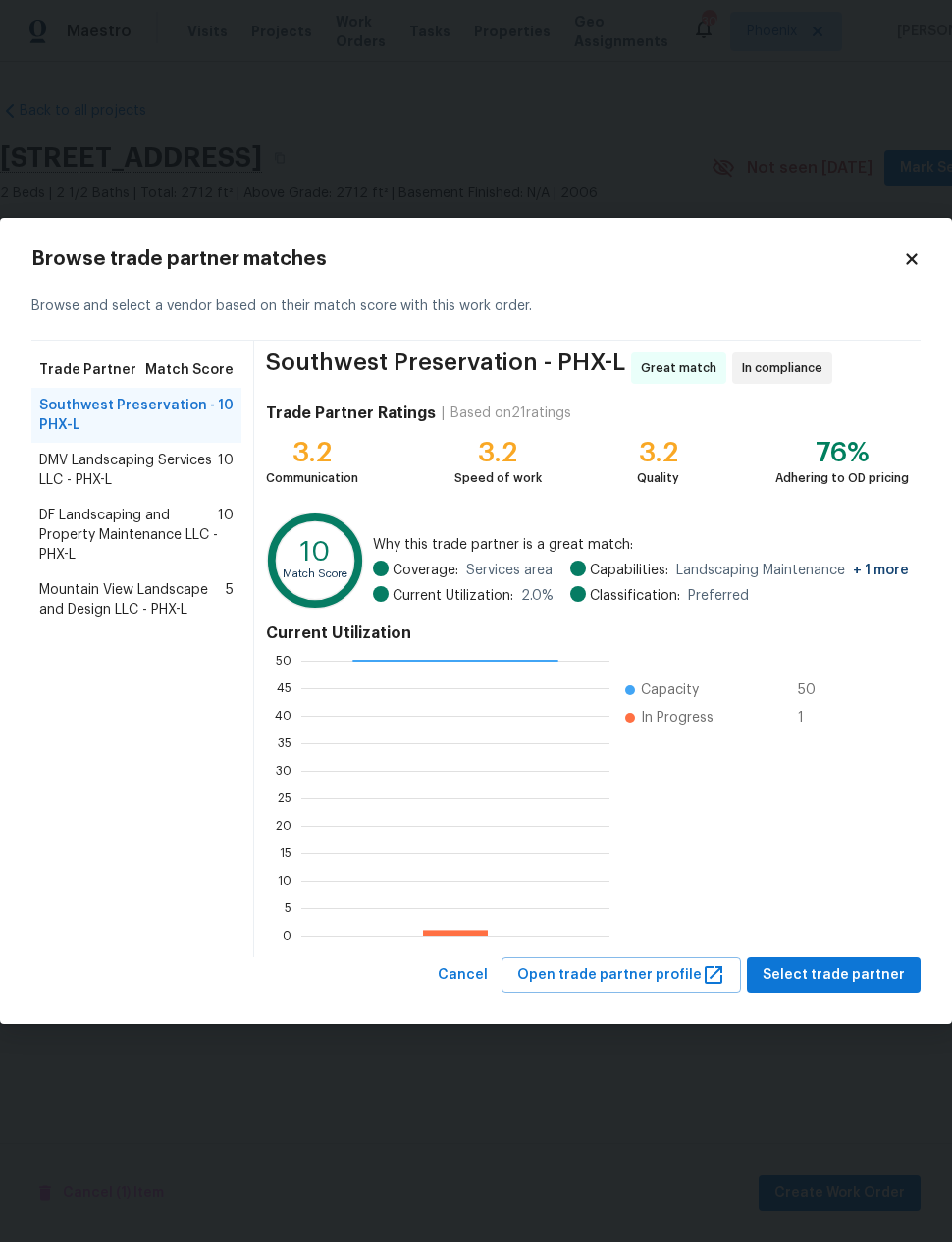 click on "DF Landscaping and Property Maintenance LLC - PHX-L" at bounding box center [129, 535] 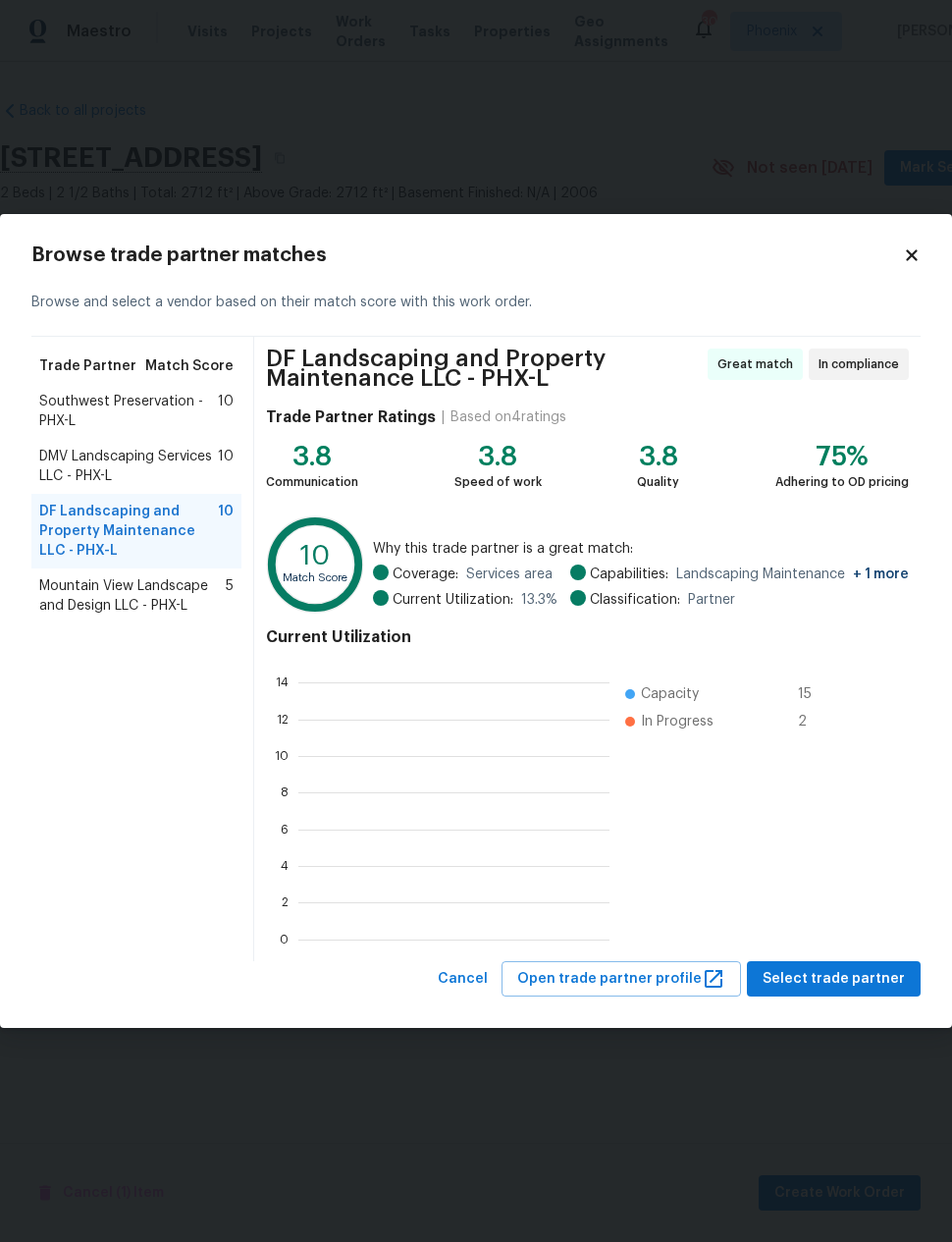 scroll, scrollTop: 2, scrollLeft: 2, axis: both 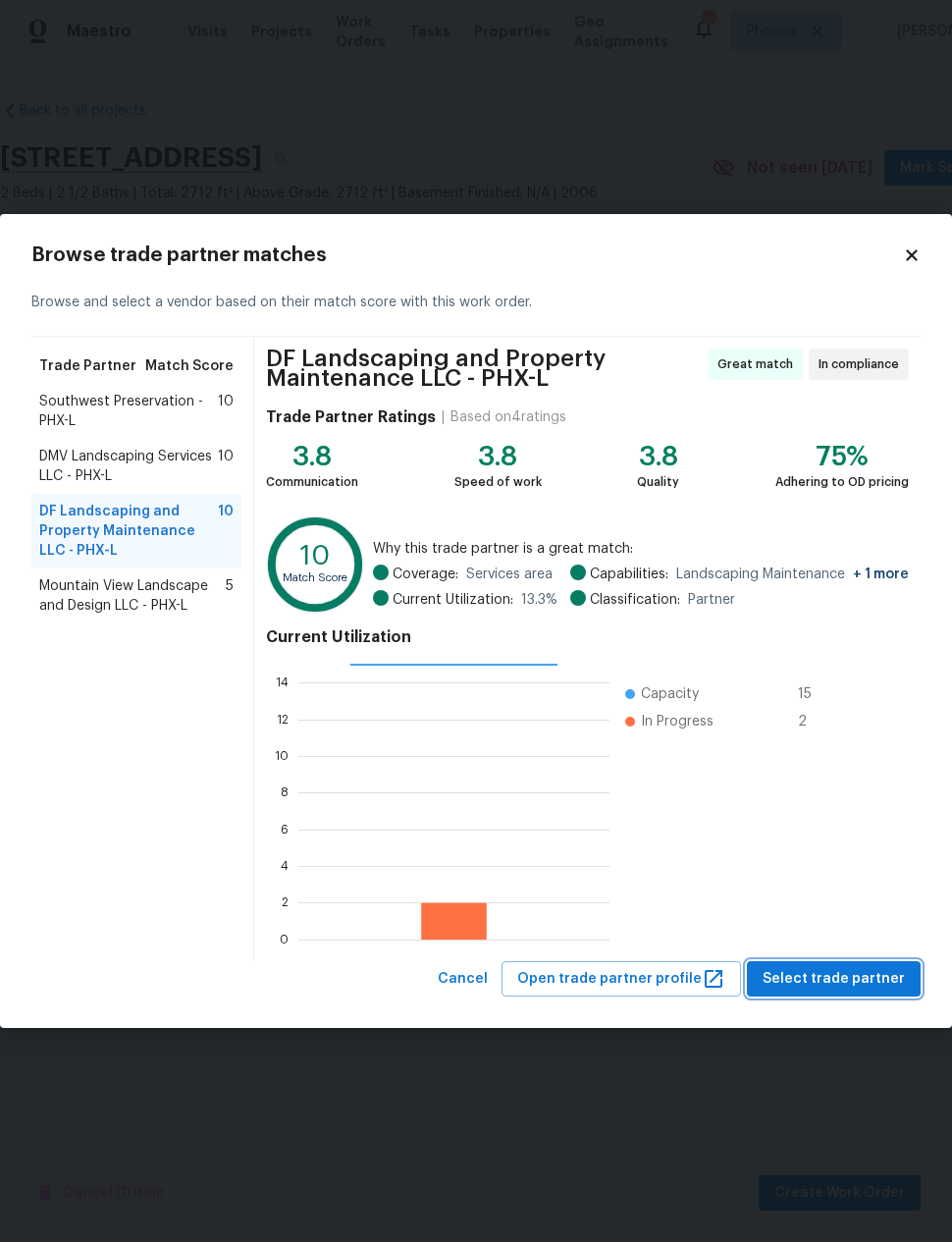 click on "Select trade partner" at bounding box center (833, 979) 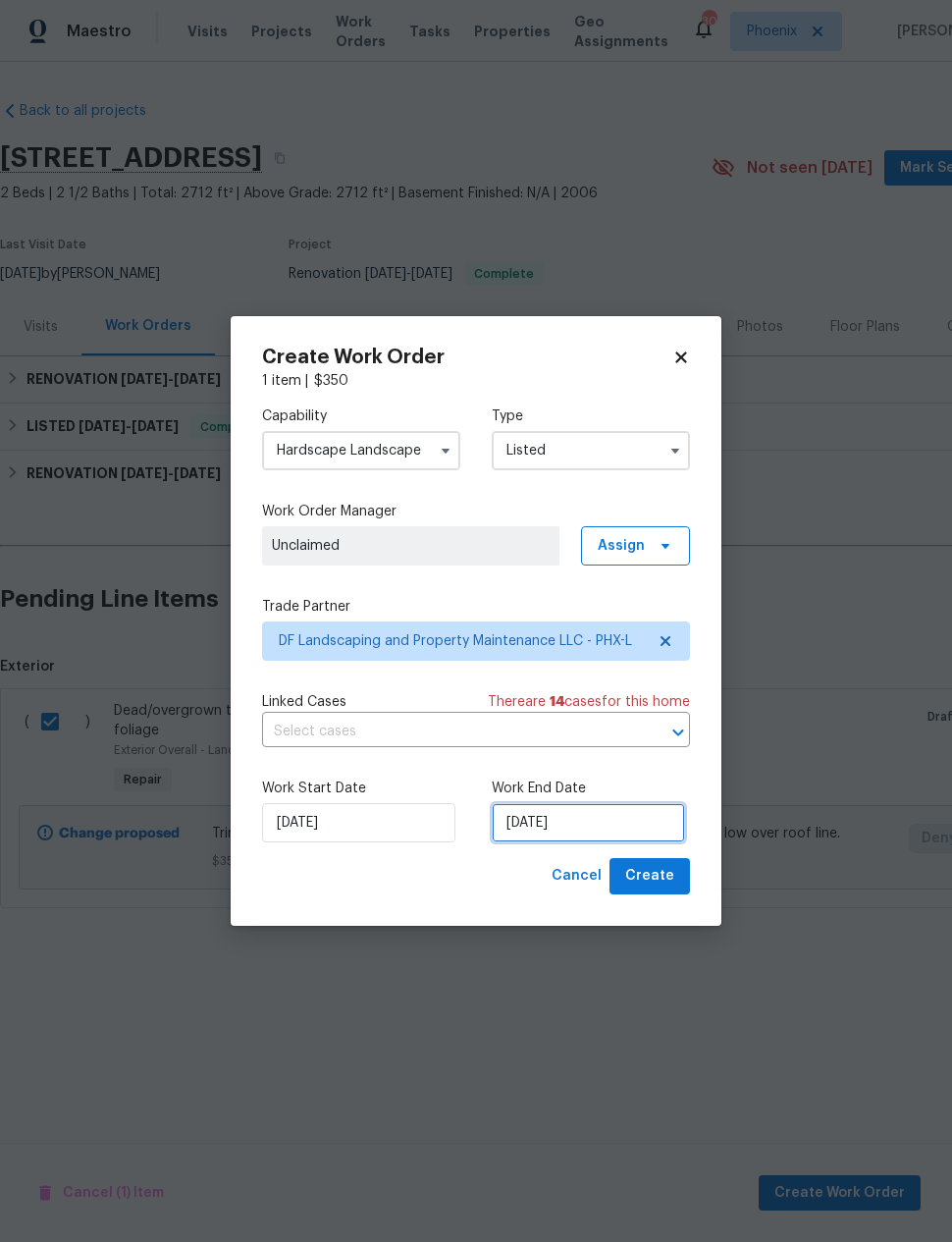 click on "[DATE]" at bounding box center [588, 823] 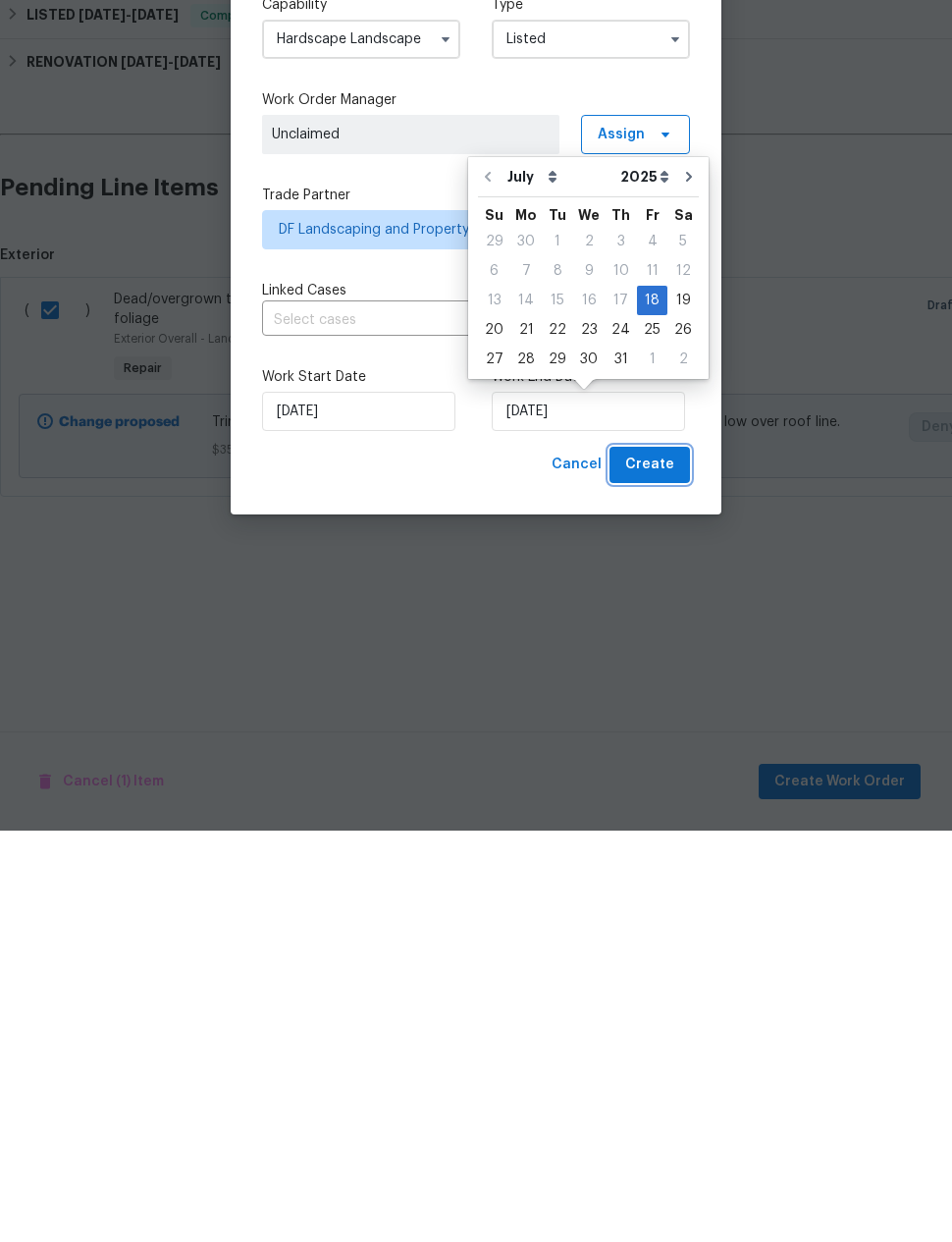 click on "Create" at bounding box center [650, 876] 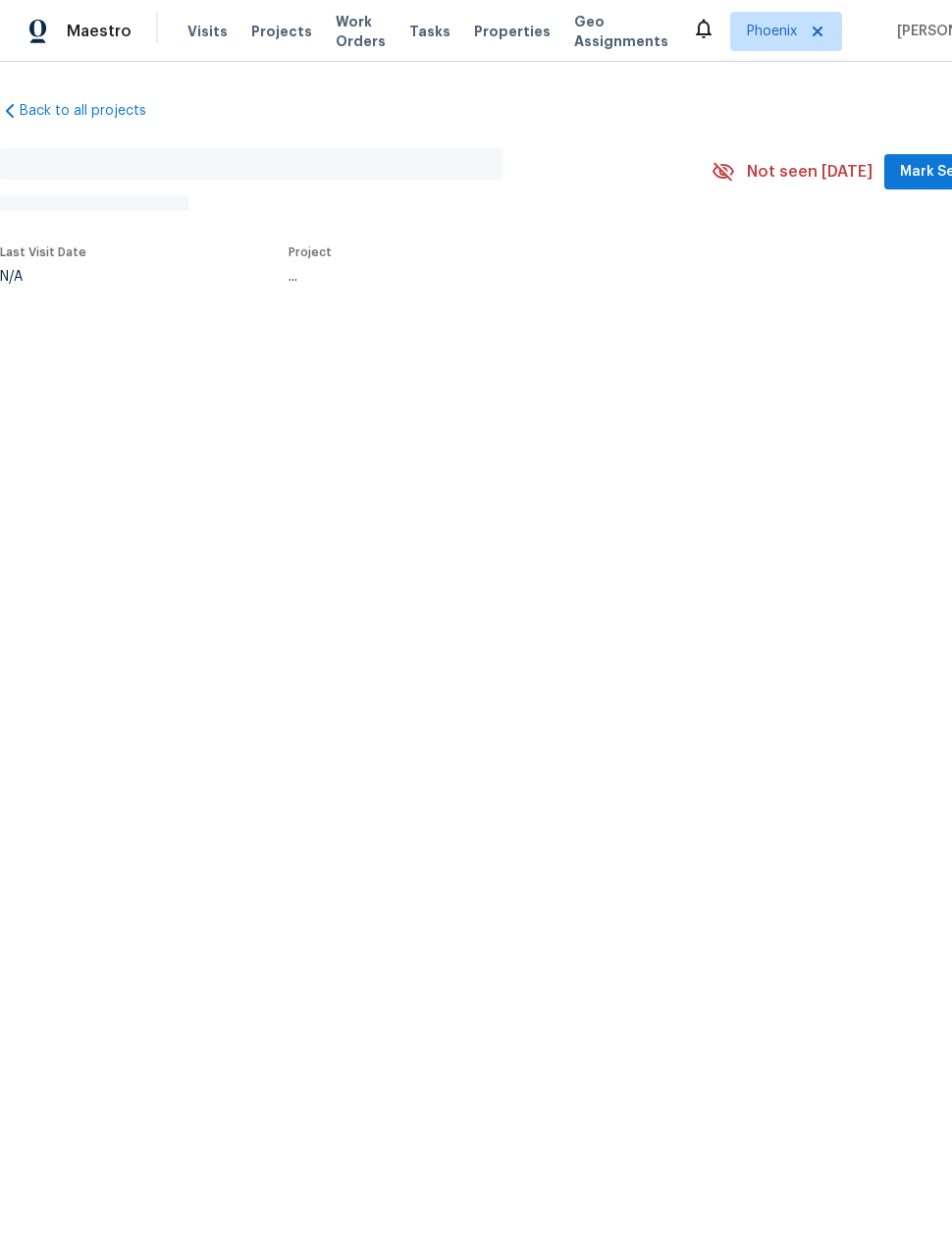 scroll, scrollTop: 0, scrollLeft: 0, axis: both 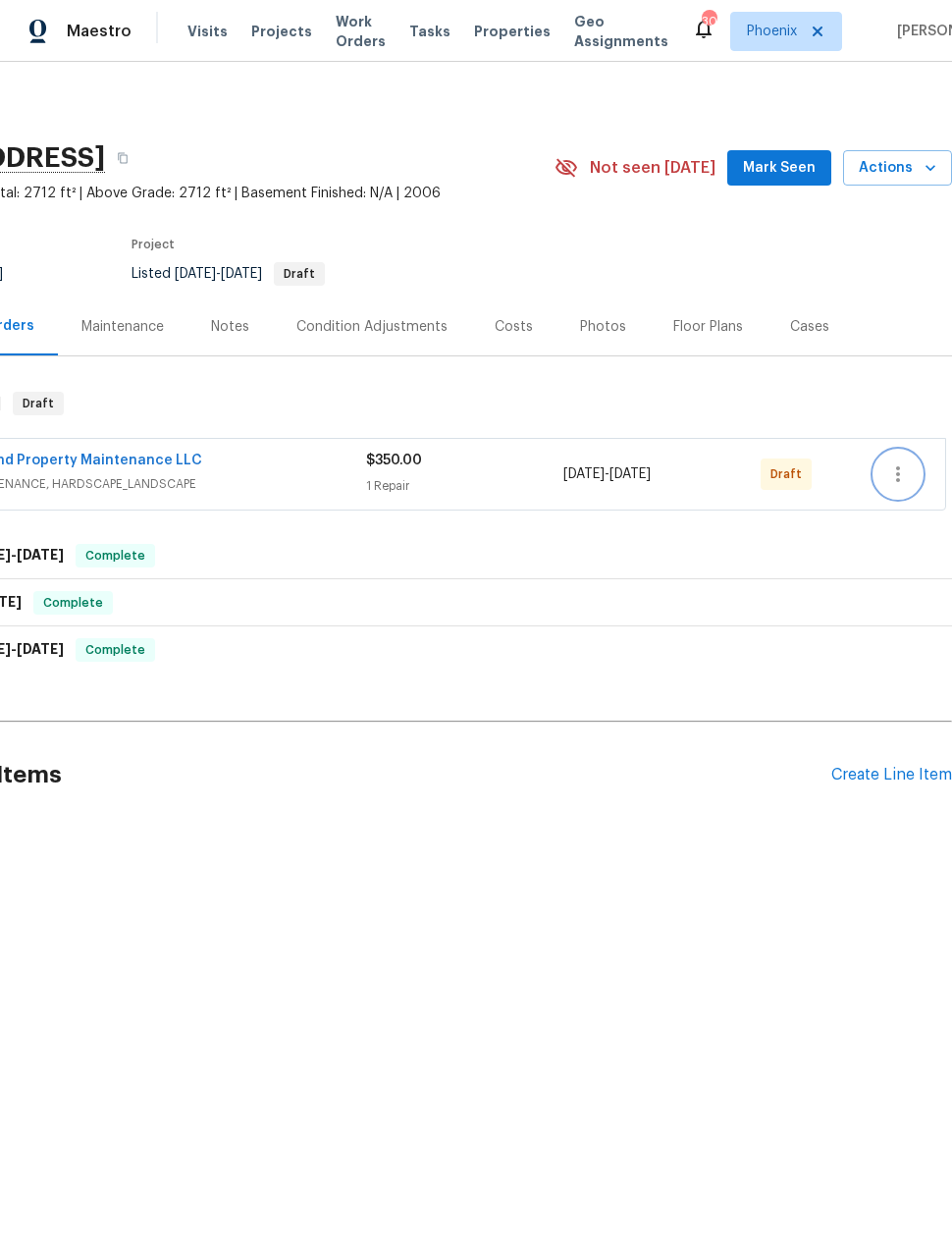 click 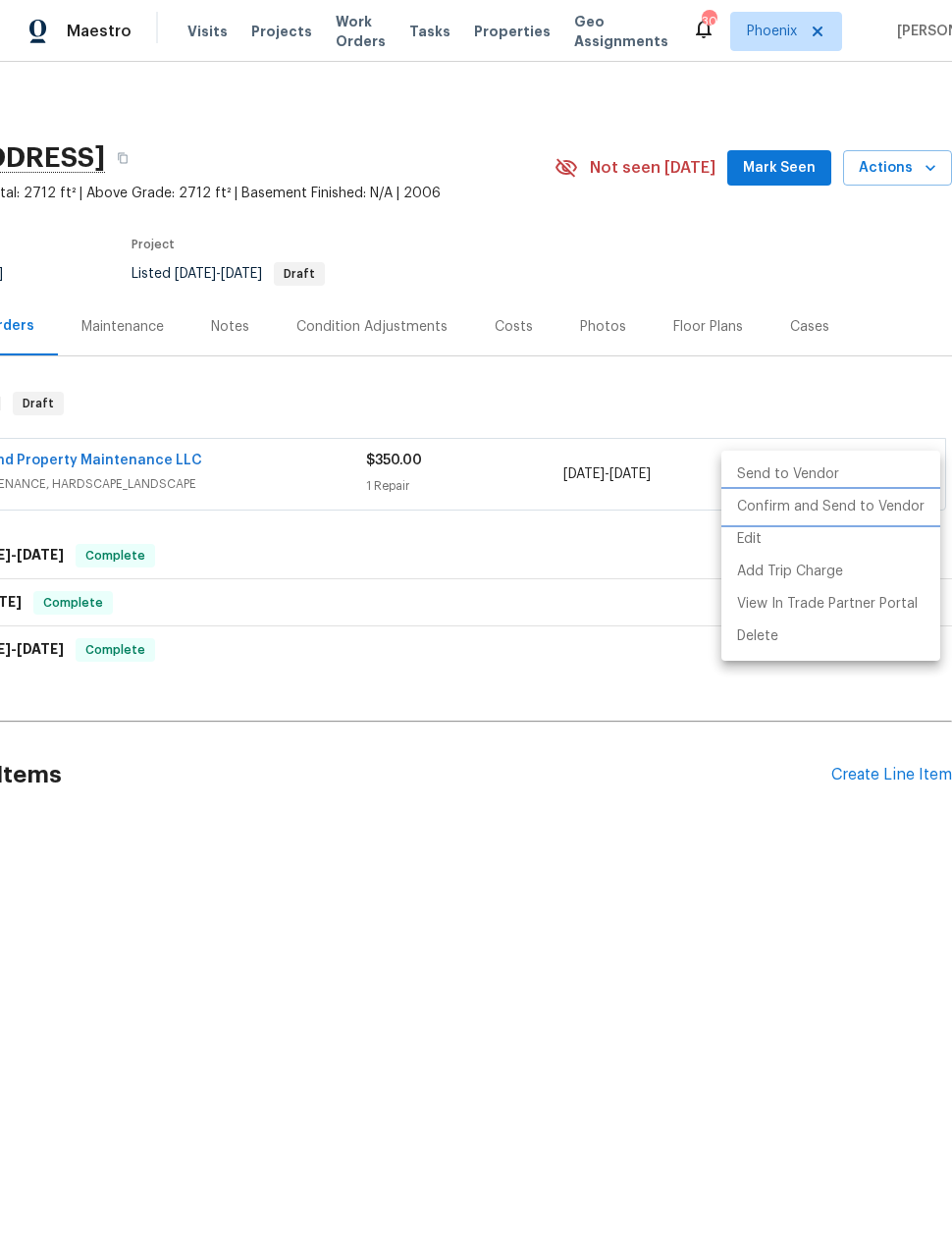 click on "Confirm and Send to Vendor" at bounding box center [830, 507] 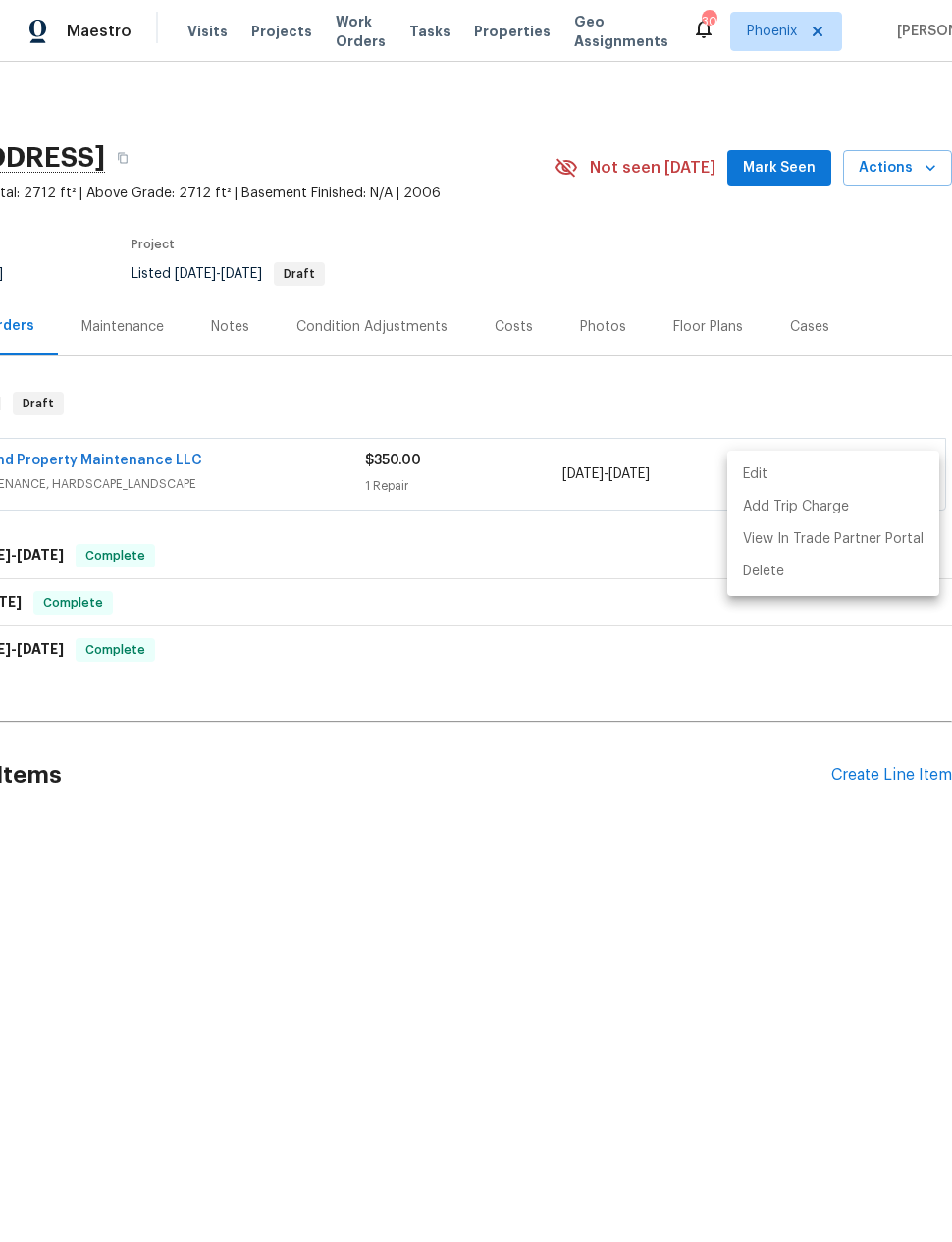 click at bounding box center [476, 621] 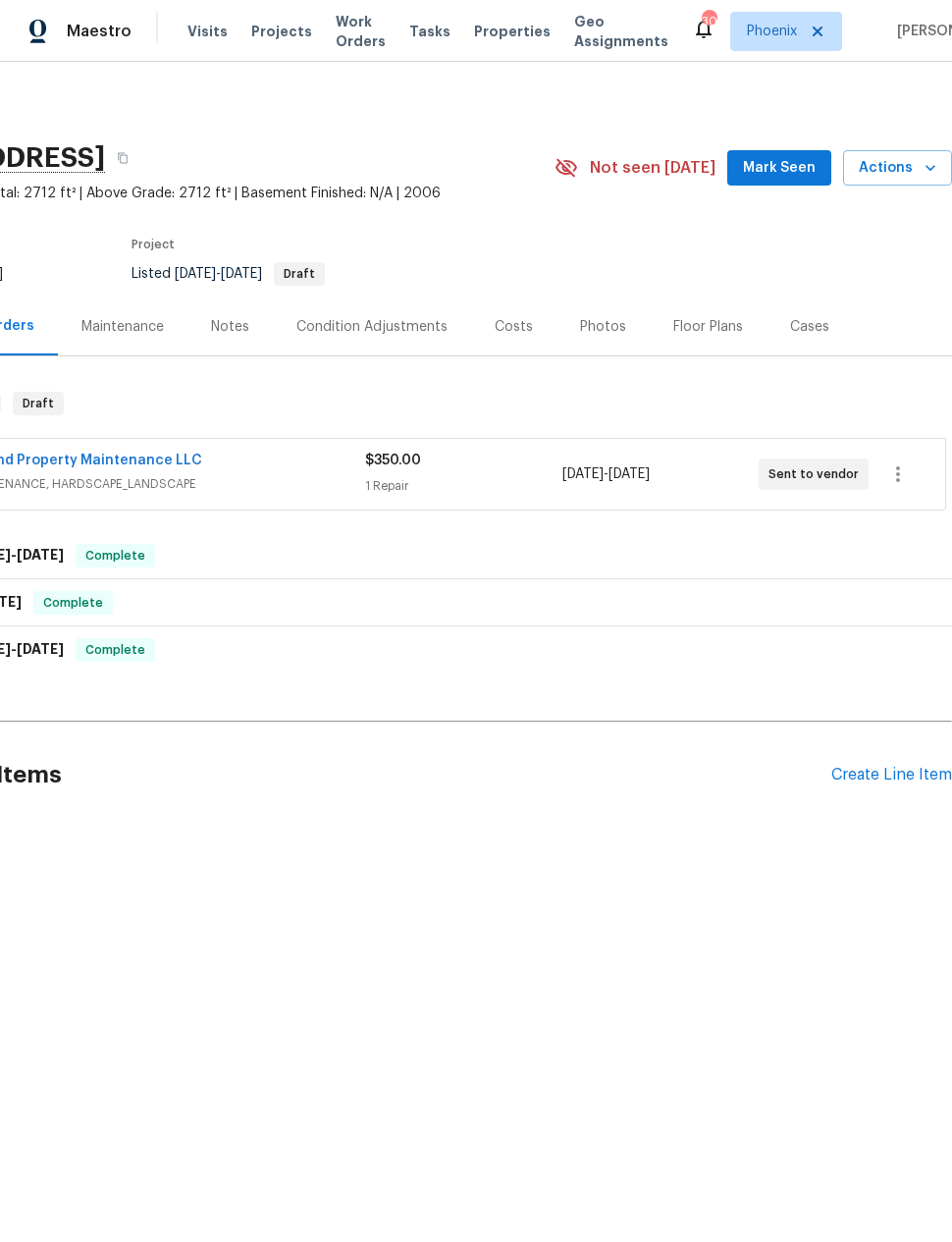 click on "DF Landscaping and Property Maintenance LLC" at bounding box center [37, 460] 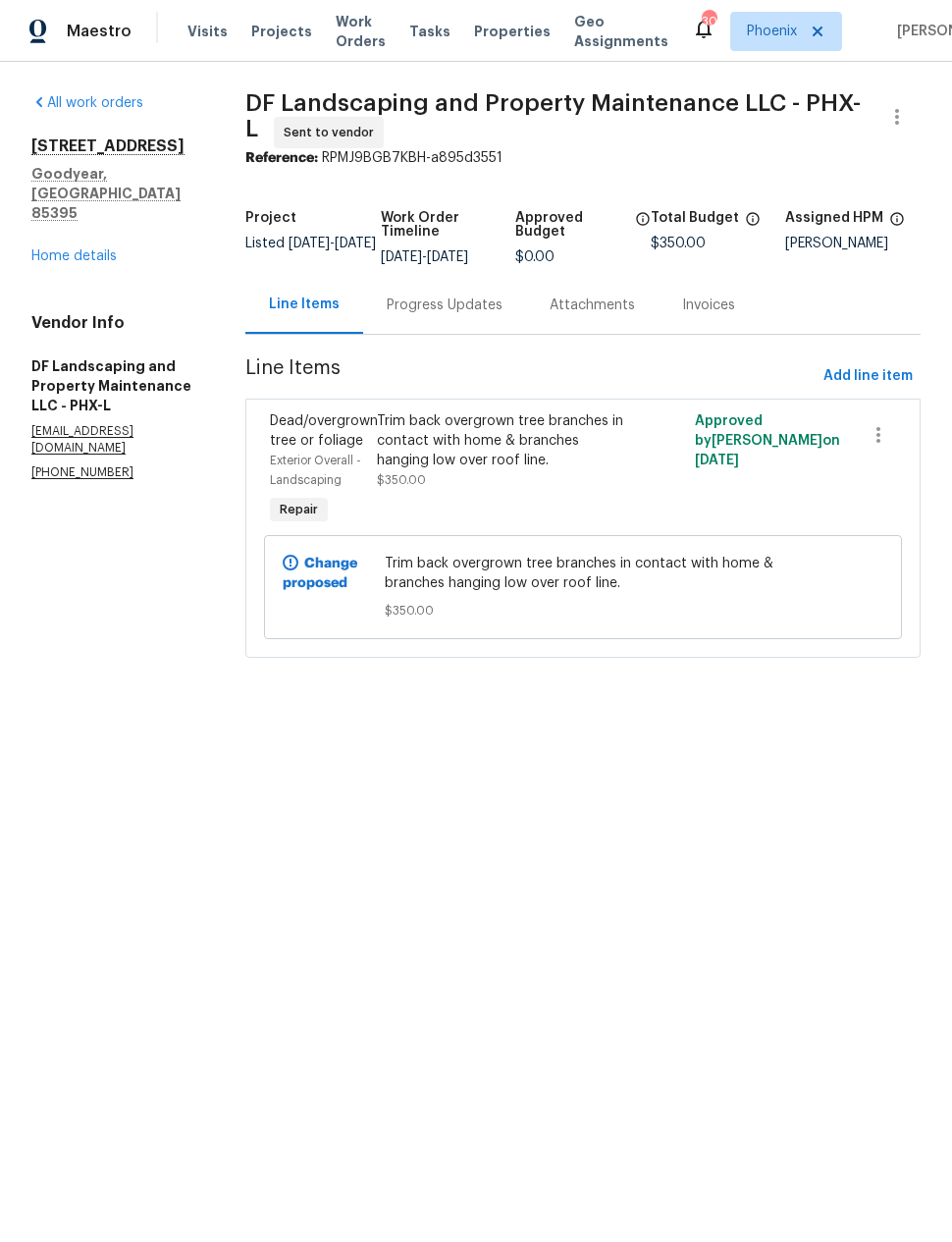 click on "Progress Updates" at bounding box center [445, 305] 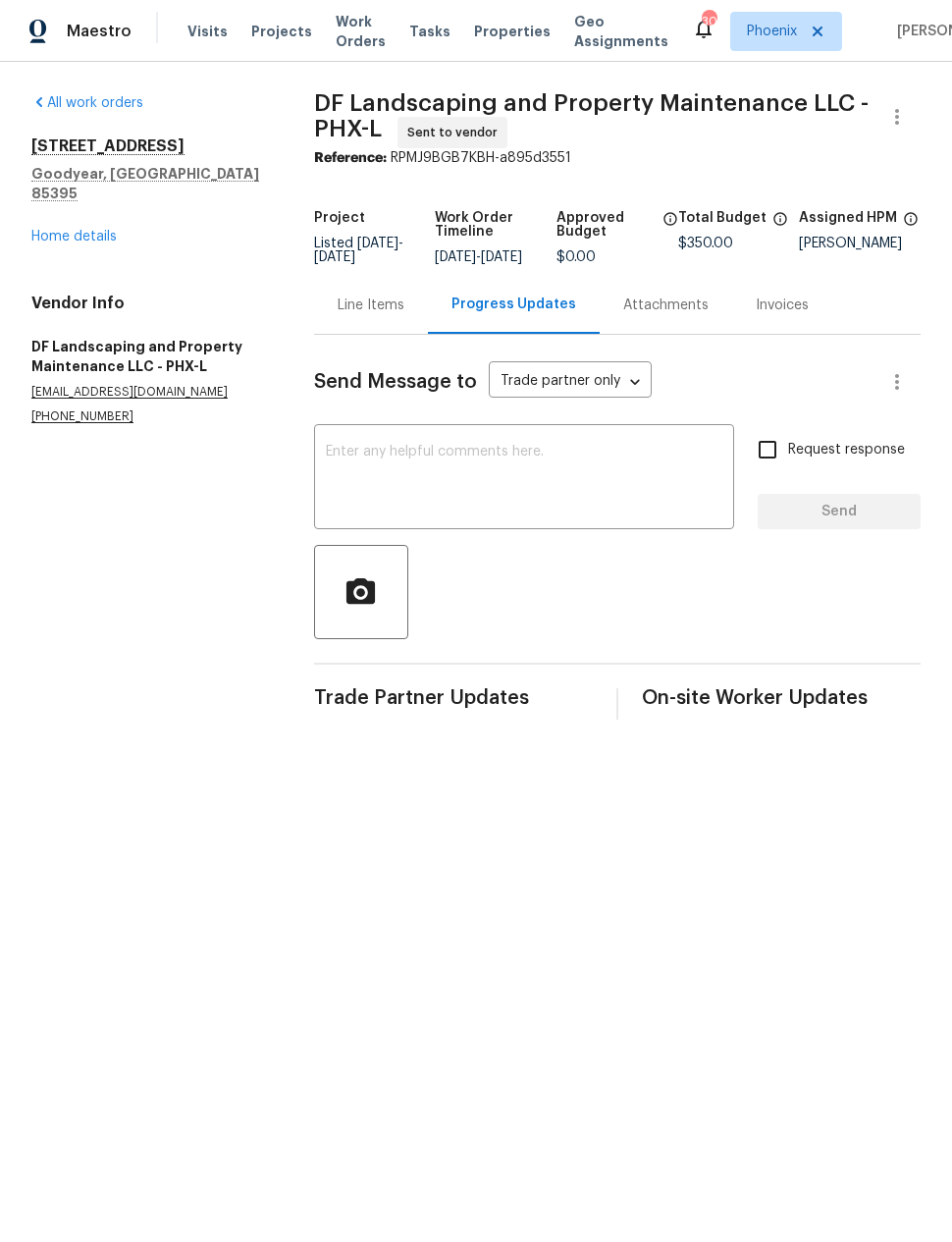 click at bounding box center [524, 479] 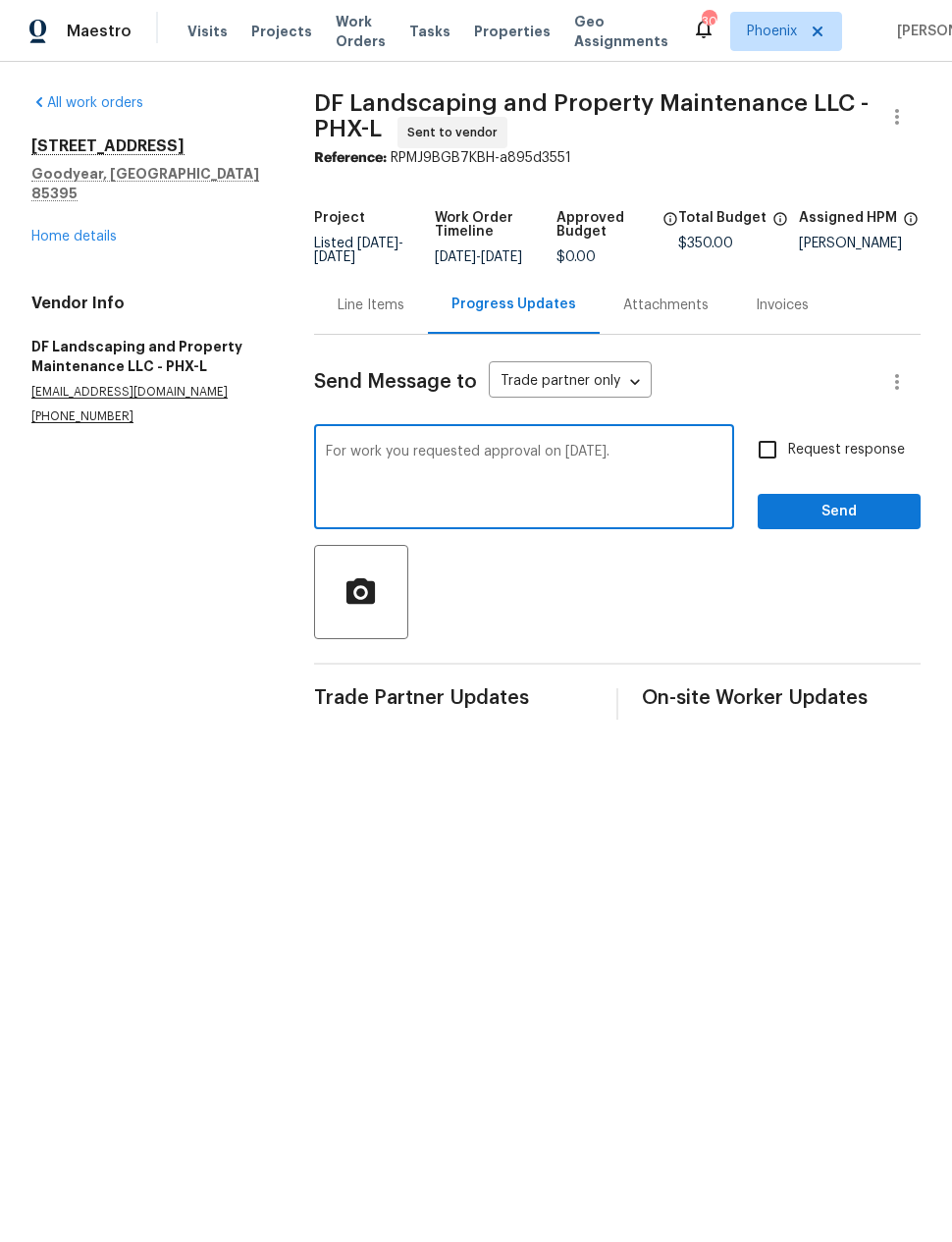 type on "For work you requested approval on yesterday." 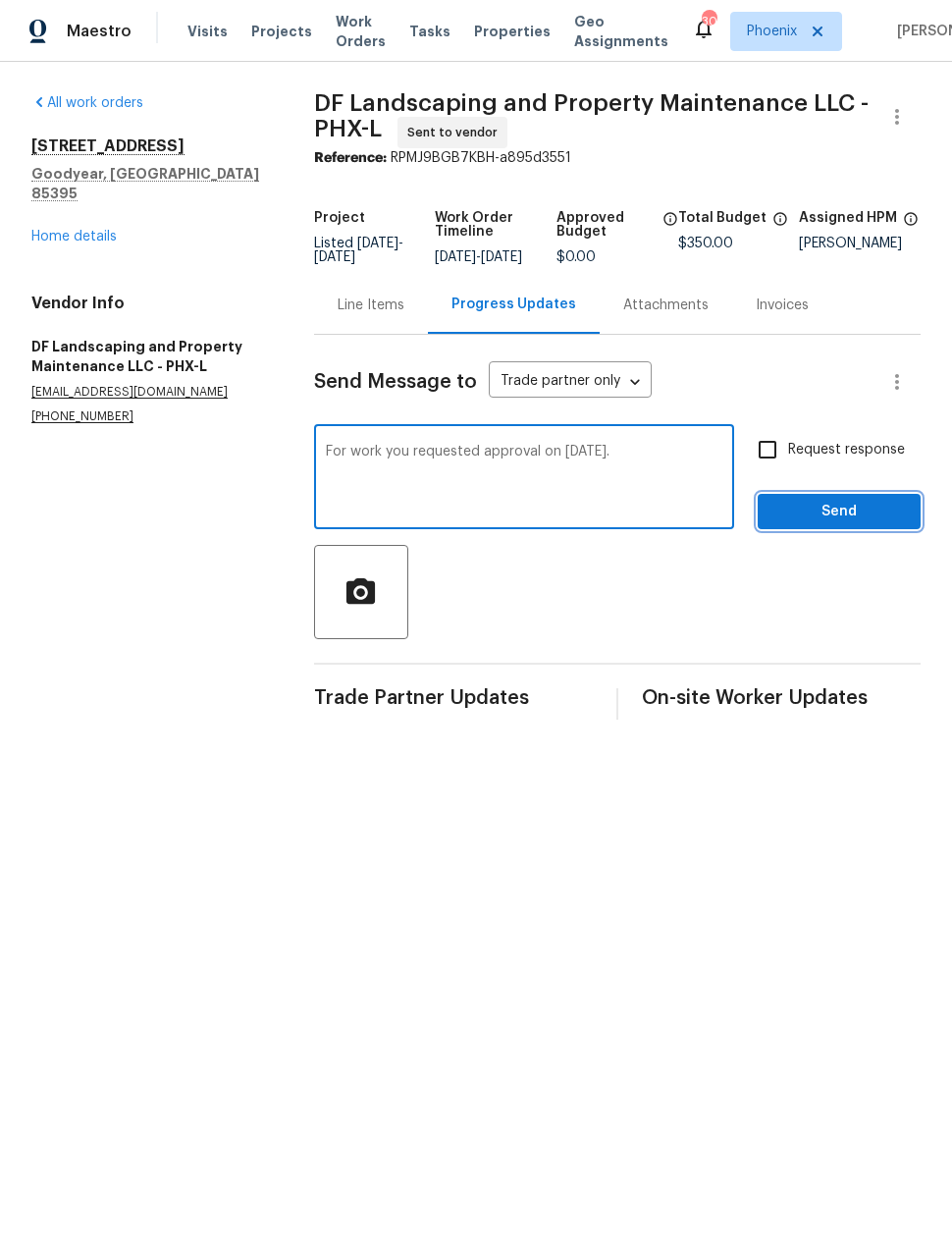 click on "Send" at bounding box center [839, 512] 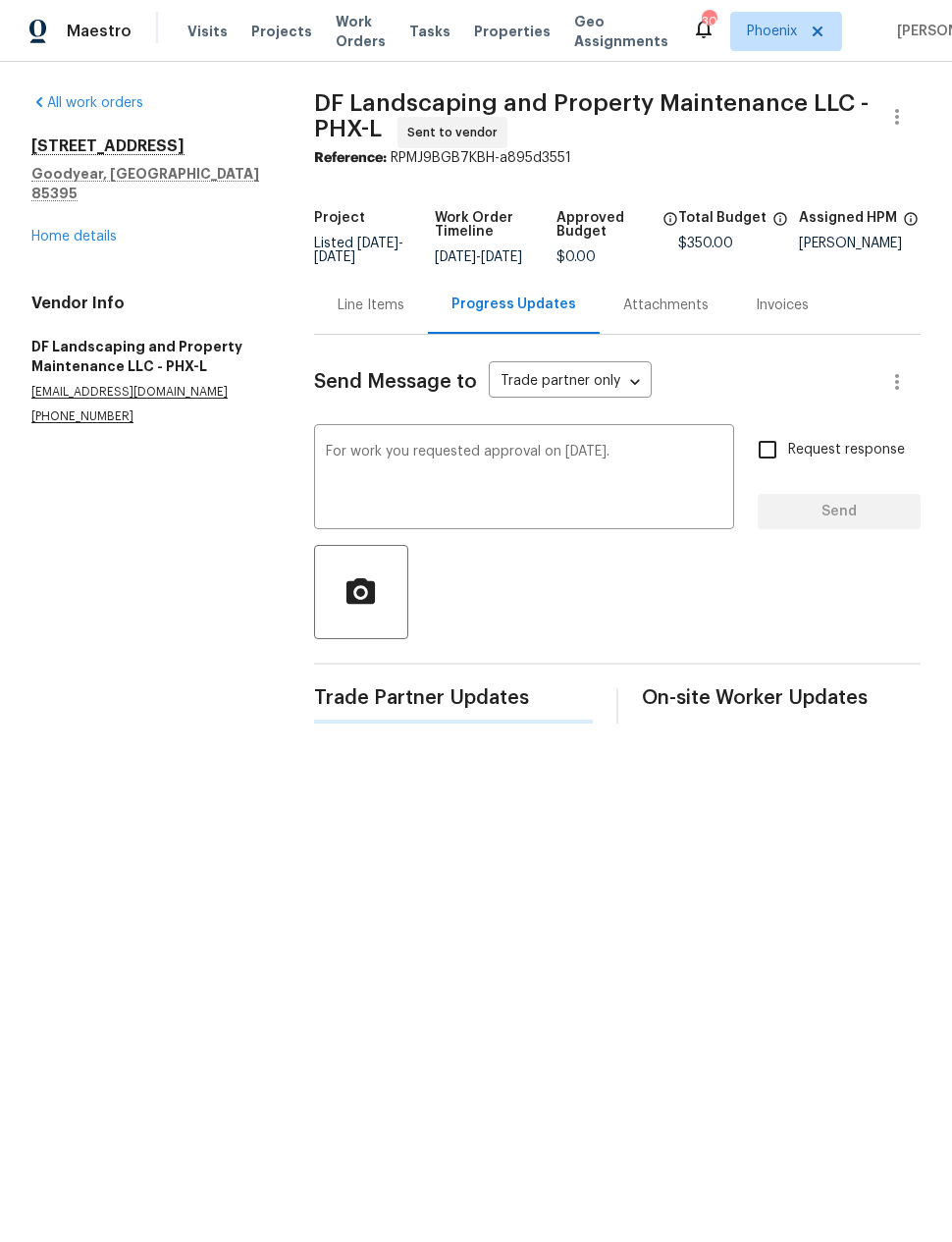 type 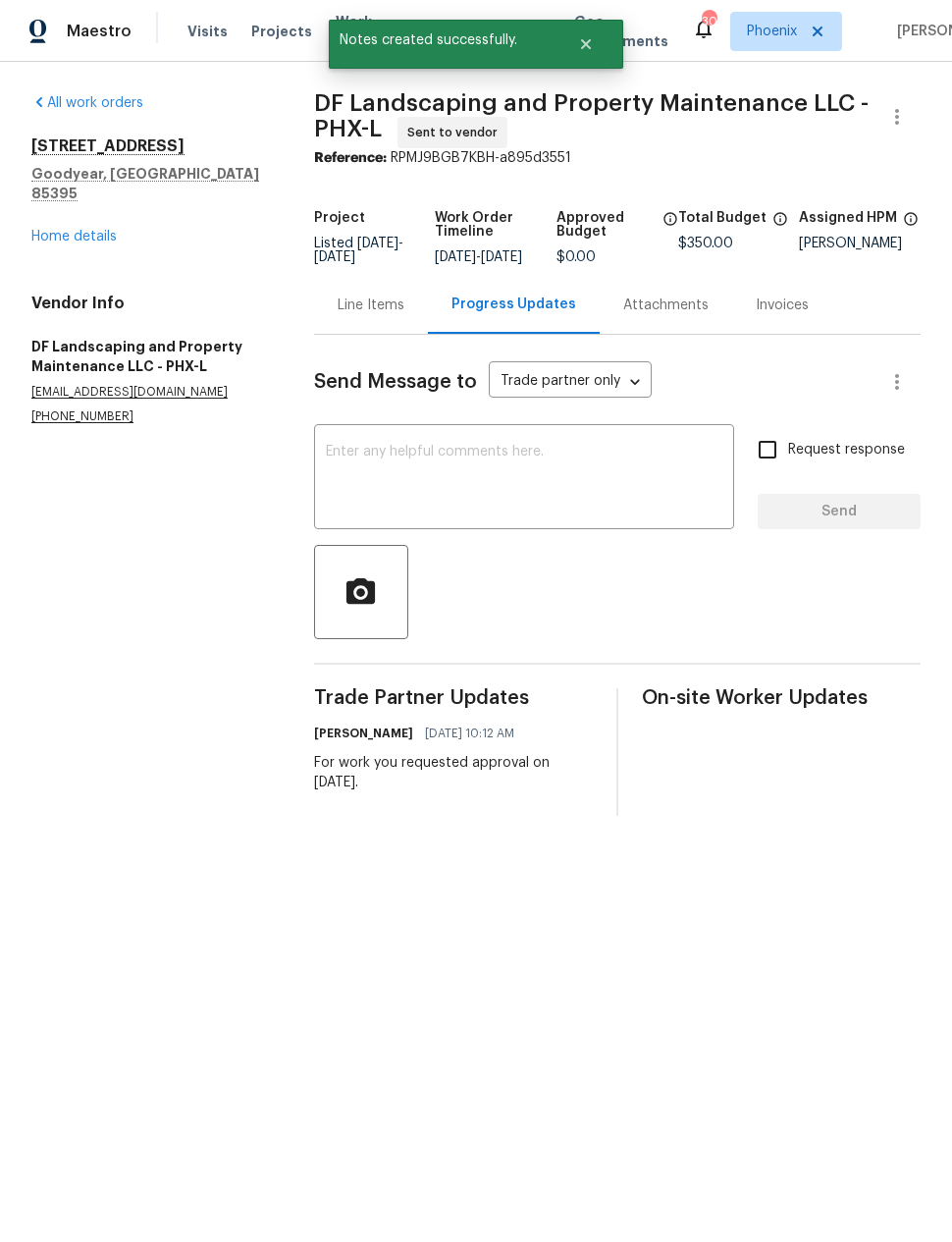 click on "Home details" at bounding box center [74, 237] 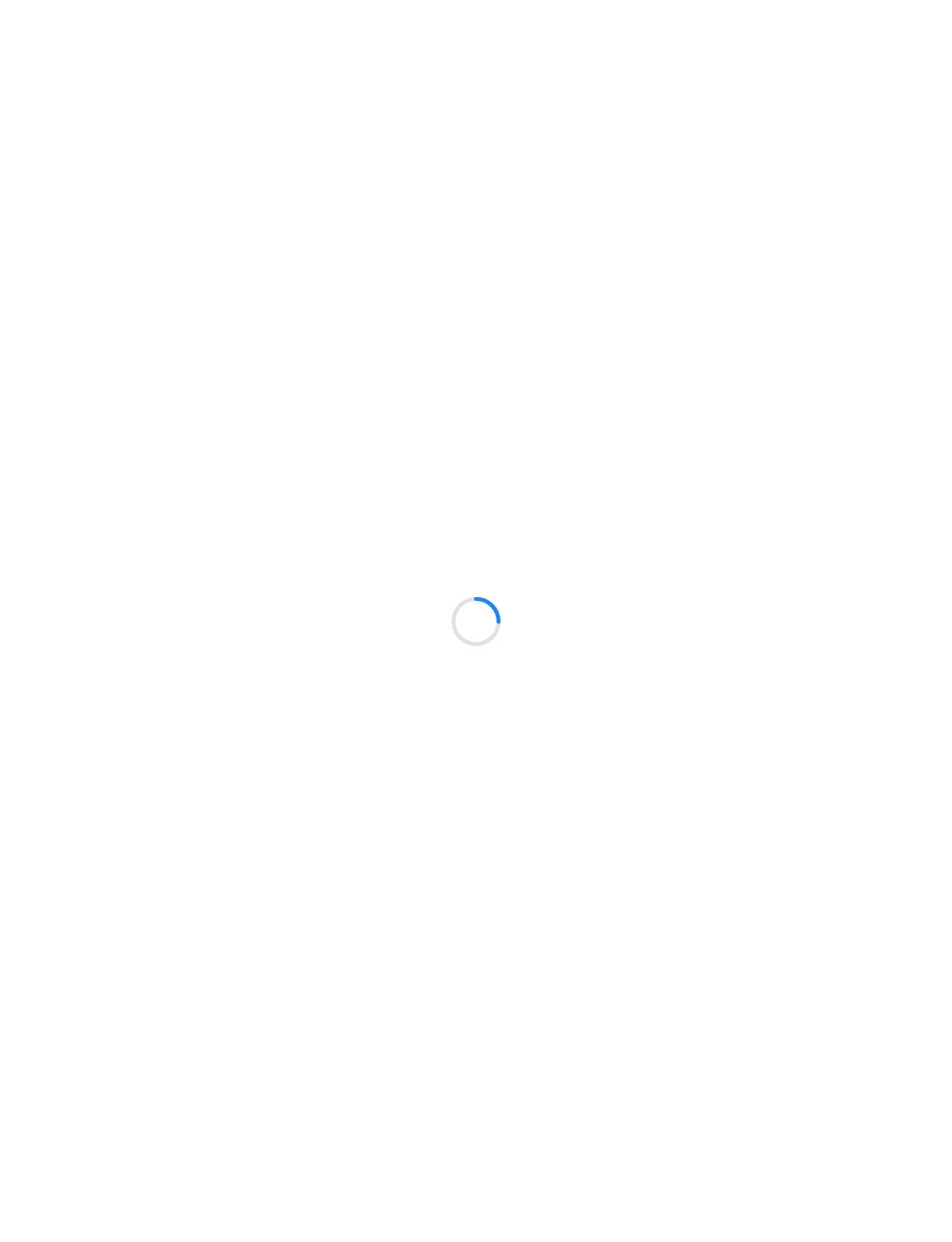 scroll, scrollTop: 0, scrollLeft: 0, axis: both 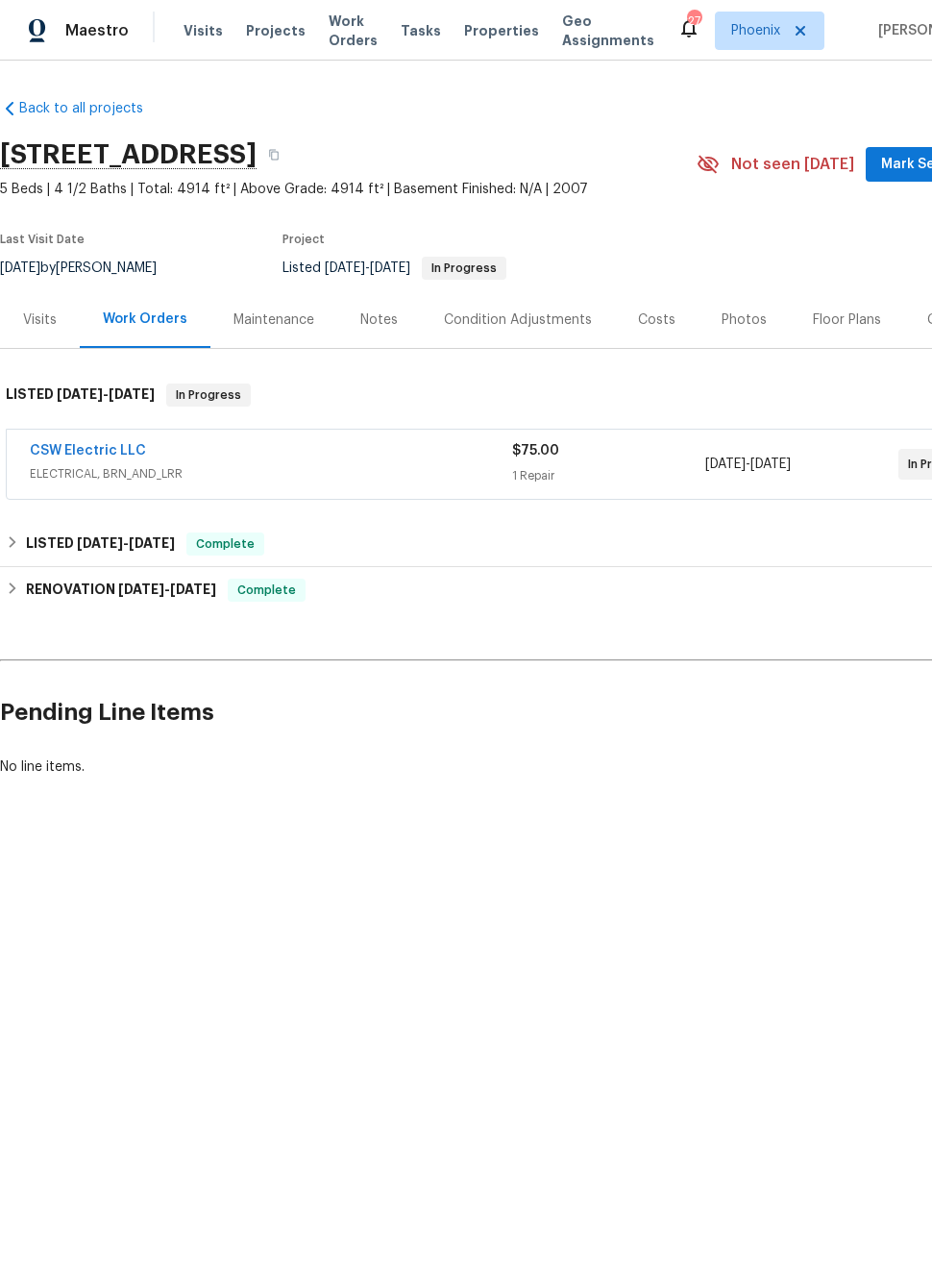 click on "CSW Electric LLC" at bounding box center (87, 451) 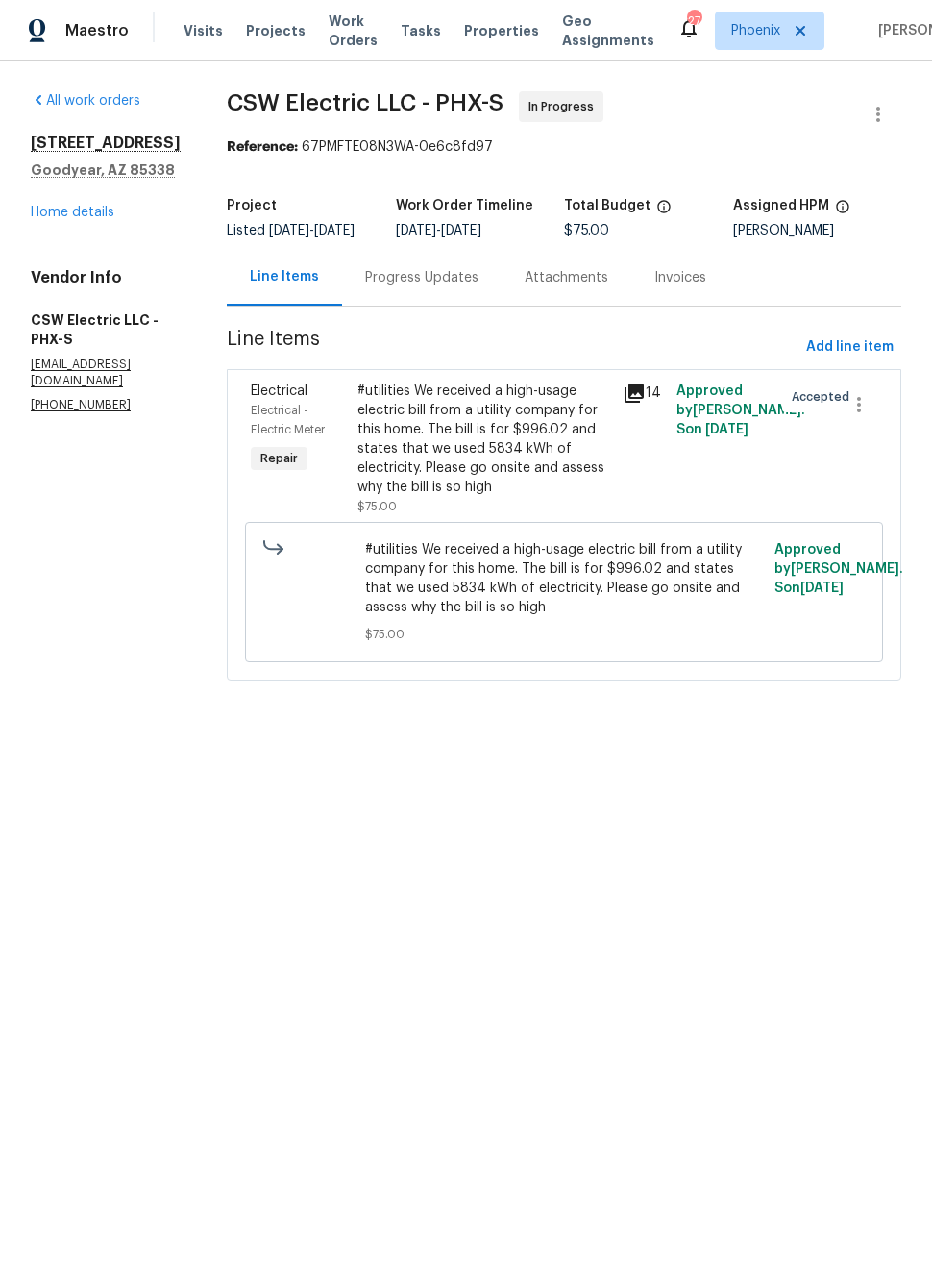 click on "Progress Updates" at bounding box center (422, 278) 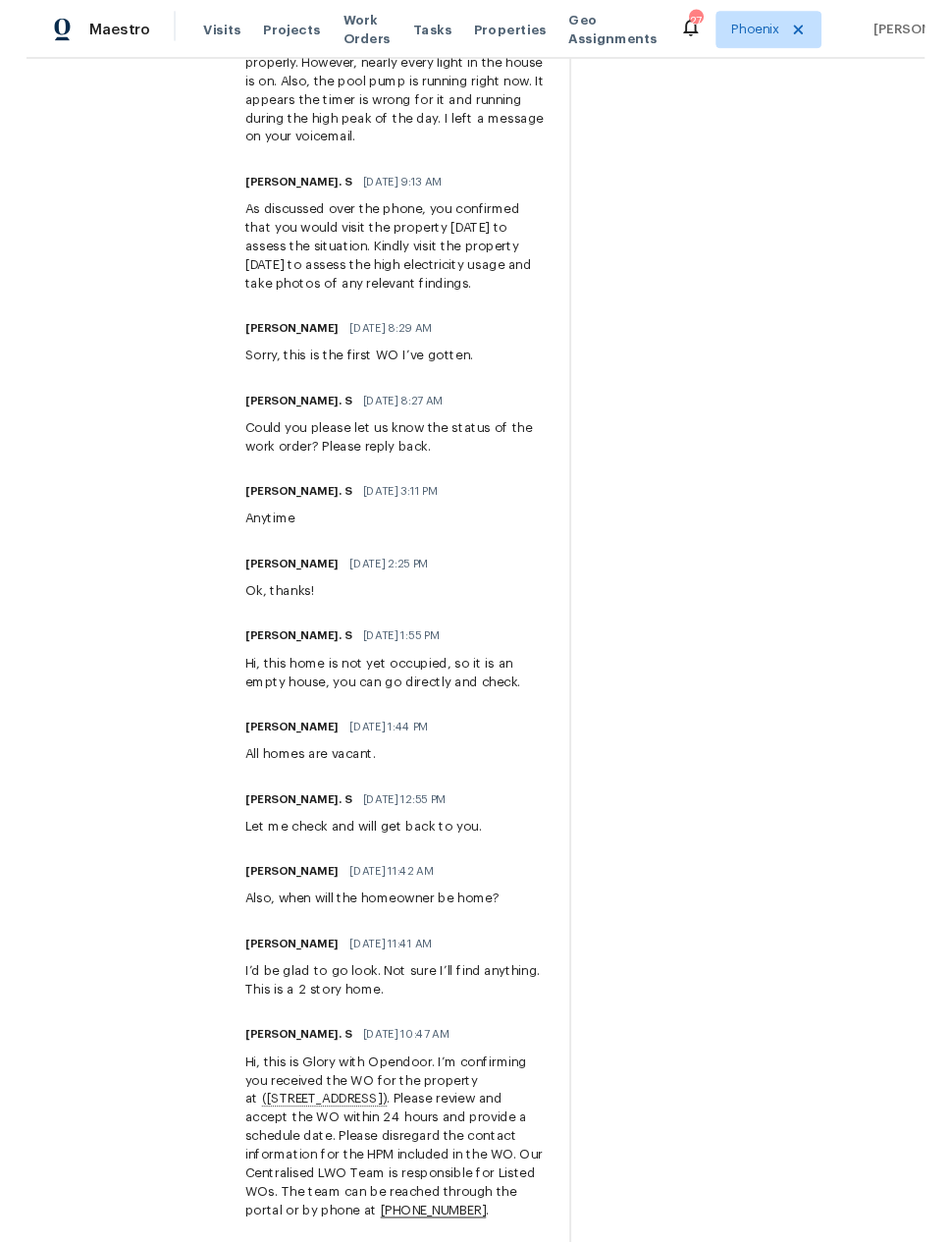 scroll, scrollTop: 788, scrollLeft: 0, axis: vertical 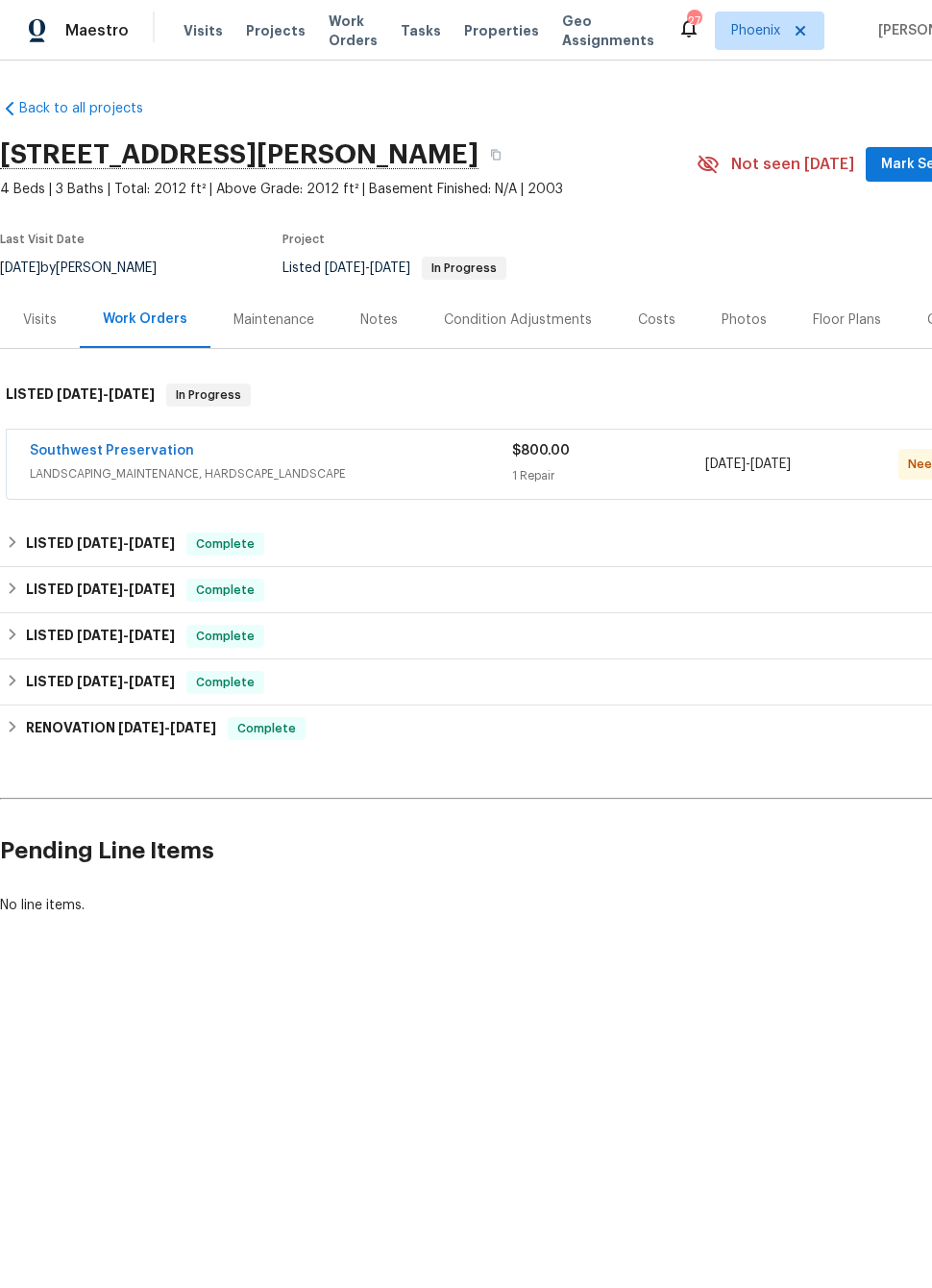 click on "Southwest Preservation" at bounding box center [111, 451] 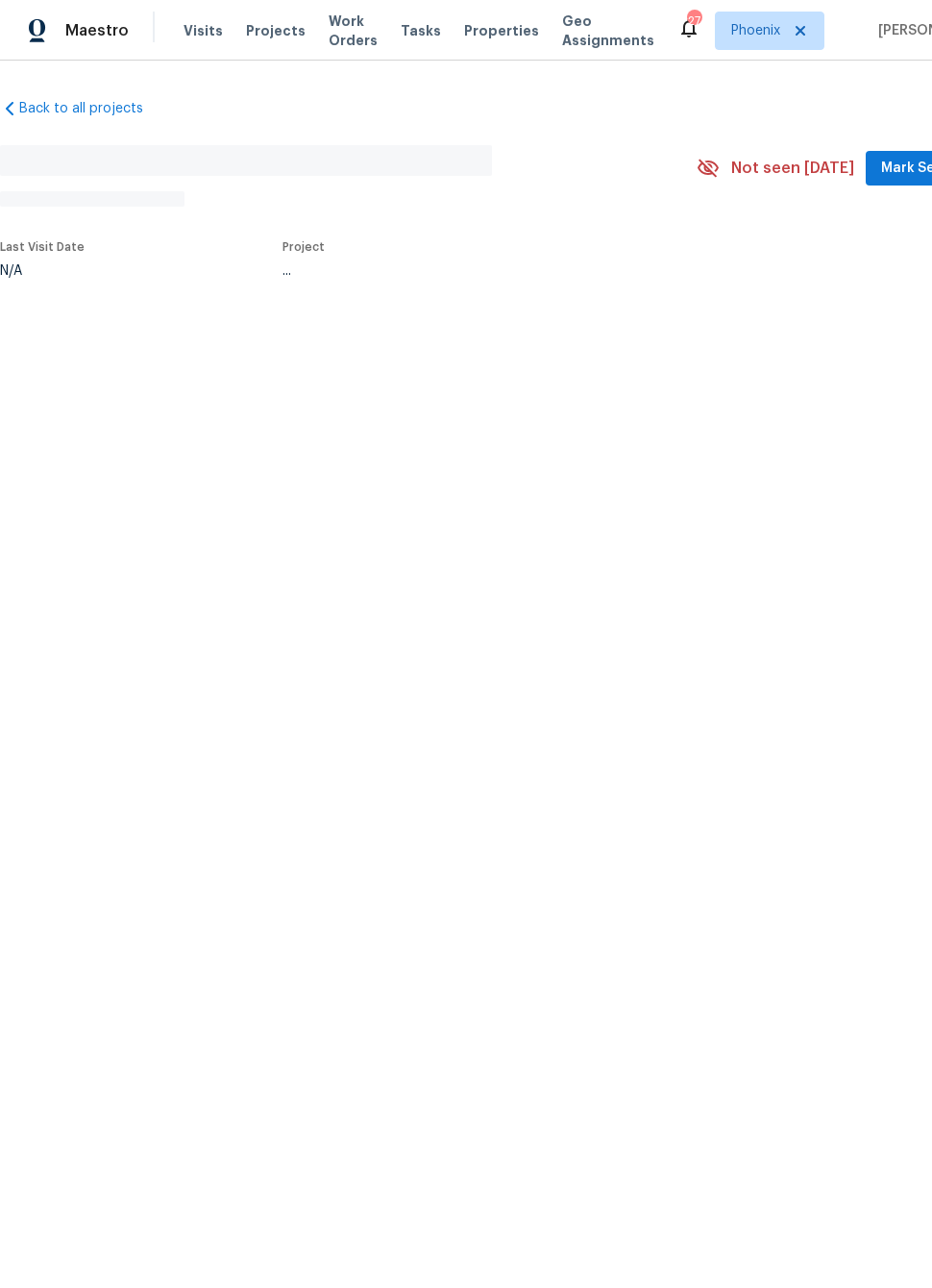 scroll, scrollTop: 0, scrollLeft: 0, axis: both 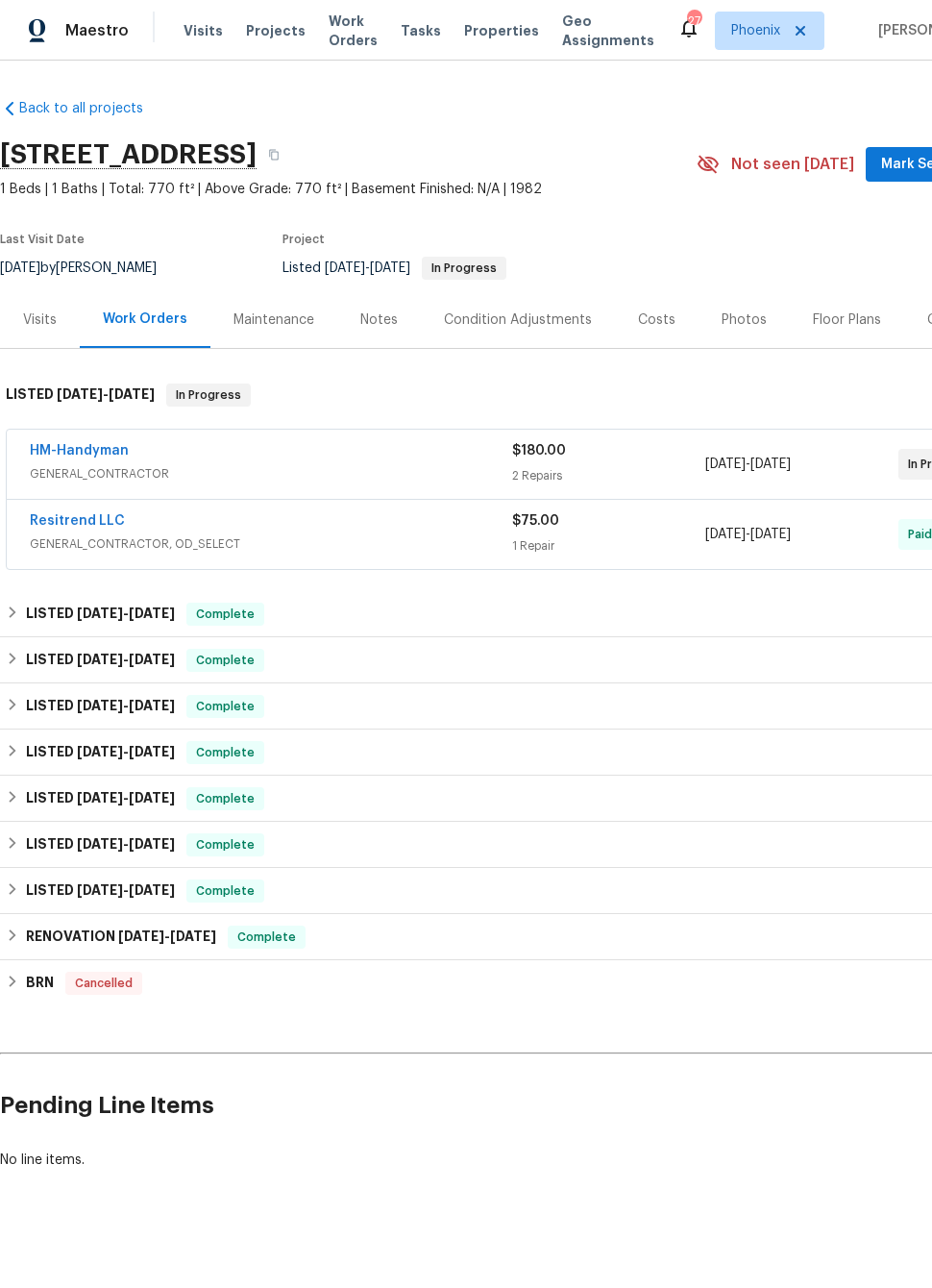 click on "HM-Handyman" at bounding box center (79, 451) 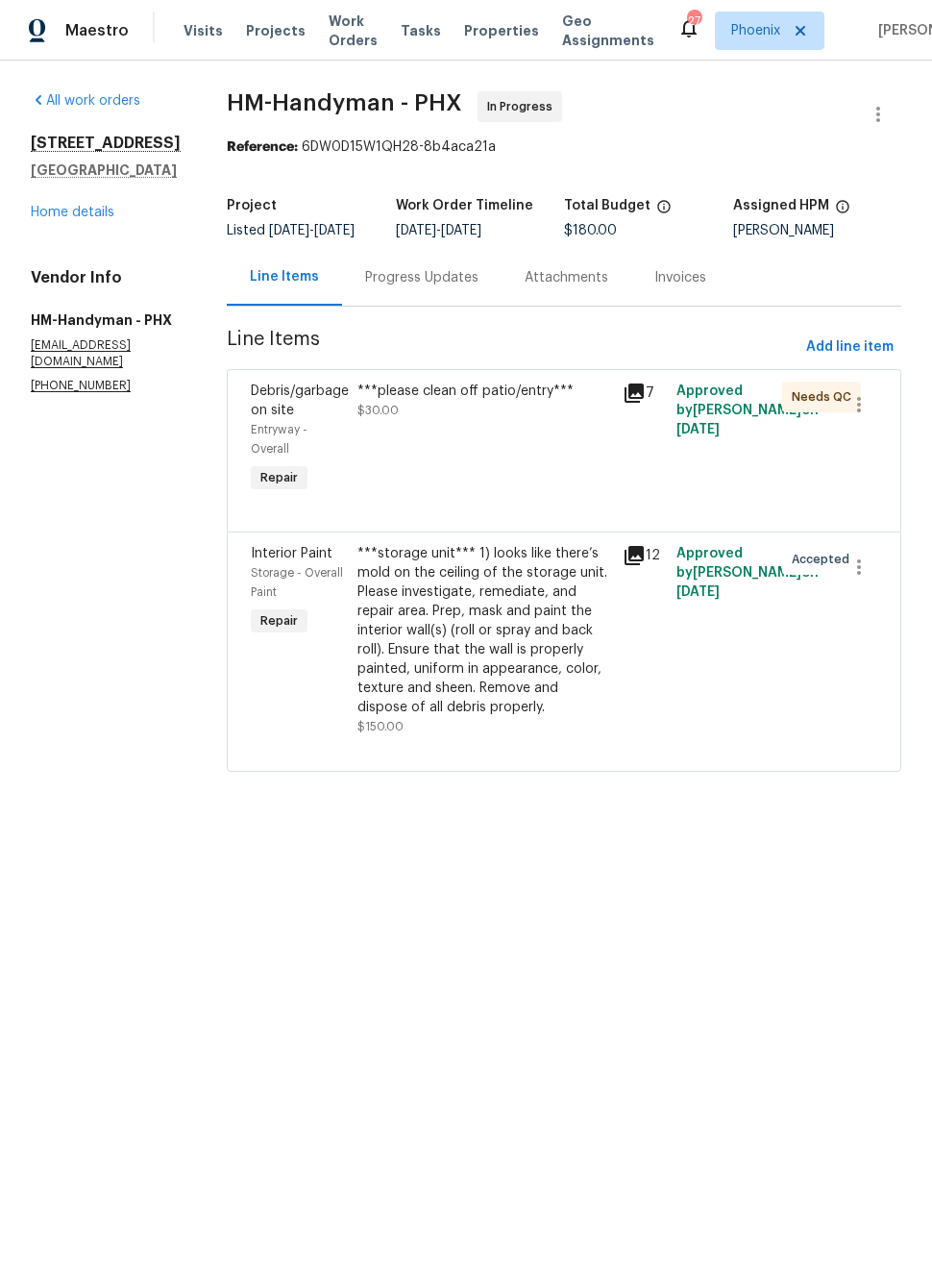 click on "Progress Updates" at bounding box center [422, 278] 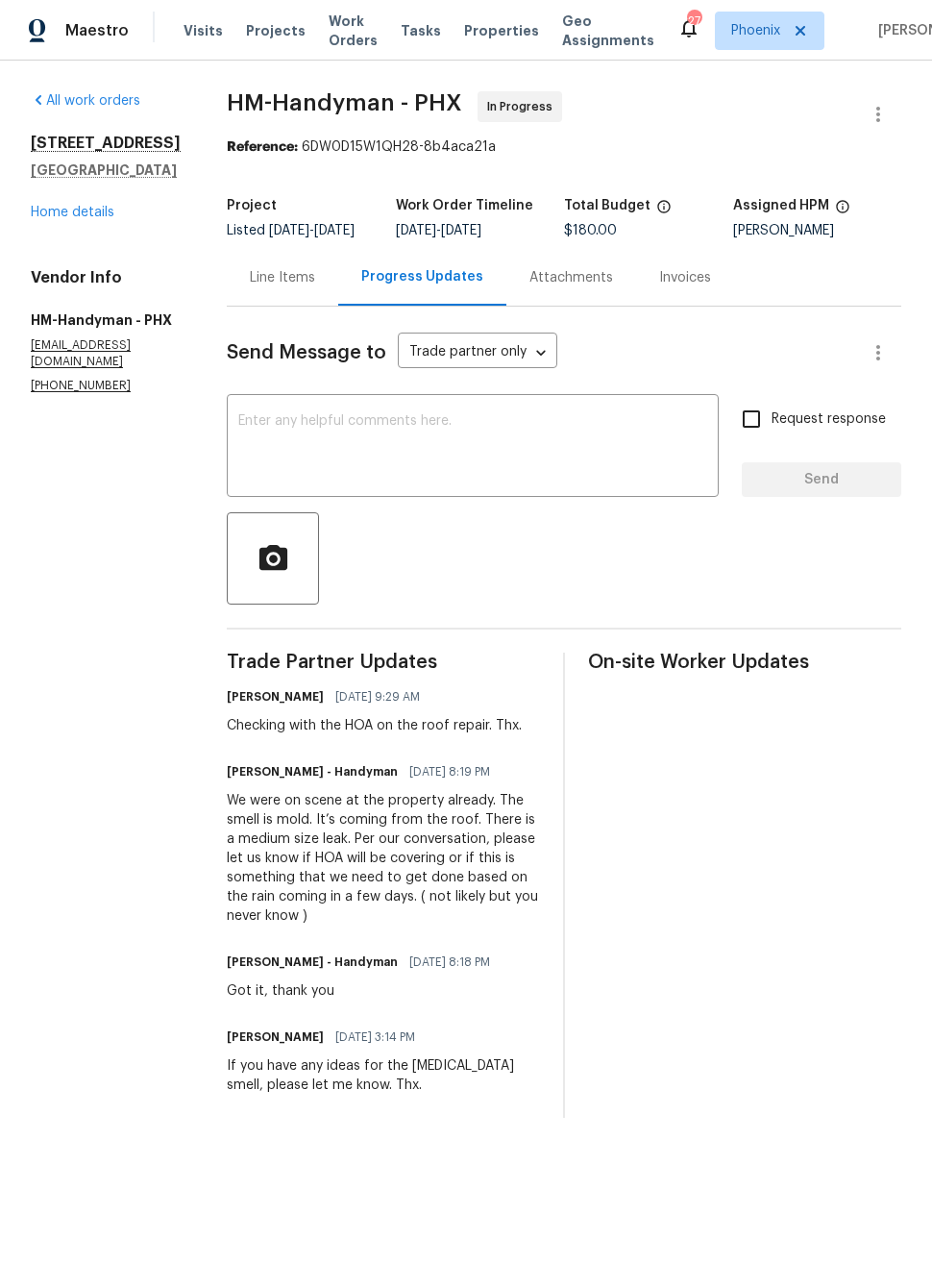click at bounding box center (473, 448) 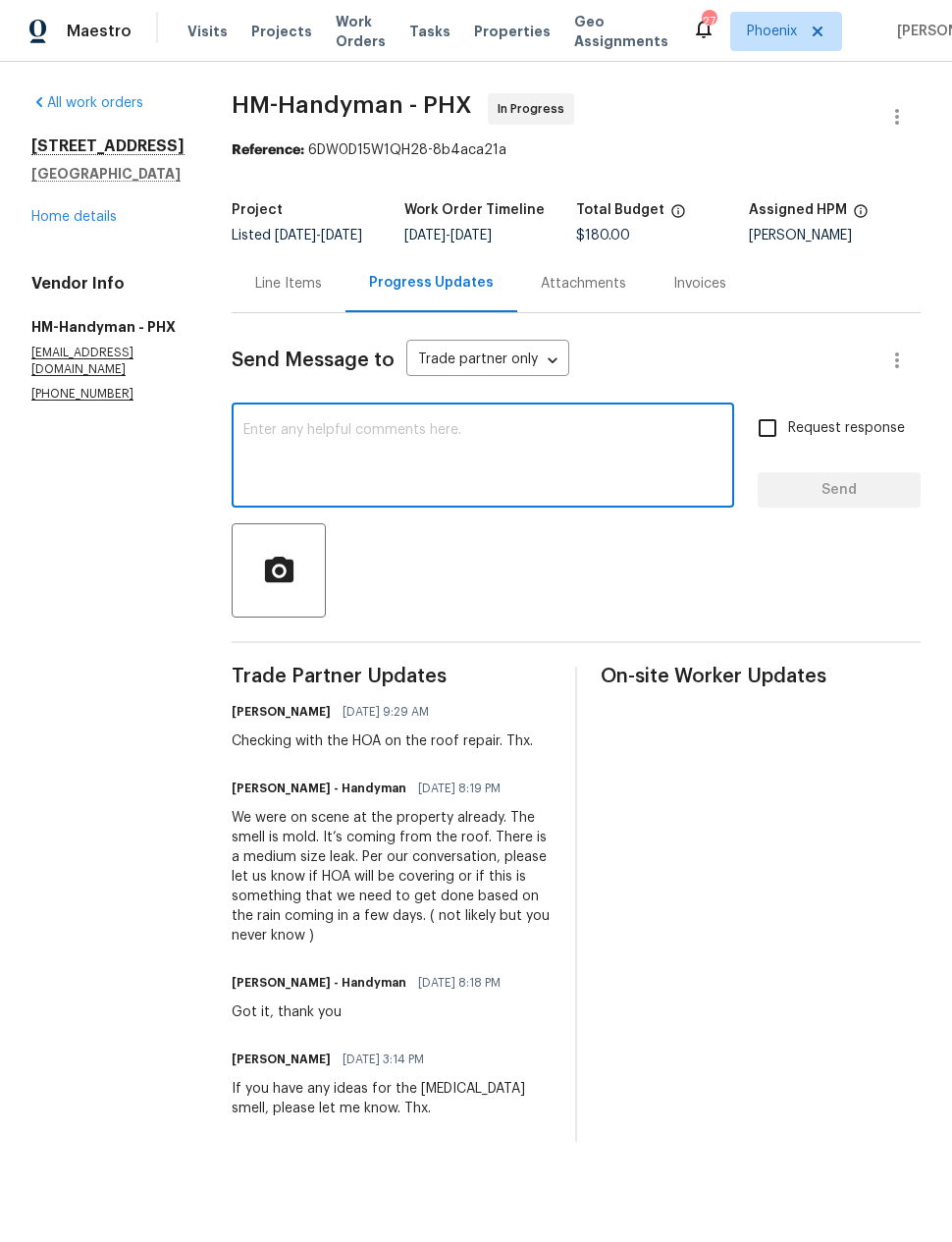 click on "[STREET_ADDRESS] Home details" at bounding box center (108, 182) 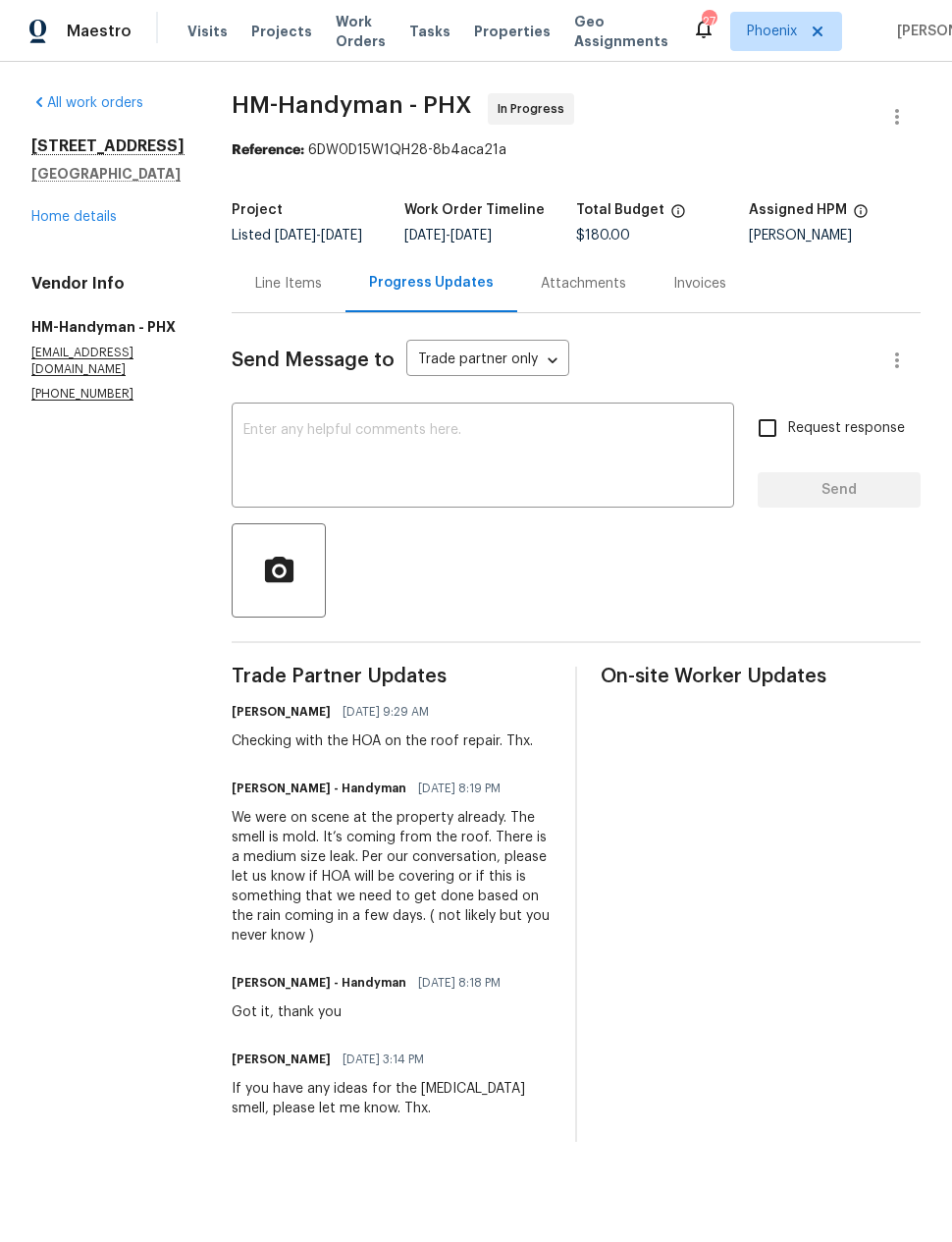 click on "Home details" at bounding box center [74, 217] 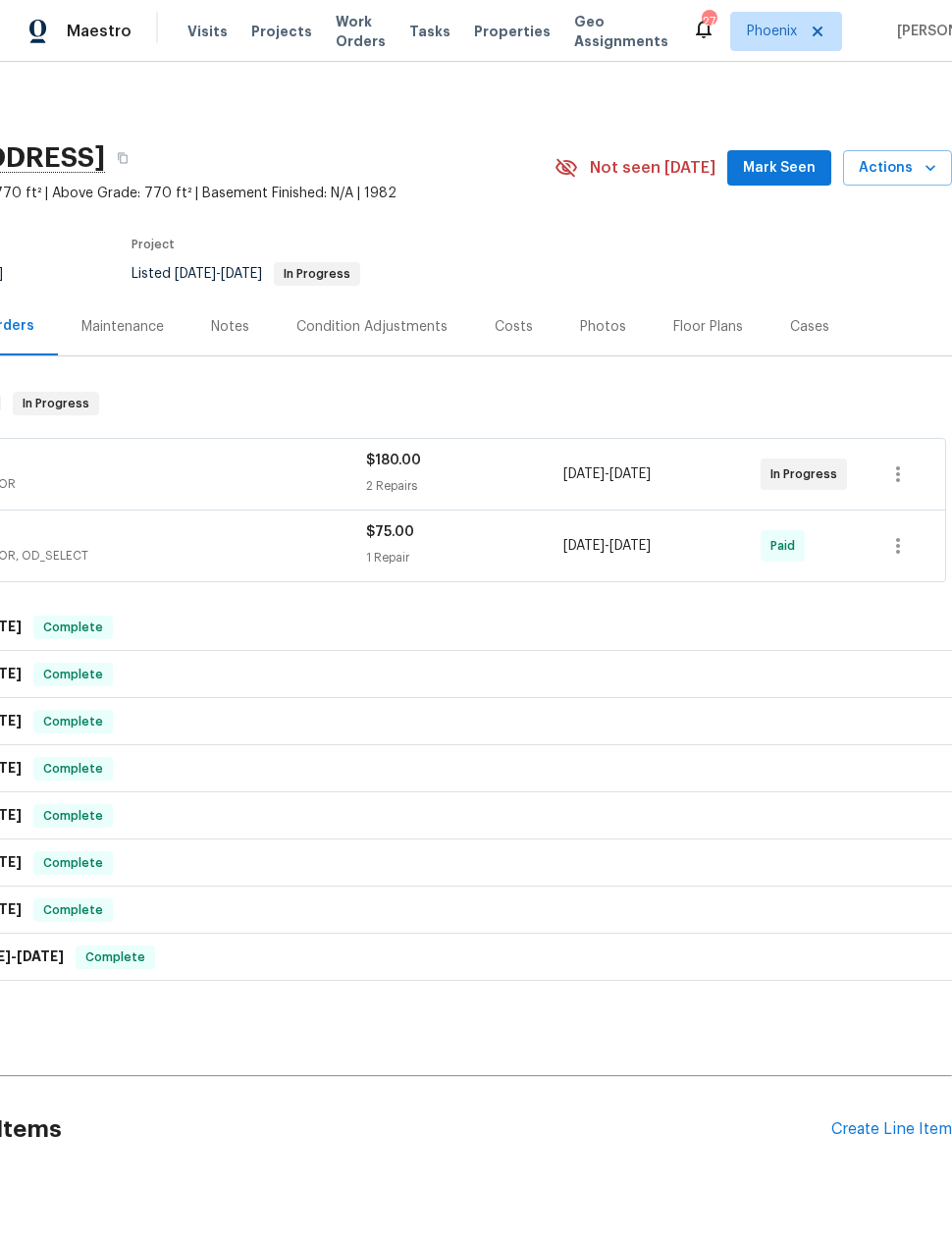 scroll, scrollTop: 0, scrollLeft: 157, axis: horizontal 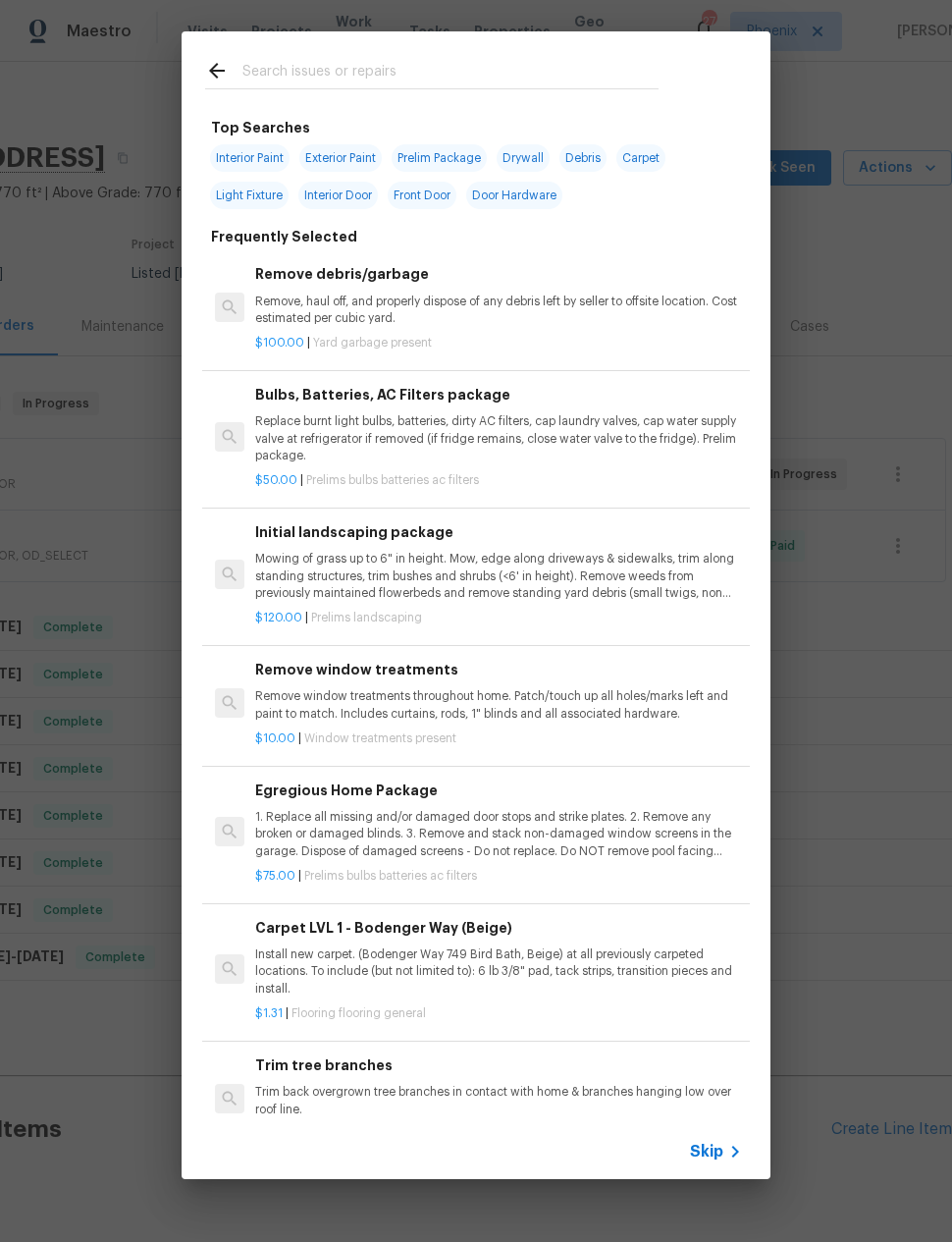 click at bounding box center (450, 74) 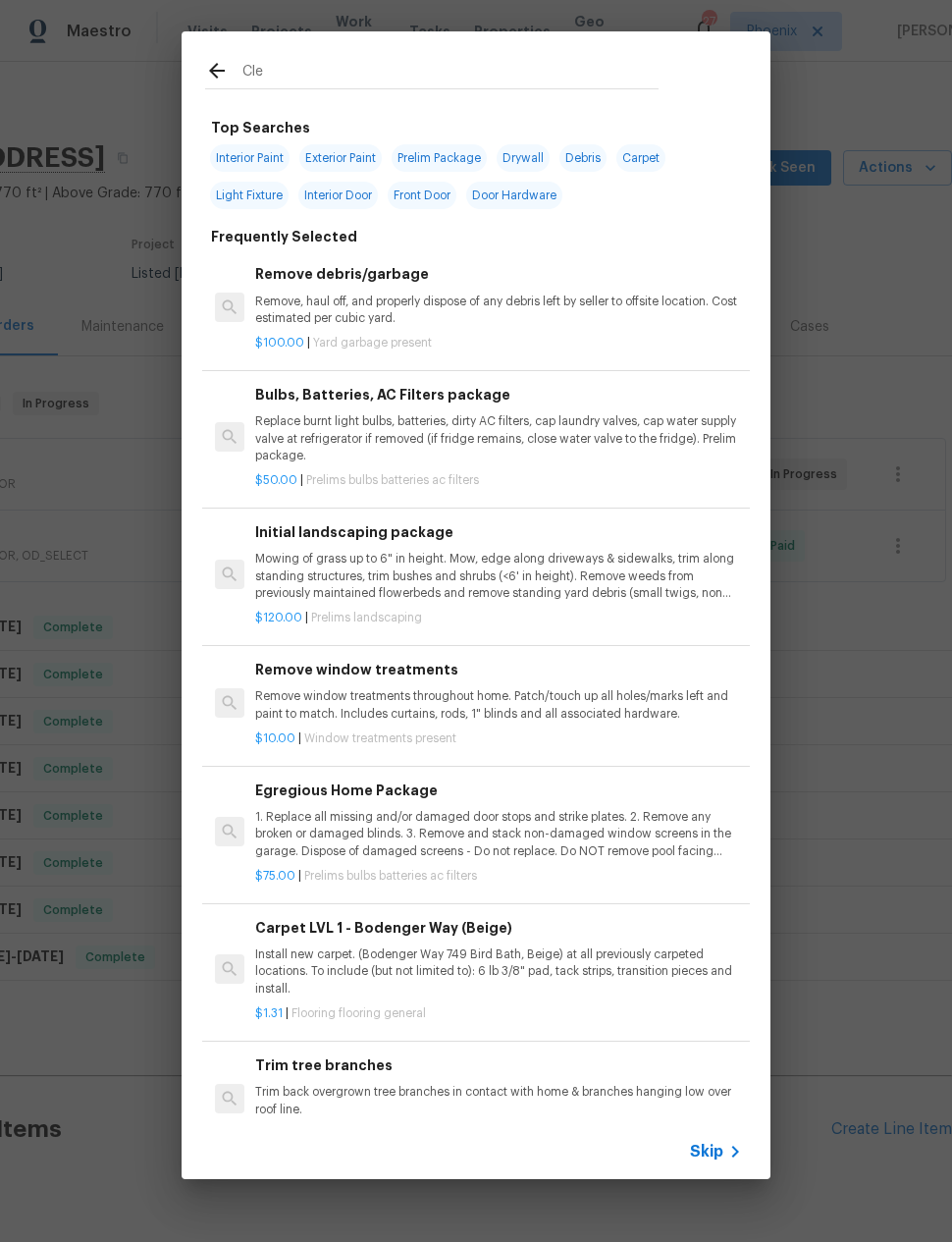 type on "Clea" 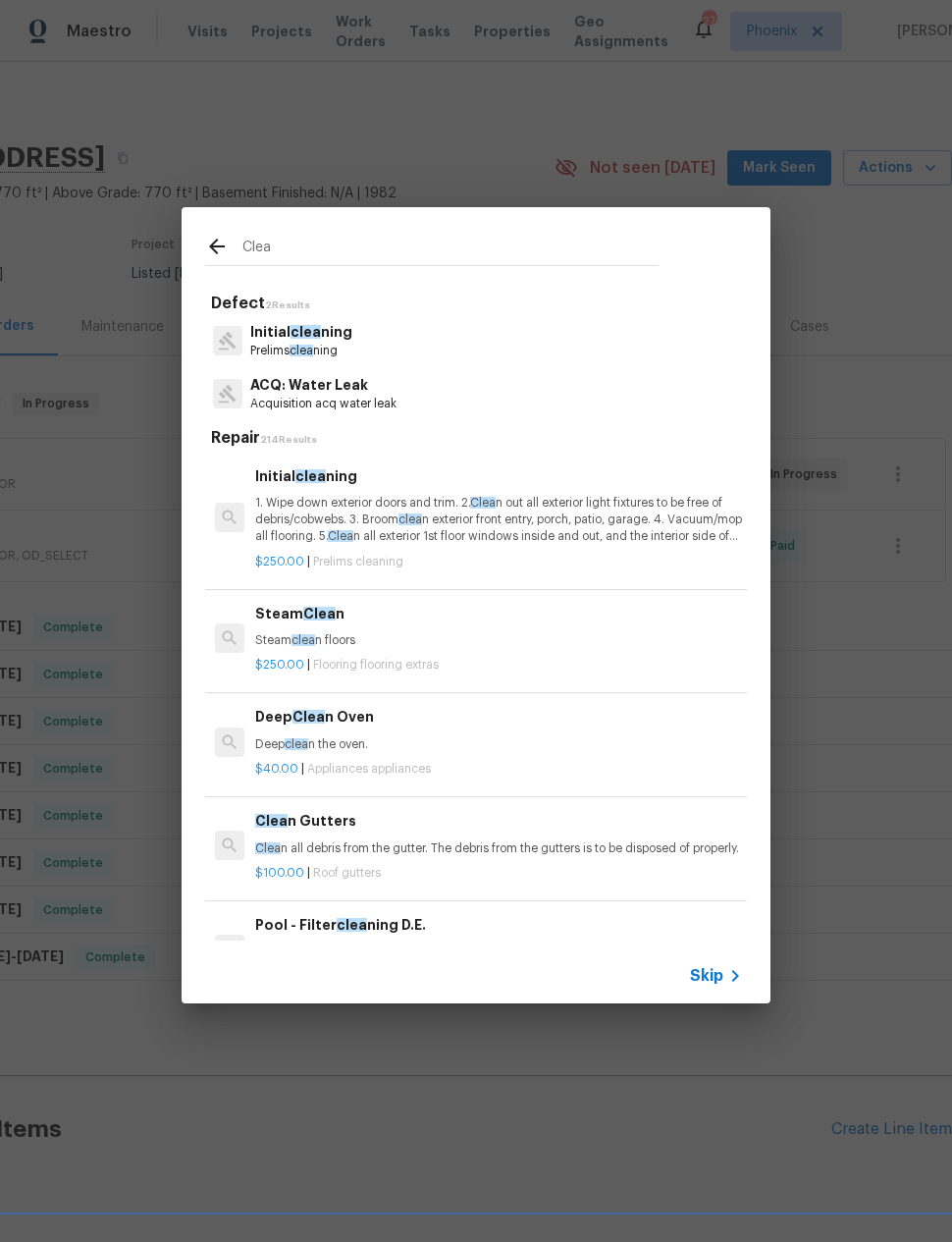 click on "1. Wipe down exterior doors and trim. 2.  Clea n out all exterior light fixtures to be free of debris/cobwebs. 3. [PERSON_NAME] n exterior front entry, porch, patio, garage. 4. Vacuum/mop all flooring. 5.  Clea n all exterior 1st floor windows inside and out, and the interior side of all above grade windows.  Clea n all tracks/frames. 6.  Clea n all air vent grills. 7.  Clea n all interior window, base, sill and trim. 8.  Clea n all switch/outlet plates and remove any paint. 9.  Clea n all light fixtures and ceiling fans. 10.  Clea n all doors, frames and trim. 11.  Clea n kitchen and laundry appliances - inside-outside and underneath. 12.  Clea n cabinetry inside and outside and top including drawers. 13.  Clea n counters, sinks, plumbing fixtures, toilets seat to remain down. 14.  Clea n showers, tubs, surrounds, wall tile free of grime and soap scum. 15.  Clea n window coverings if left in place. 16.  Clea n baseboards. 17.  Clea" at bounding box center [499, 519] 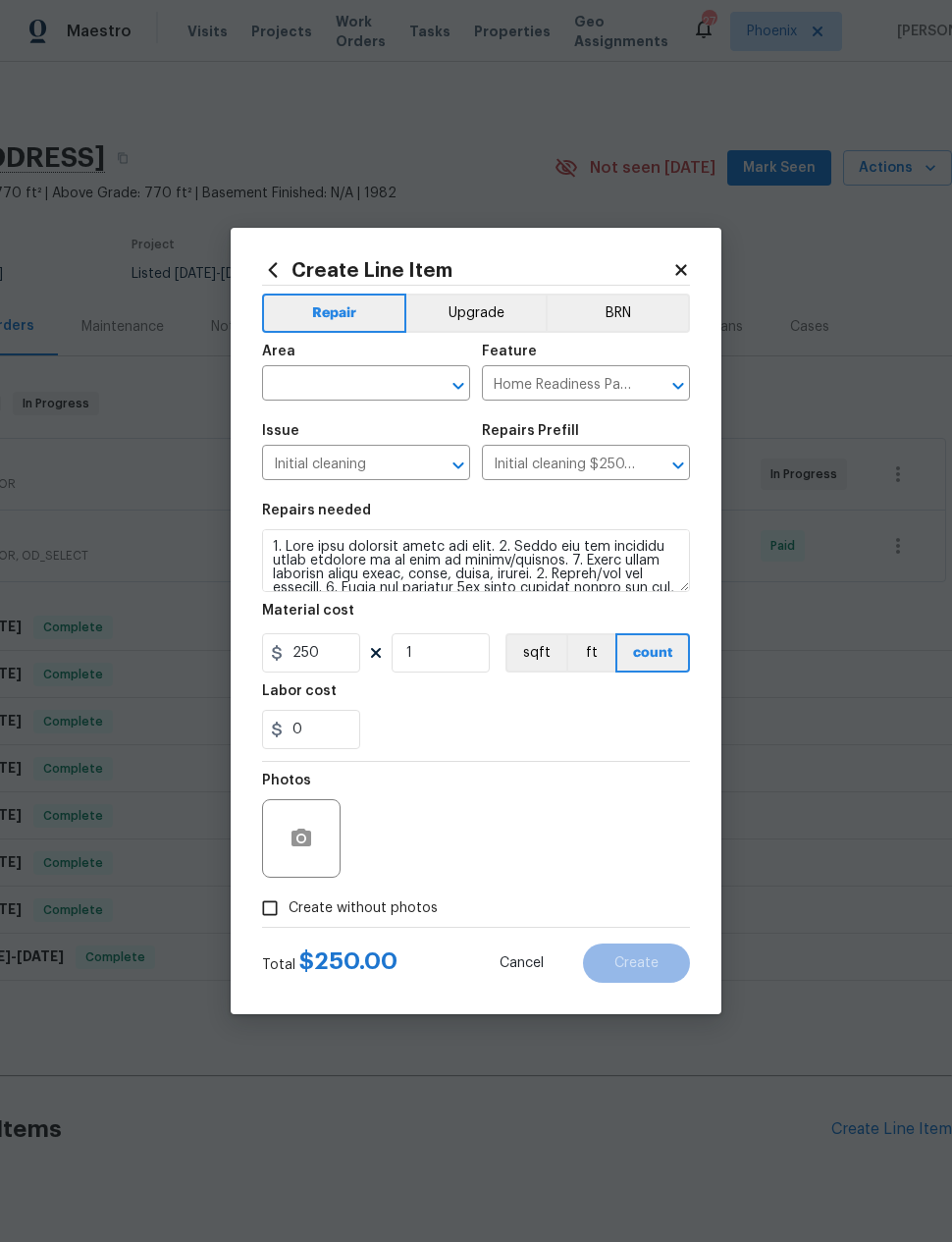 click at bounding box center [339, 385] 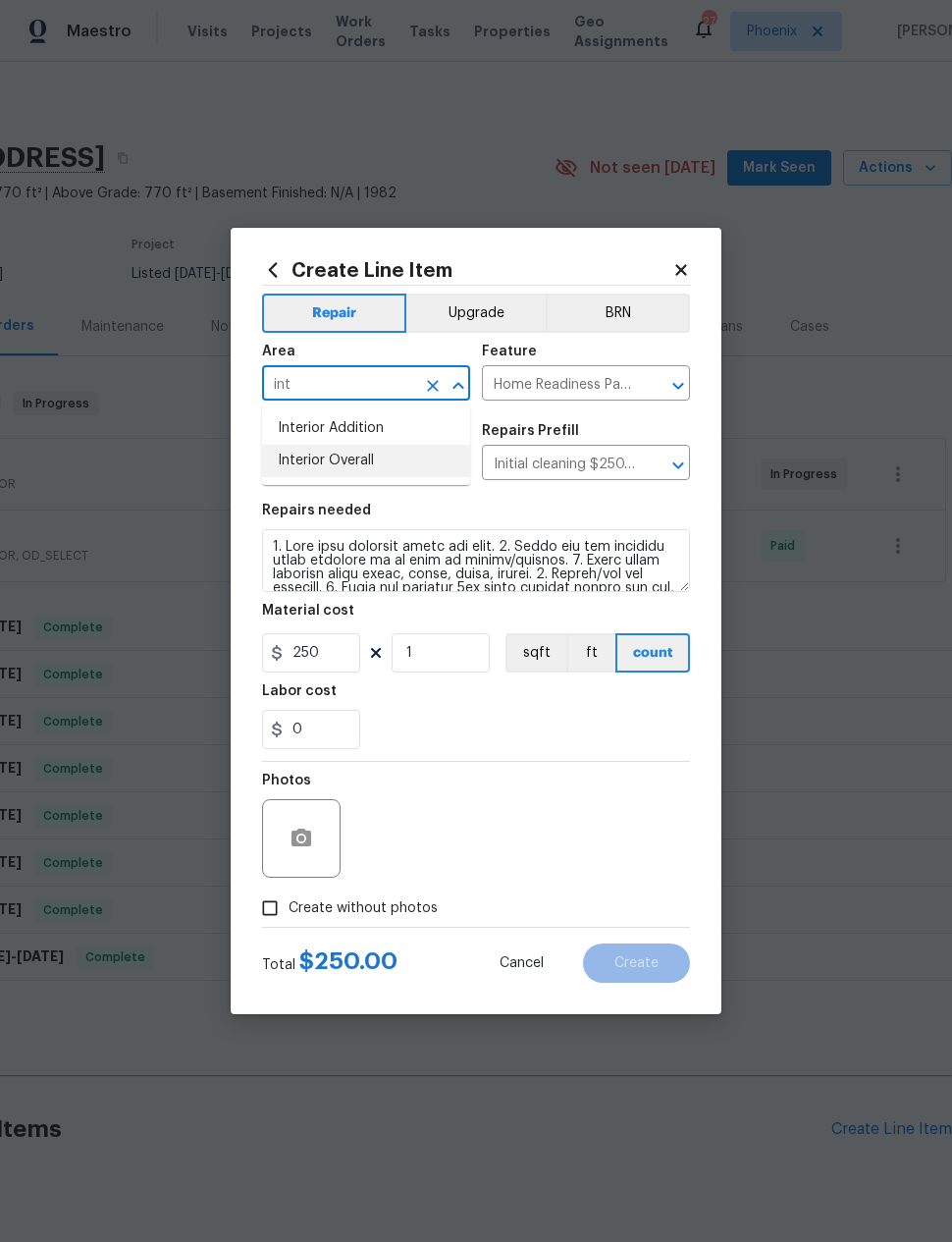 click on "Interior Overall" at bounding box center (366, 460) 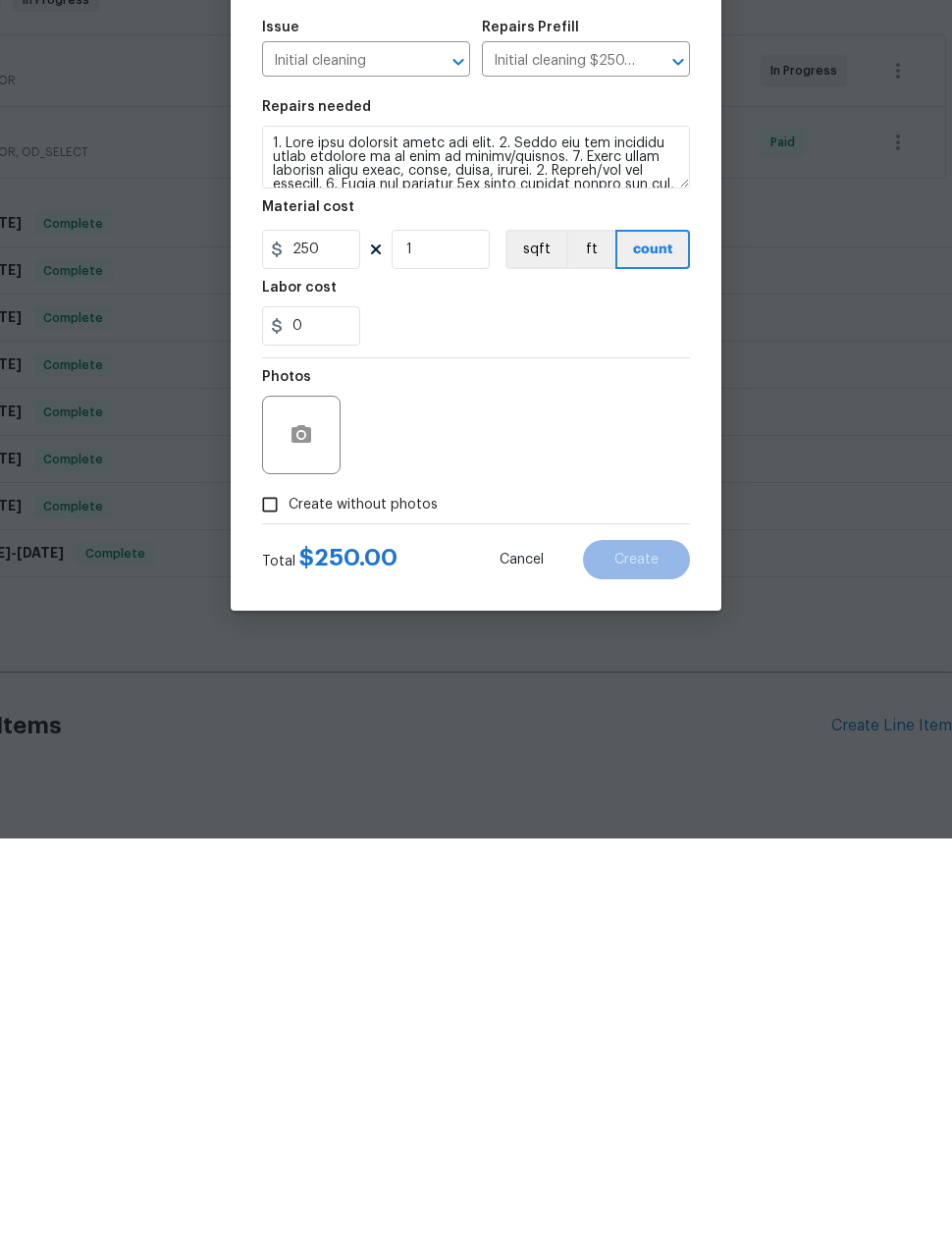 scroll, scrollTop: 2, scrollLeft: 0, axis: vertical 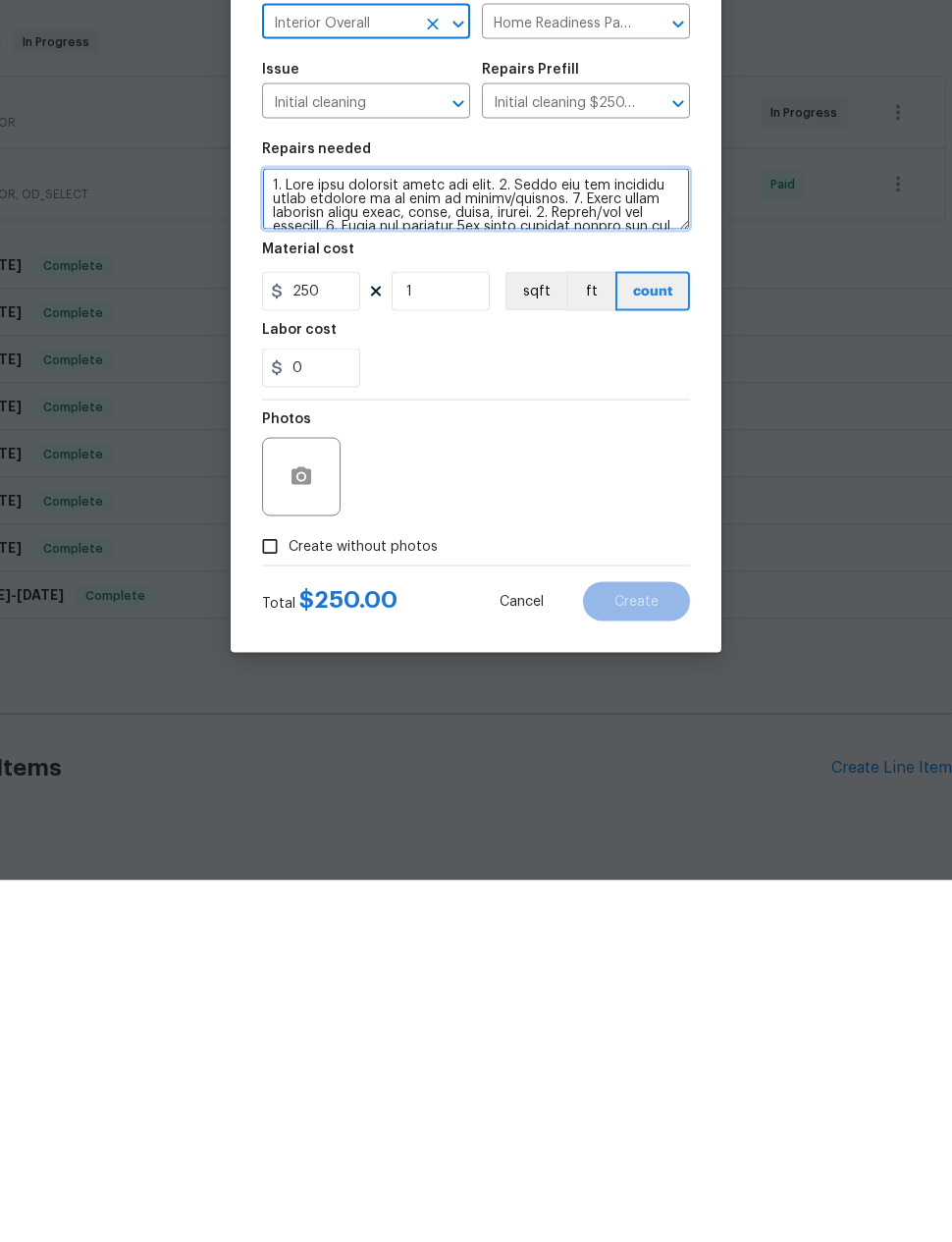 click at bounding box center [476, 561] 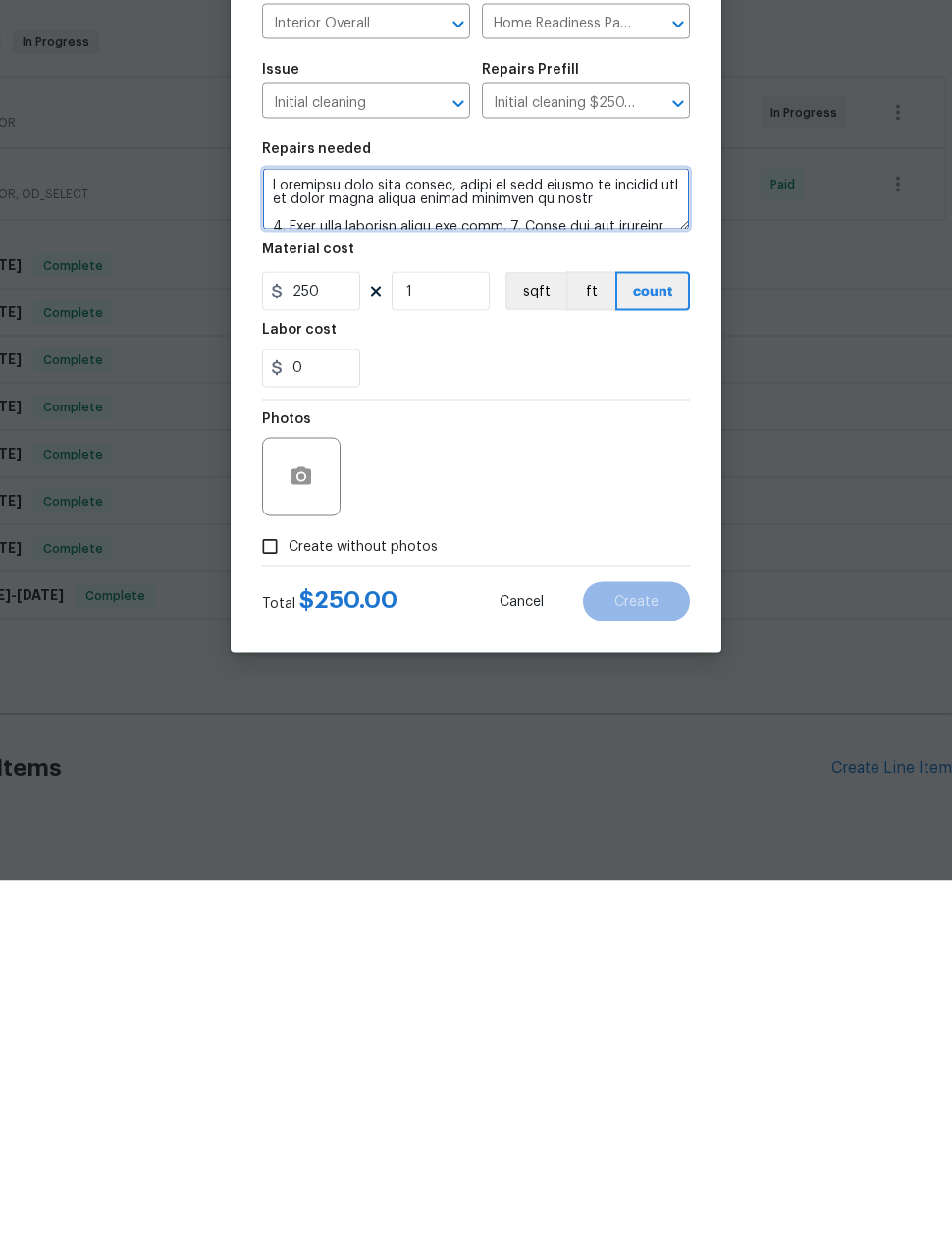 type on "Squatters have been inside, there is food debris in kitchen and on front porch please ensure property is clean
1. Wipe down exterior doors and trim. 2. Clean out all exterior light fixtures to be free of debris/cobwebs. 3. Broom clean exterior front entry, porch, patio, garage. 4. Vacuum/mop all flooring. 5. Clean all exterior 1st floor windows inside and out, and the interior side of all above grade windows. Clean all tracks/frames. 6. Clean all air vent grills. 7. Clean all interior window, base, sill and trim. 8. Clean all switch/outlet plates and remove any paint. 9. Clean all light fixtures and ceiling fans. 10. Clean all doors, frames and trim. 11. Clean kitchen and laundry appliances - inside-outside and underneath. 12. Clean cabinetry inside and outside and top including drawers. 13. Clean counters, sinks, plumbing fixtures, toilets seat to remain down. 14. Clean showers, tubs, surrounds, wall tile free of grime and soap scum. 15. Clean window coverings if left in place. 16. Clean baseboards. 17. ..." 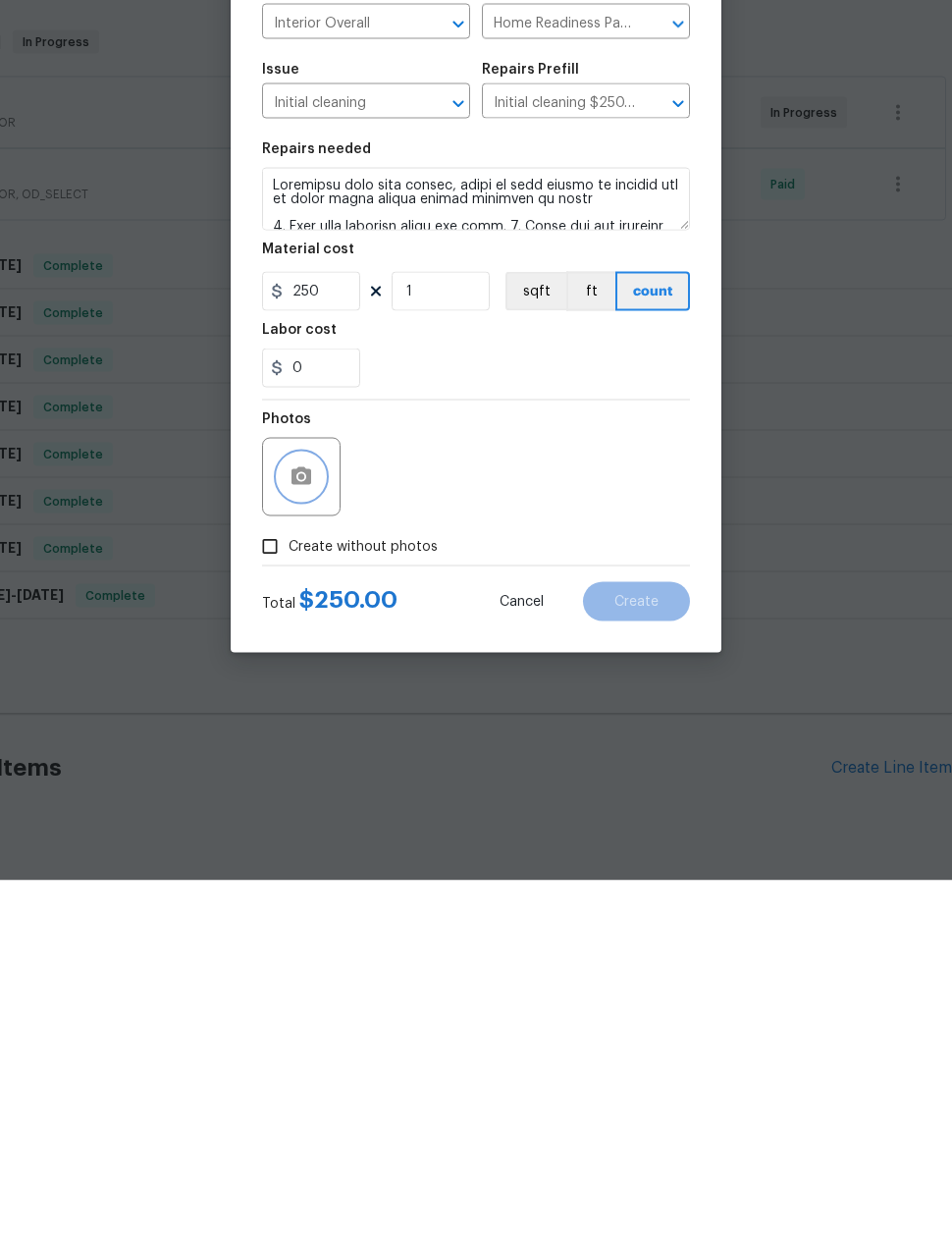click at bounding box center (301, 838) 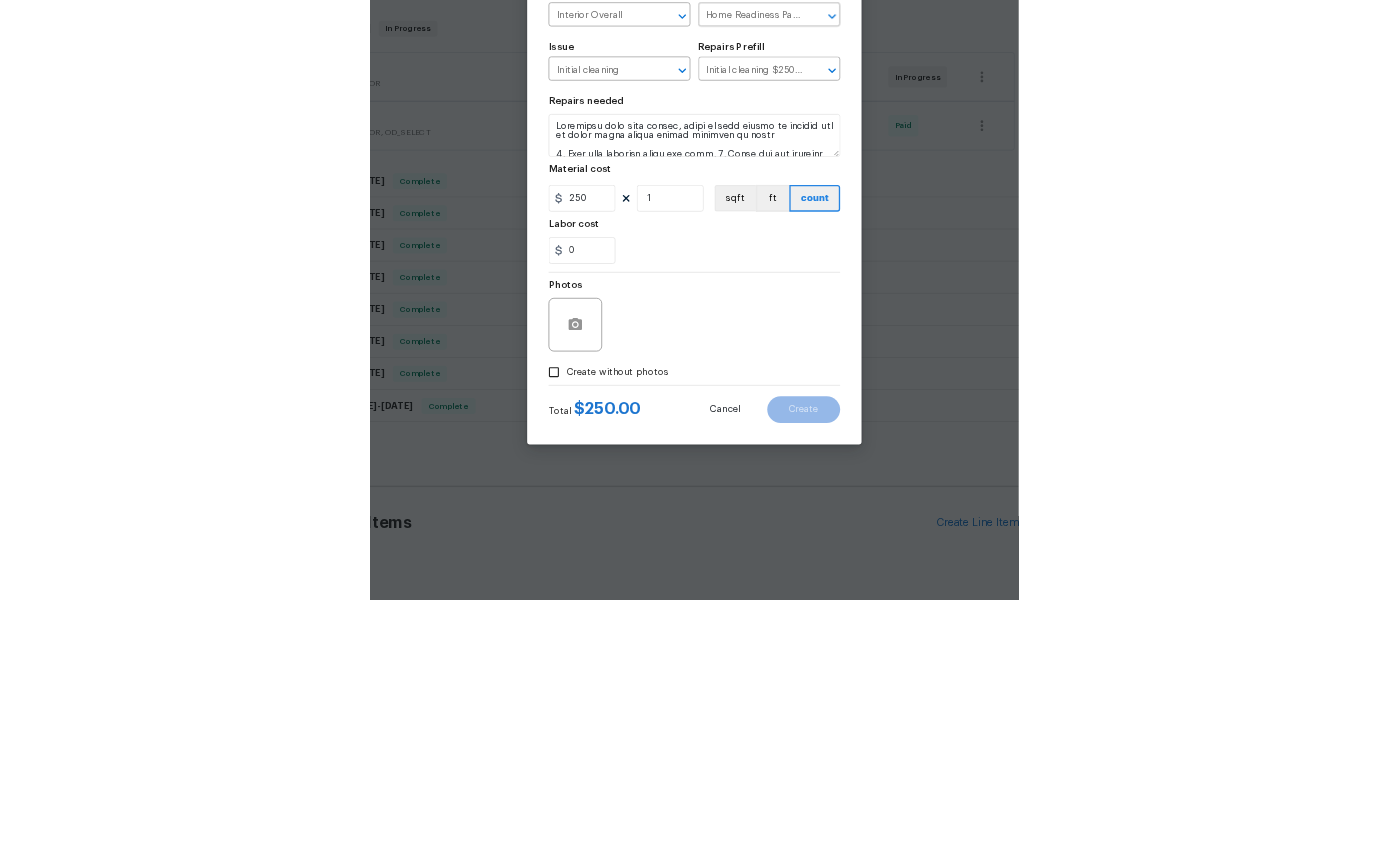scroll, scrollTop: 80, scrollLeft: 0, axis: vertical 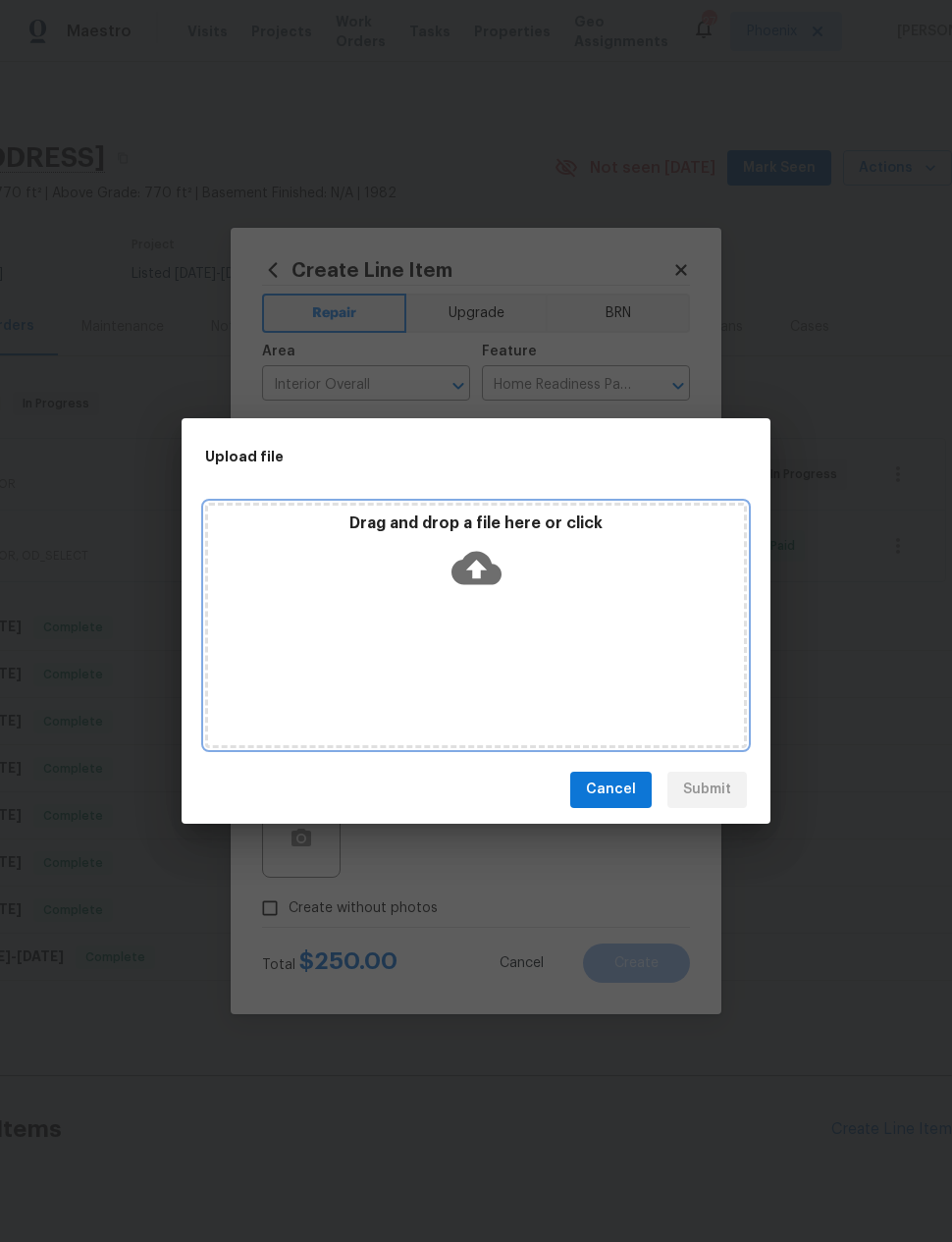 click 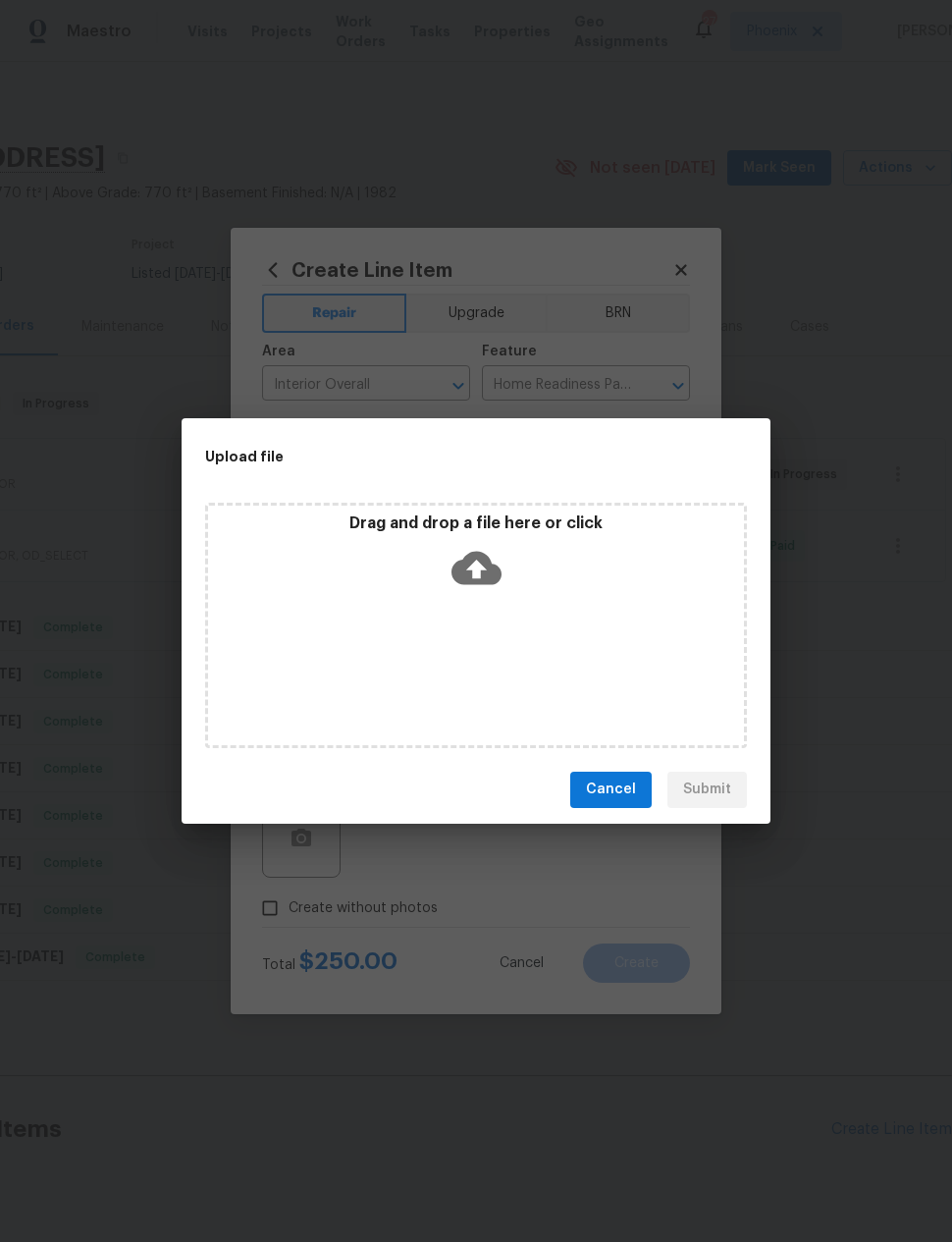 click 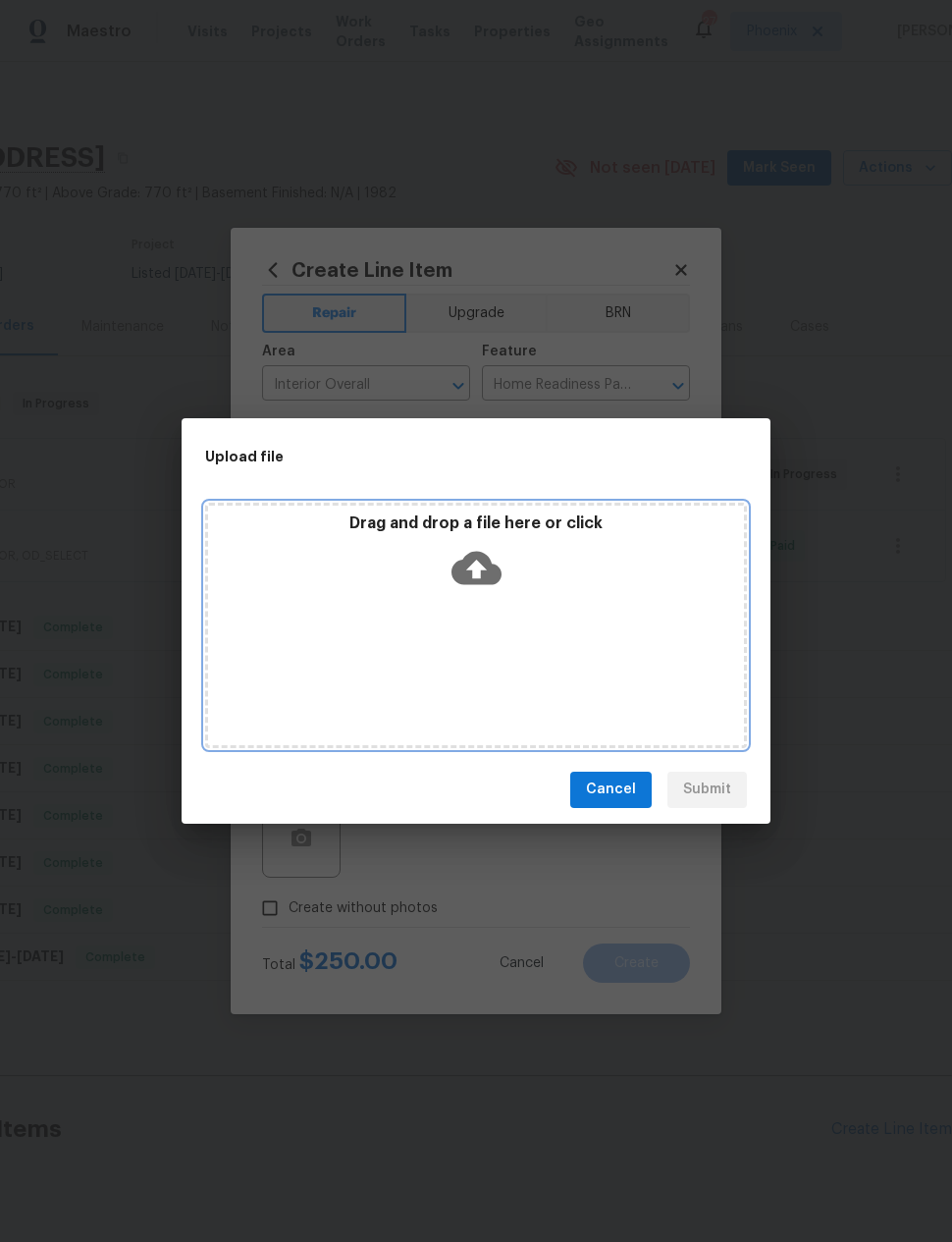 click 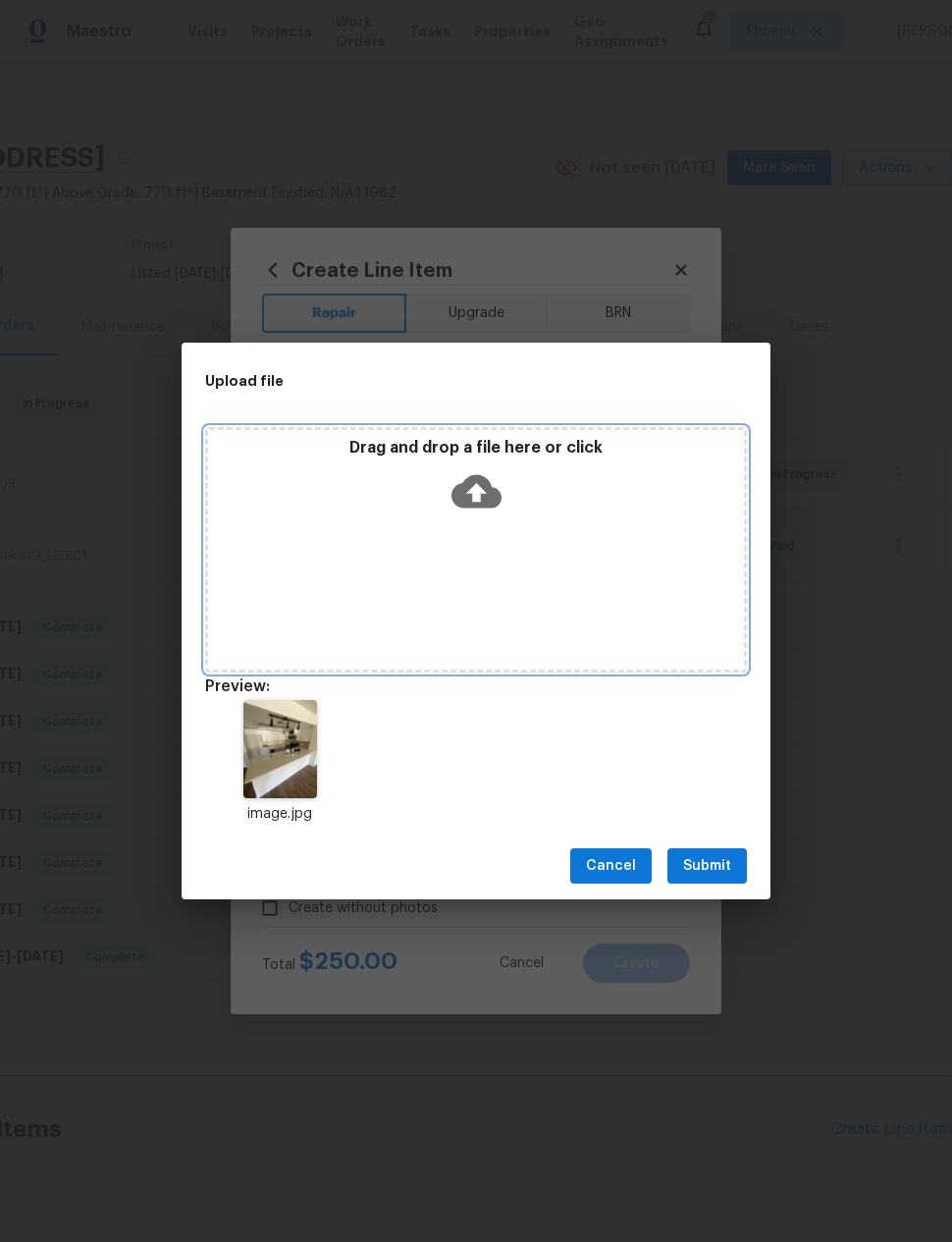 click 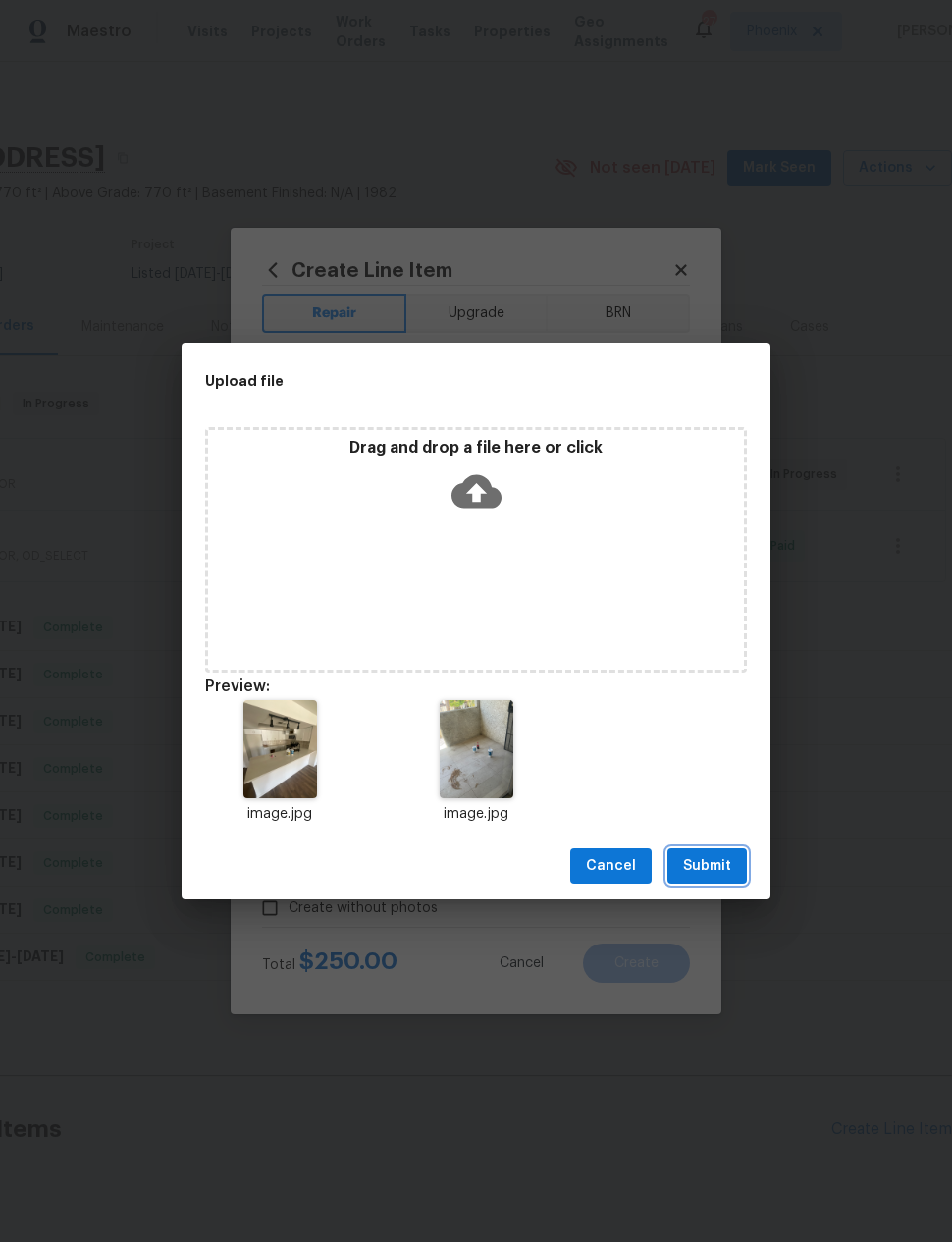 click on "Submit" at bounding box center (707, 866) 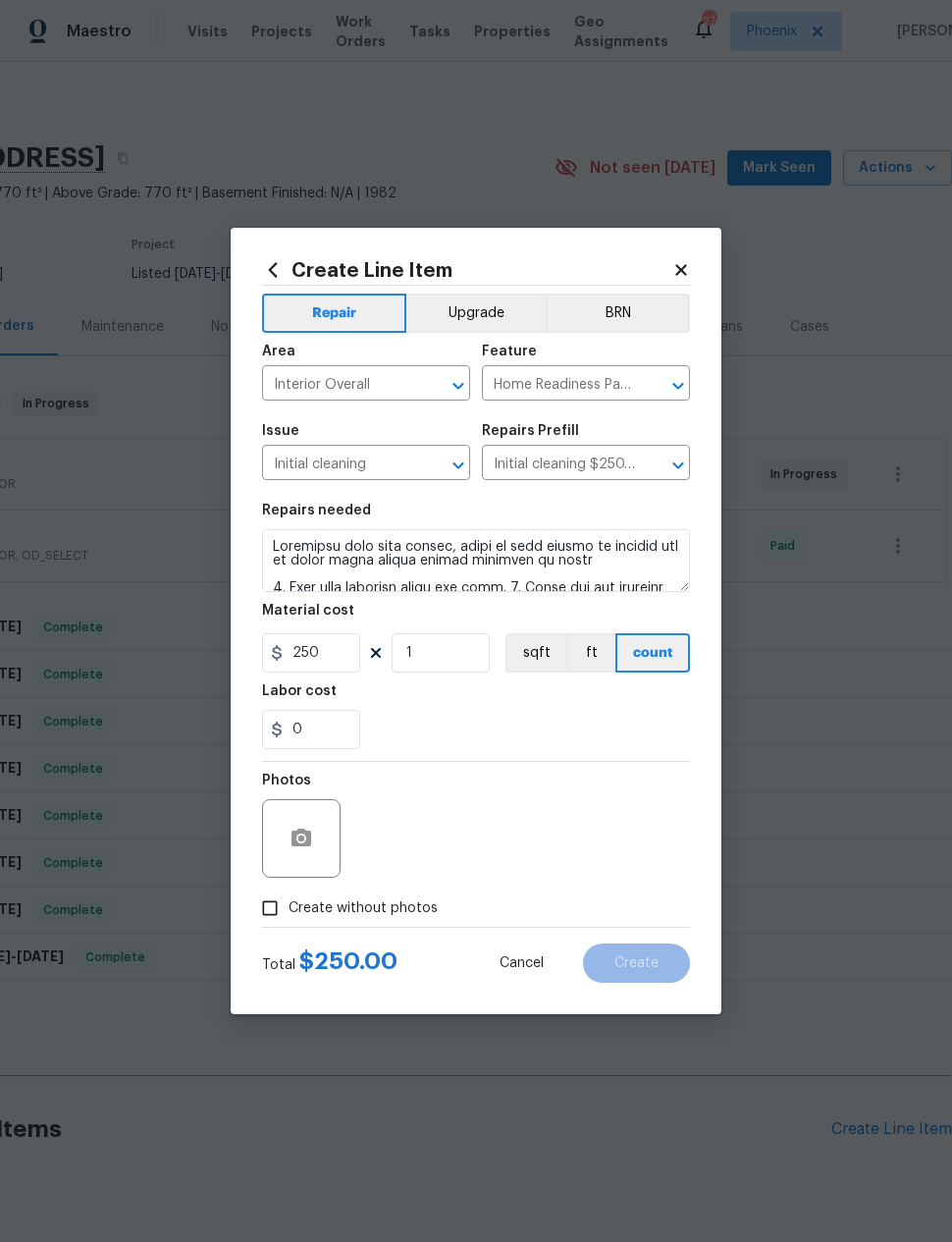 click on "Photos" at bounding box center [476, 826] 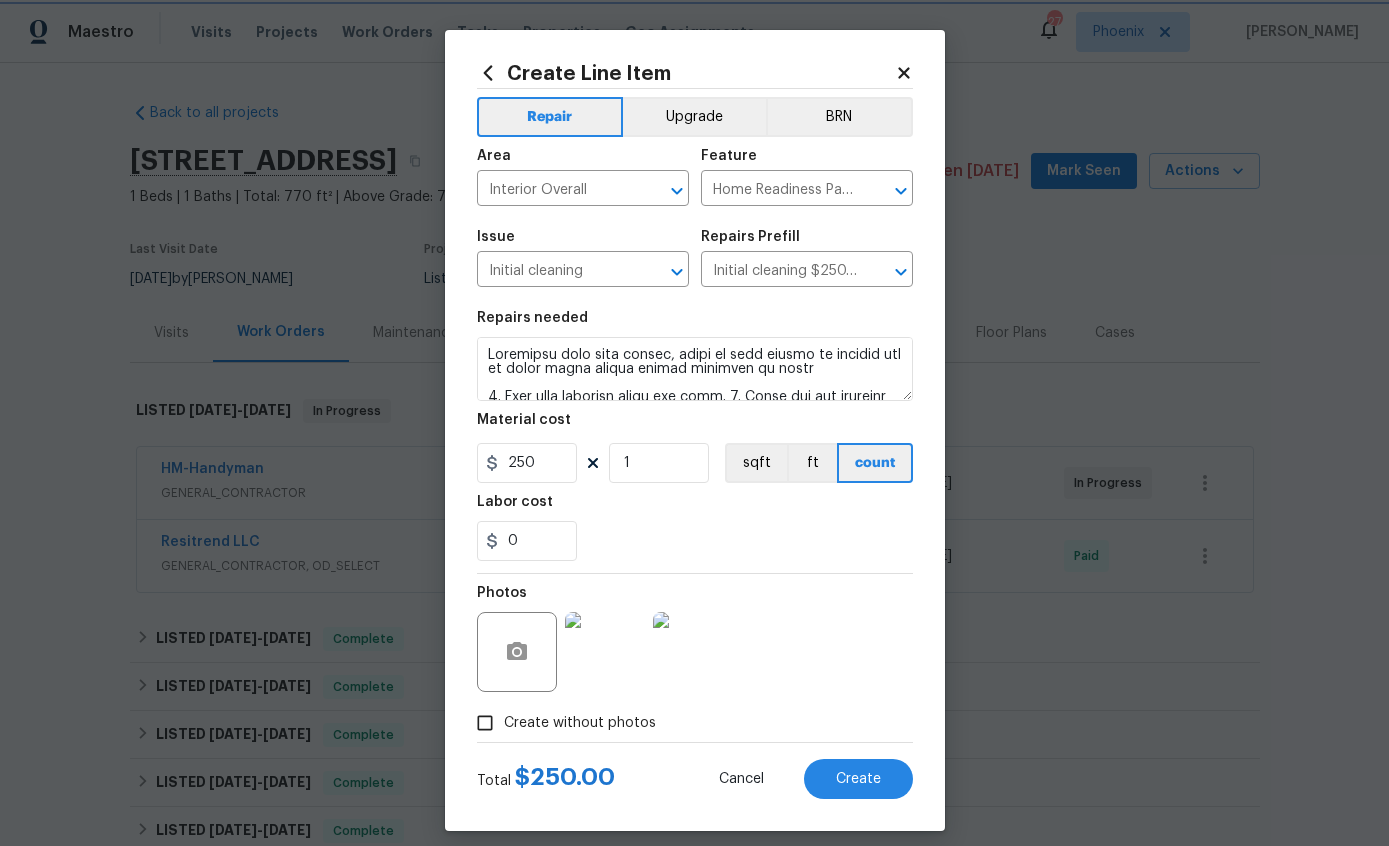 scroll, scrollTop: 0, scrollLeft: 0, axis: both 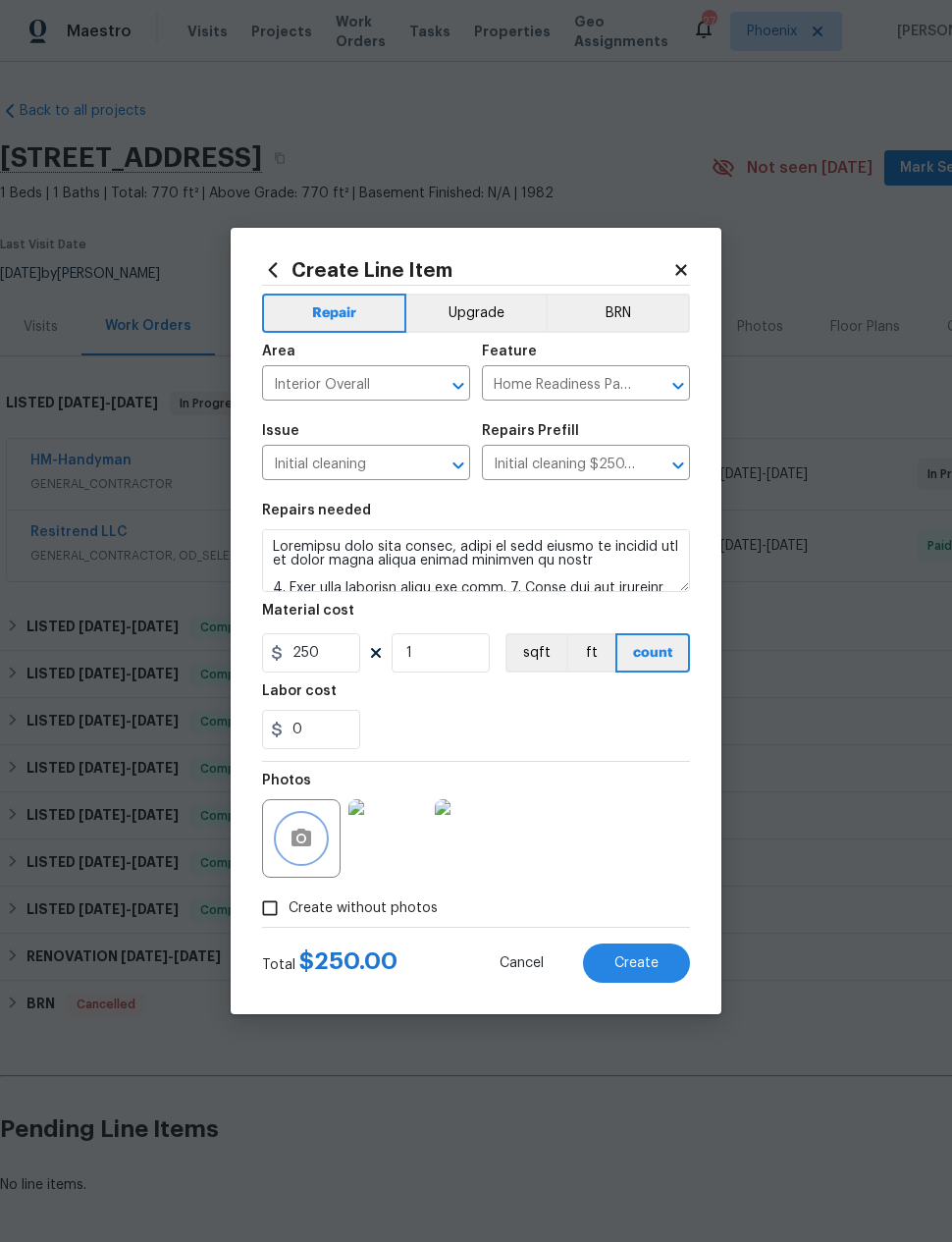 click at bounding box center (301, 838) 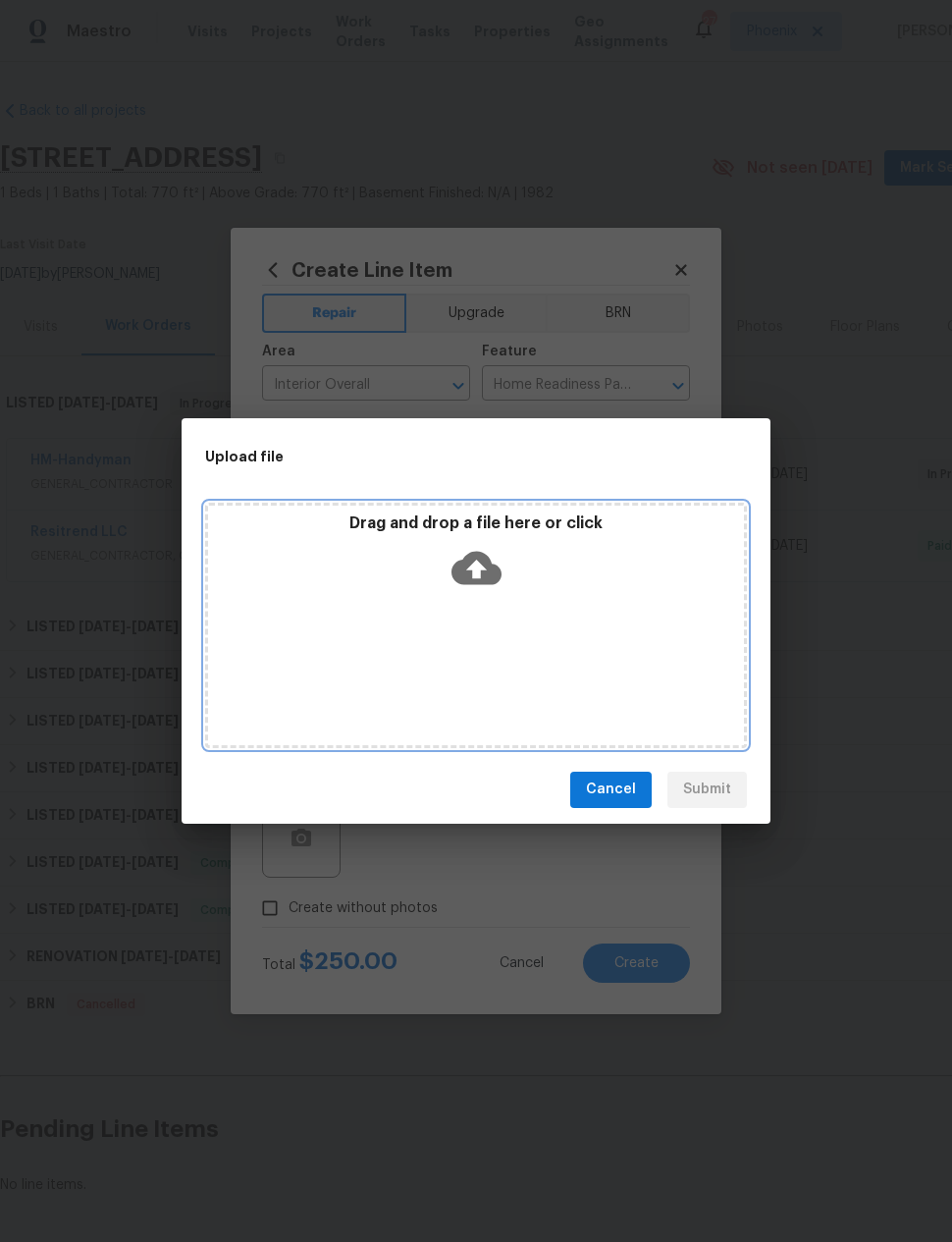 click 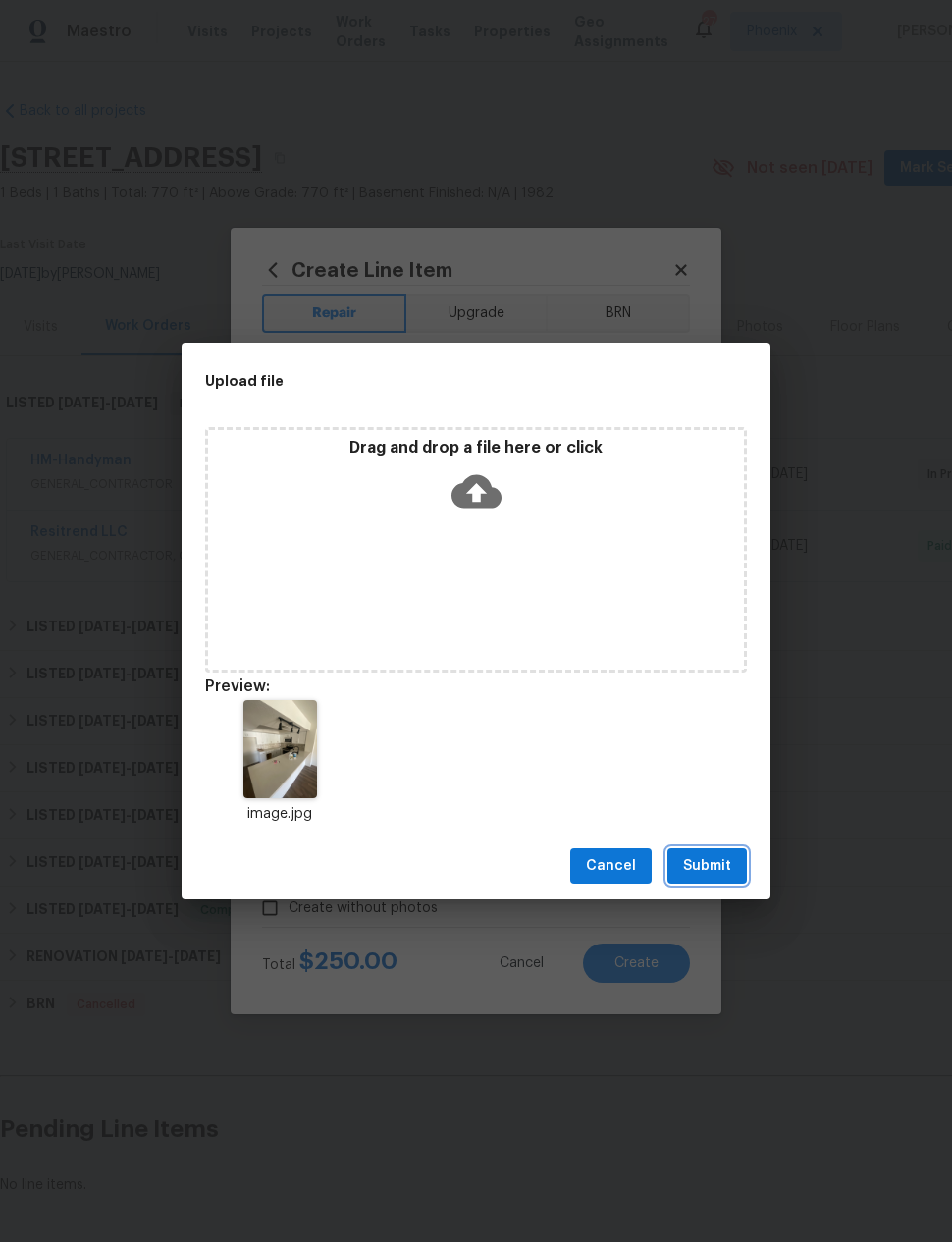 click on "Submit" at bounding box center [707, 866] 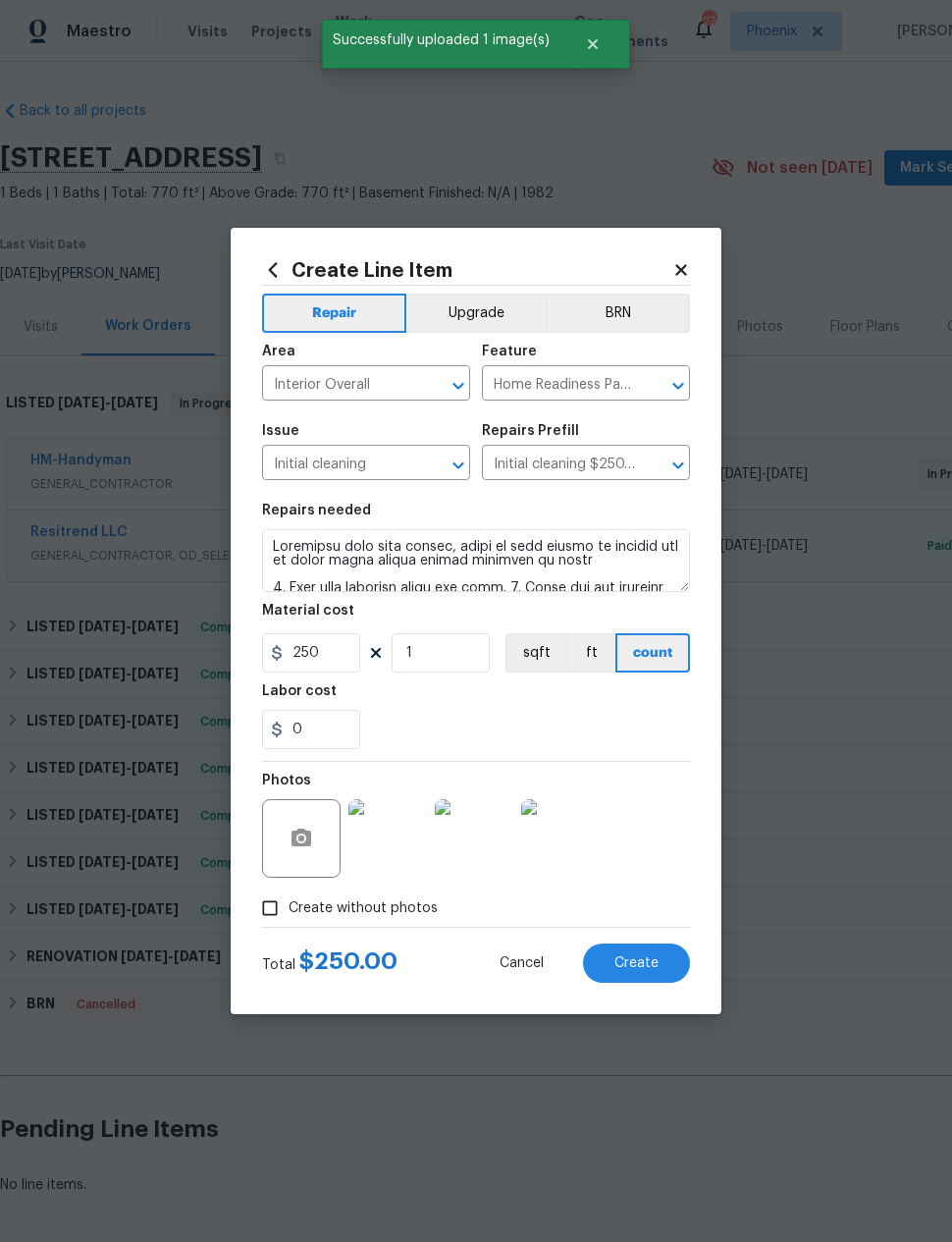 click on "Create" at bounding box center [636, 963] 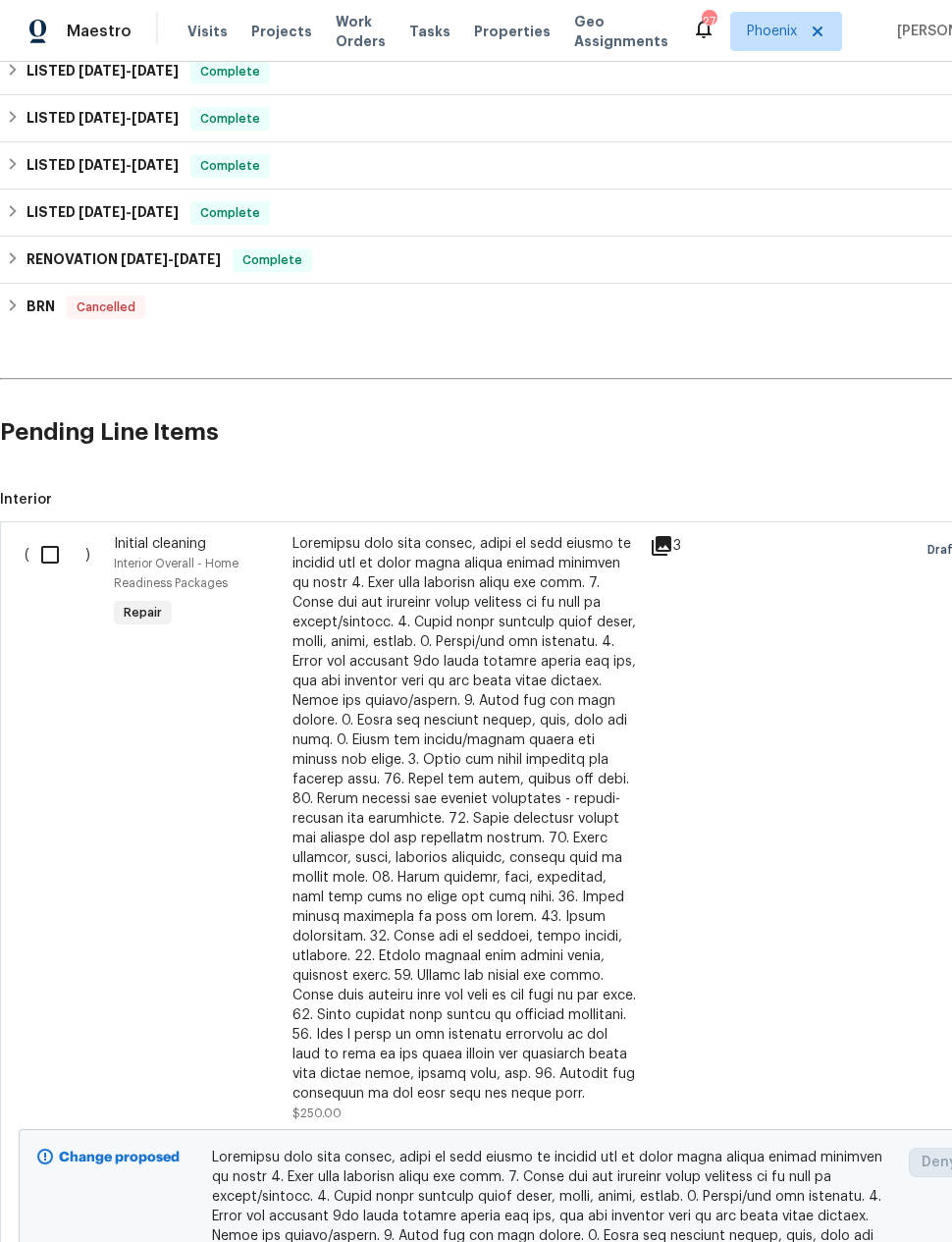 scroll, scrollTop: 696, scrollLeft: 0, axis: vertical 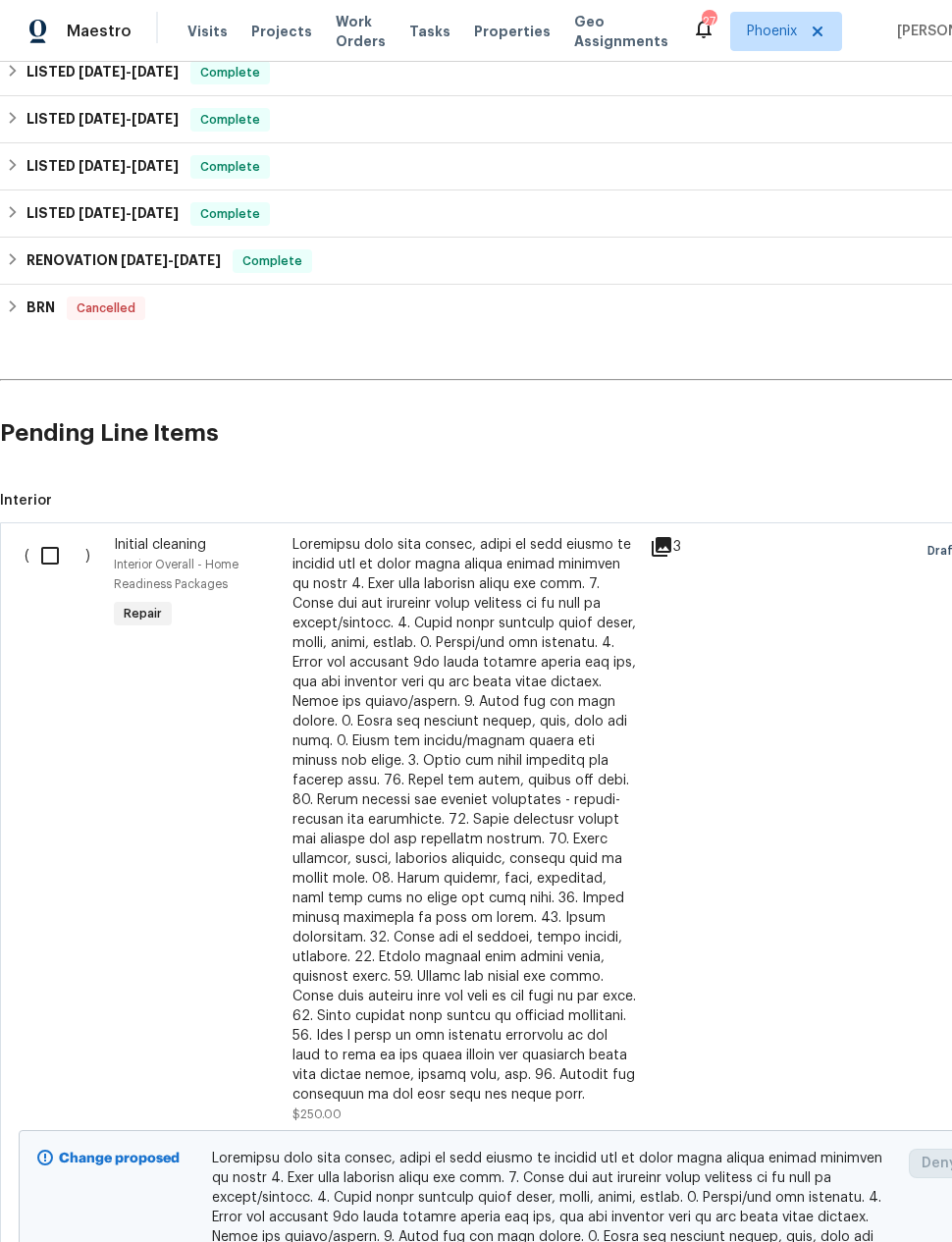 click at bounding box center (57, 556) 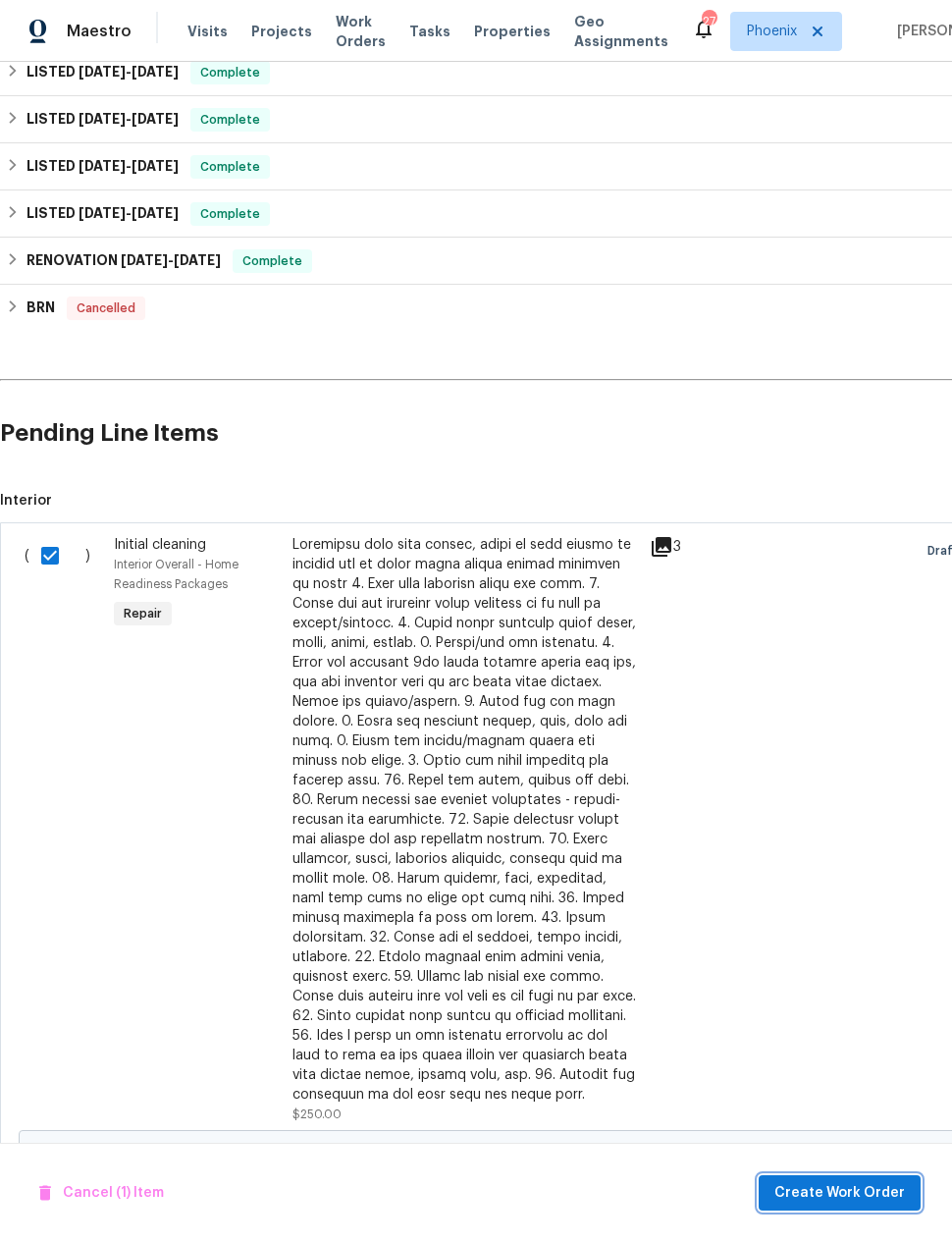 click on "Create Work Order" at bounding box center (839, 1193) 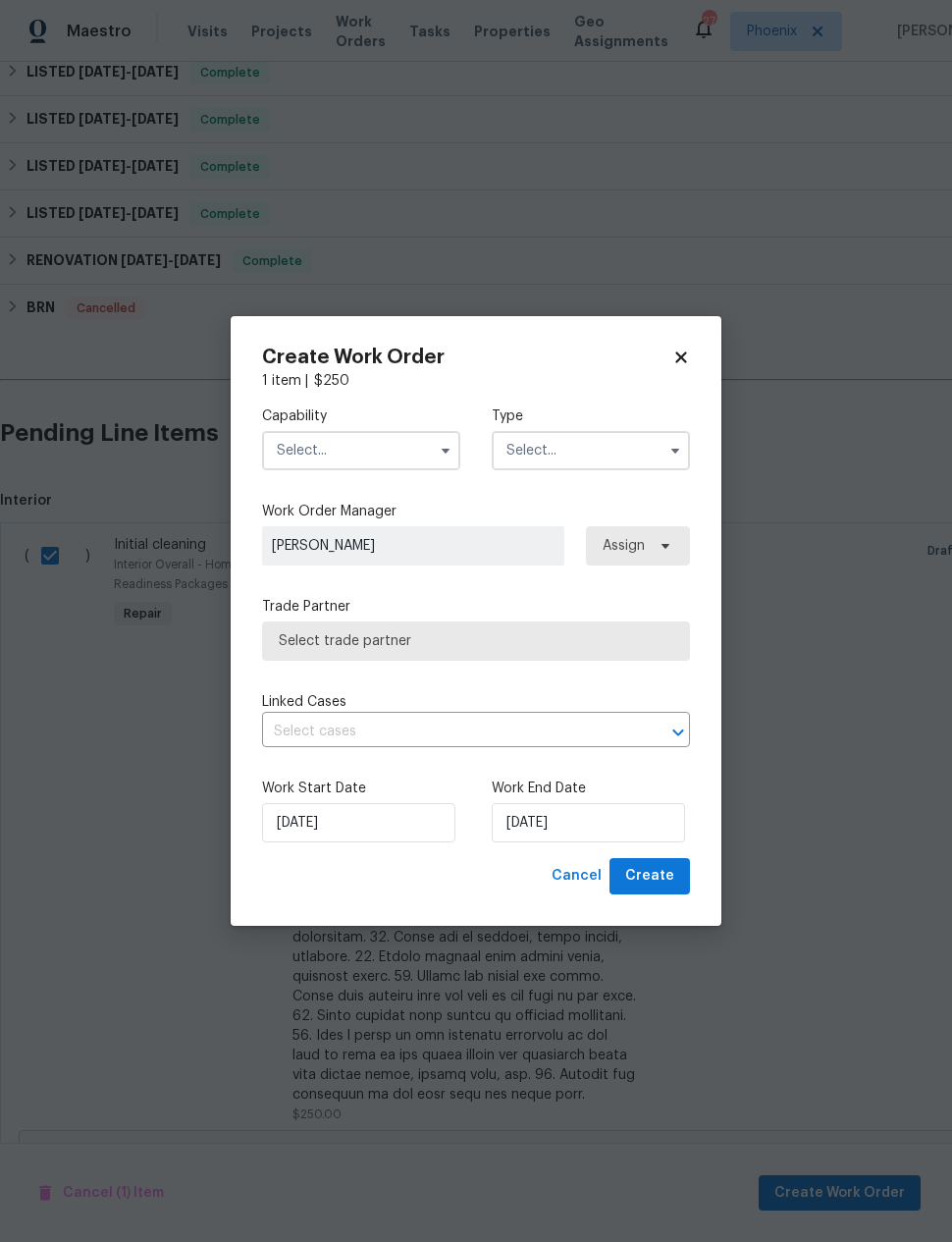 click at bounding box center (361, 451) 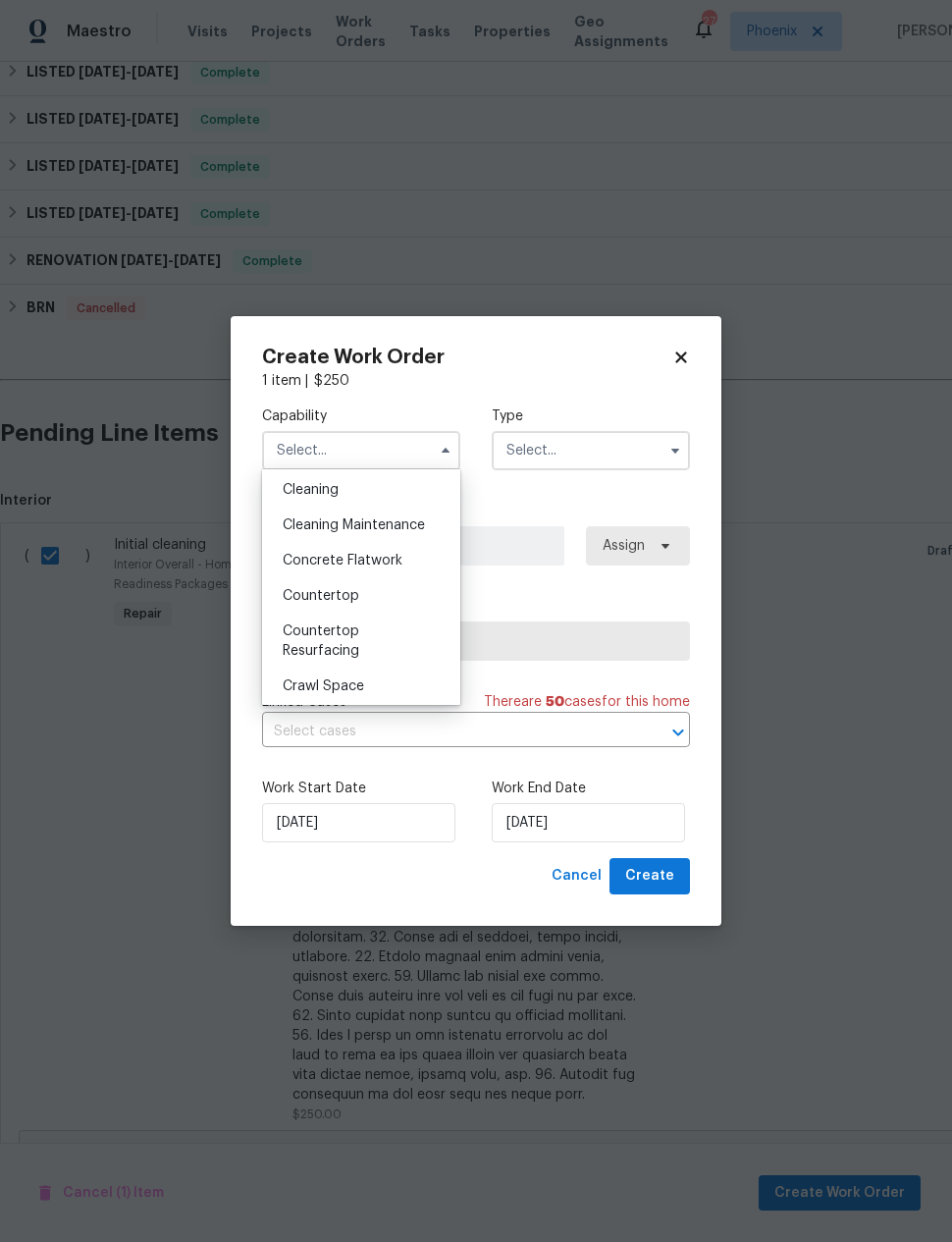 click on "Cleaning" at bounding box center [361, 490] 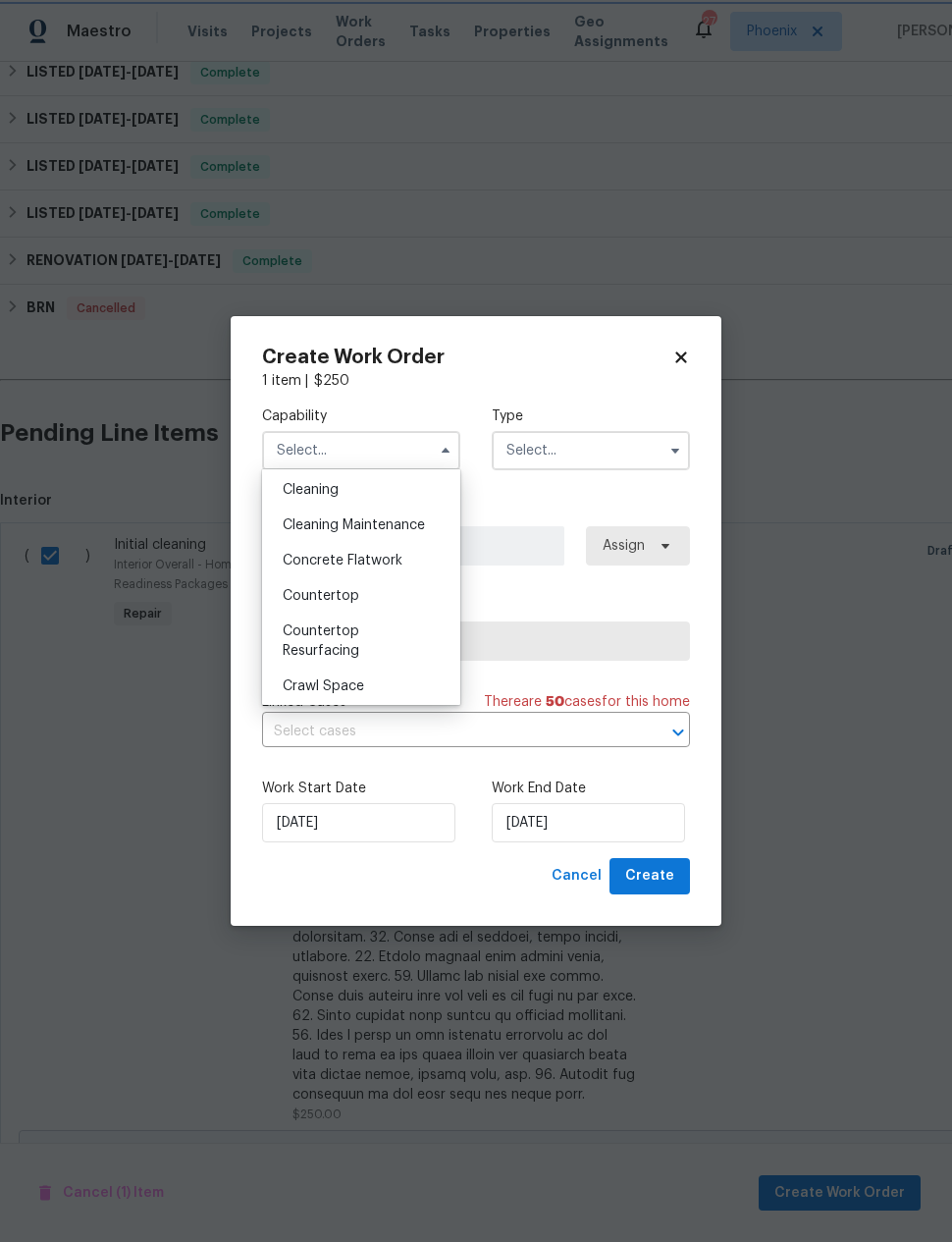 type on "Cleaning" 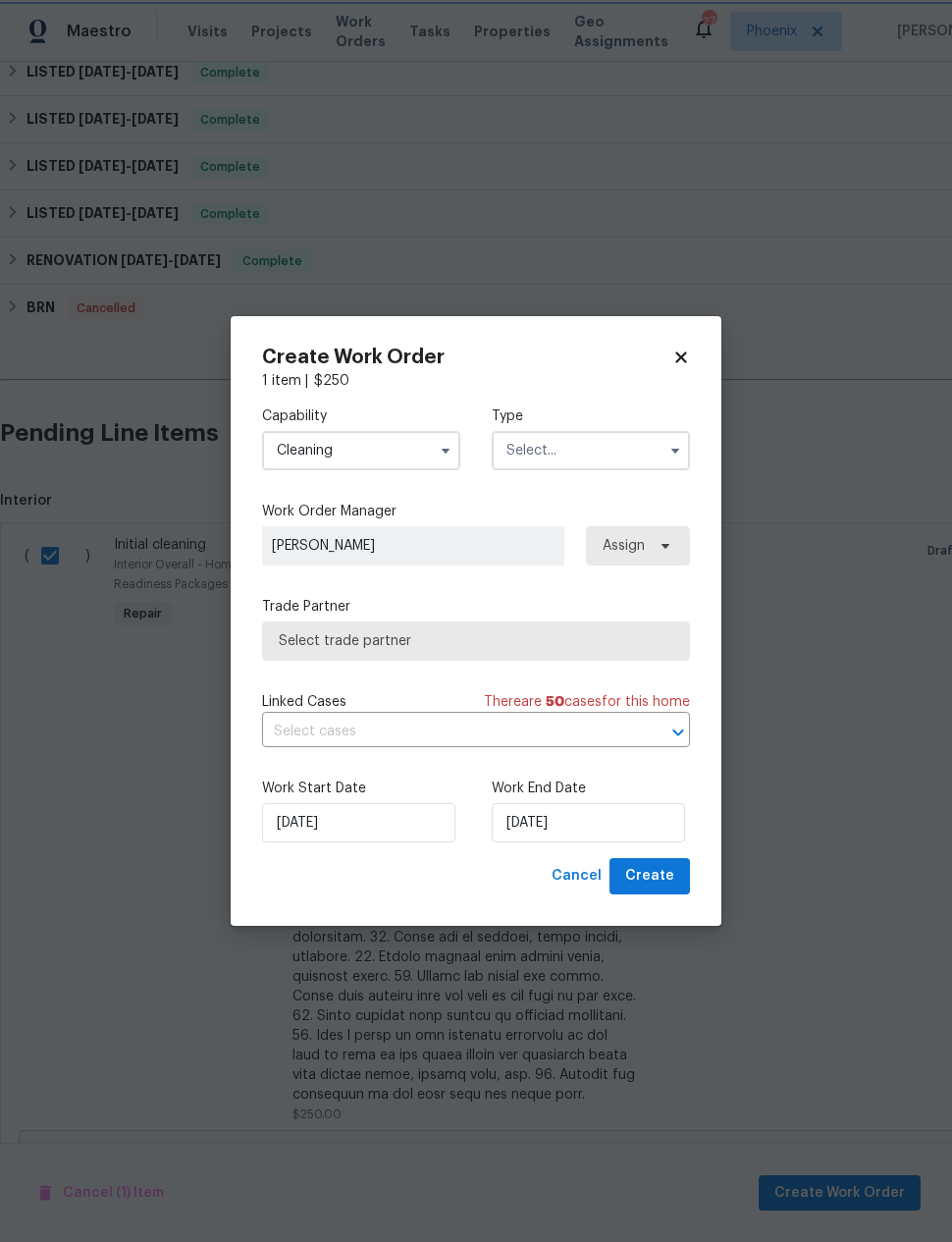 scroll, scrollTop: 247, scrollLeft: 0, axis: vertical 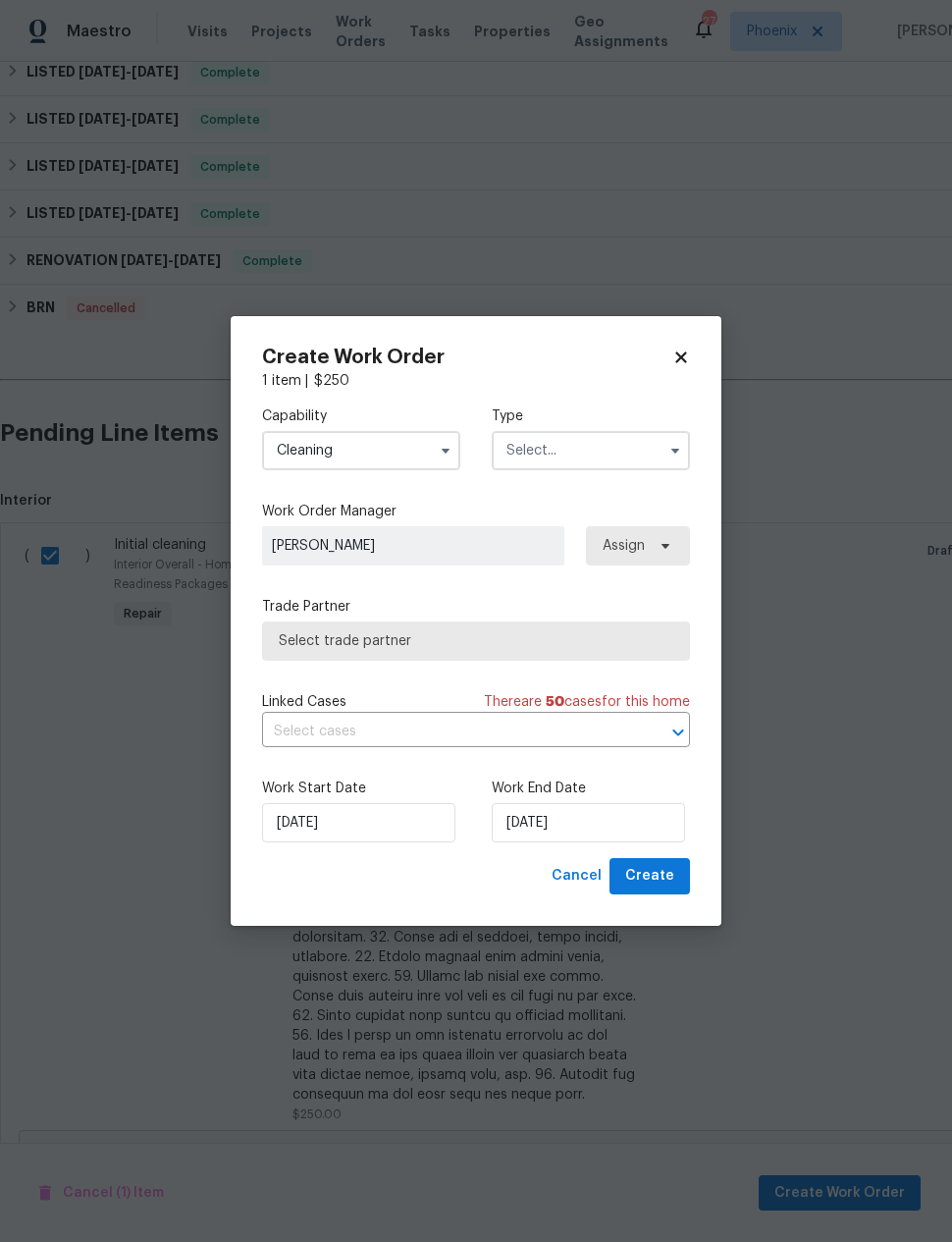 click at bounding box center [591, 451] 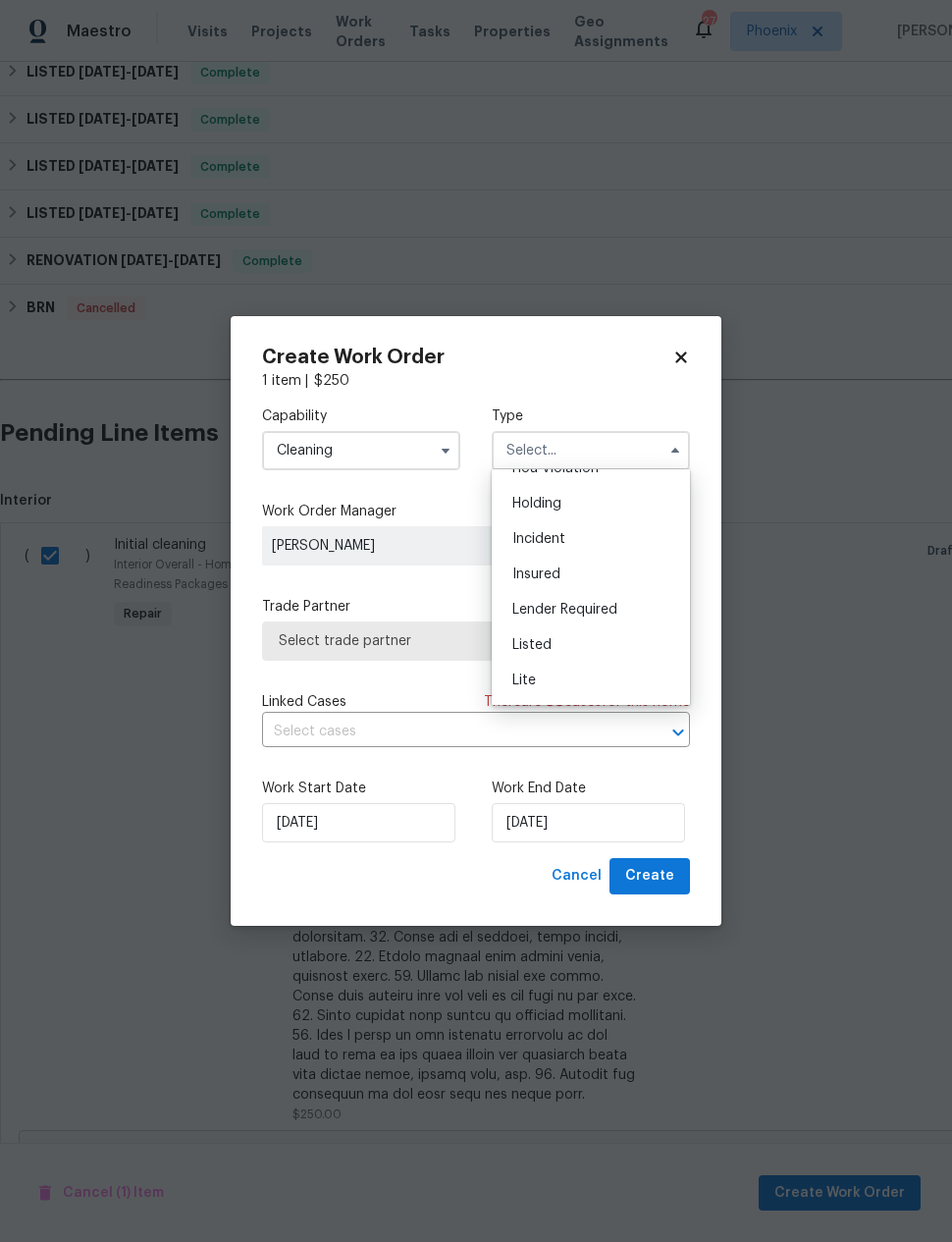 scroll, scrollTop: 62, scrollLeft: 0, axis: vertical 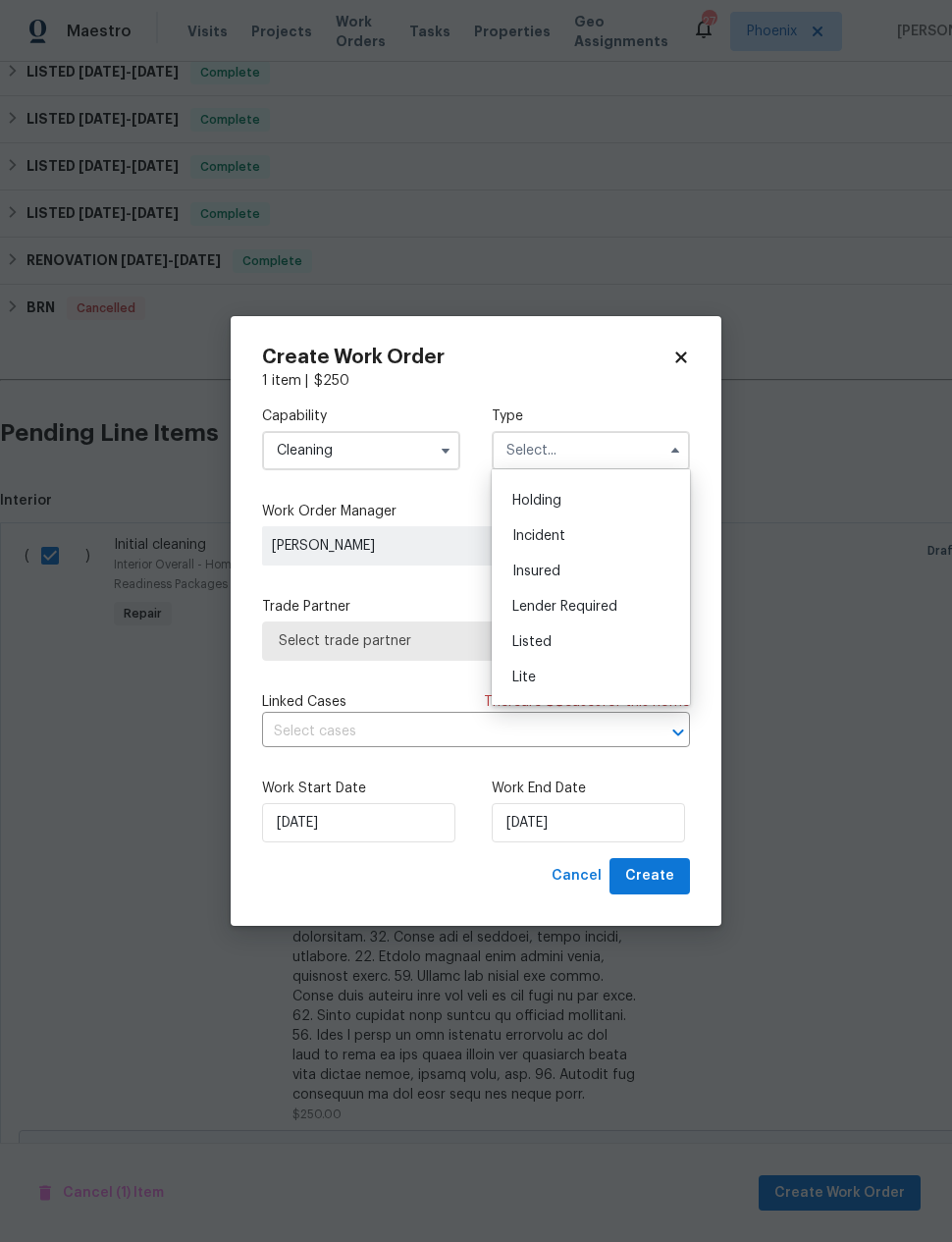 click on "Listed" at bounding box center (591, 642) 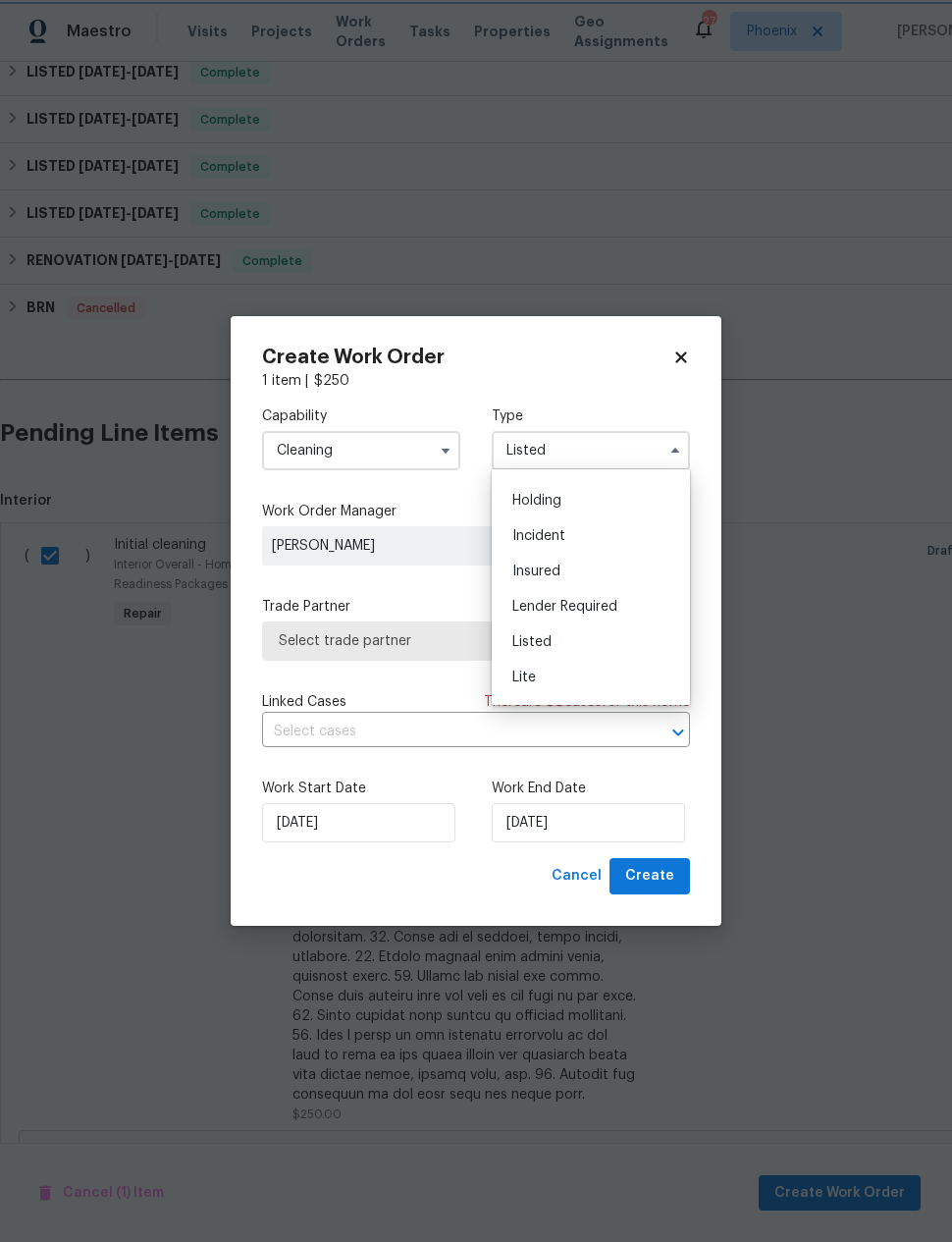 scroll, scrollTop: 0, scrollLeft: 0, axis: both 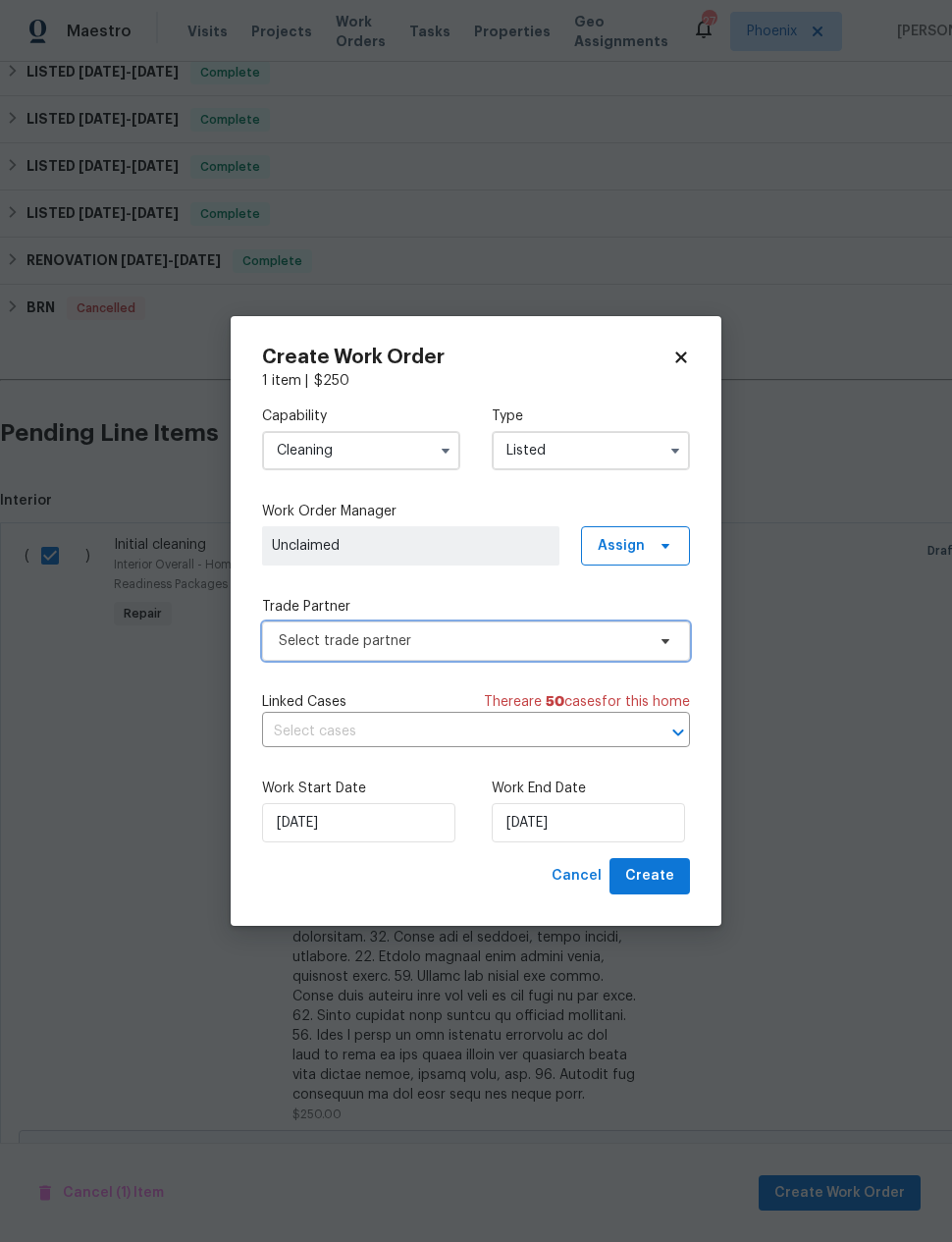 click on "Select trade partner" at bounding box center (461, 641) 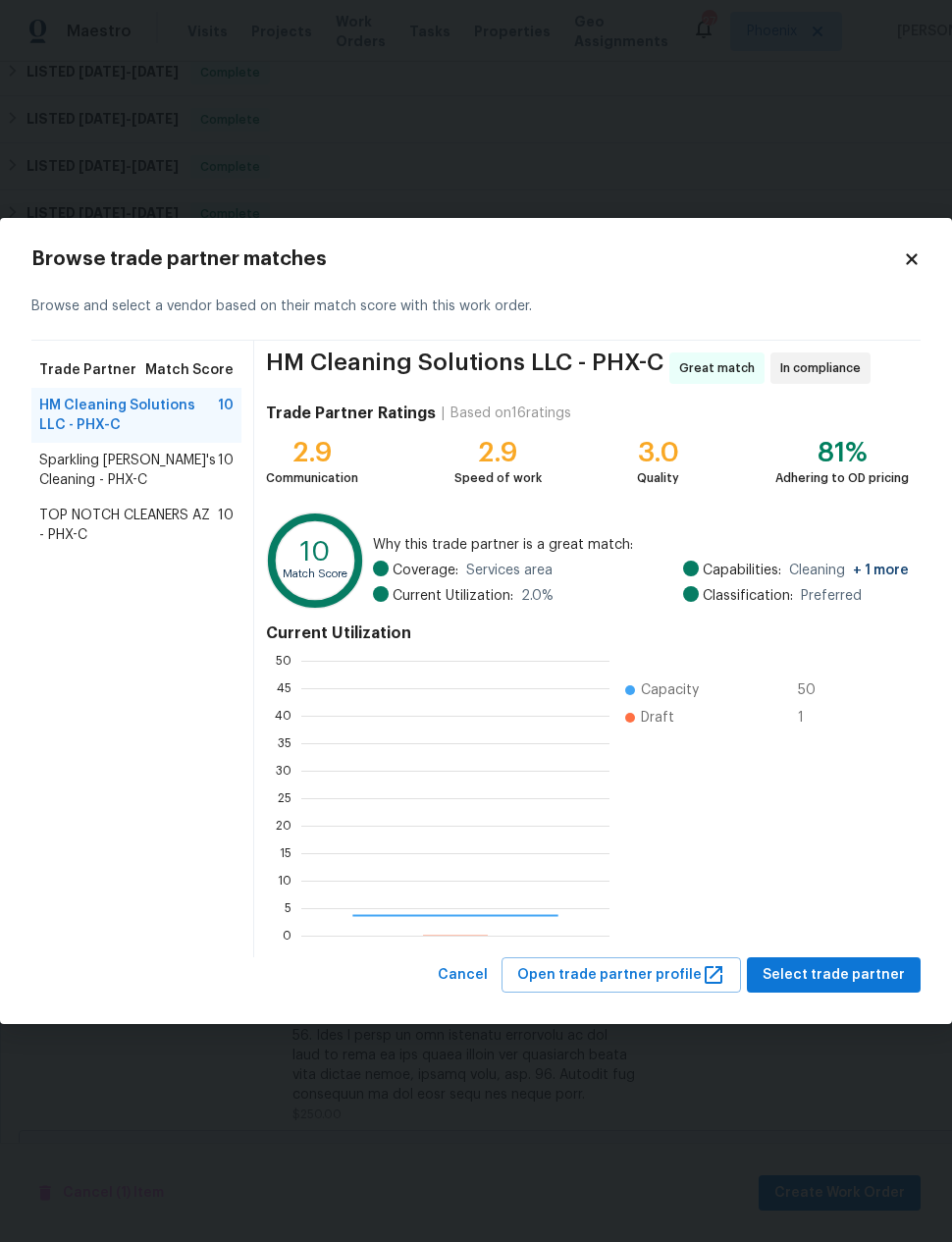 scroll, scrollTop: 2, scrollLeft: 2, axis: both 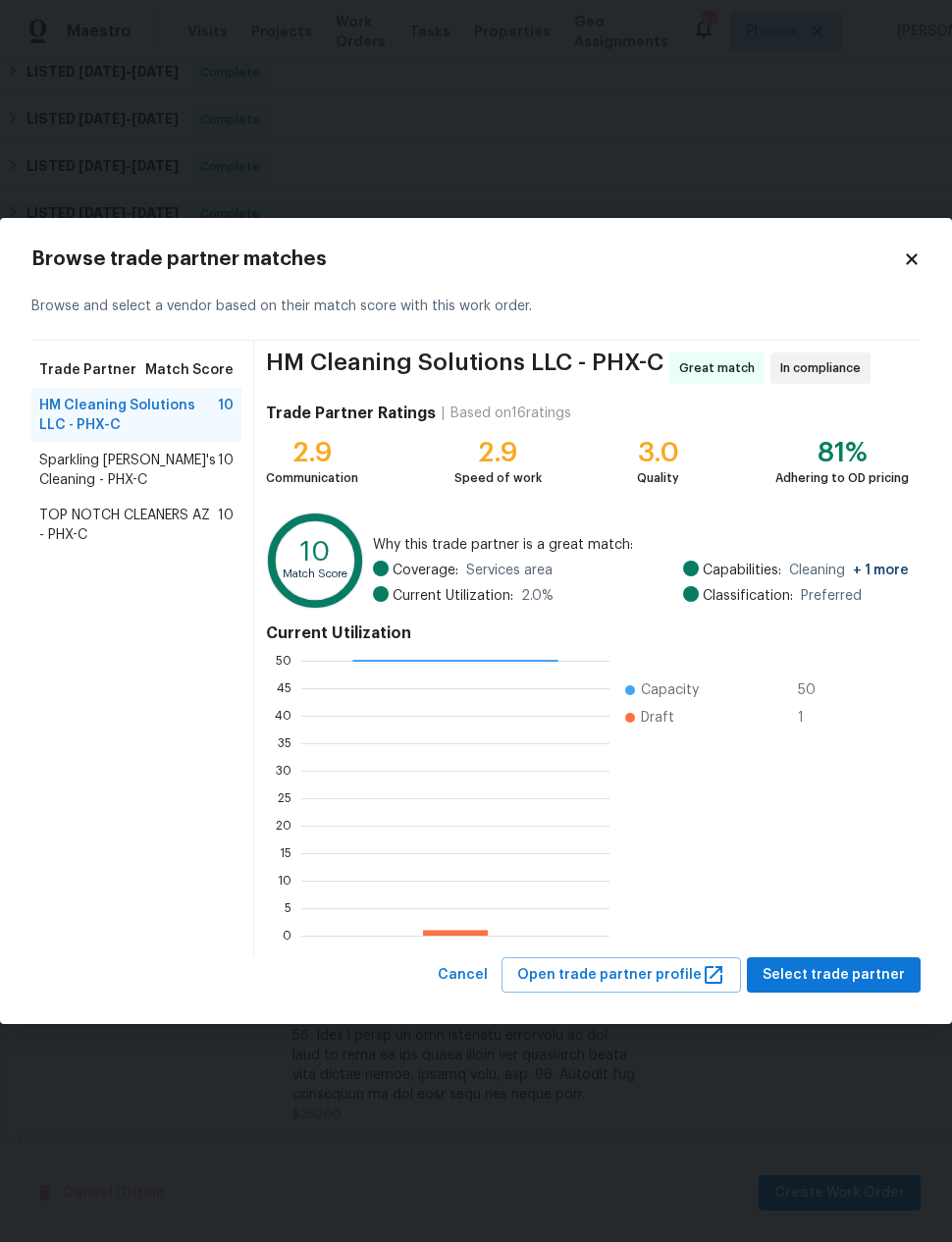 click on "TOP NOTCH CLEANERS AZ - PHX-C" at bounding box center (129, 525) 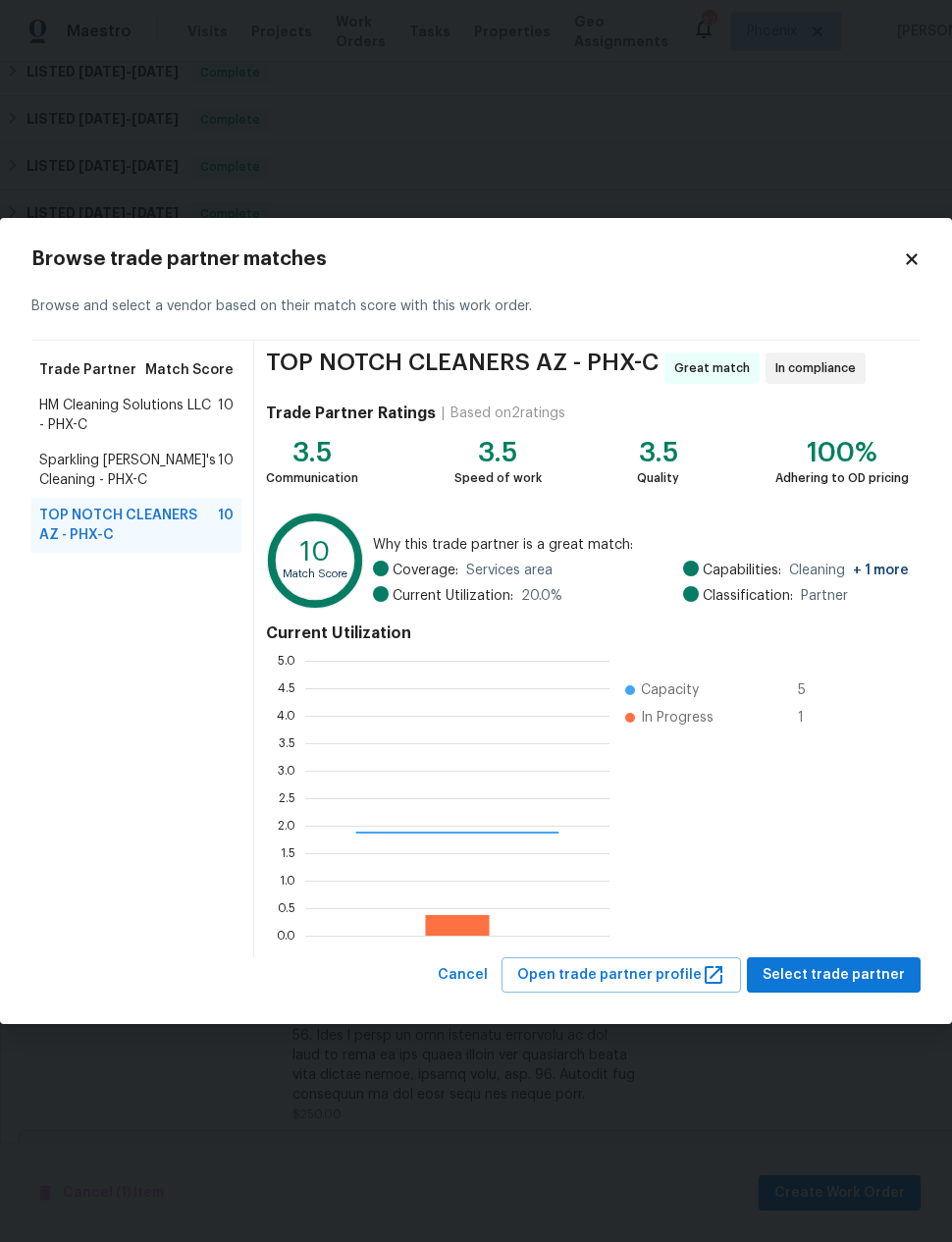 scroll, scrollTop: 2, scrollLeft: 2, axis: both 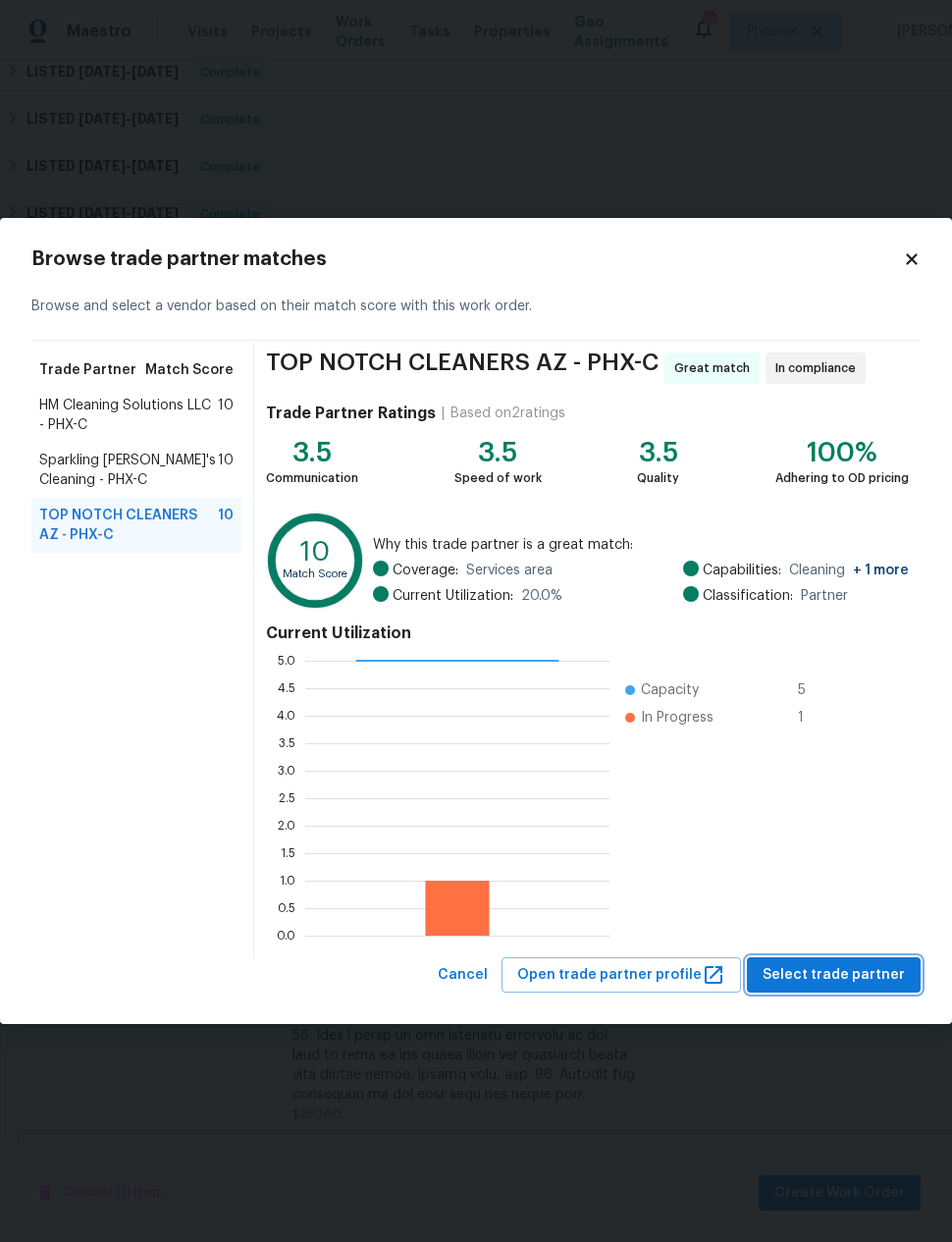 click on "Select trade partner" at bounding box center (833, 975) 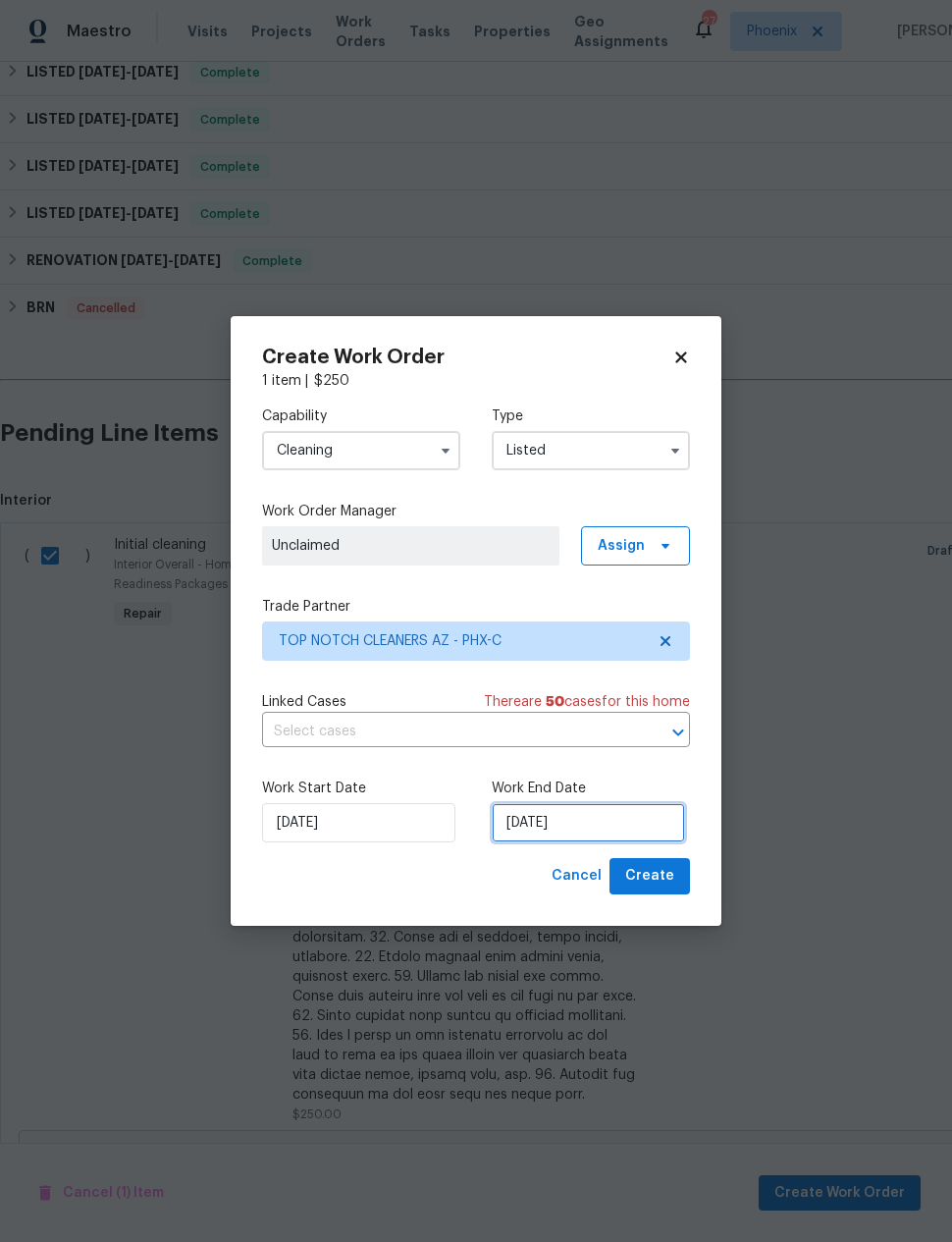 click on "[DATE]" at bounding box center (588, 823) 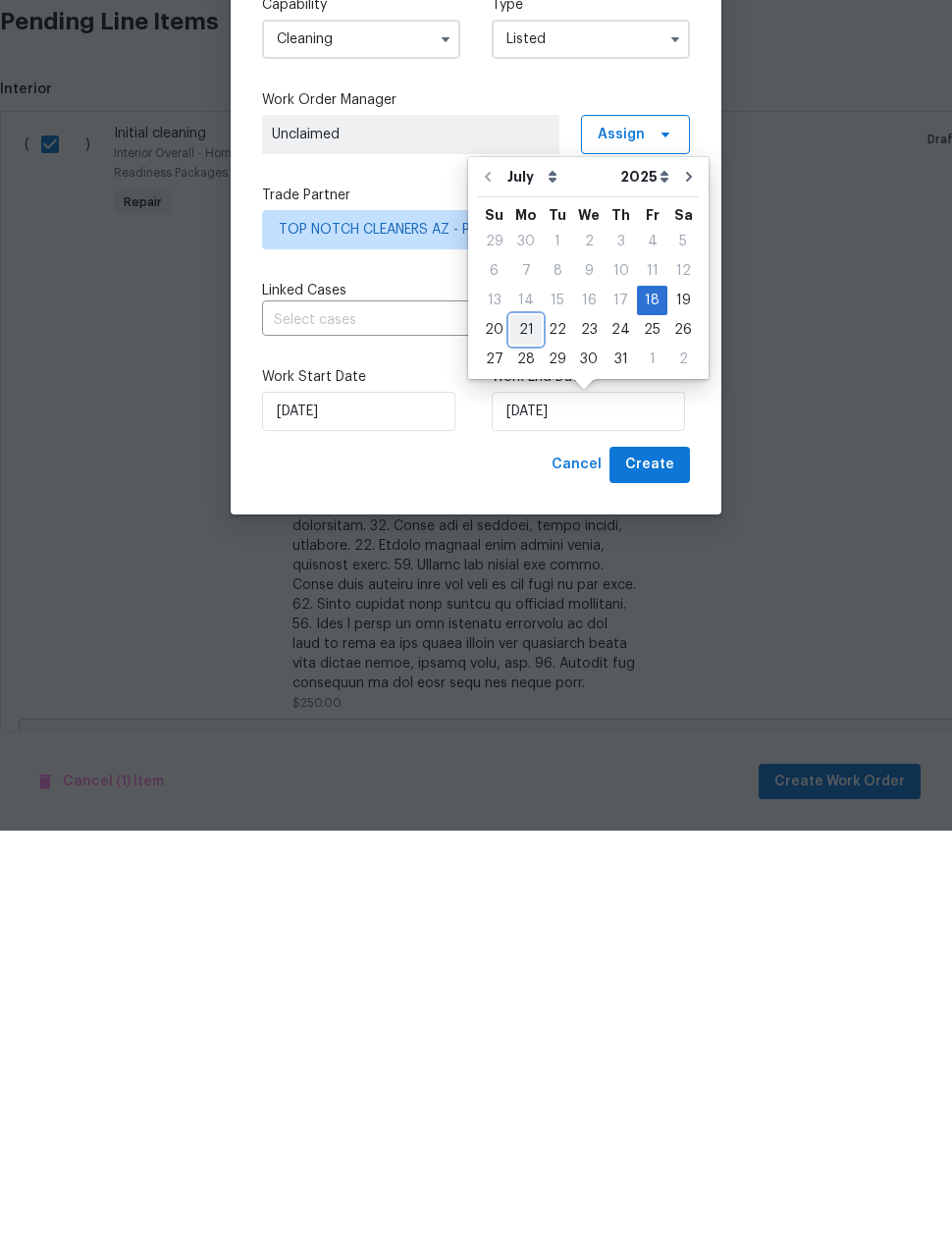 click on "21" at bounding box center (526, 741) 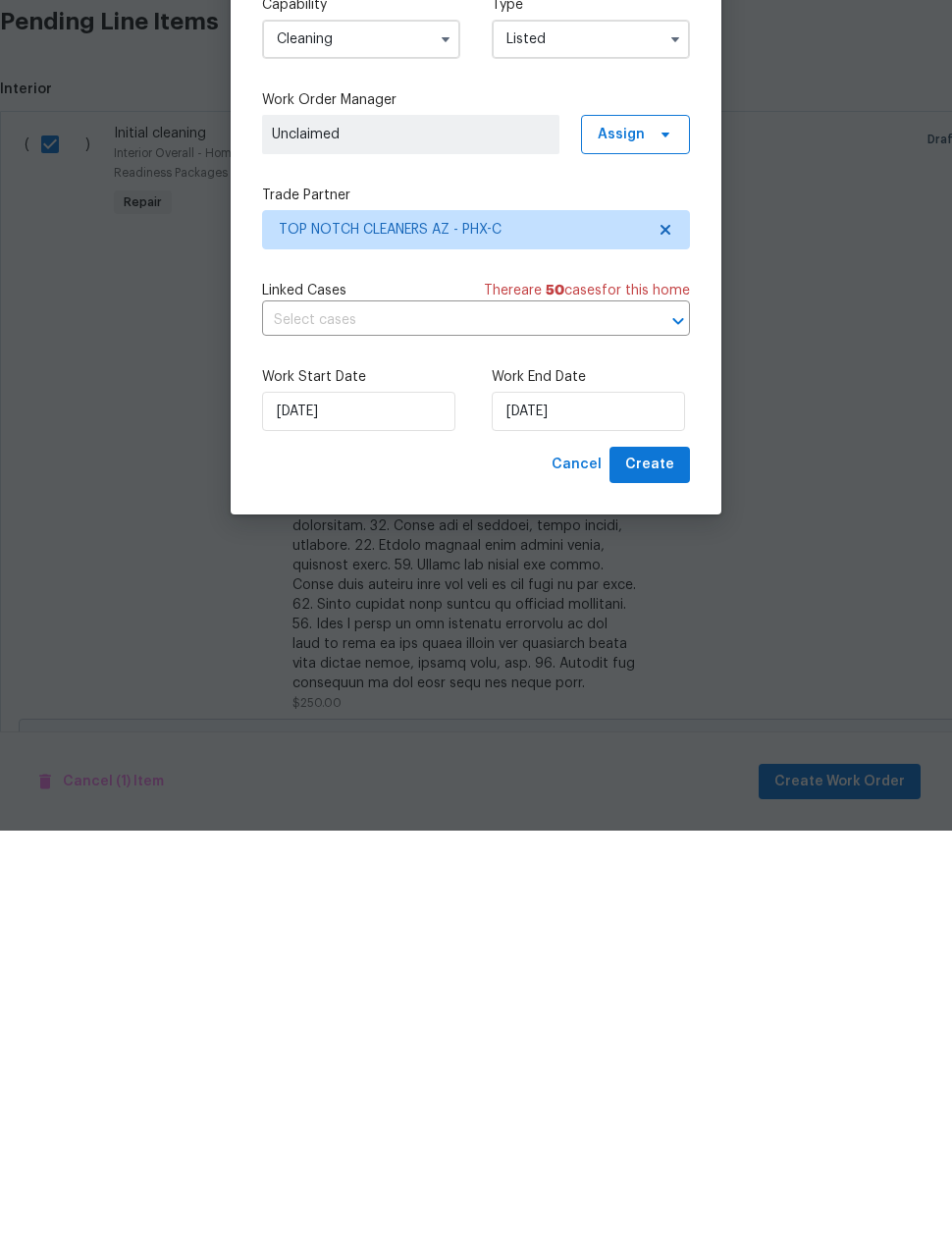 scroll, scrollTop: 79, scrollLeft: 0, axis: vertical 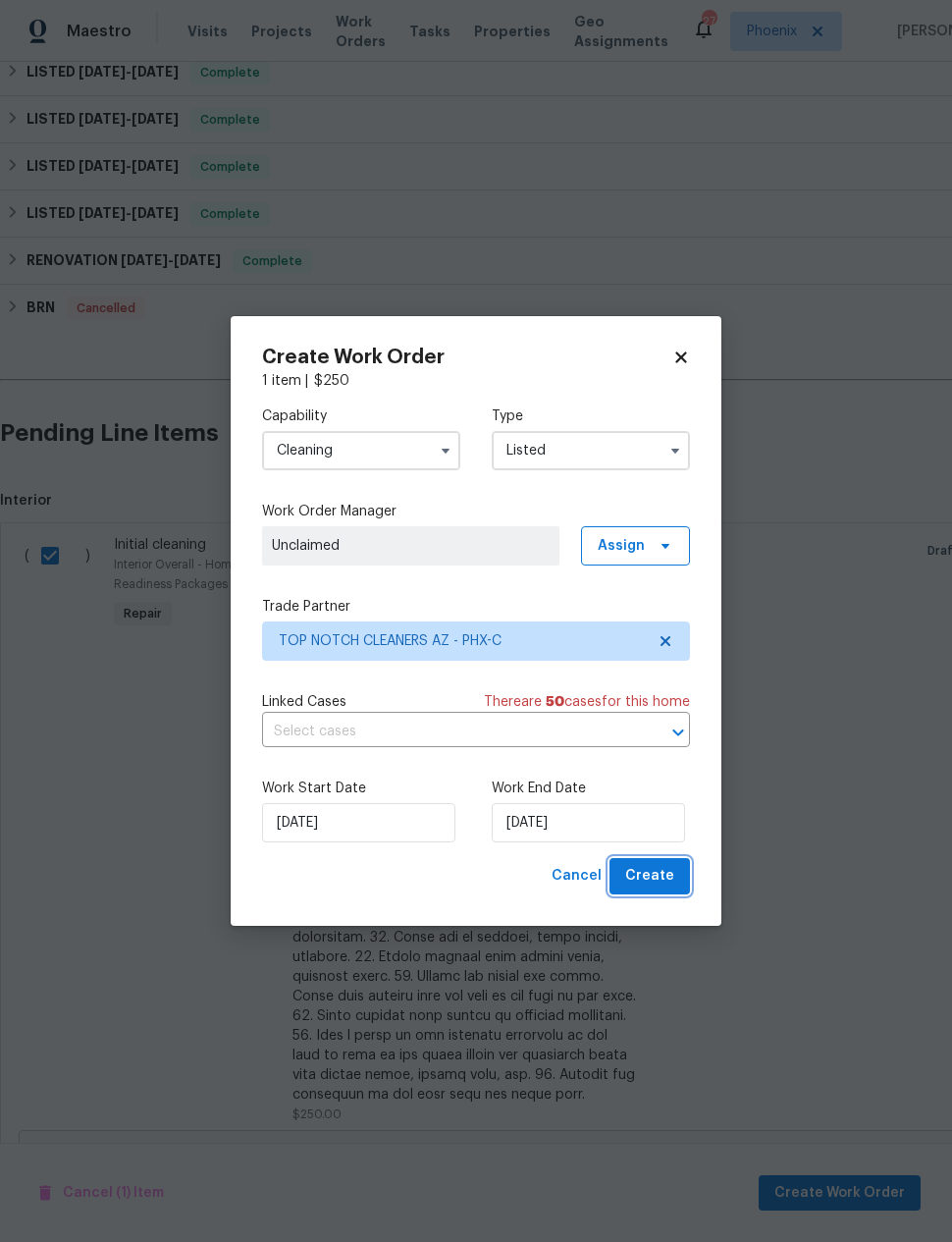 click on "Create" at bounding box center (650, 876) 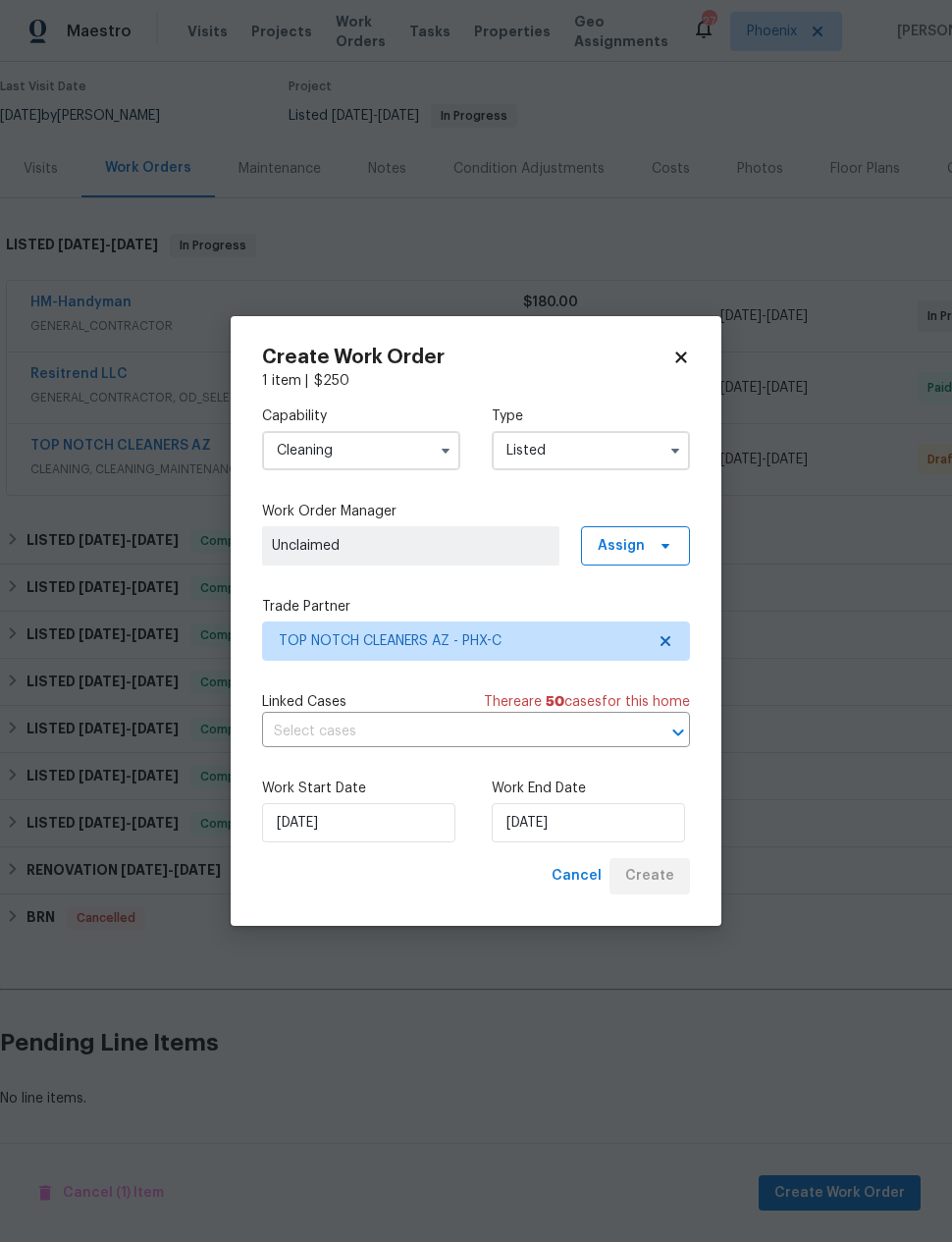 scroll, scrollTop: 79, scrollLeft: 0, axis: vertical 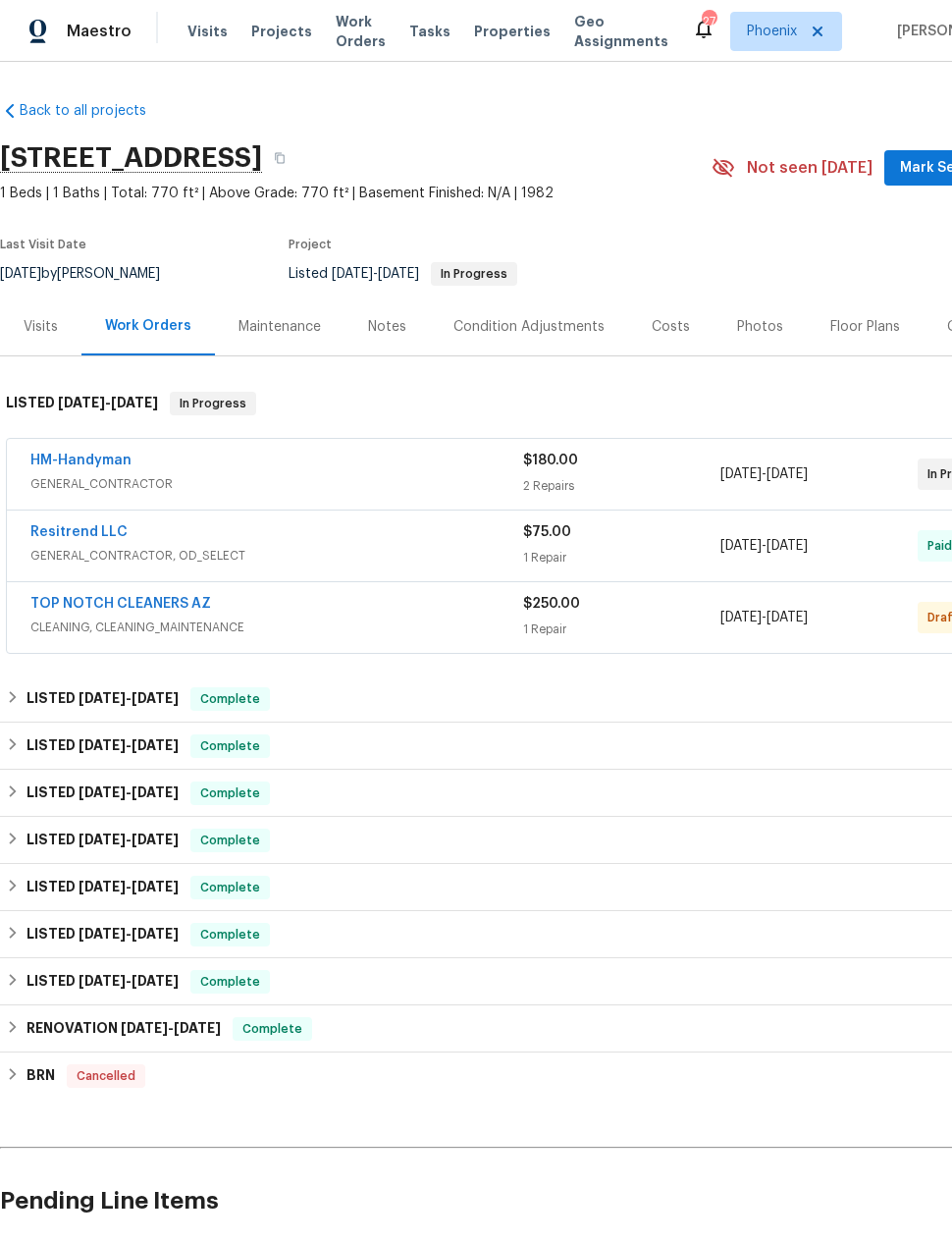 click on "TOP NOTCH CLEANERS AZ" at bounding box center (121, 604) 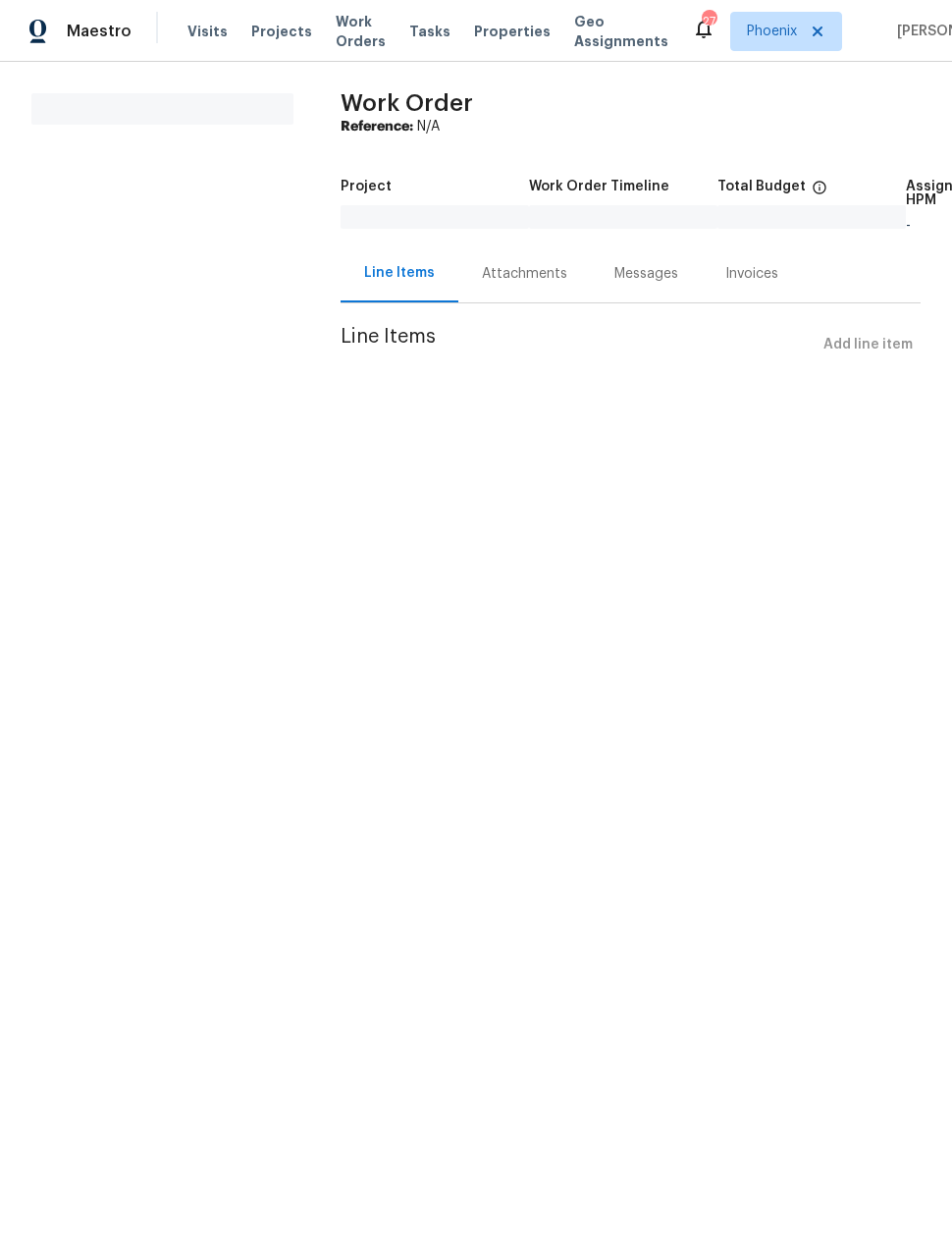 scroll, scrollTop: 0, scrollLeft: 0, axis: both 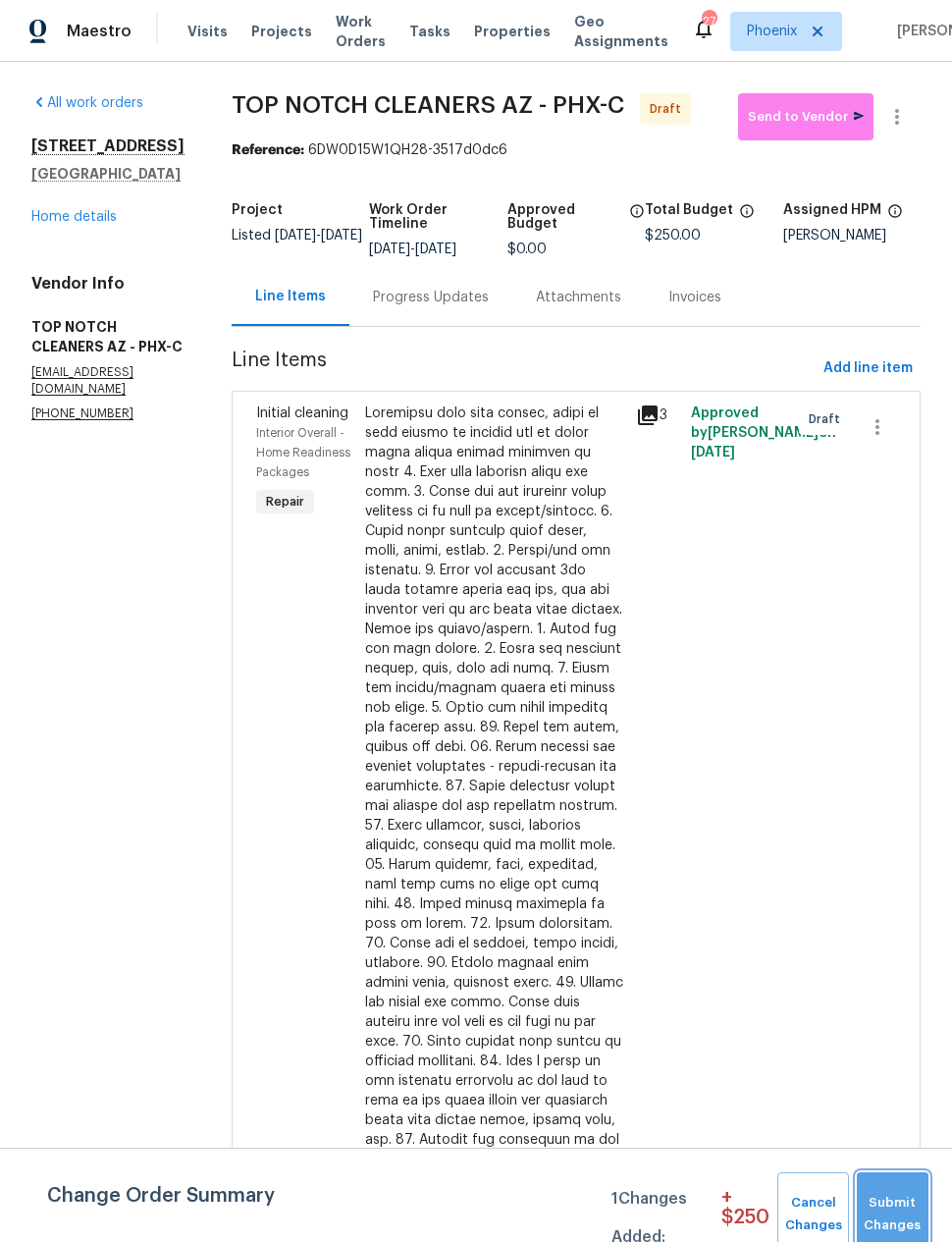 click on "Submit Changes" at bounding box center [892, 1215] 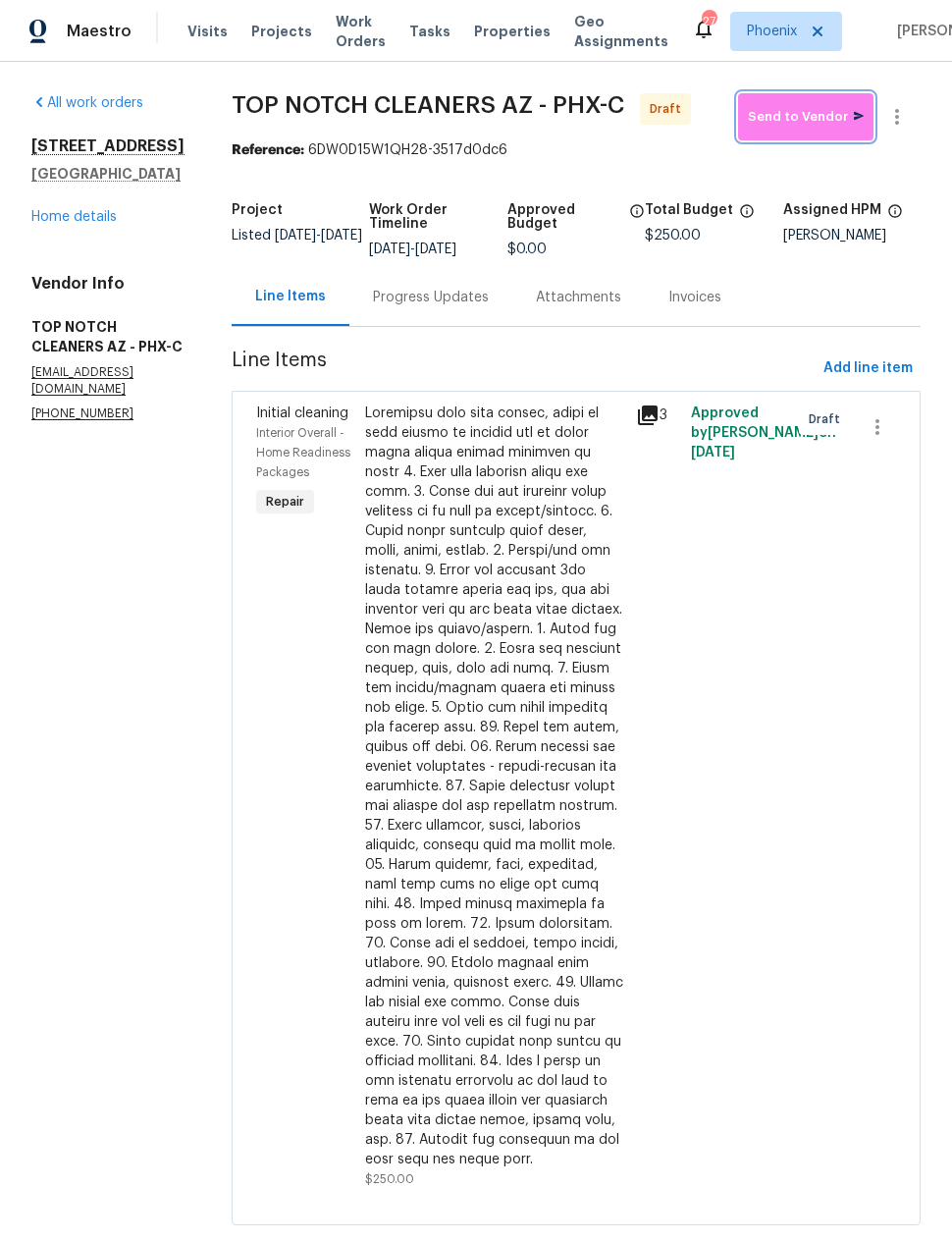 click on "Send to Vendor" at bounding box center [806, 117] 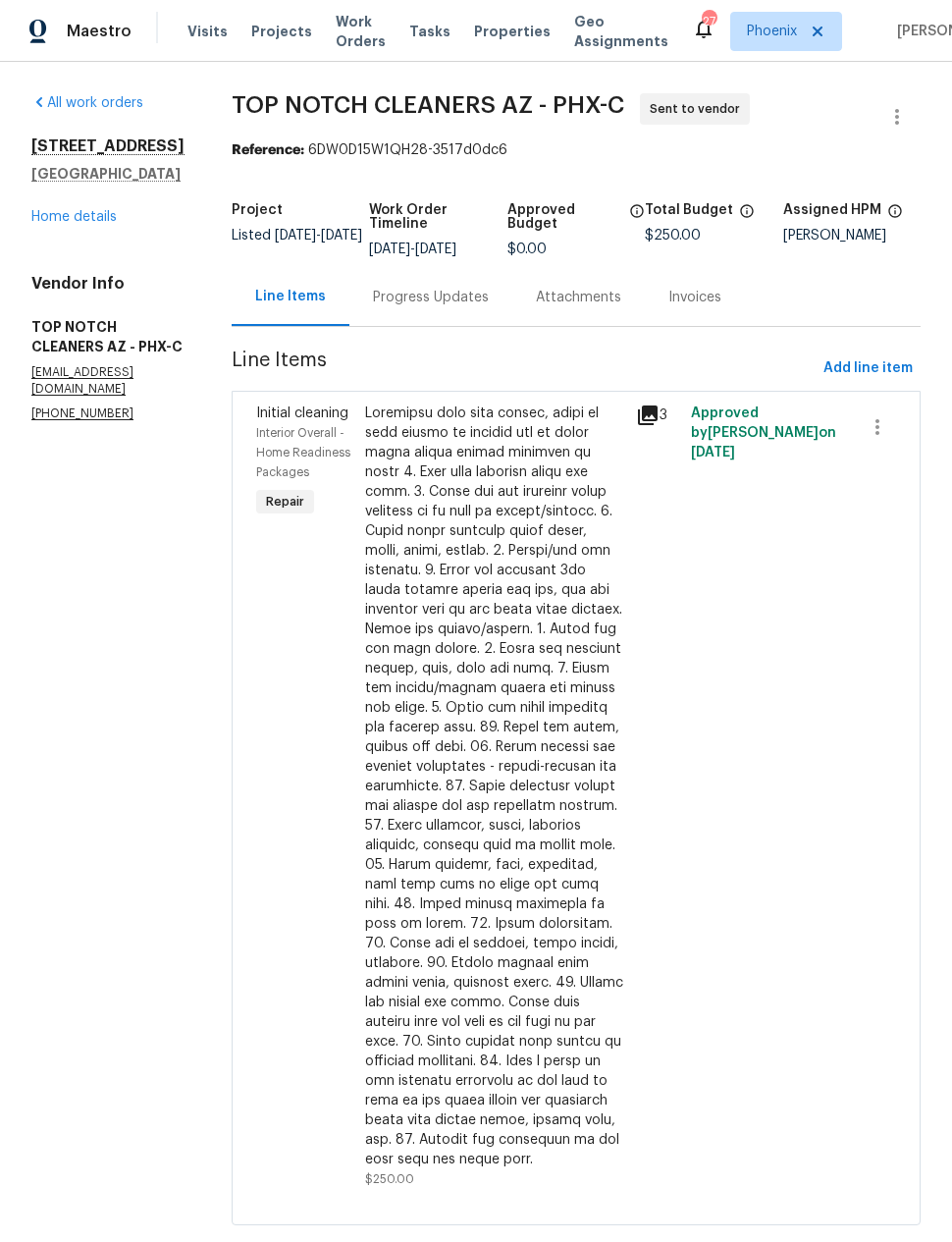 click on "Progress Updates" at bounding box center (431, 297) 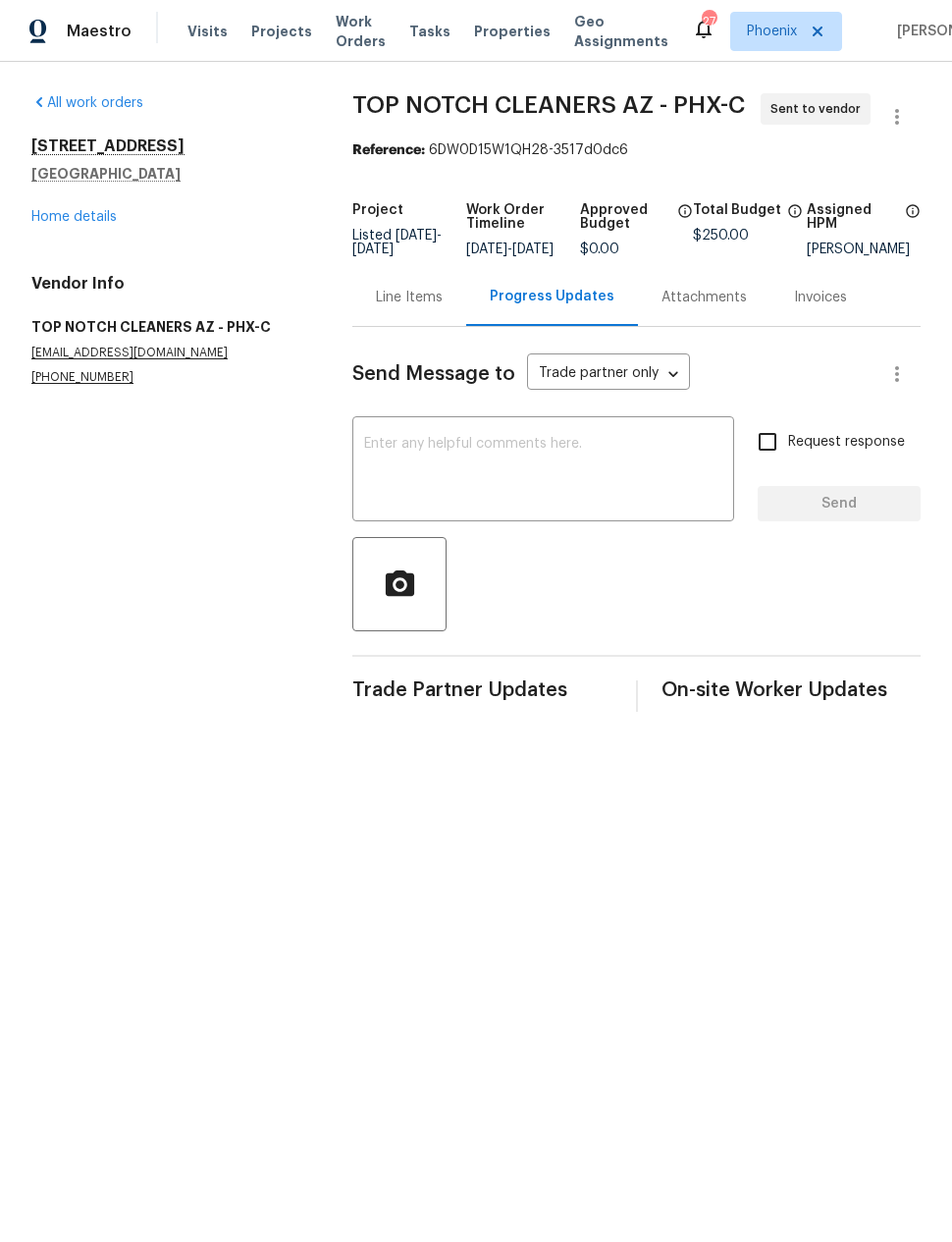 click at bounding box center [543, 471] 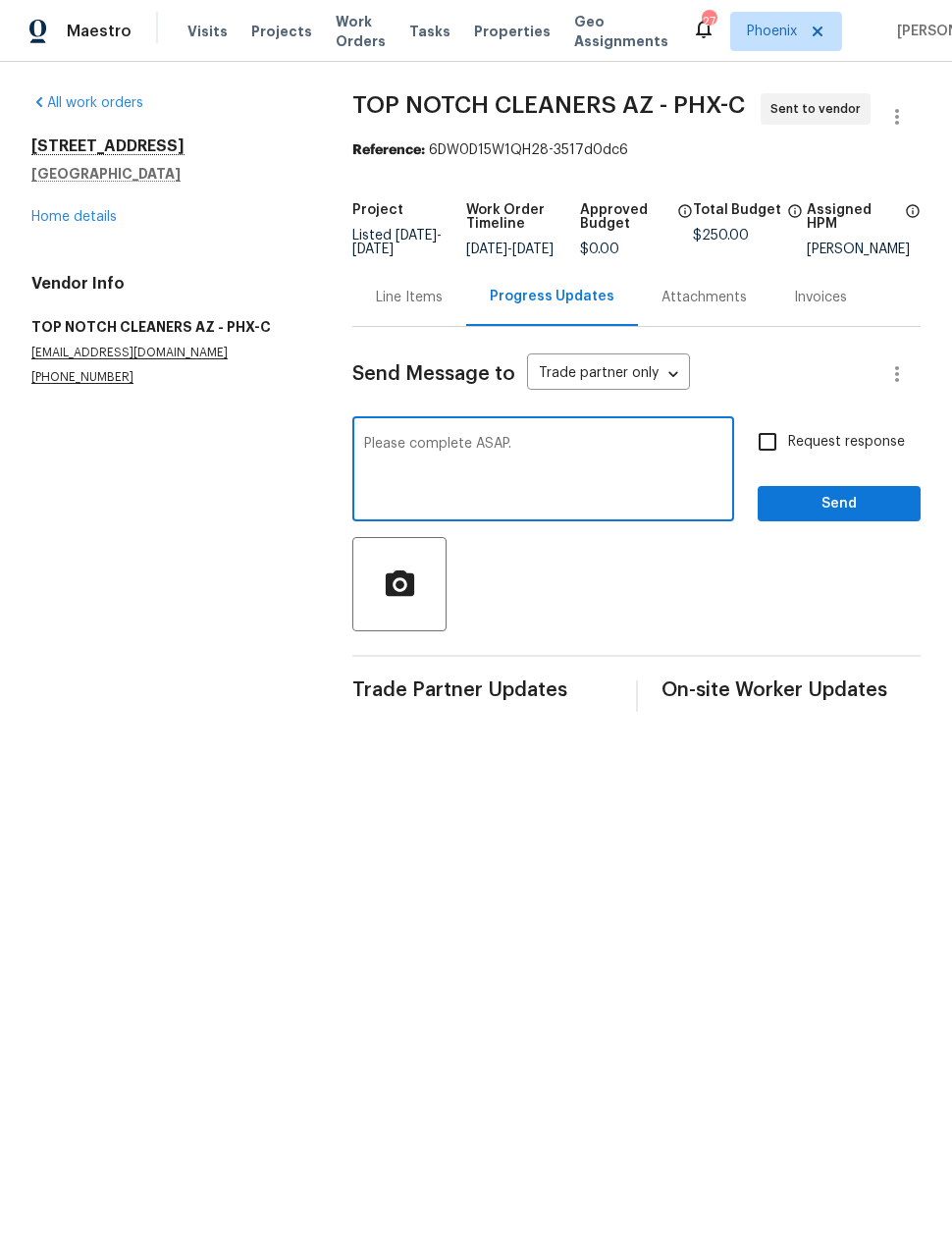type on "Please complete ASAP." 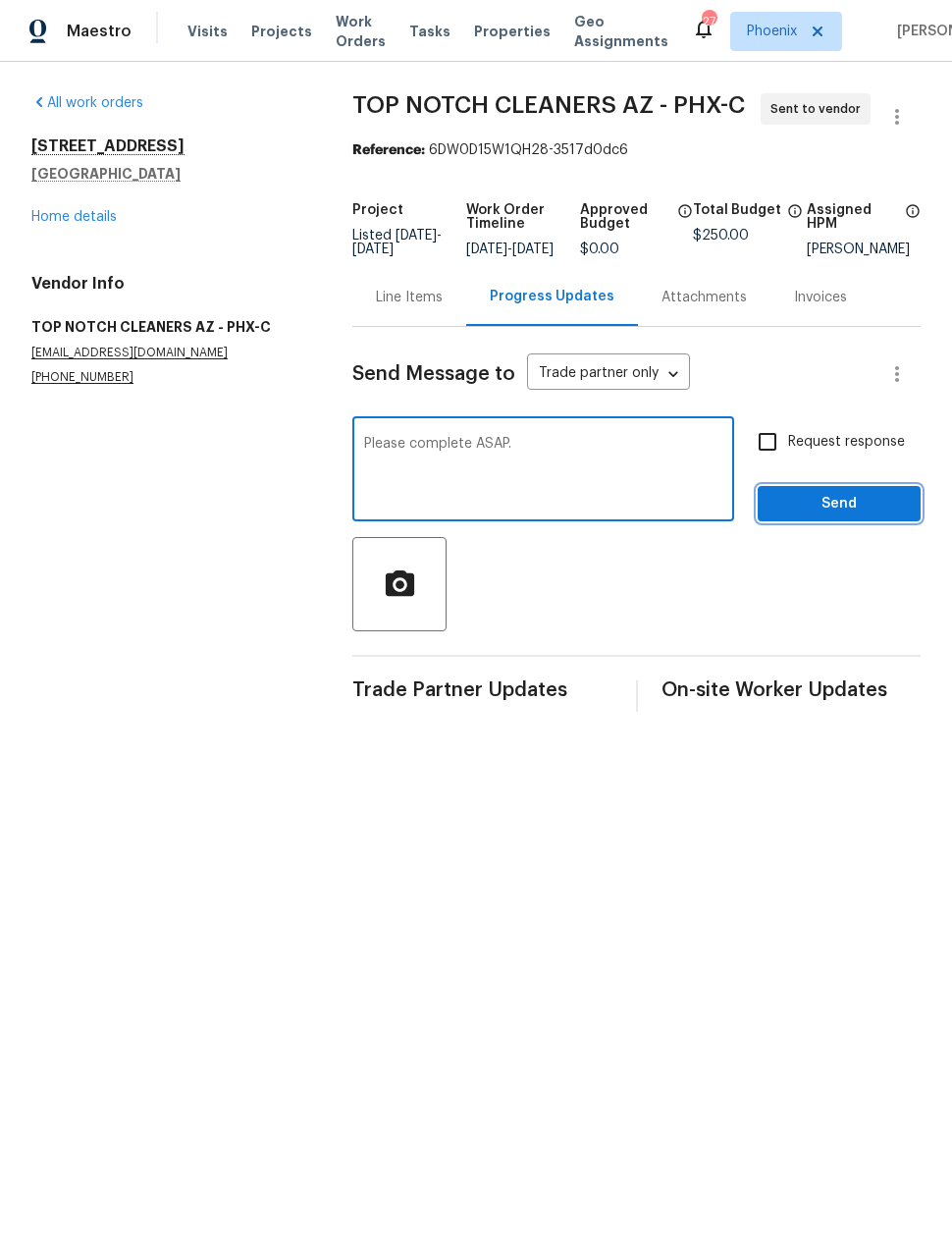 click on "Send" at bounding box center (839, 504) 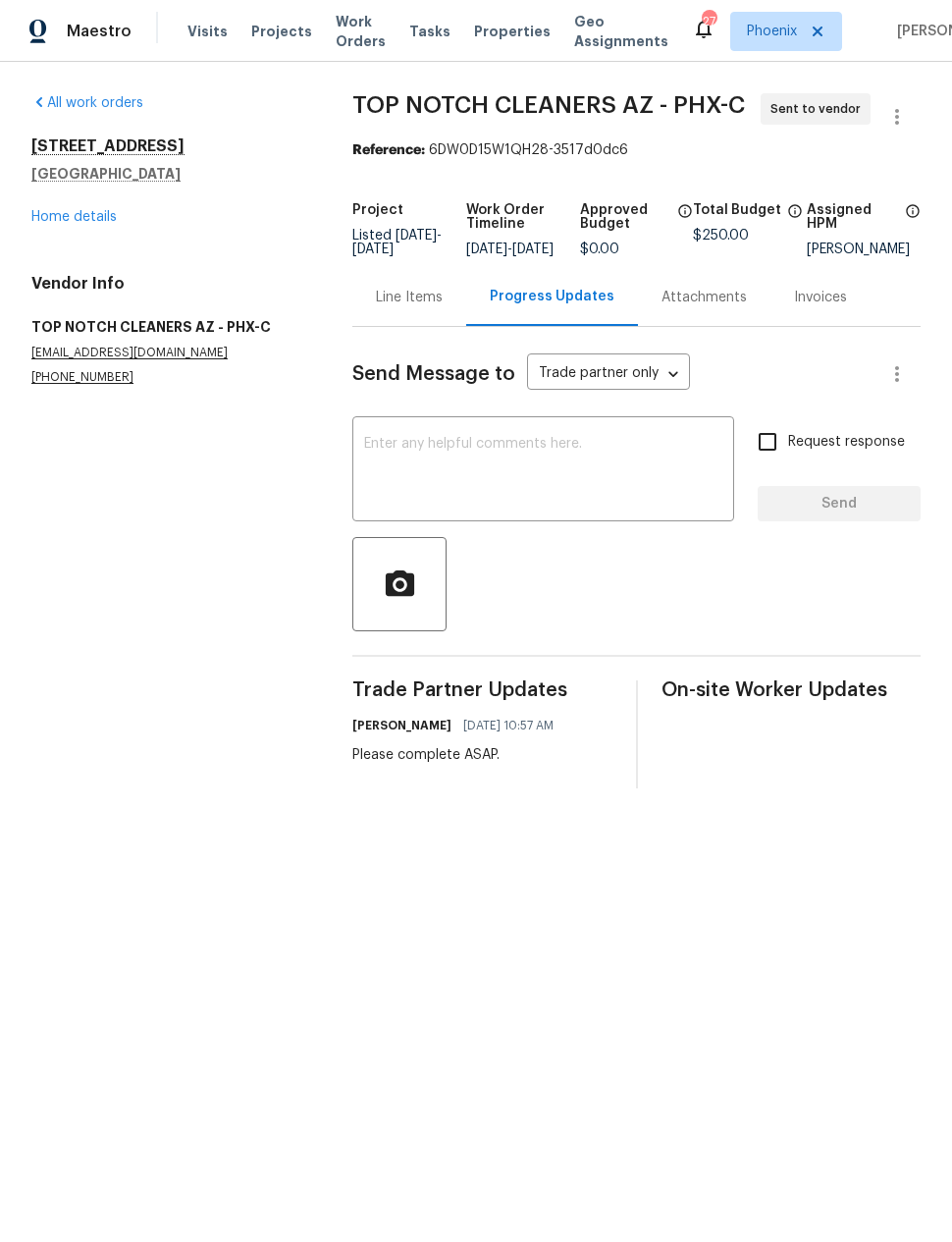 click at bounding box center (543, 471) 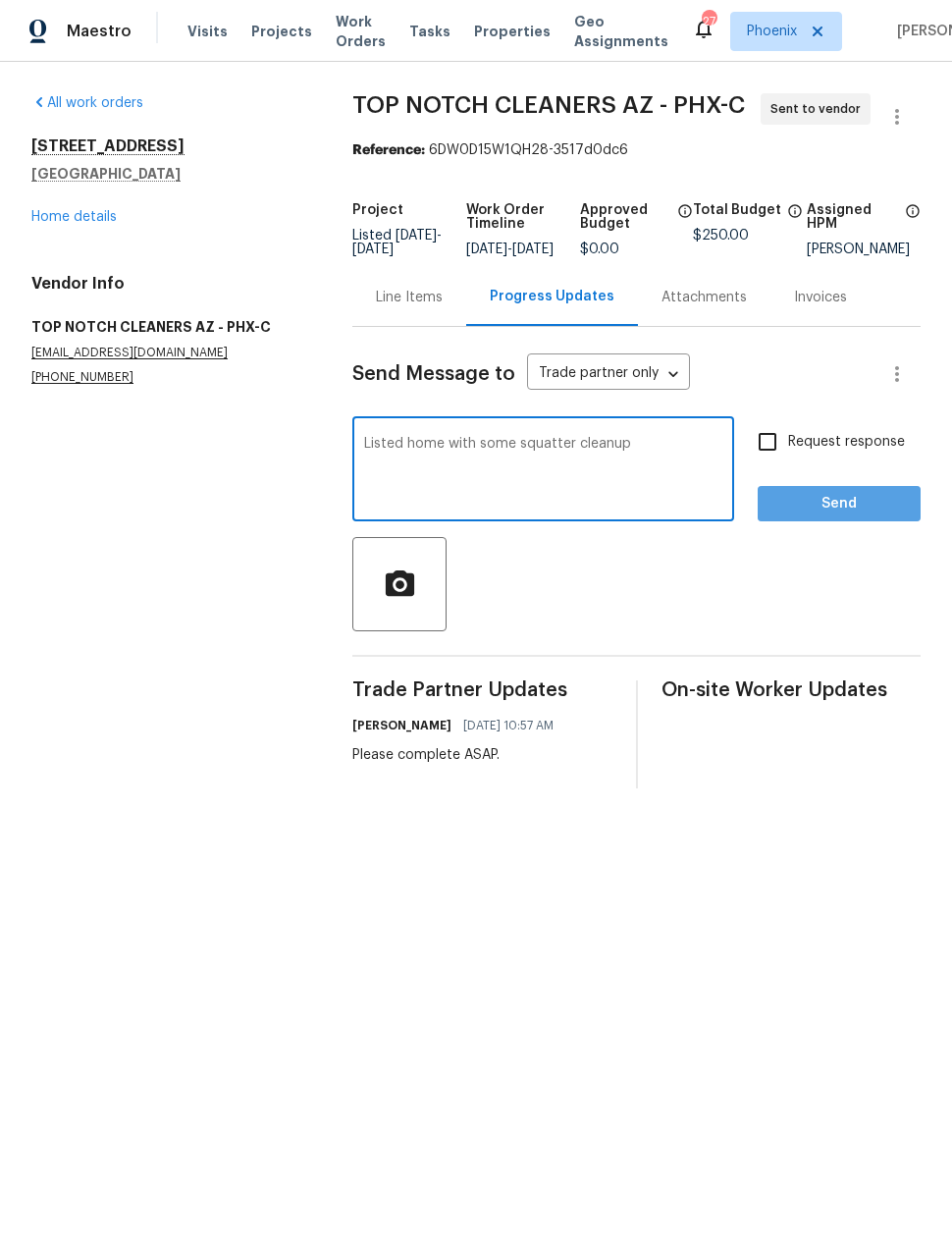 type on "Listed home with some squatter cleanup" 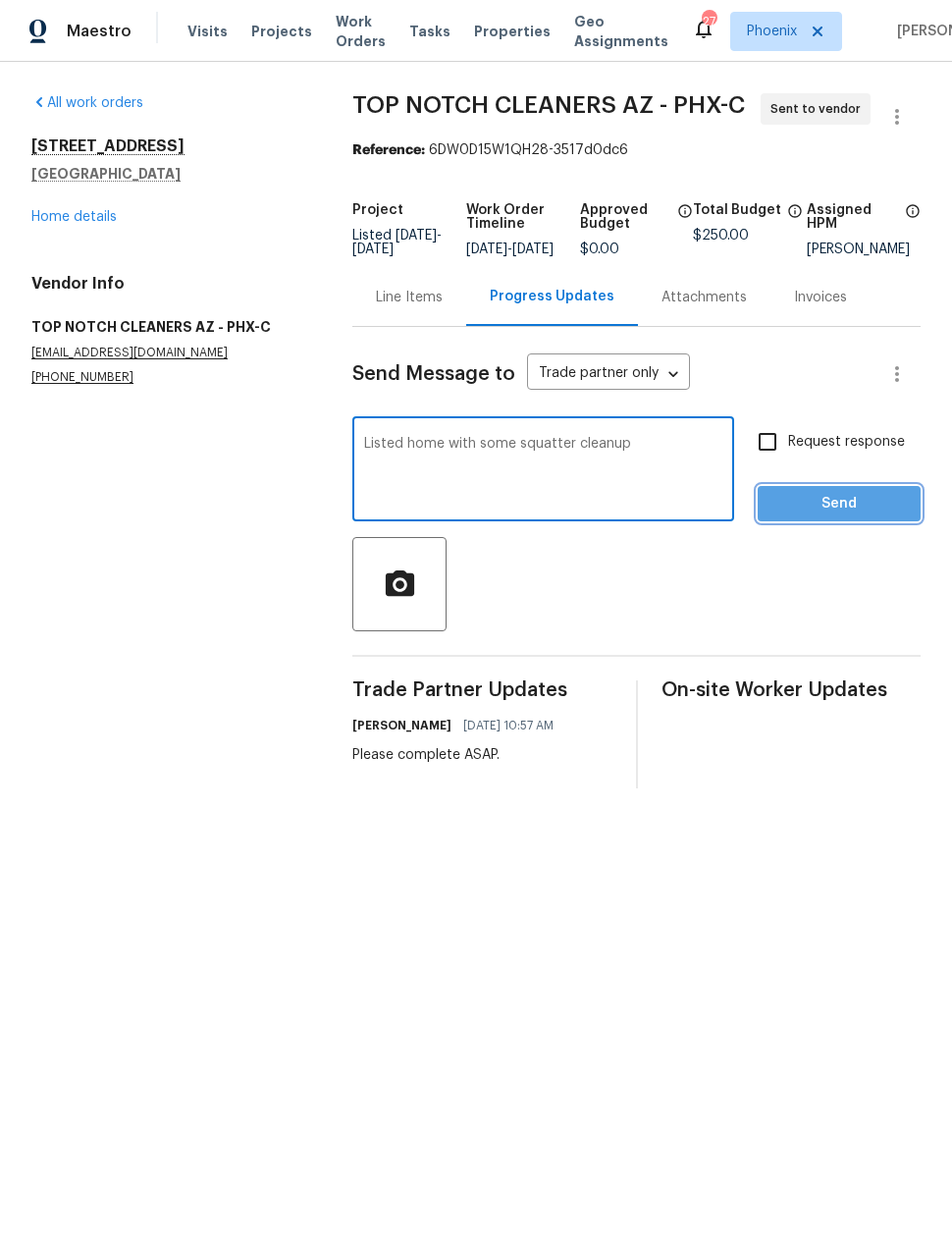 click on "Send" at bounding box center (839, 504) 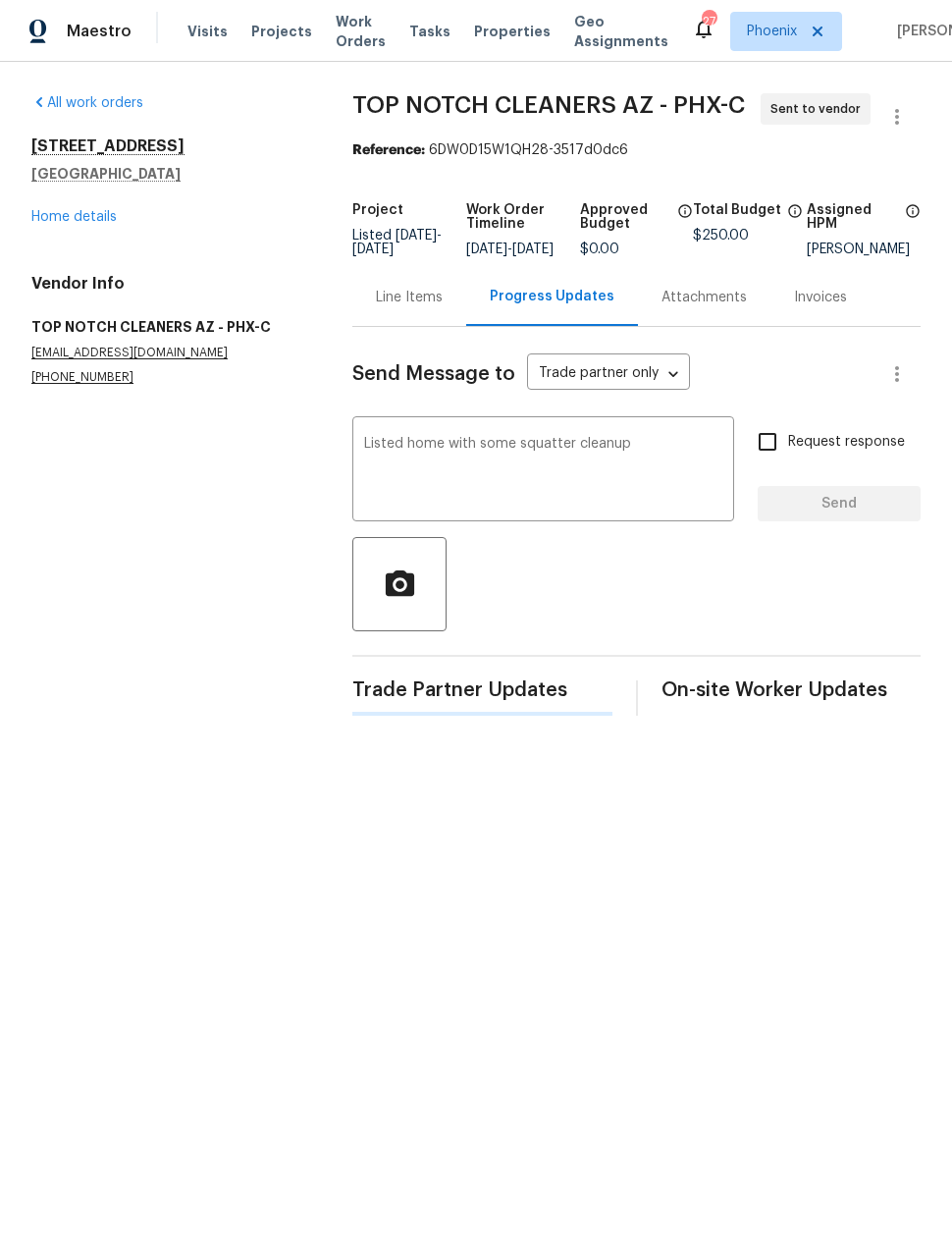 type 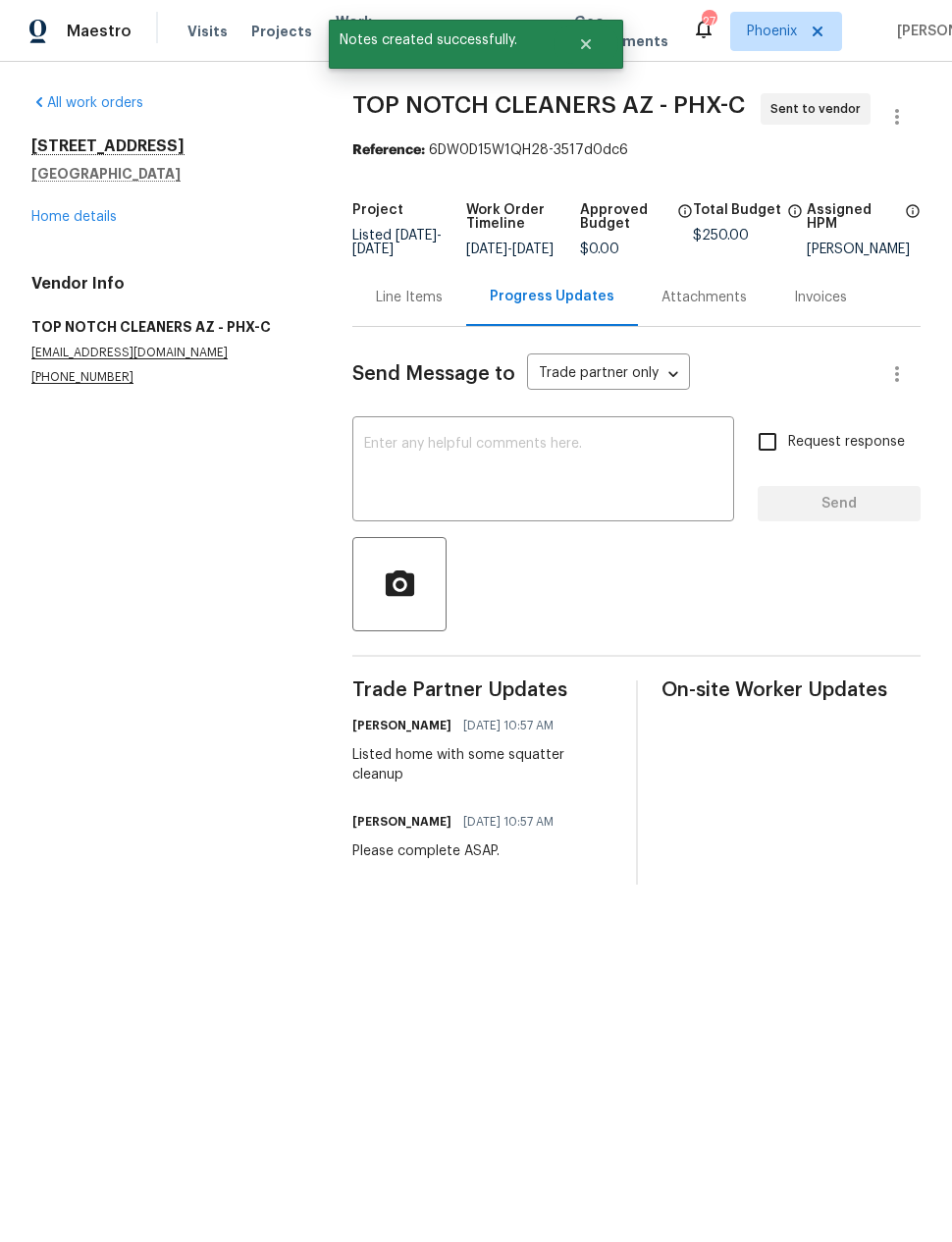 click on "Home details" at bounding box center (74, 217) 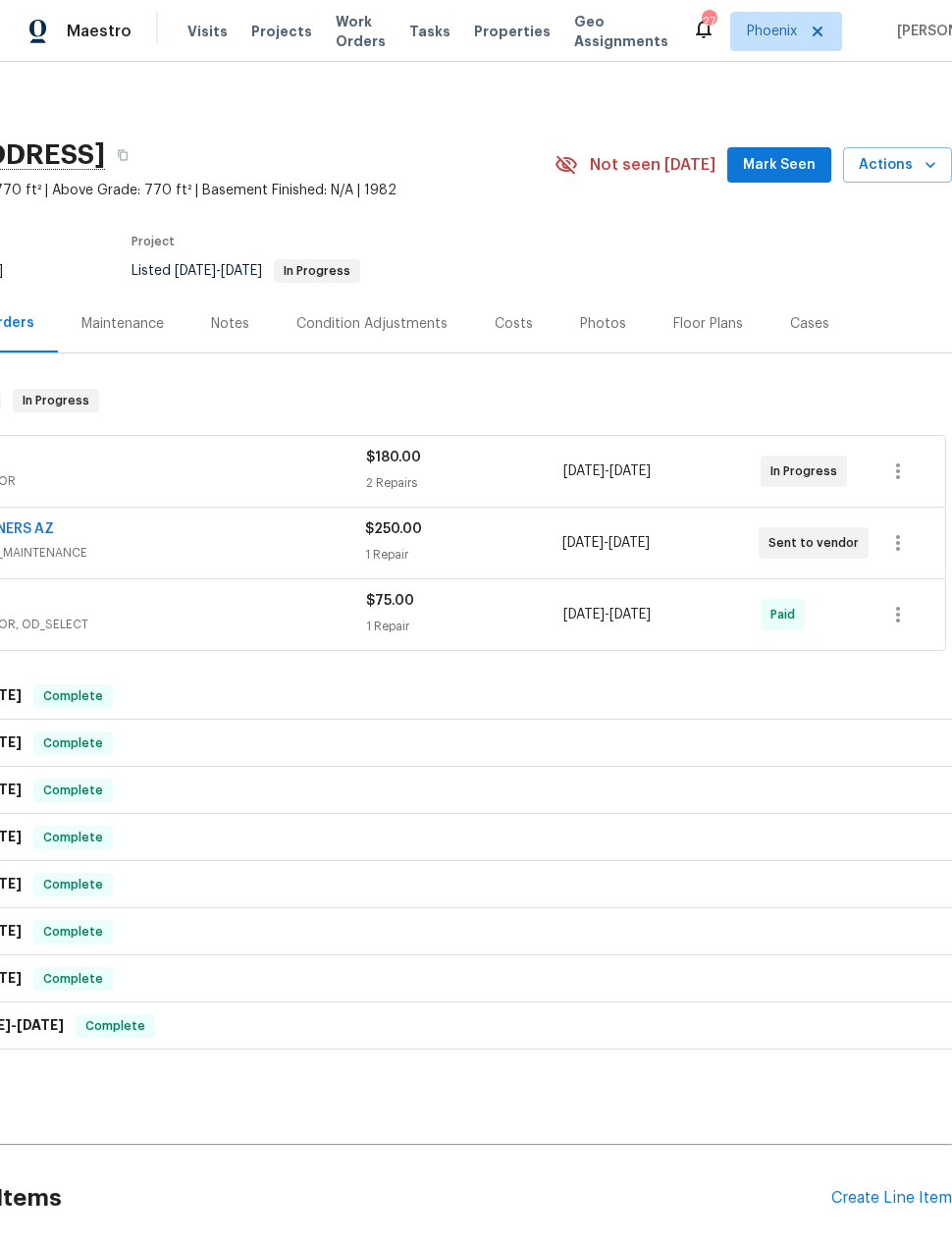 scroll, scrollTop: 4, scrollLeft: 157, axis: both 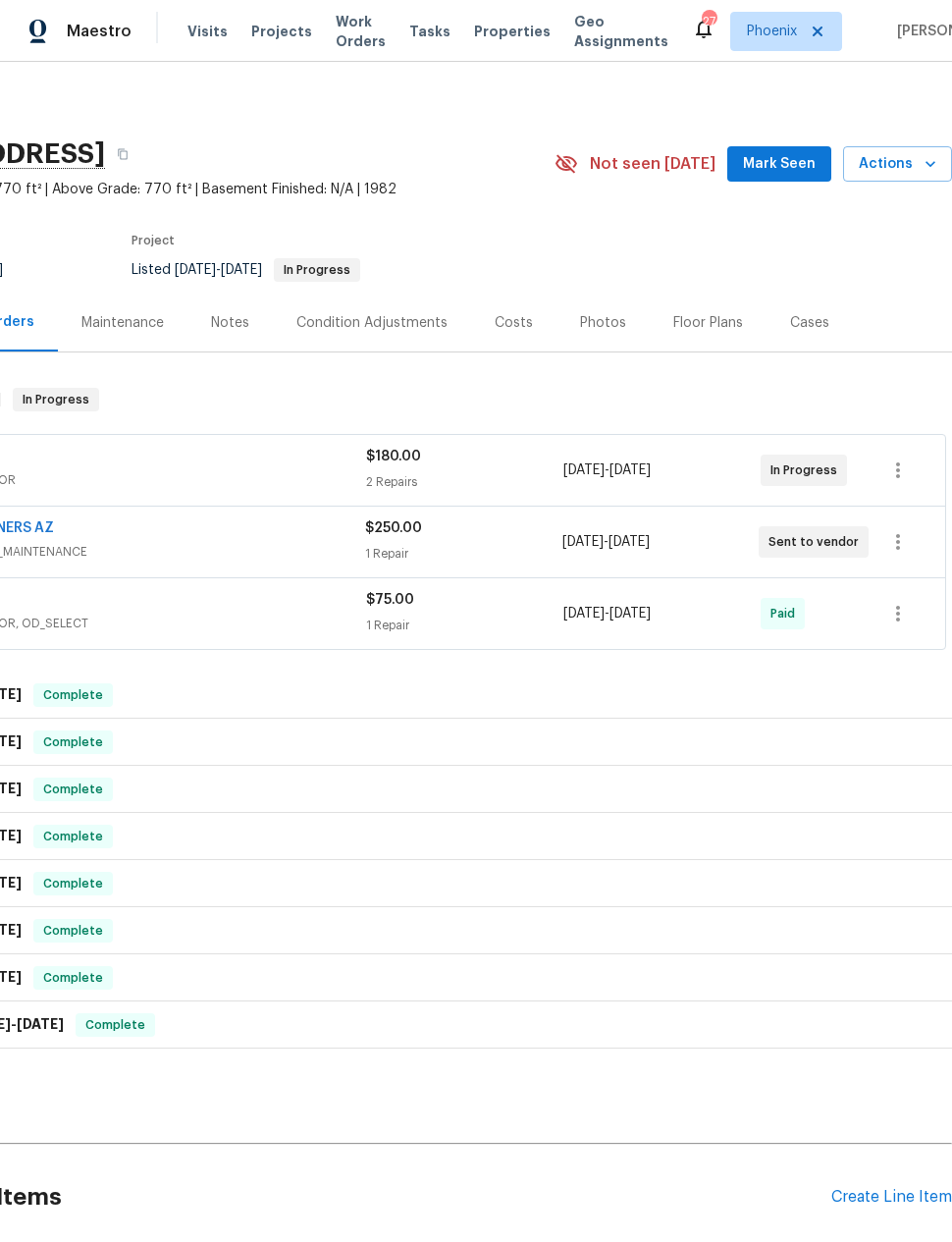 click on "Actions" at bounding box center (897, 164) 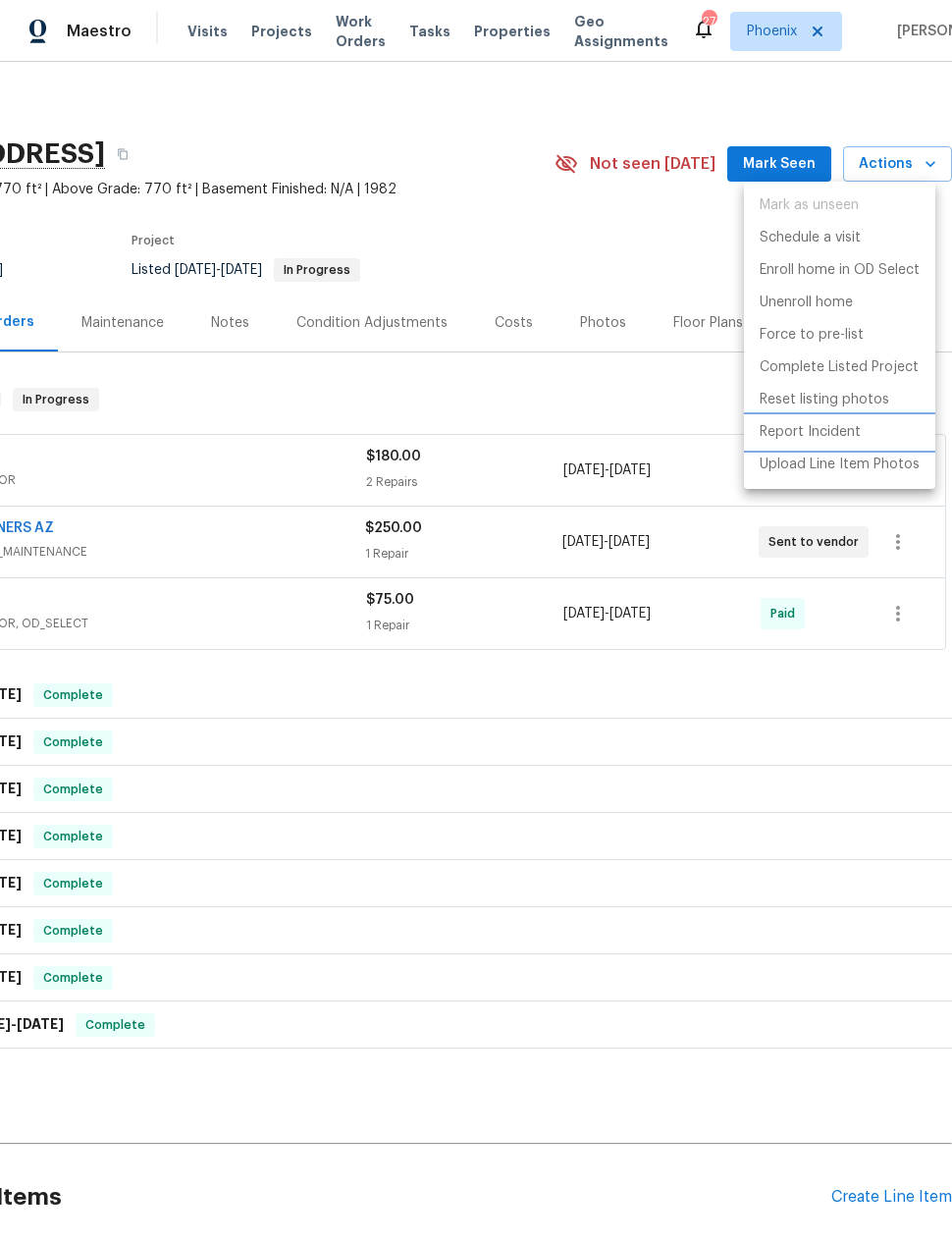 click on "Report Incident" at bounding box center (810, 432) 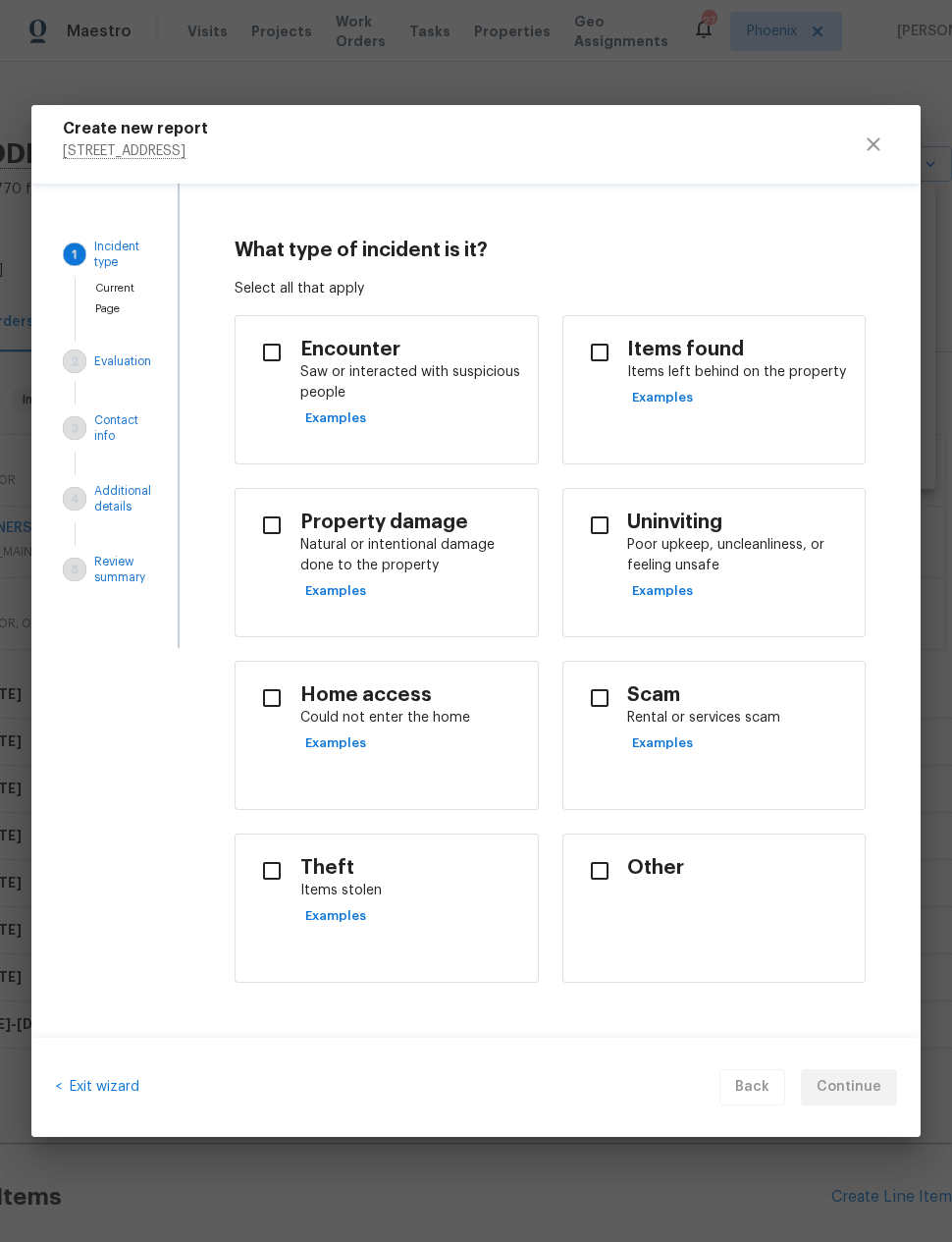 click at bounding box center (600, 352) 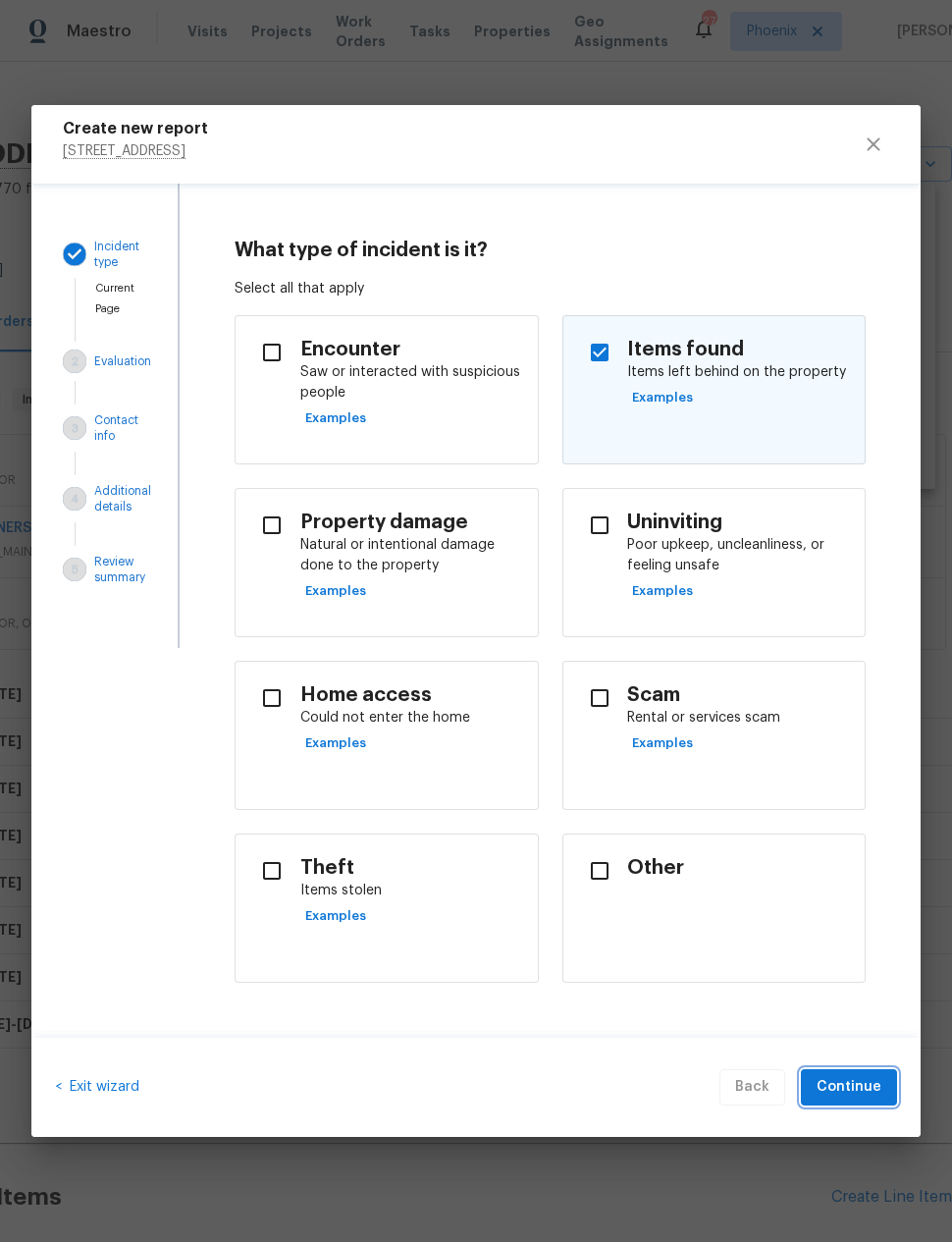click on "Continue" at bounding box center [849, 1087] 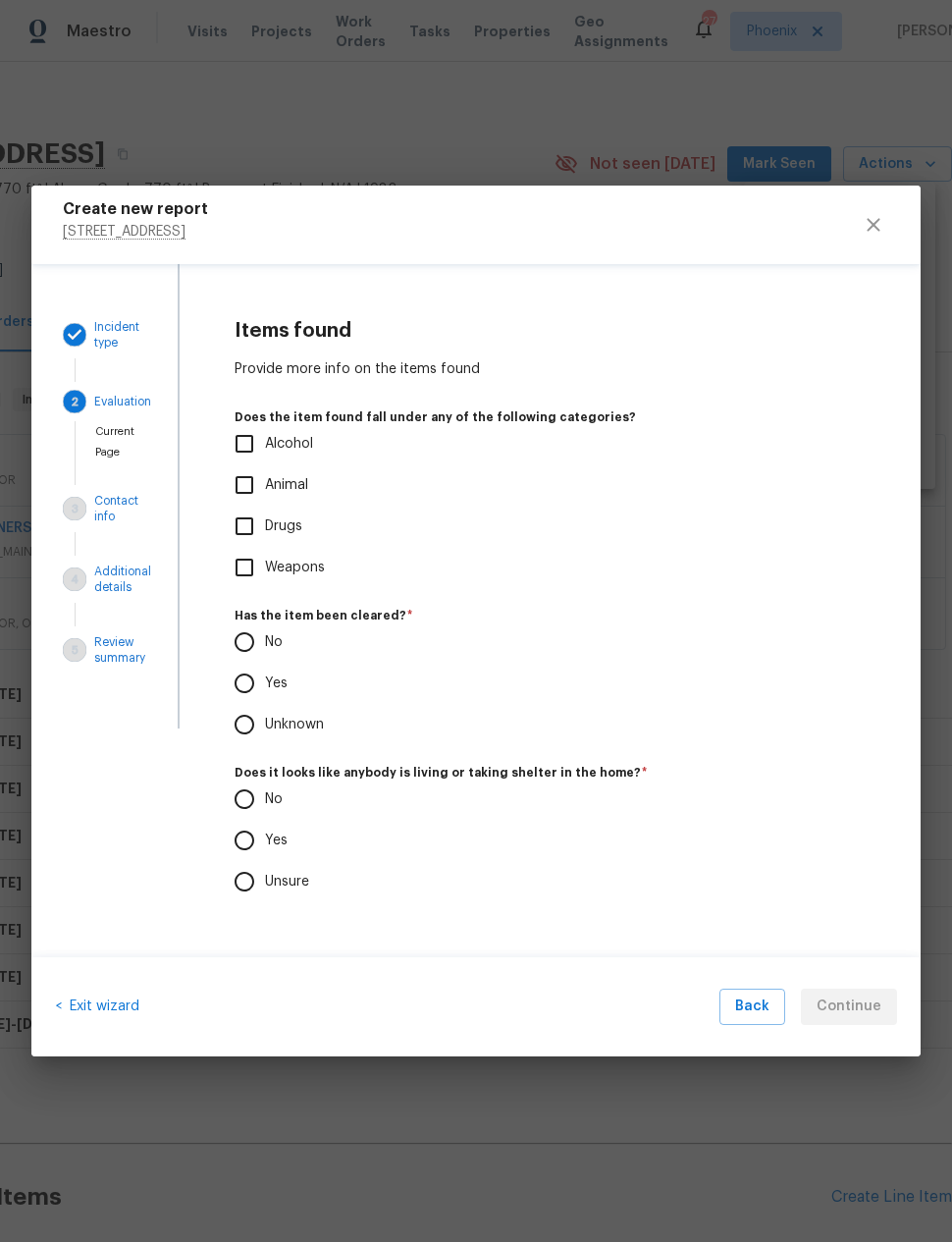 click on "No" at bounding box center [244, 642] 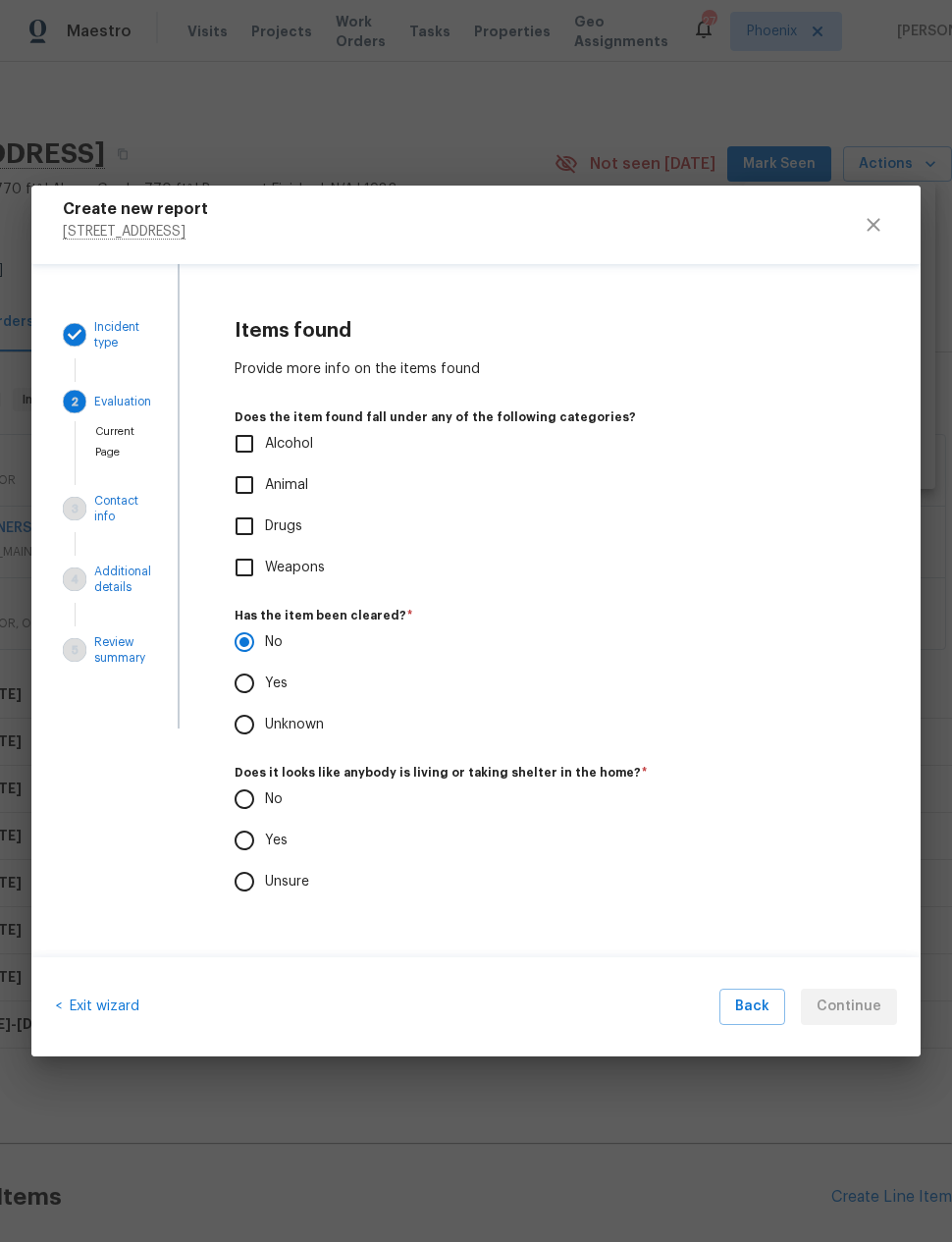 click on "Yes" at bounding box center (244, 840) 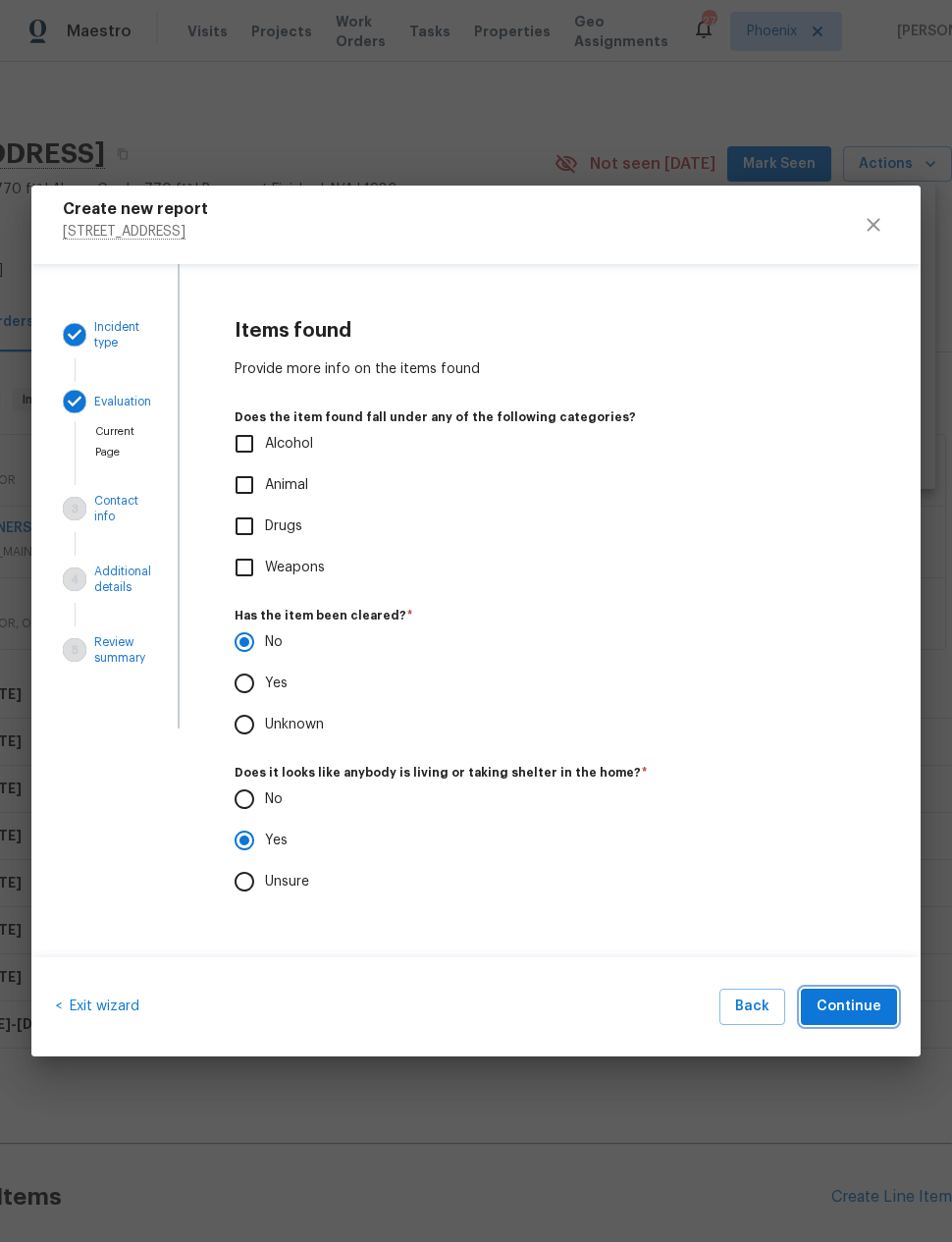 click on "Continue" at bounding box center (849, 1006) 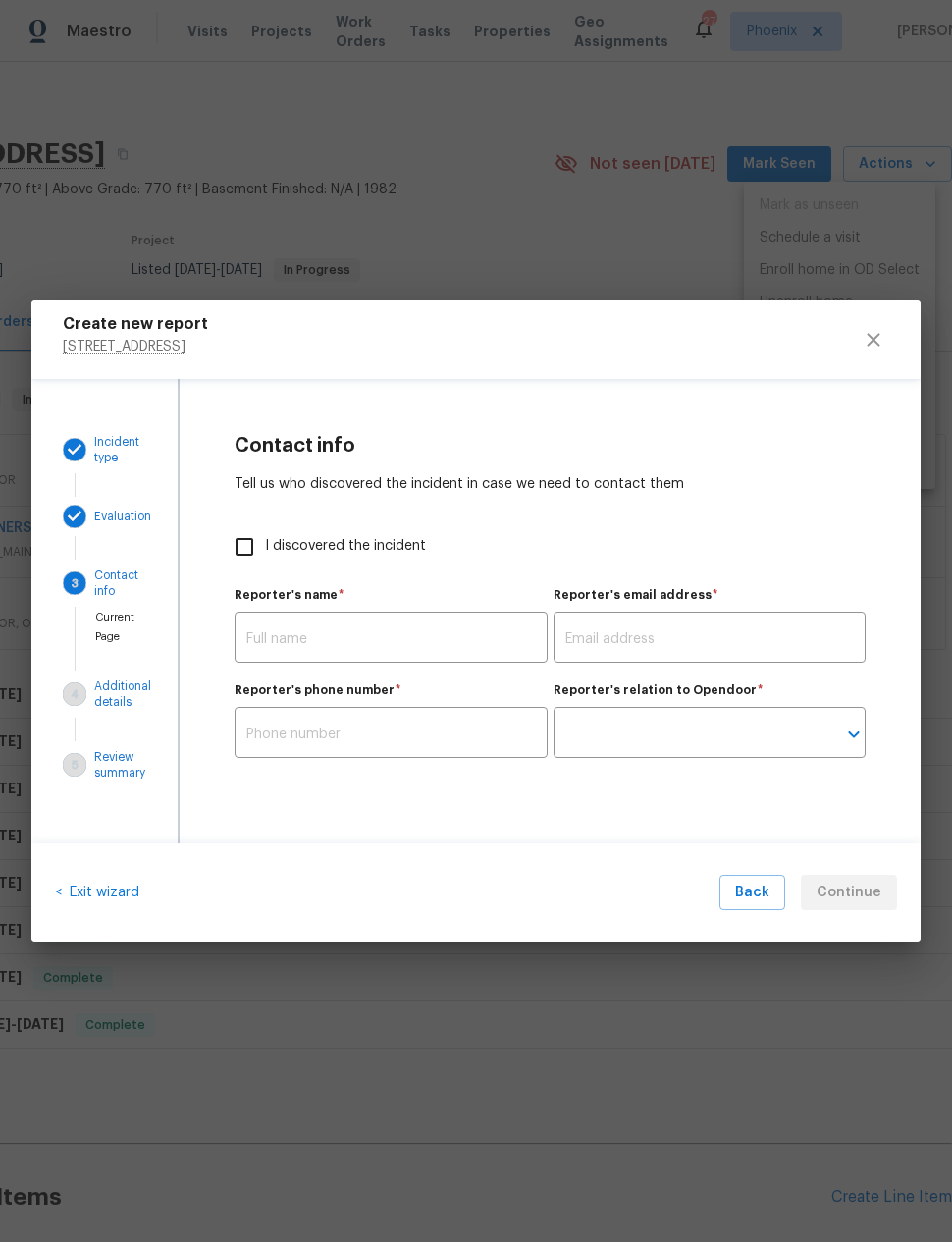 click on "I discovered the incident" at bounding box center (244, 547) 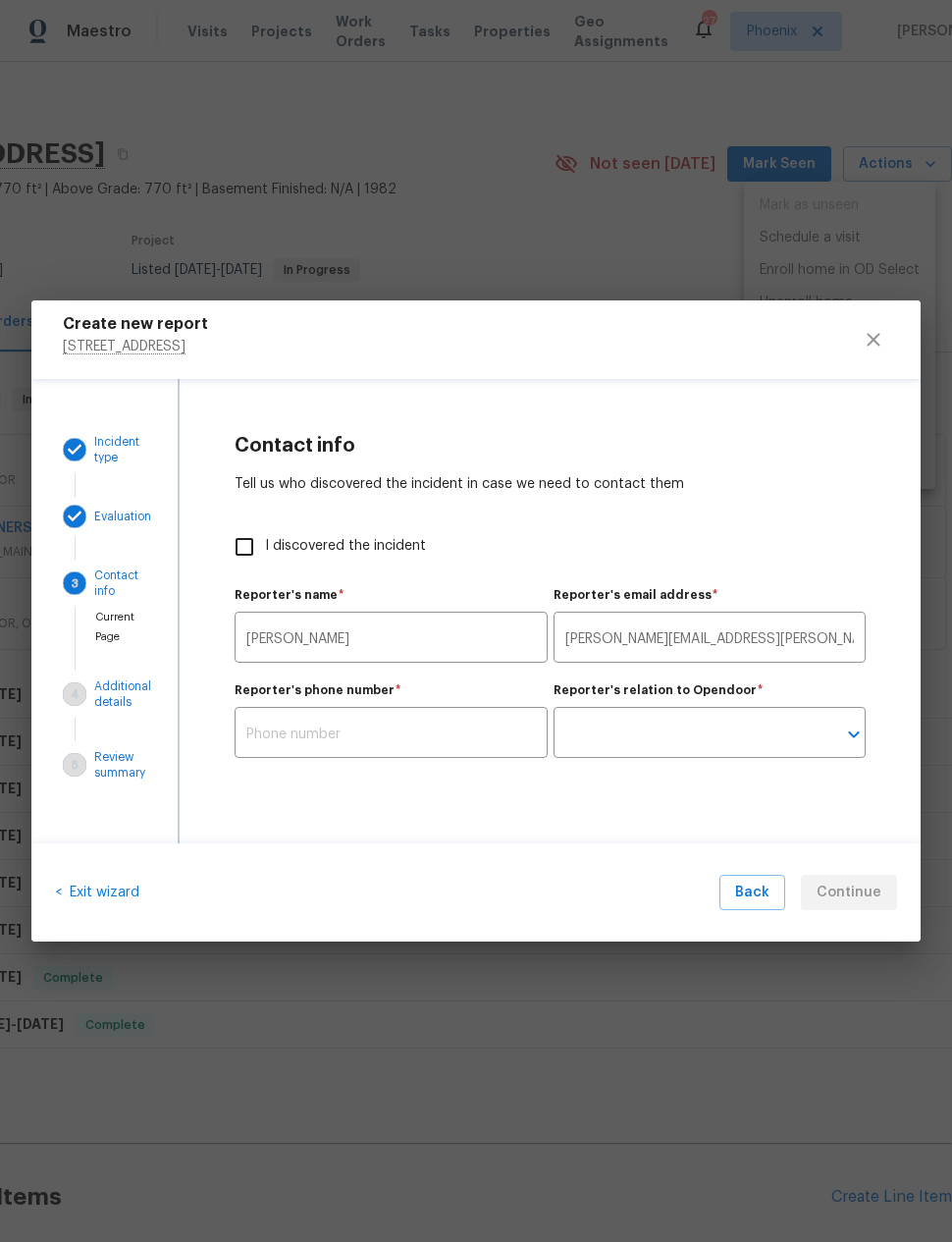 type on "Opendoor employee" 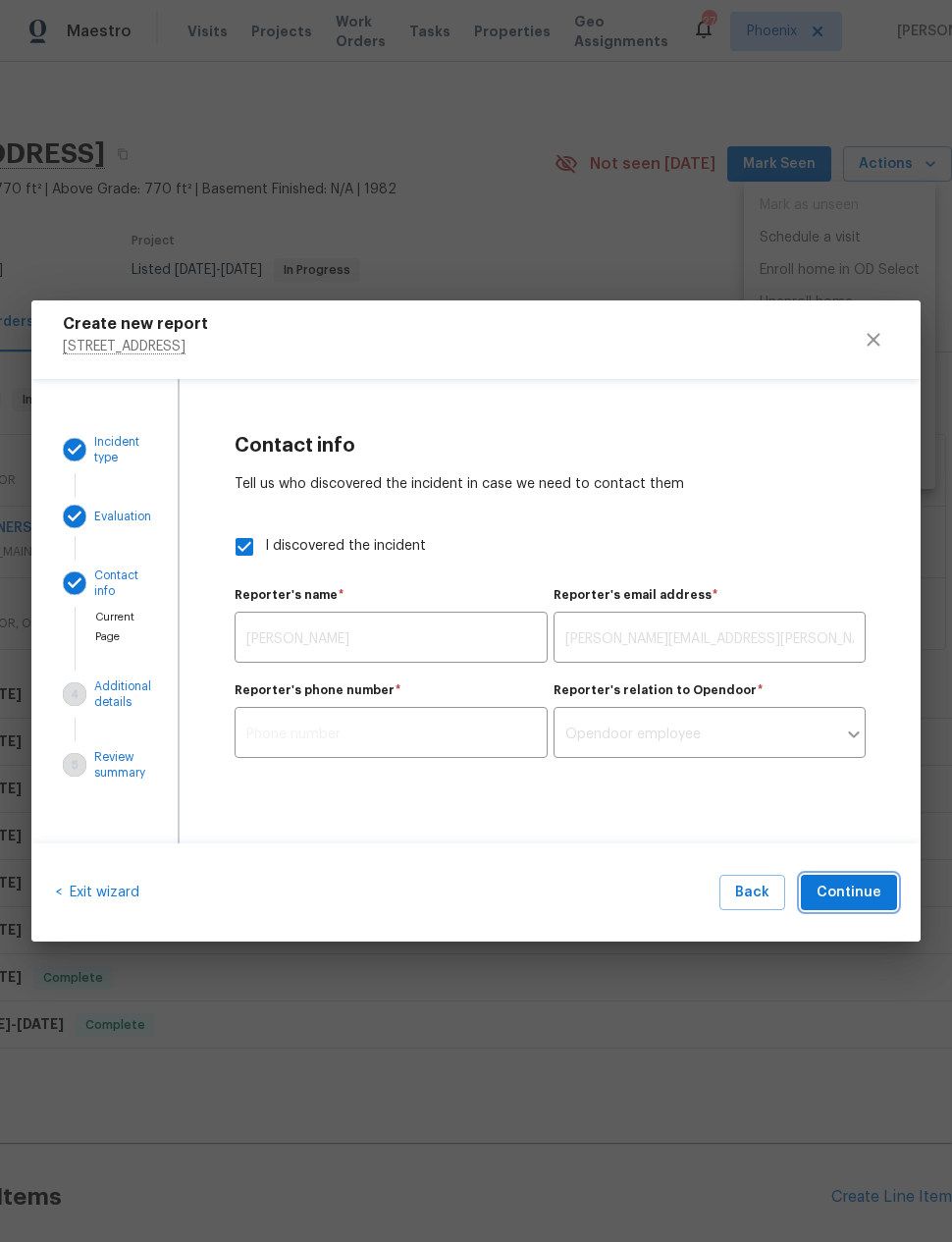 click on "Continue" at bounding box center (849, 892) 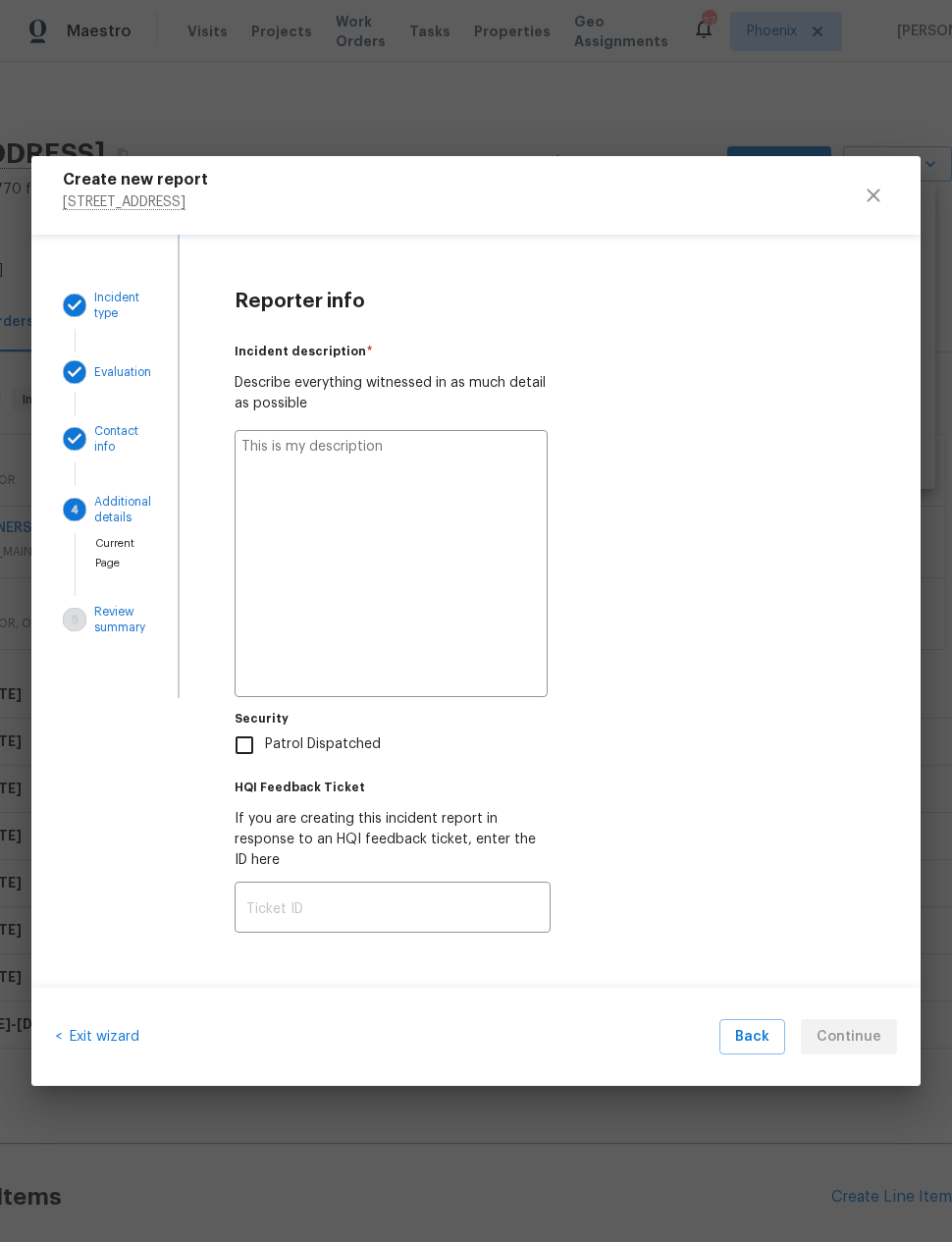 click at bounding box center (391, 564) 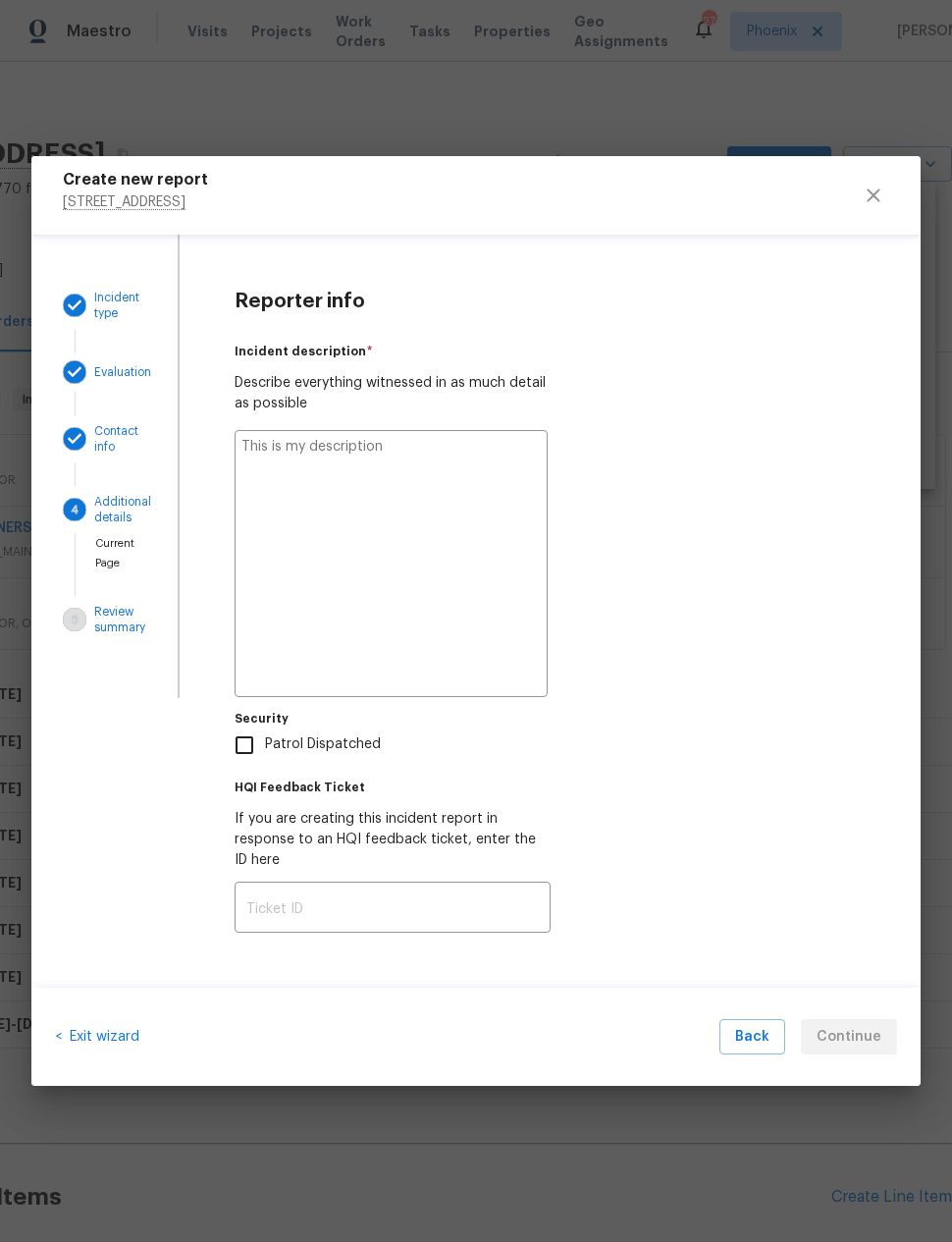 type on "S" 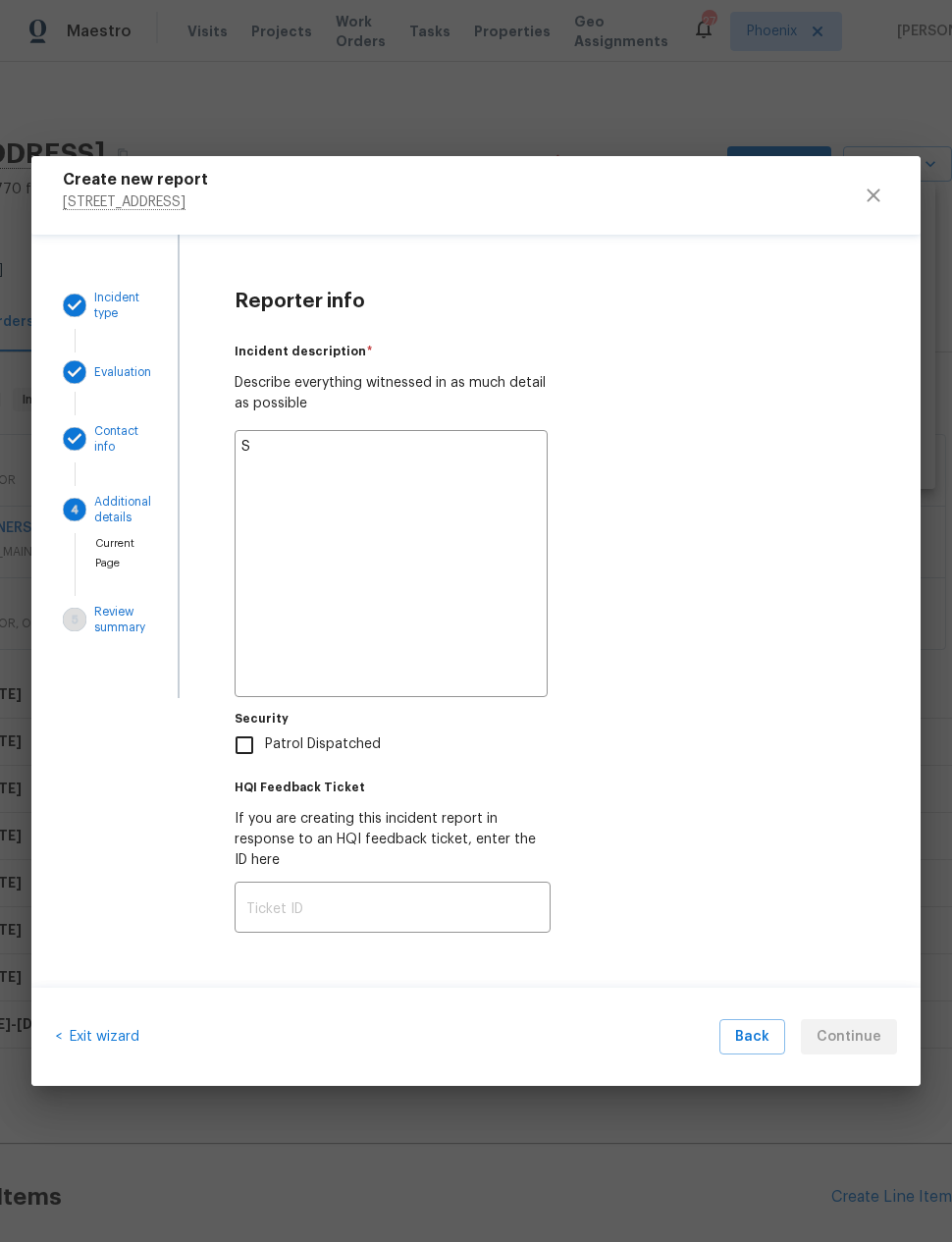 type on "x" 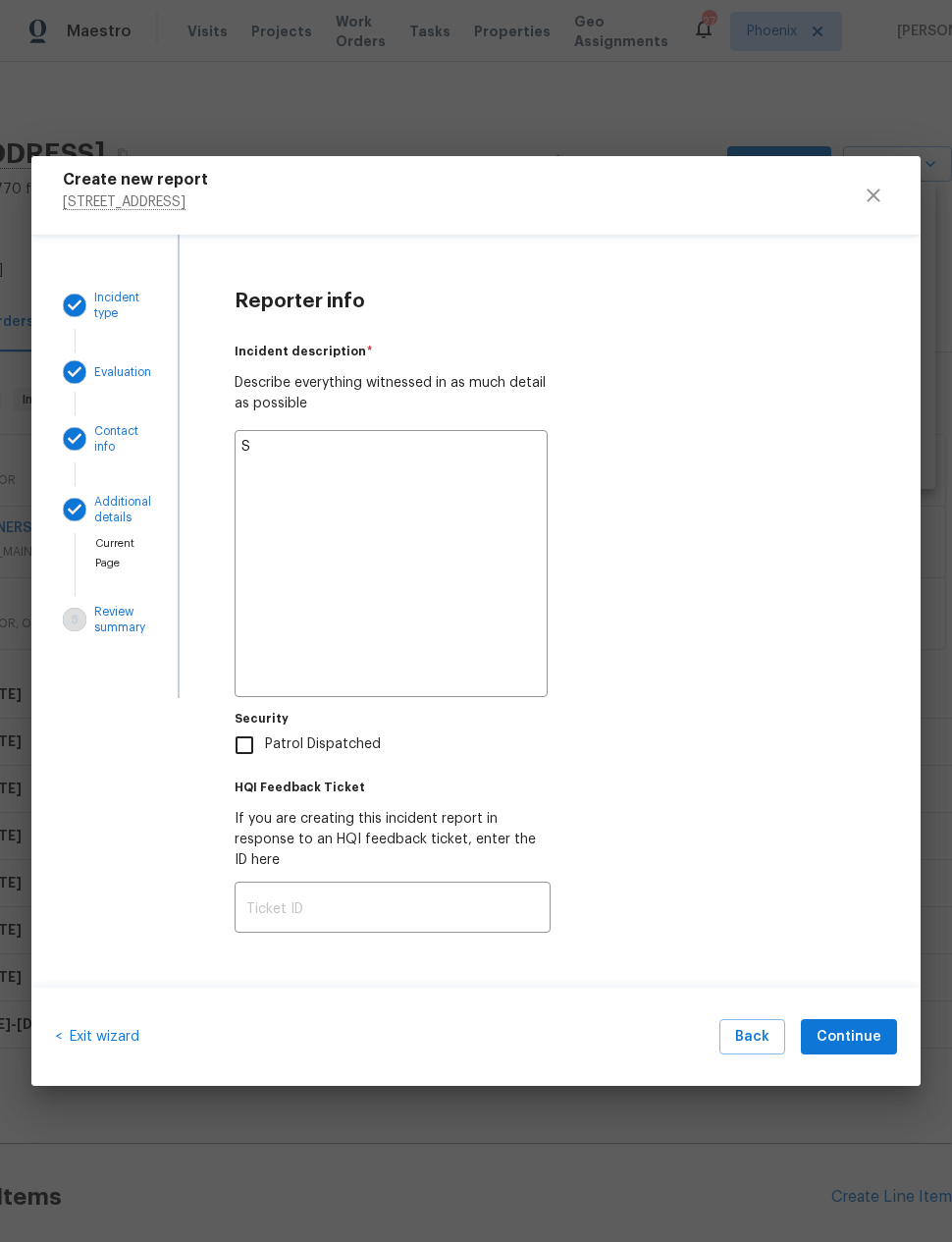 type on "Sm" 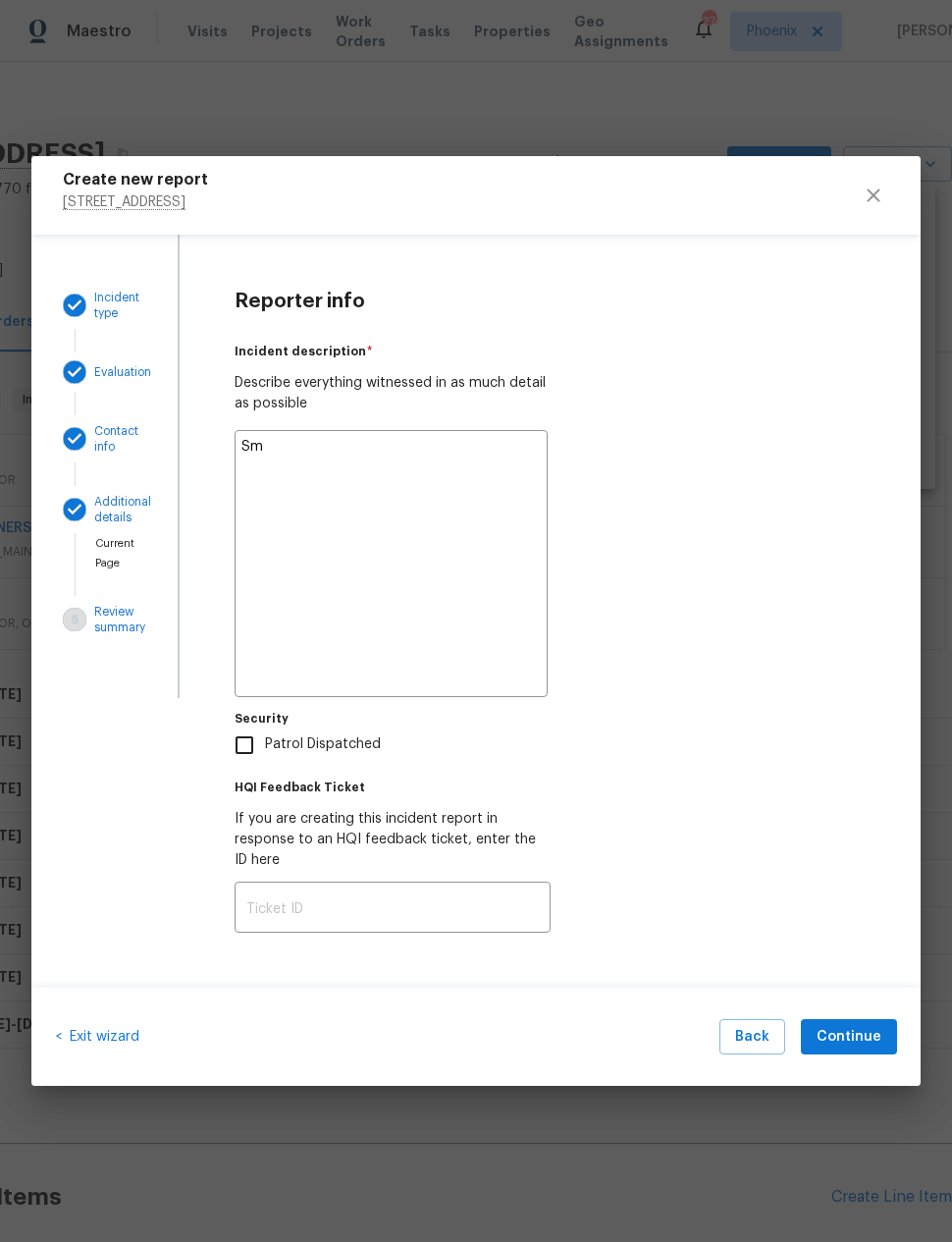 type on "x" 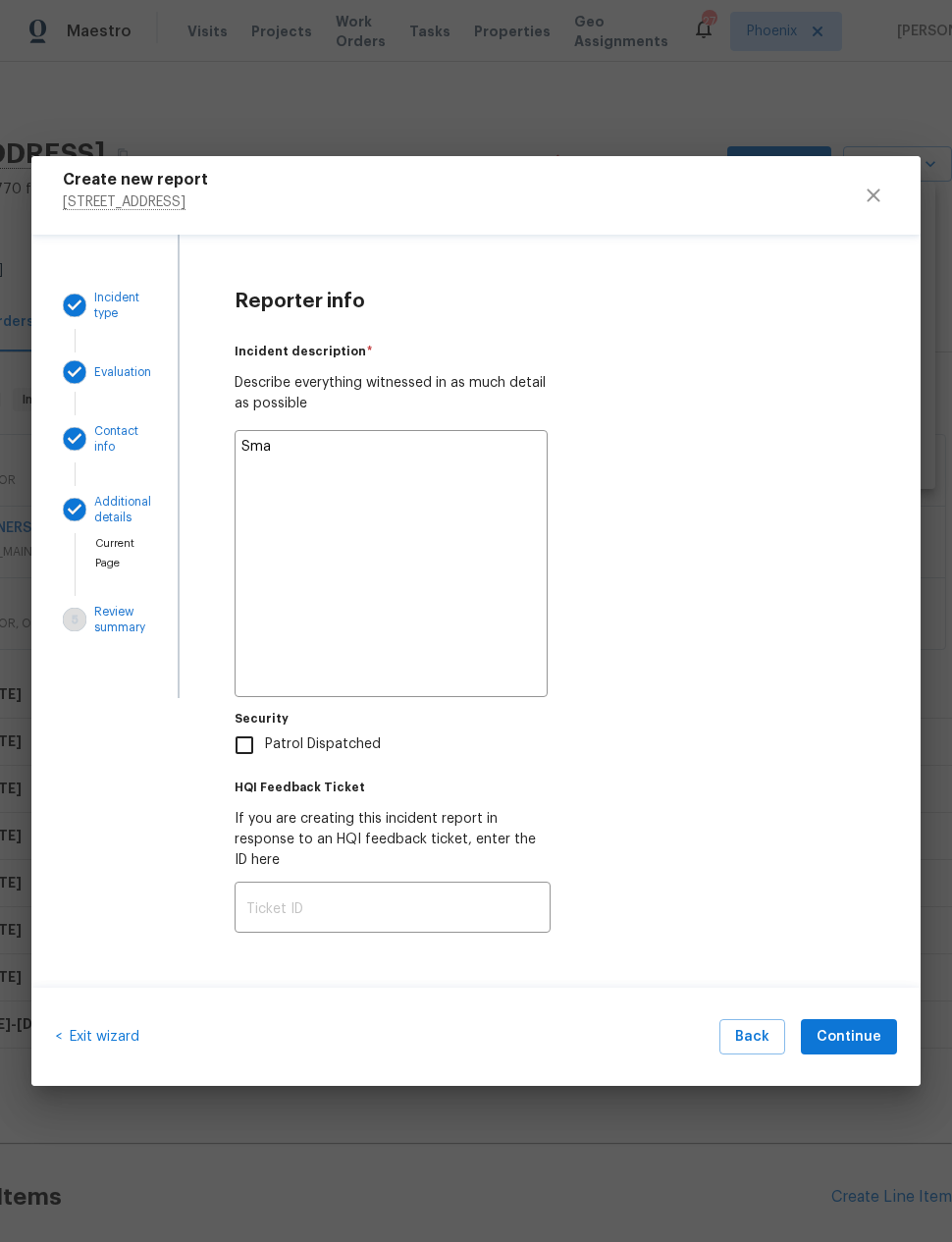 type on "x" 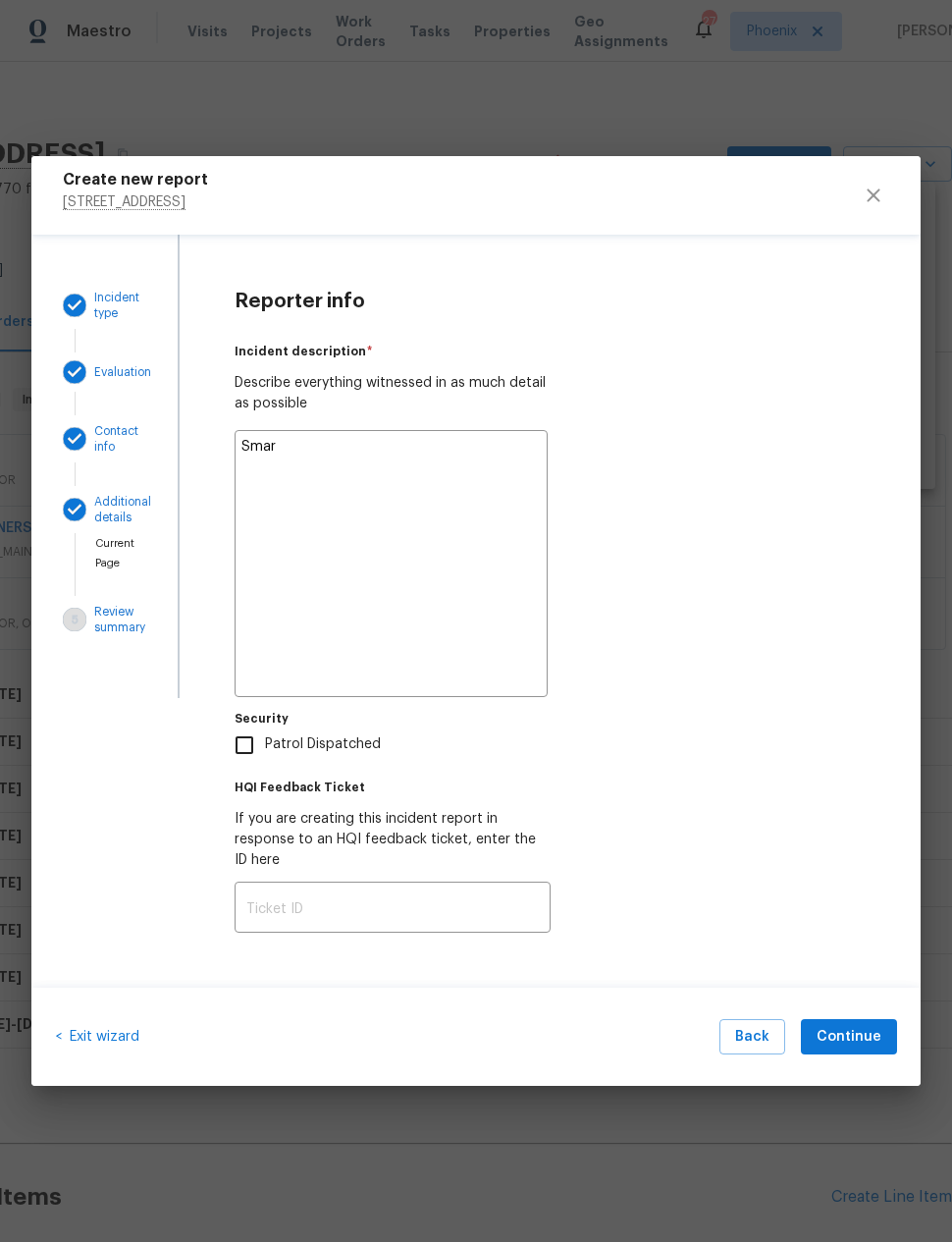 type on "x" 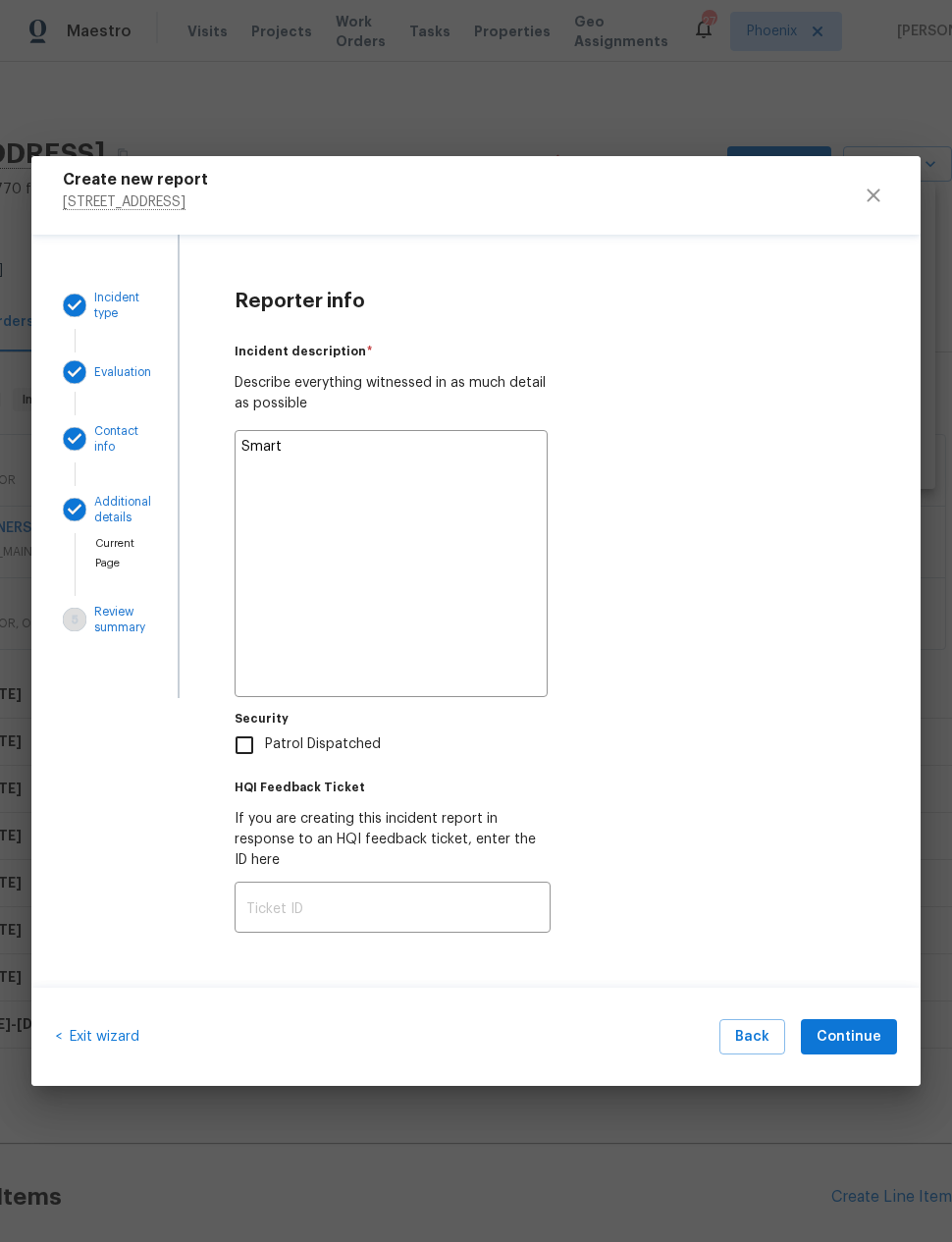 type on "x" 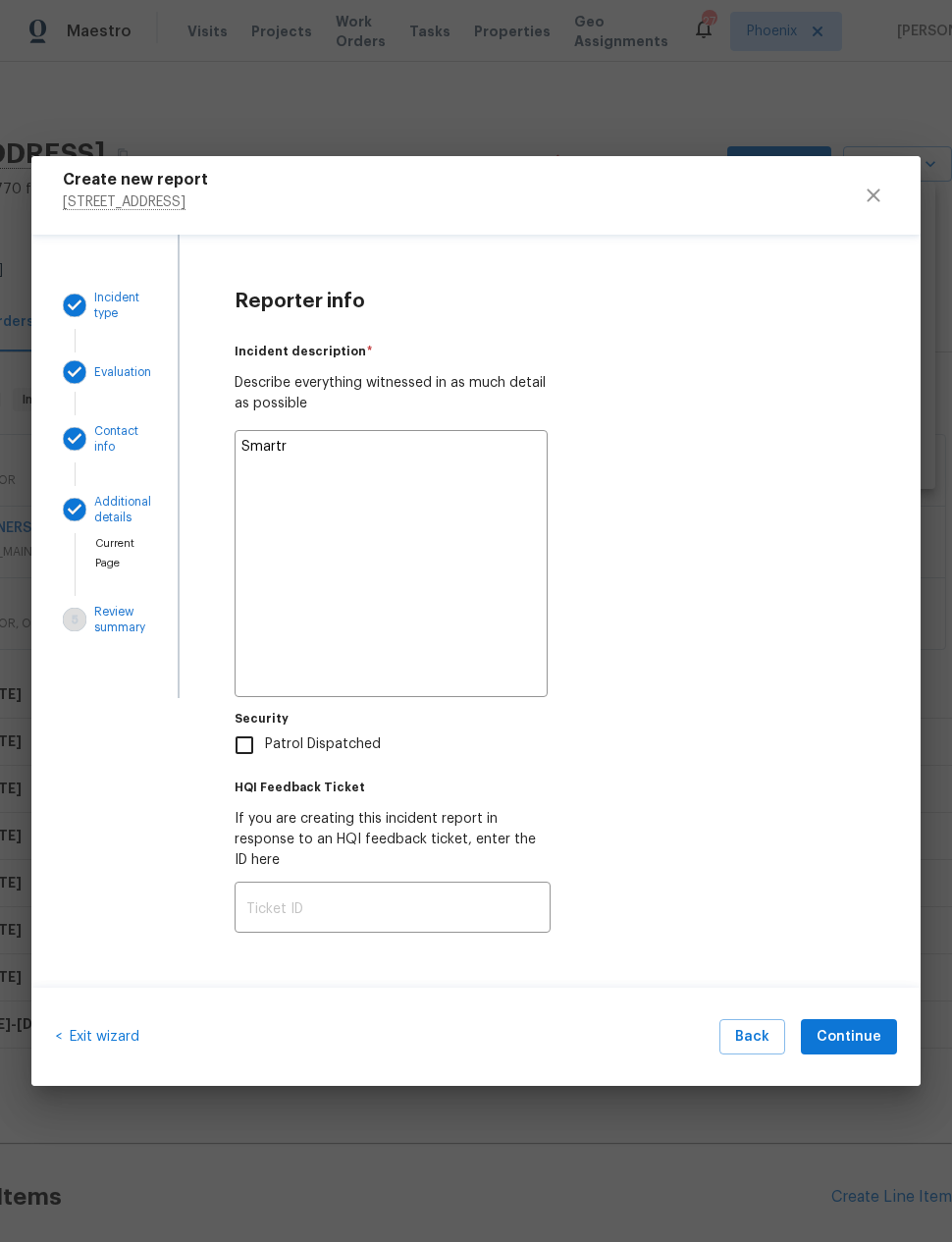type on "x" 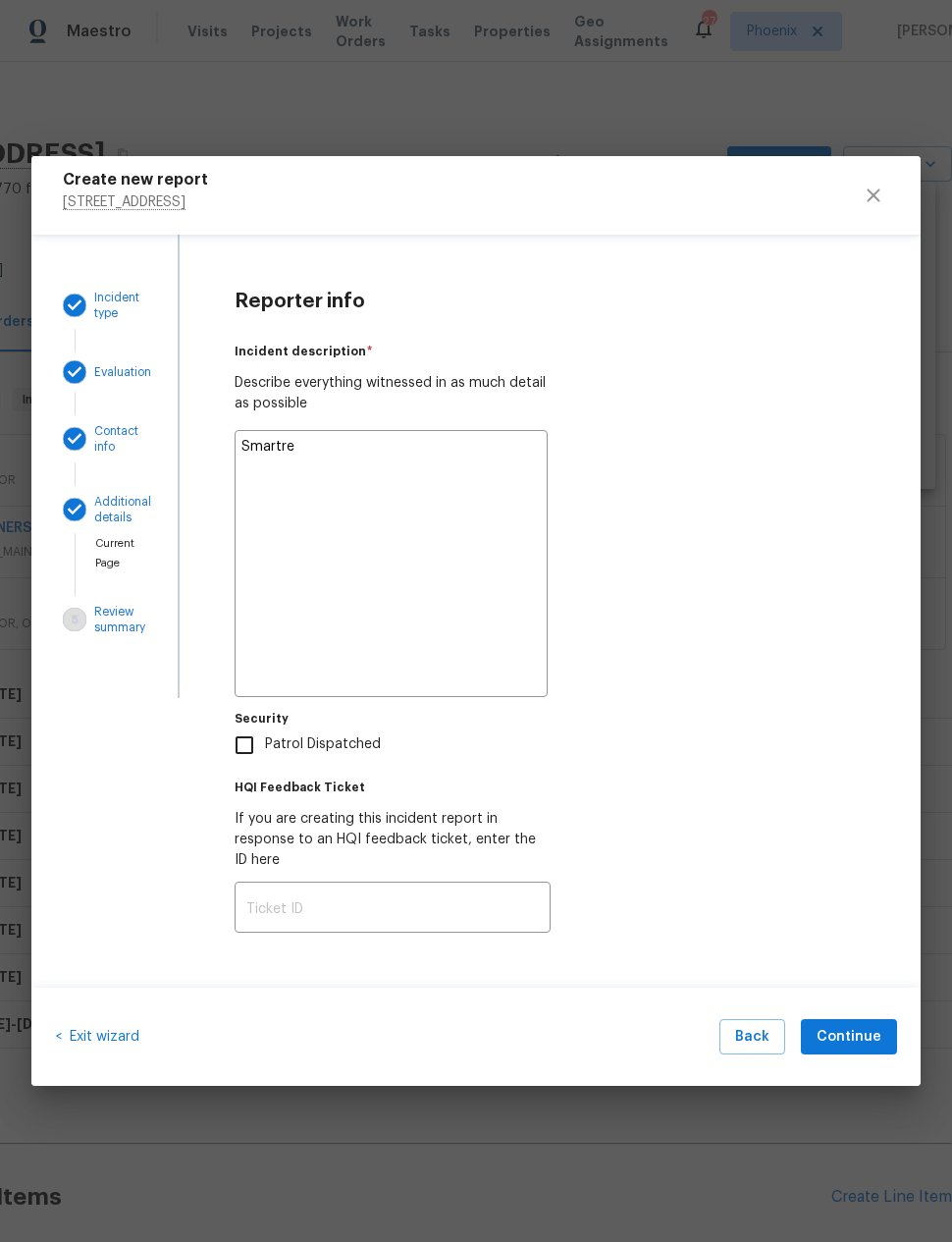 type on "x" 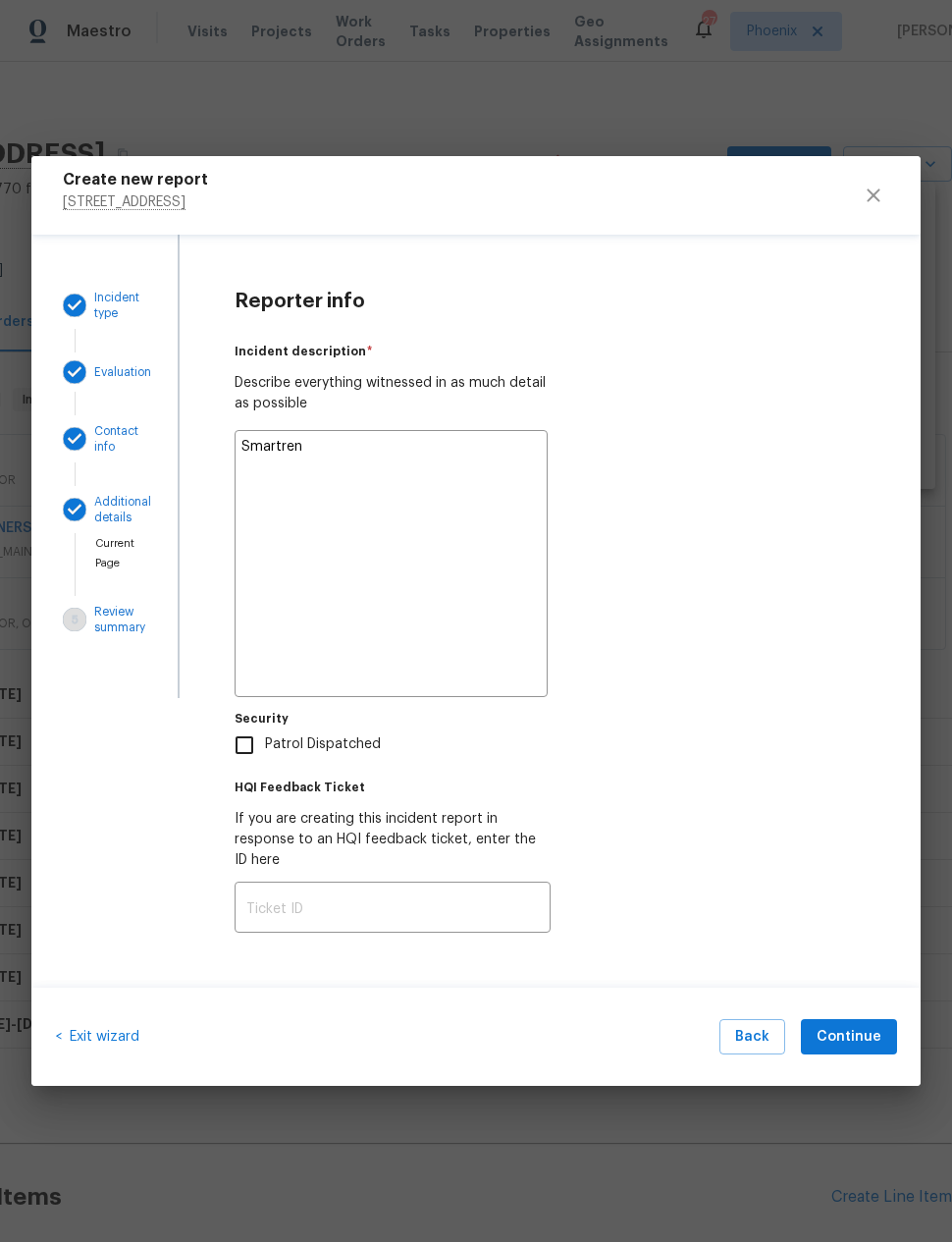type on "x" 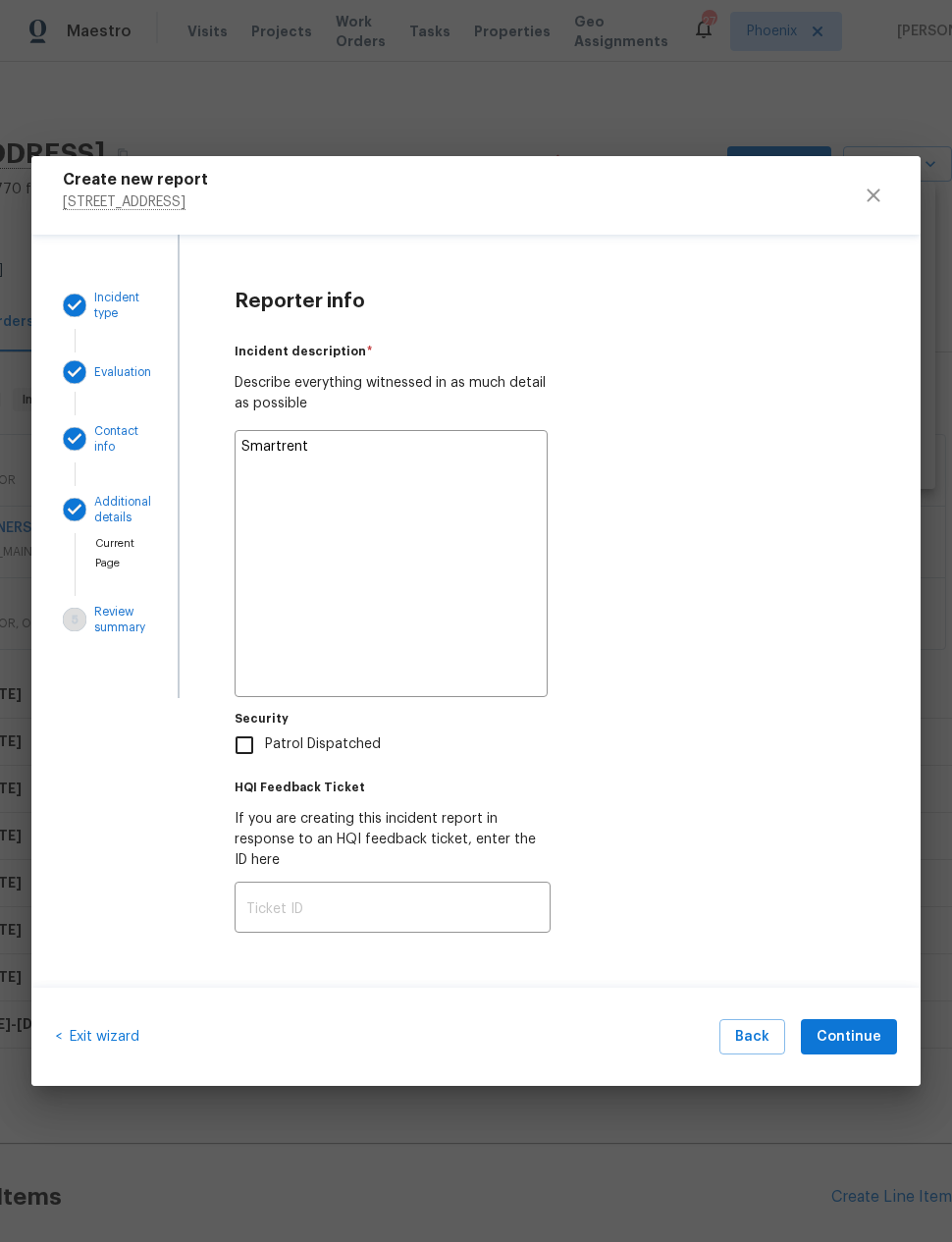 type on "x" 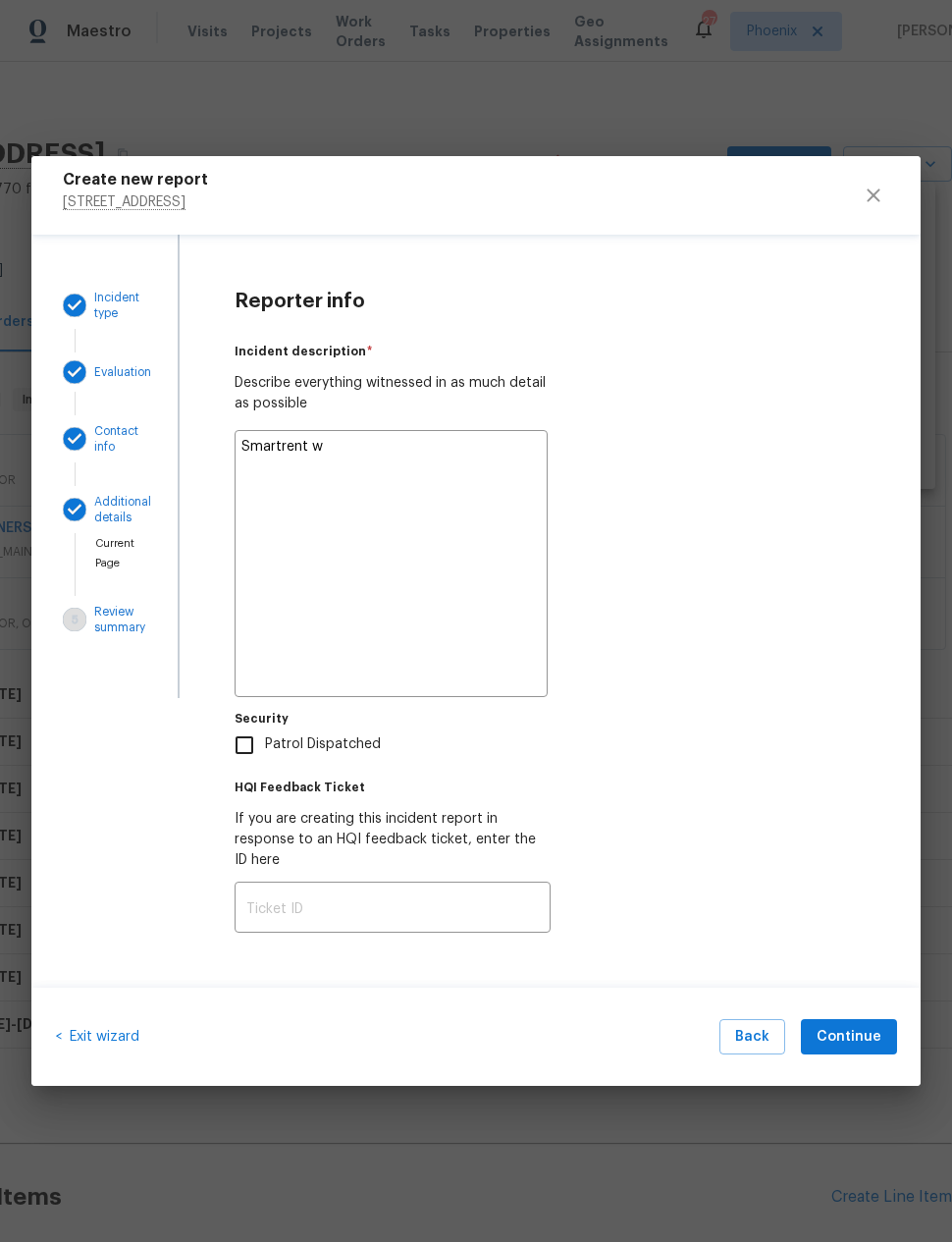 type on "x" 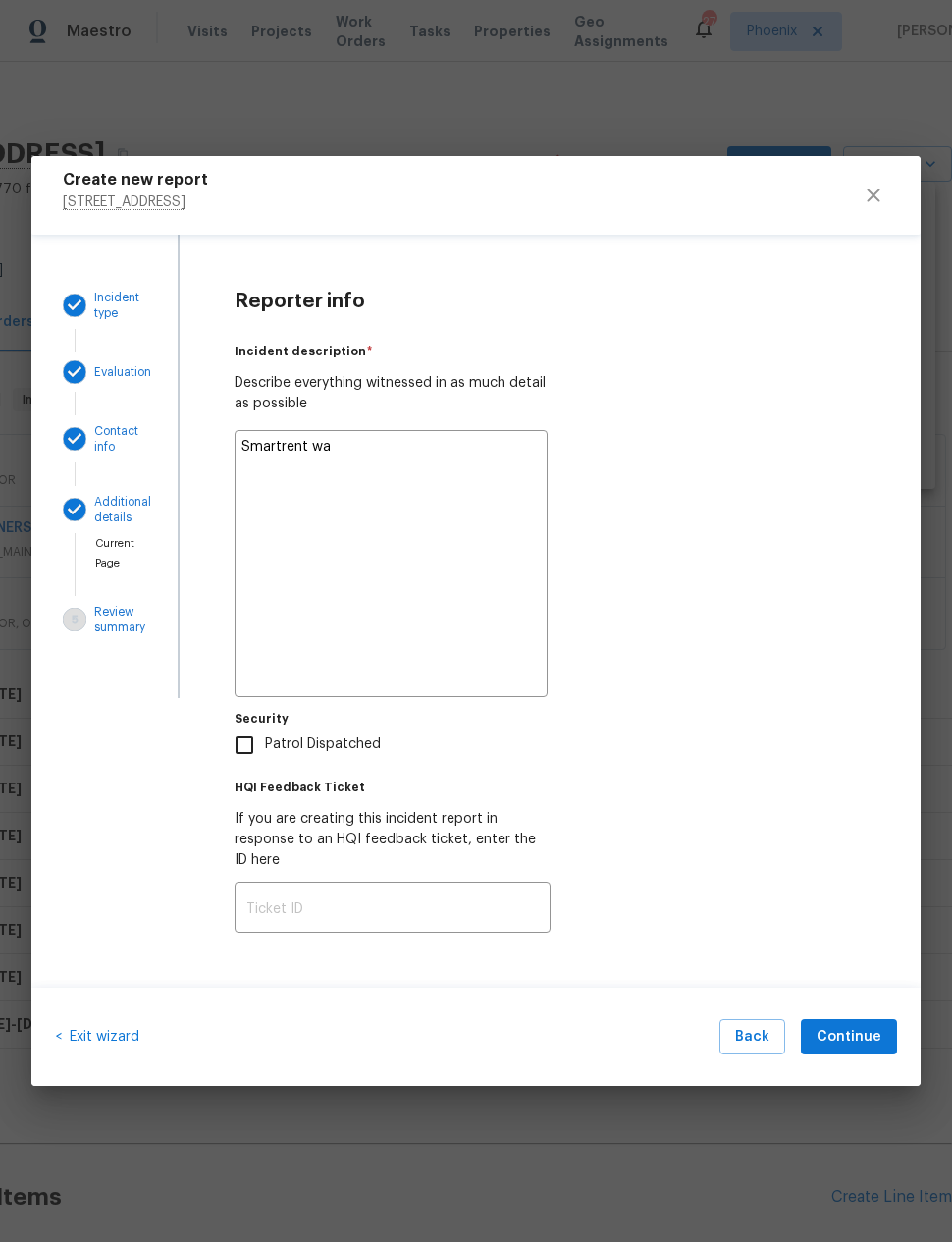 type on "x" 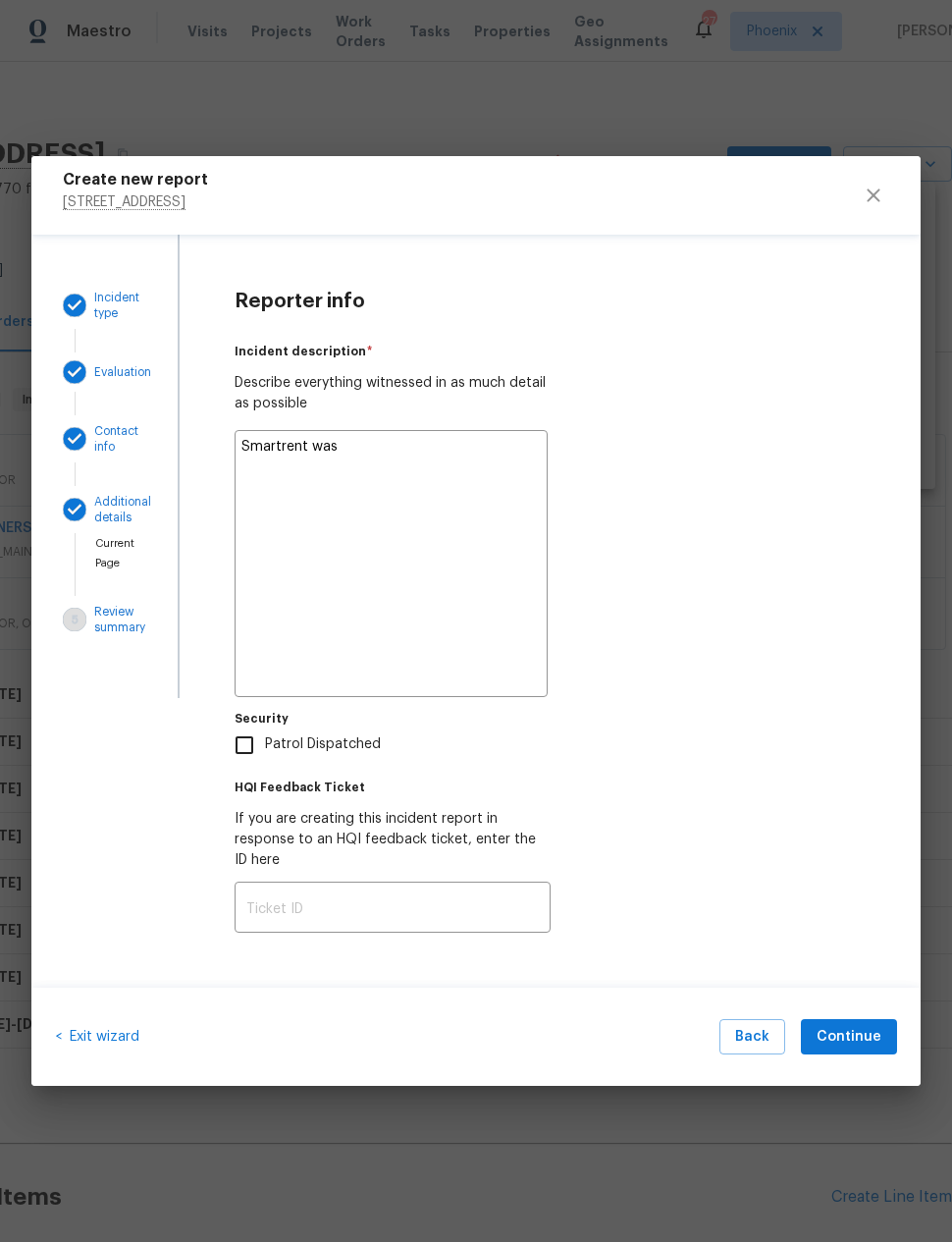 type on "x" 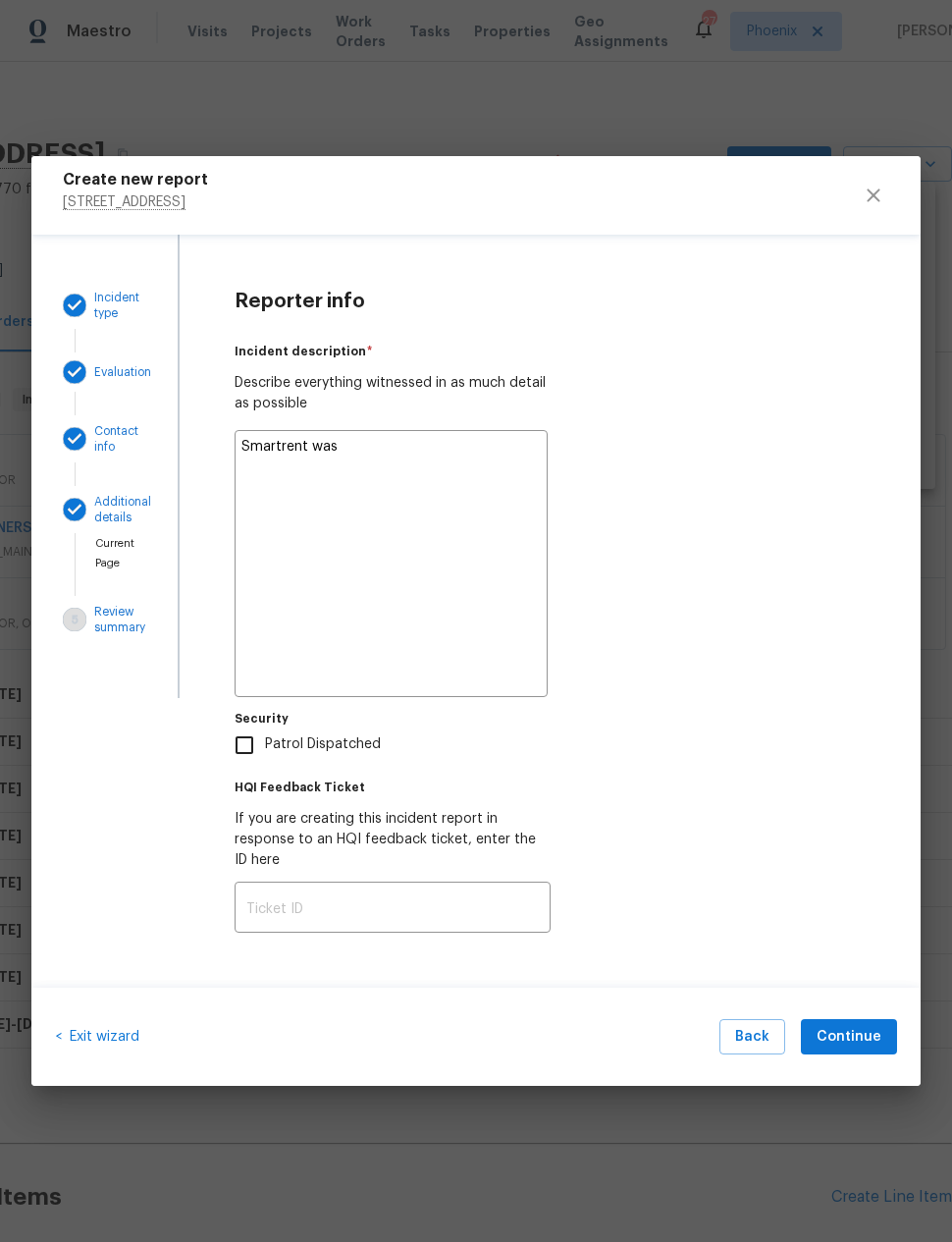 type on "Smartrent was" 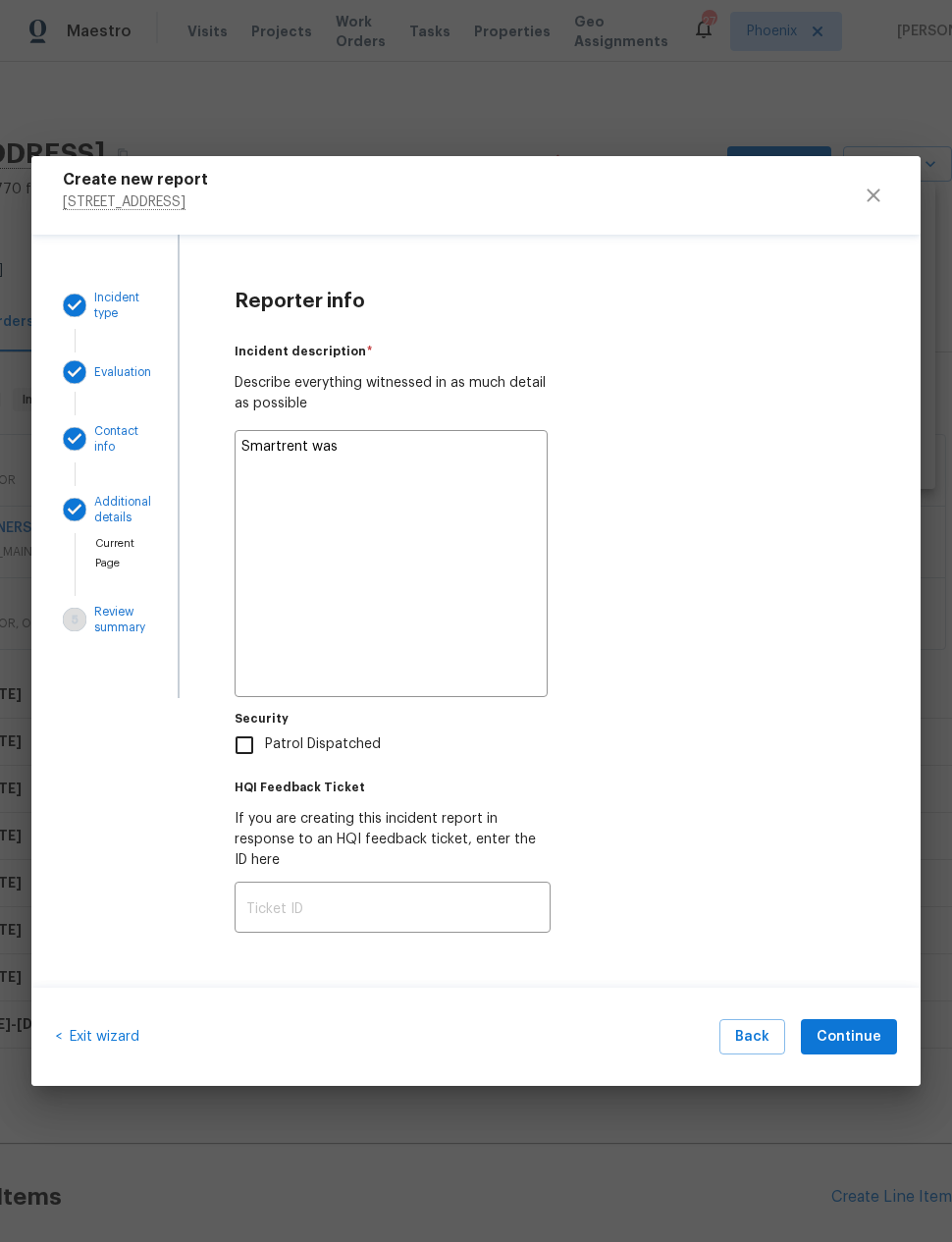 type on "x" 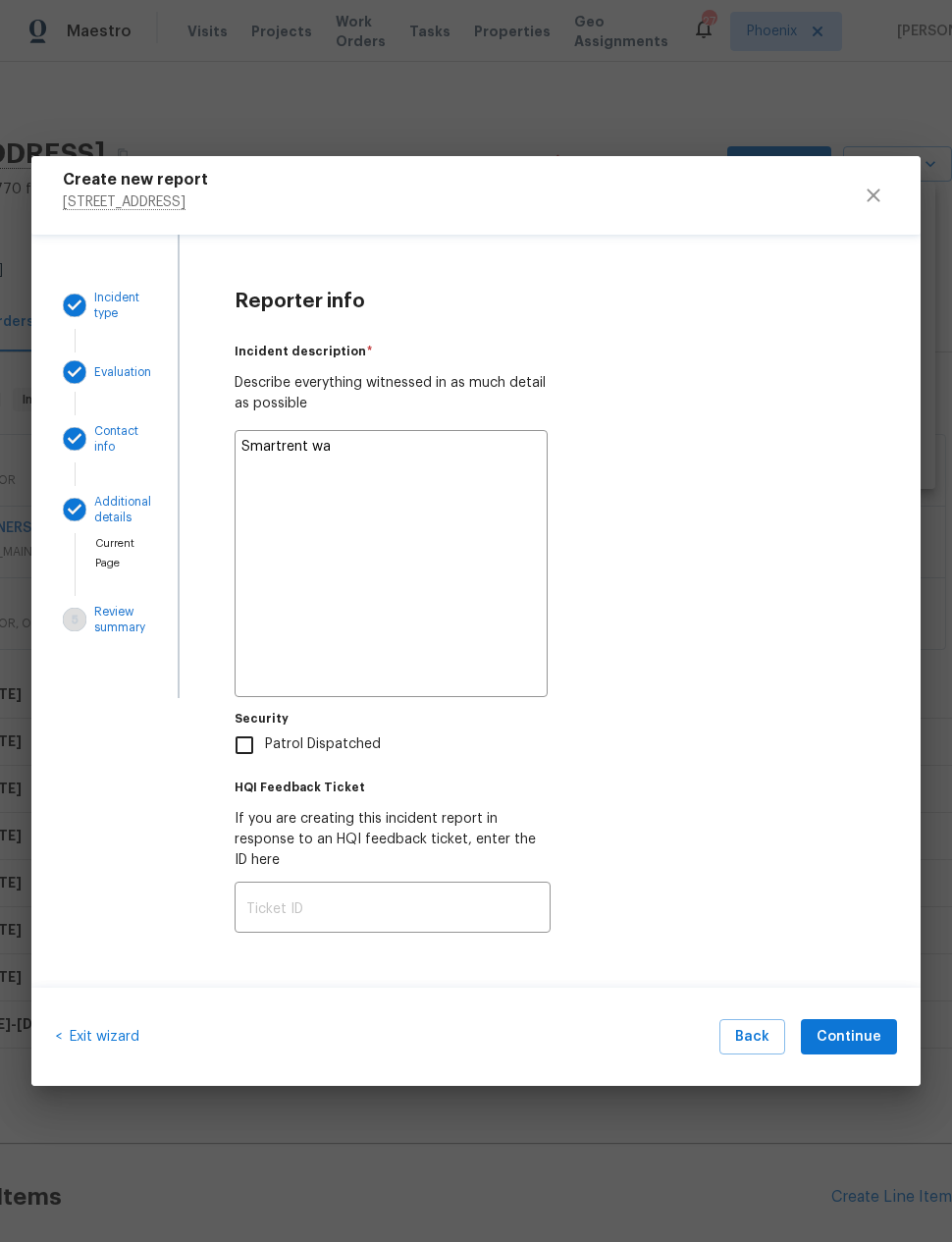 type on "x" 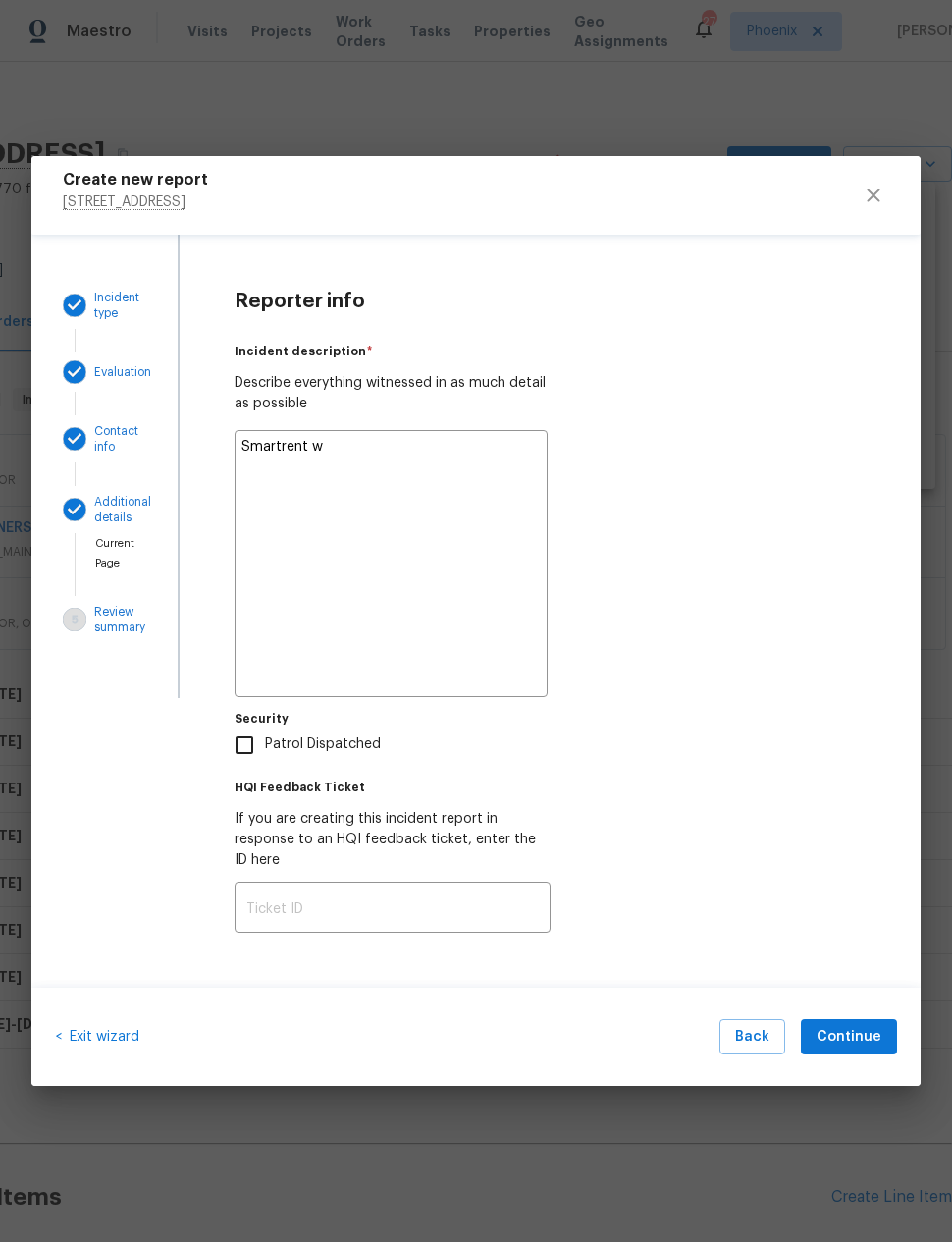 type on "x" 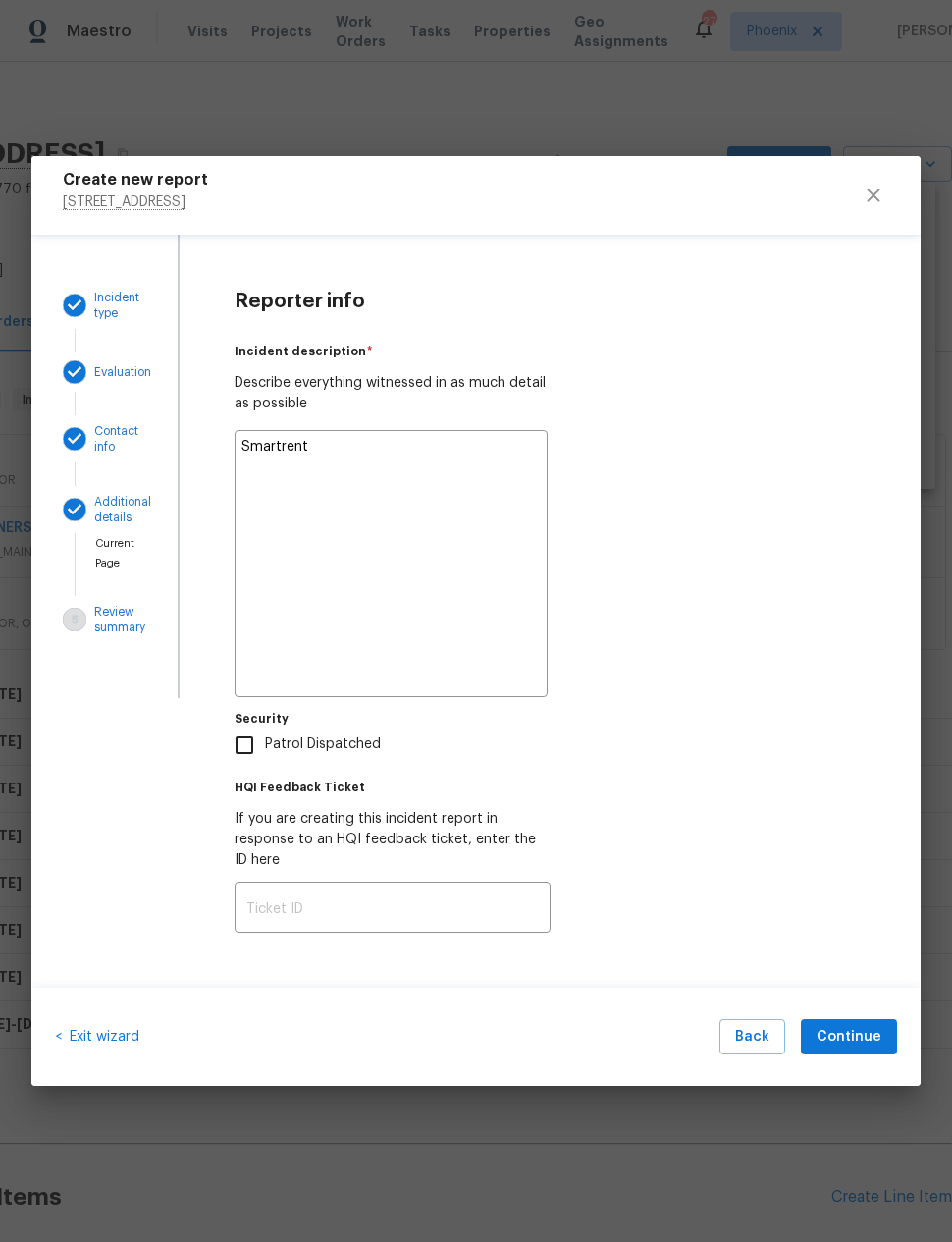 type on "x" 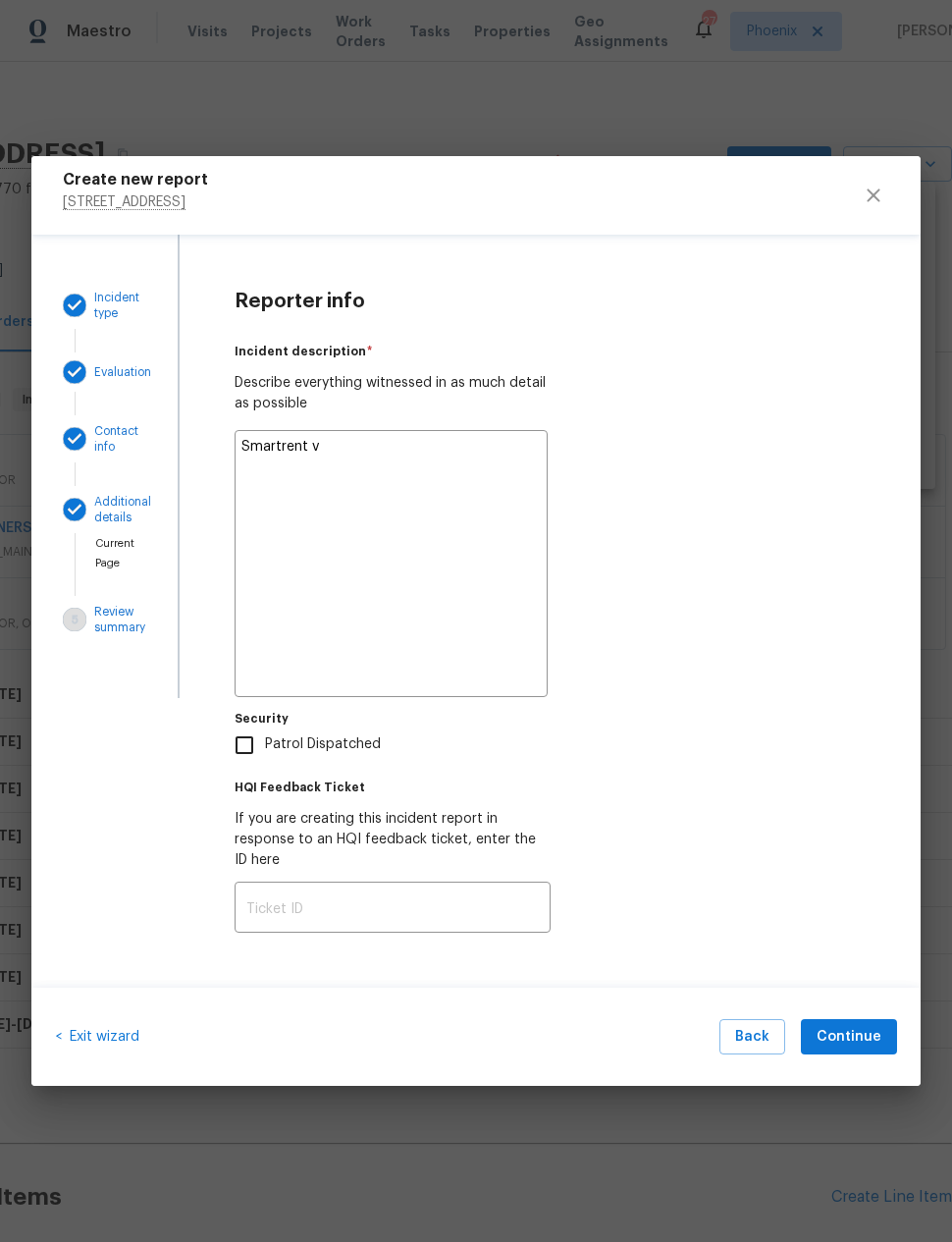 type on "x" 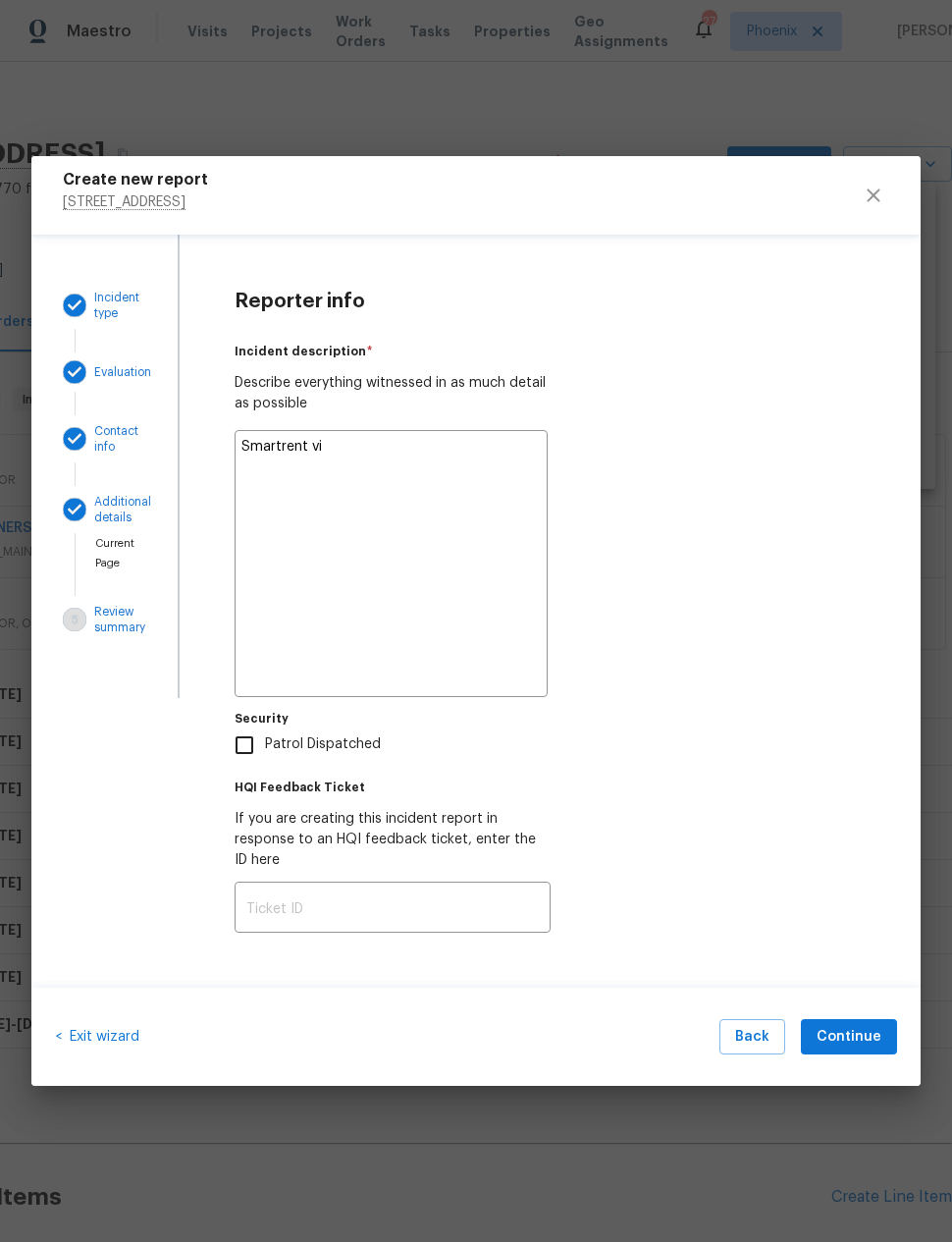 type on "x" 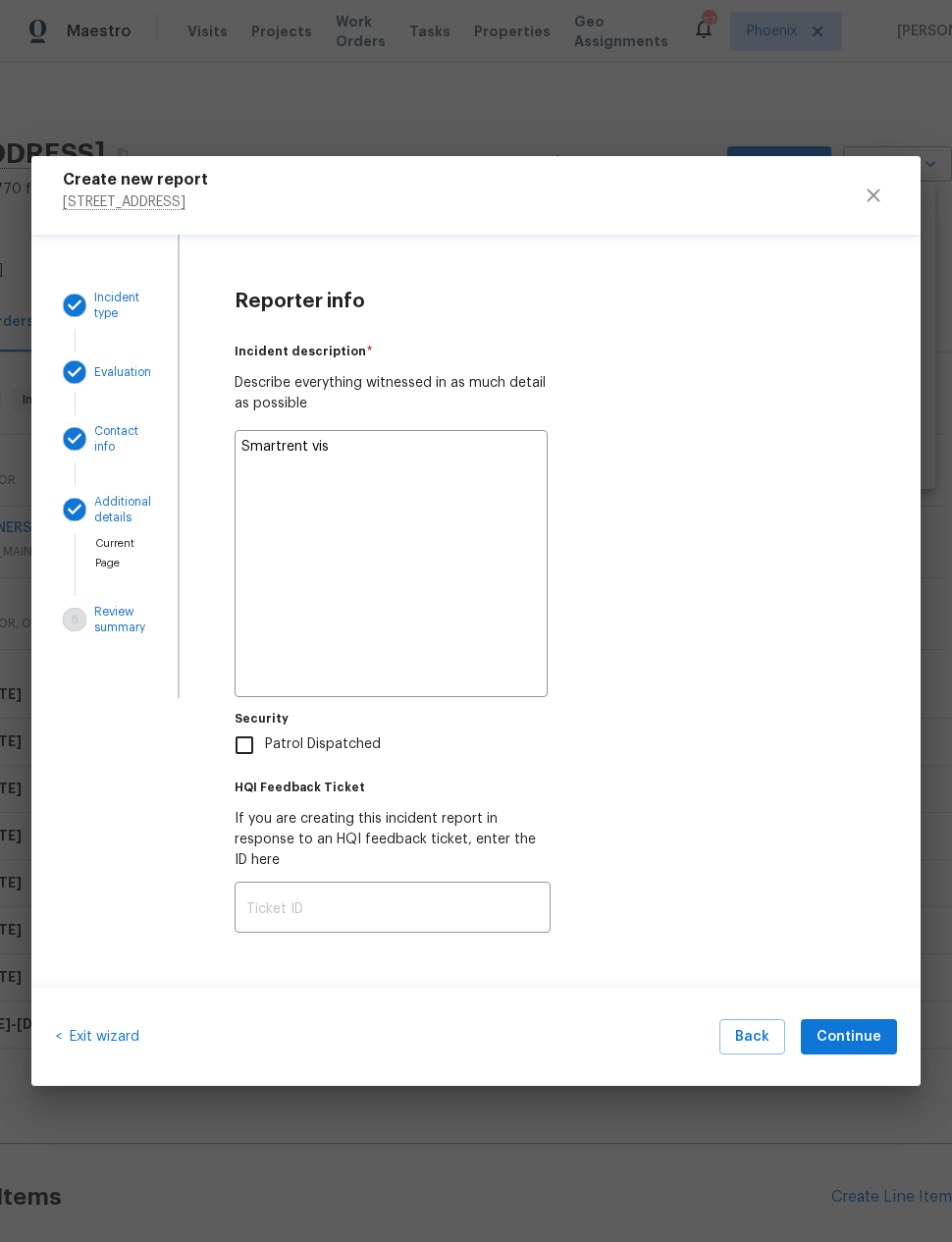 type on "x" 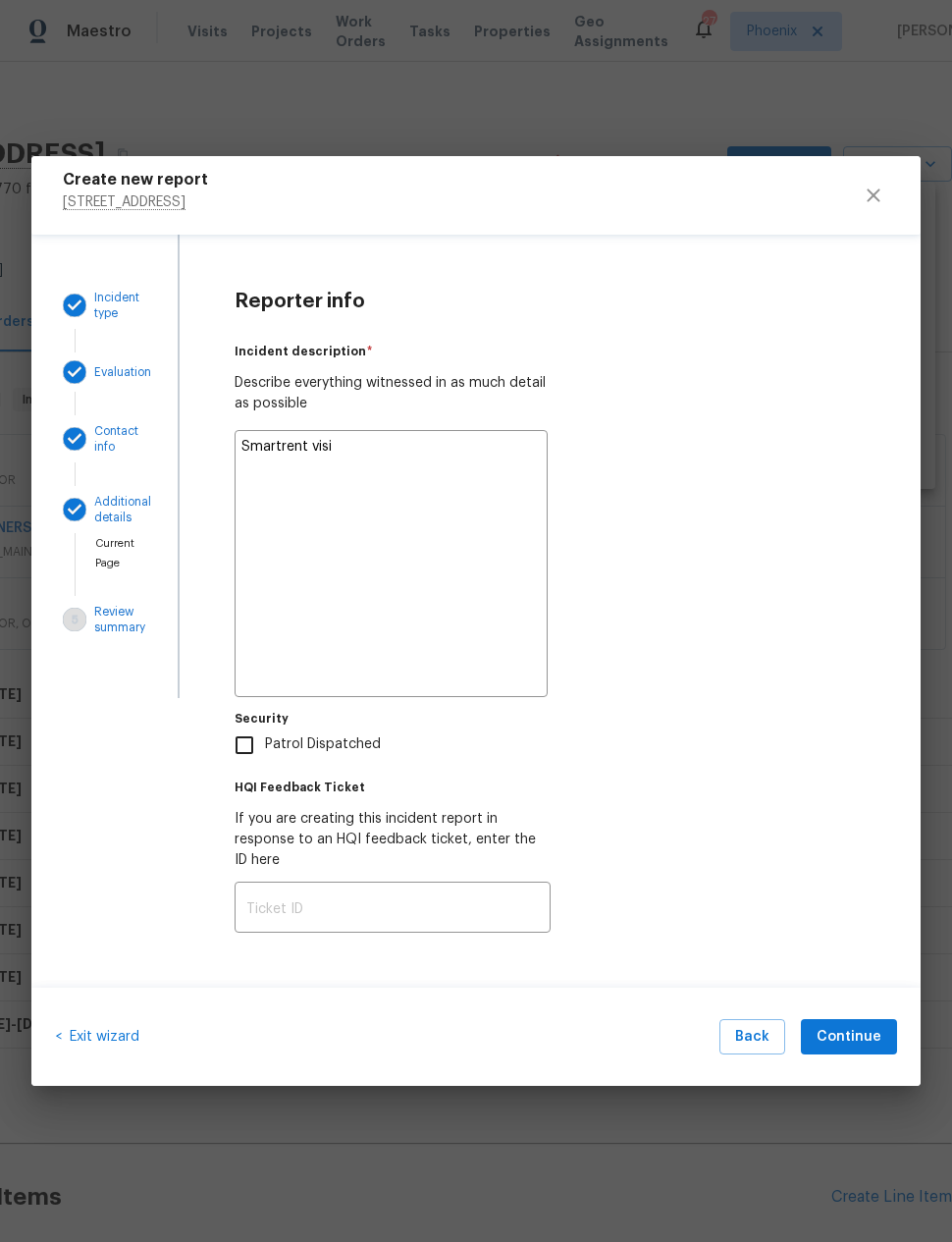 type on "x" 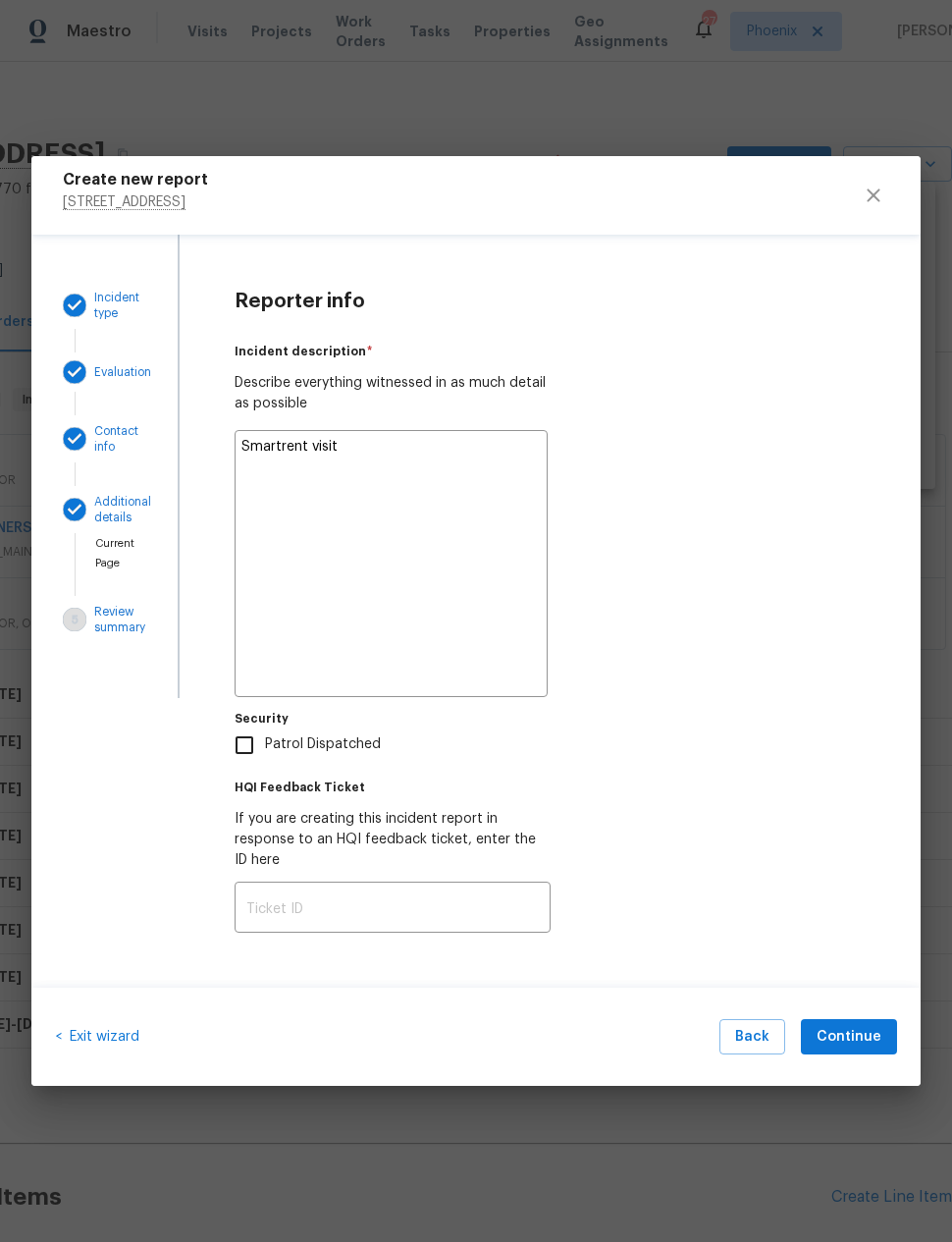 type on "x" 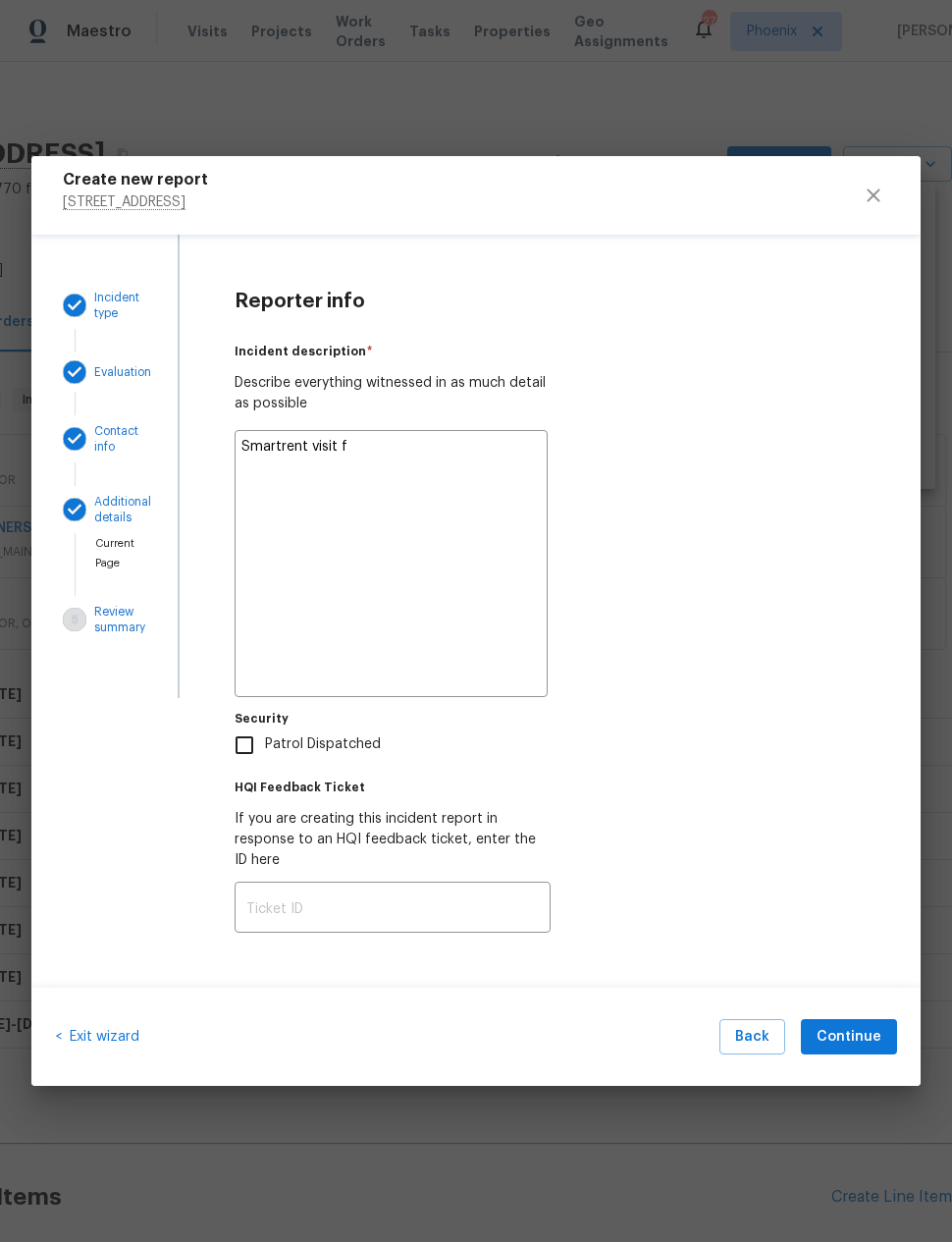 type on "x" 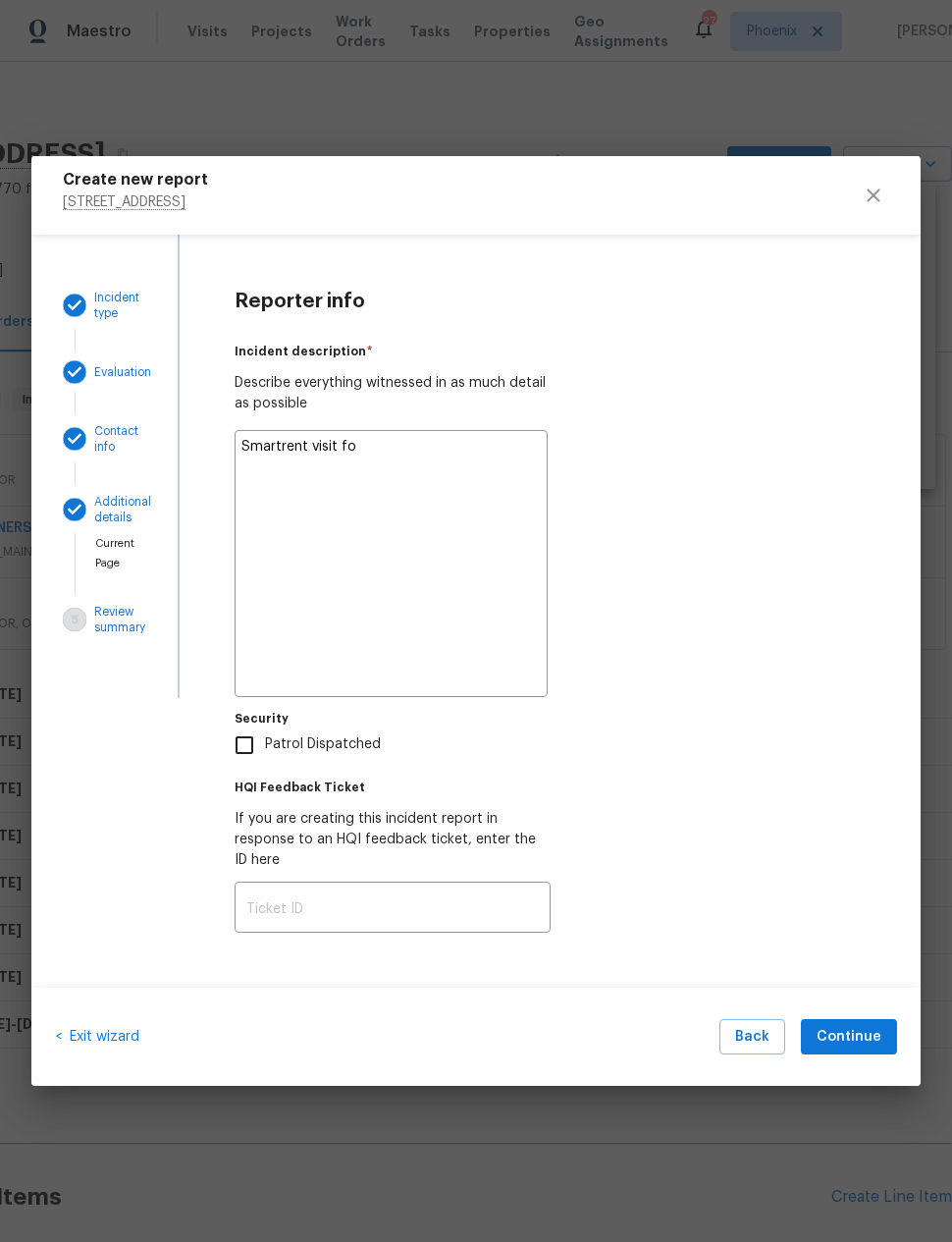 type on "x" 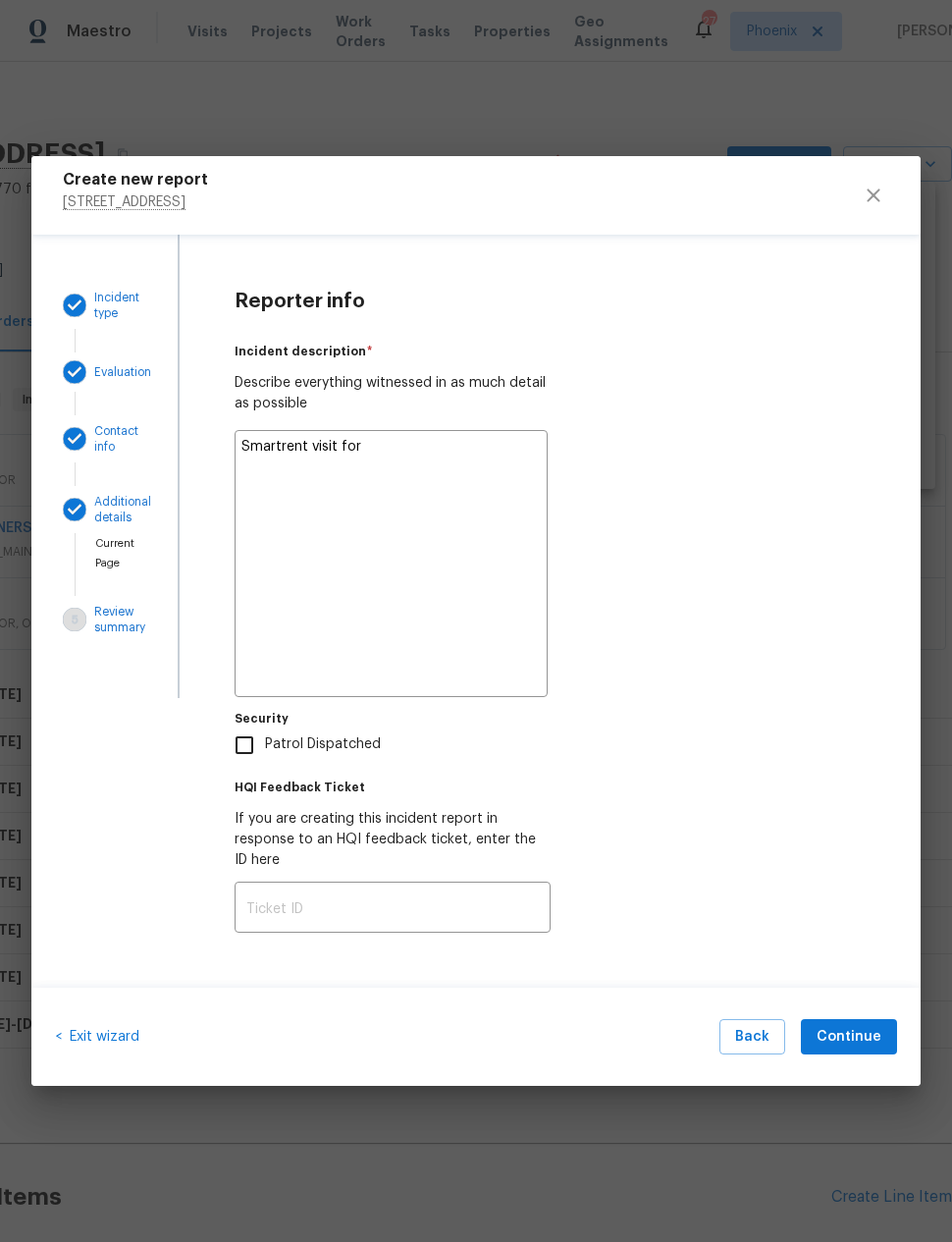 type on "x" 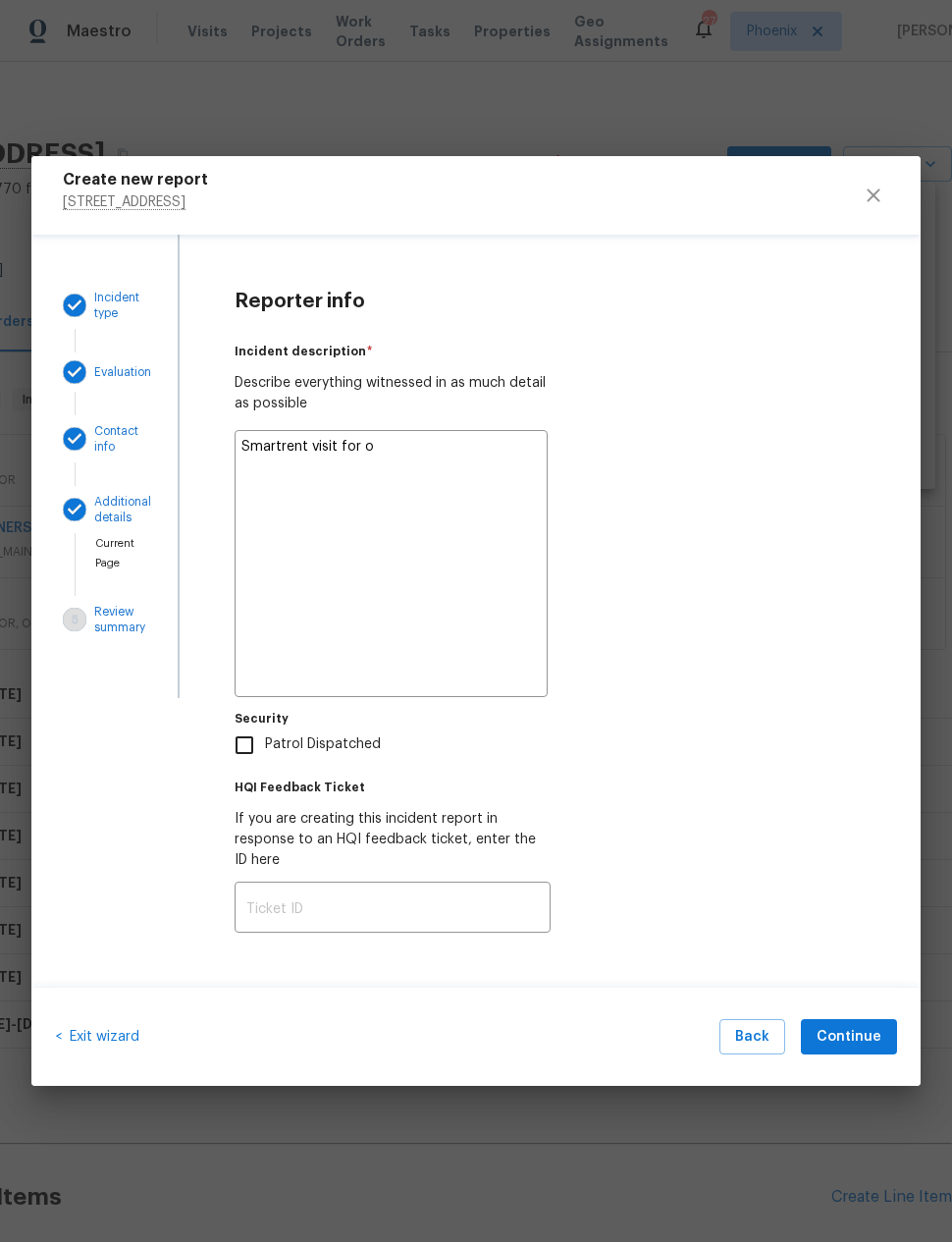 type on "x" 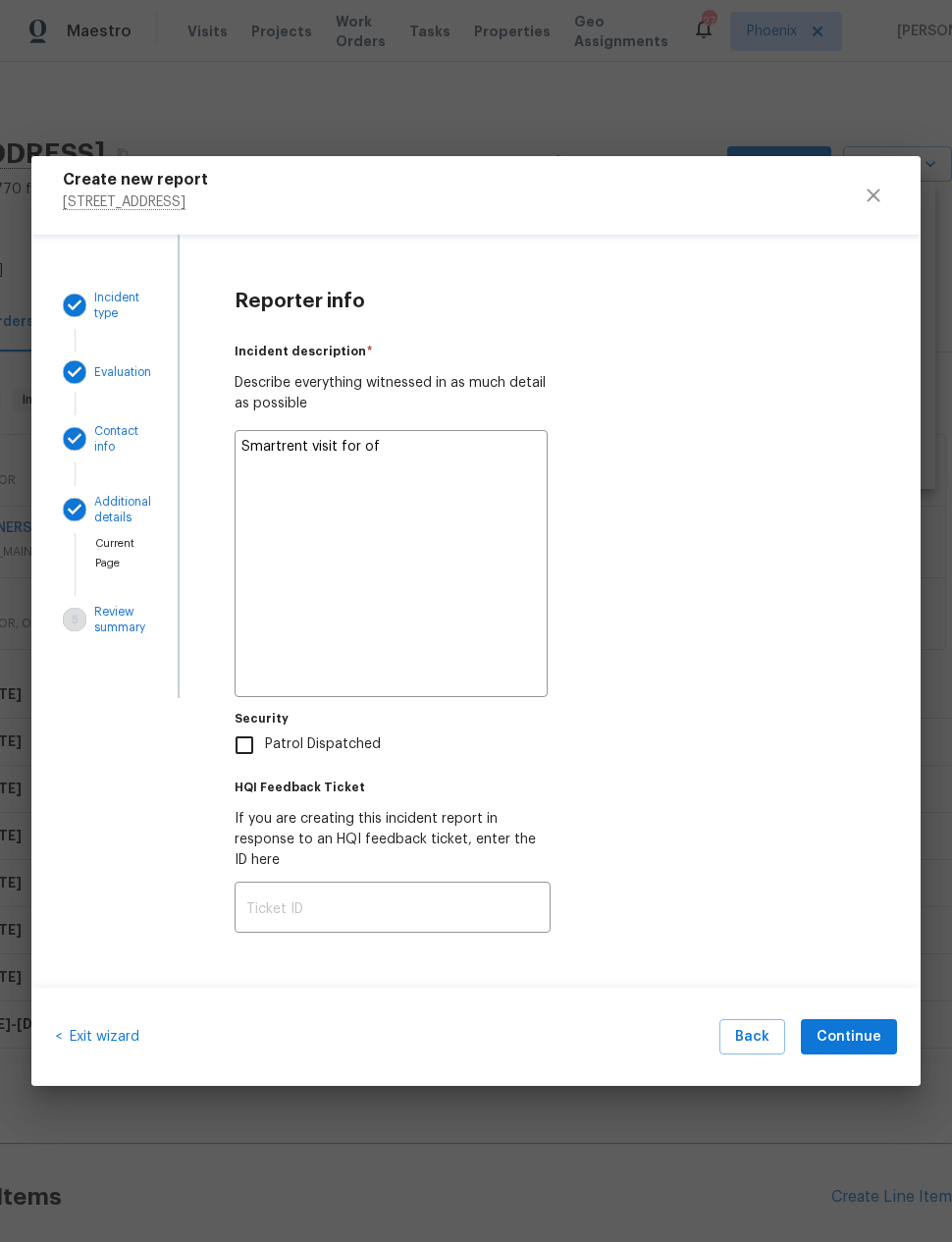 type on "x" 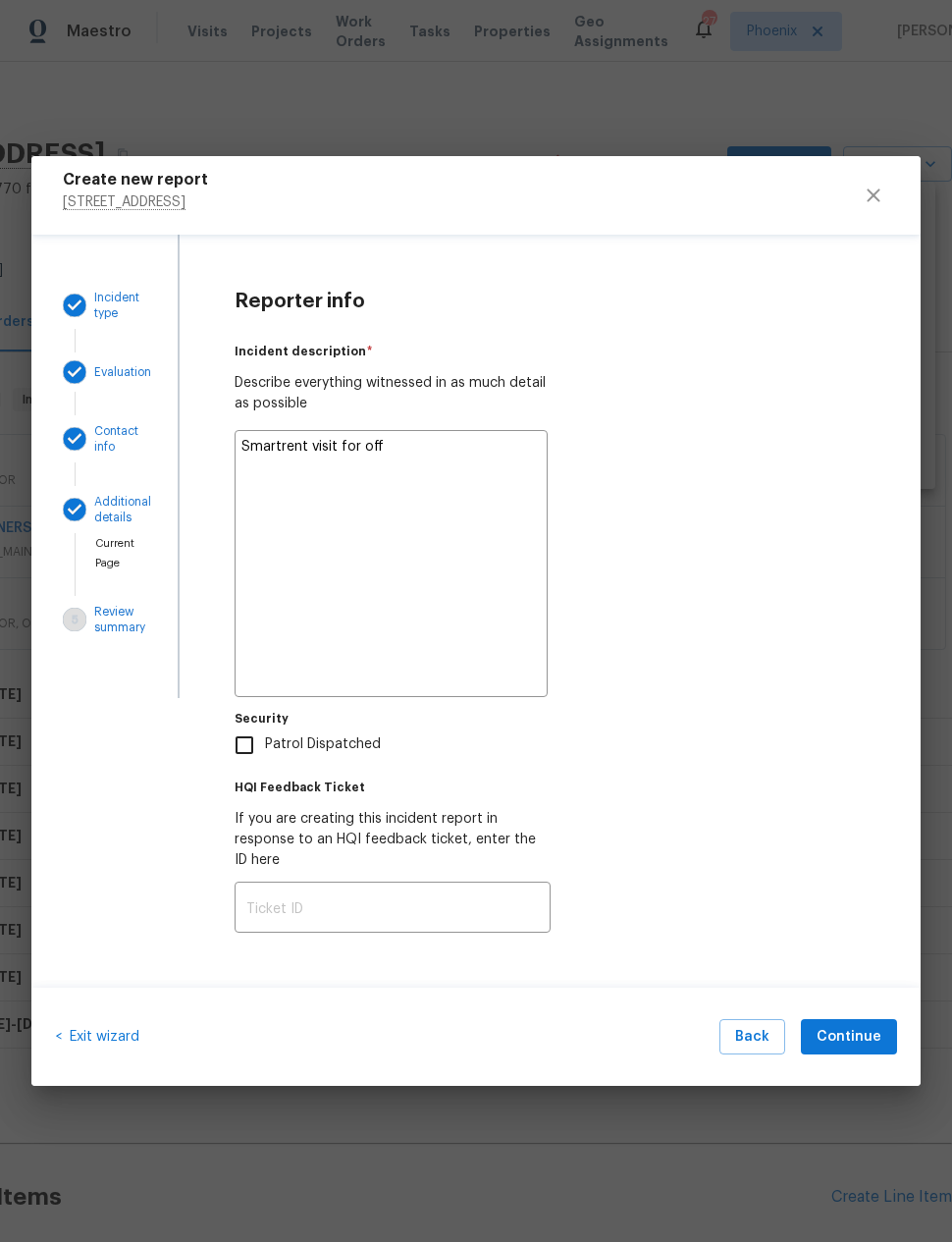 type on "x" 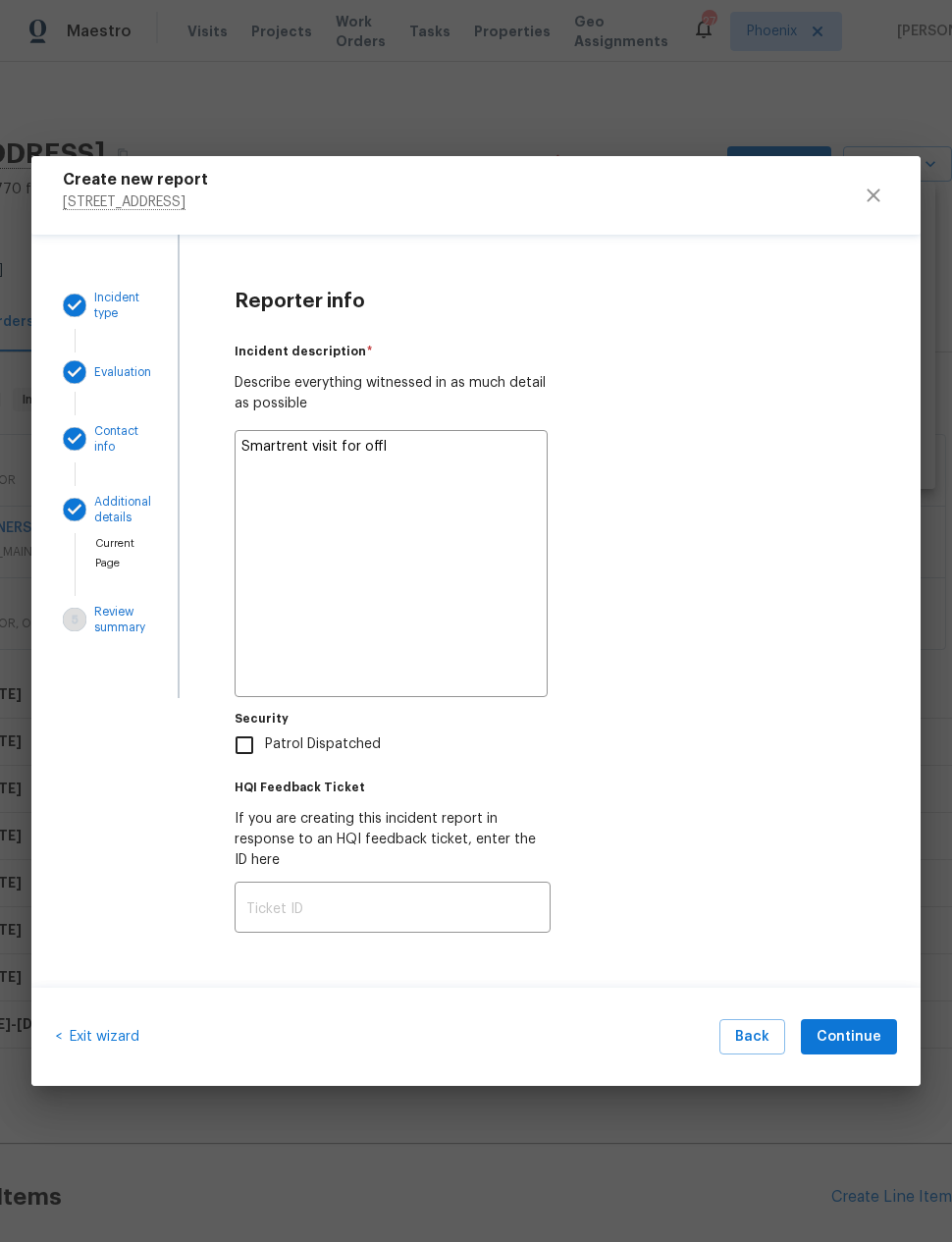 type on "x" 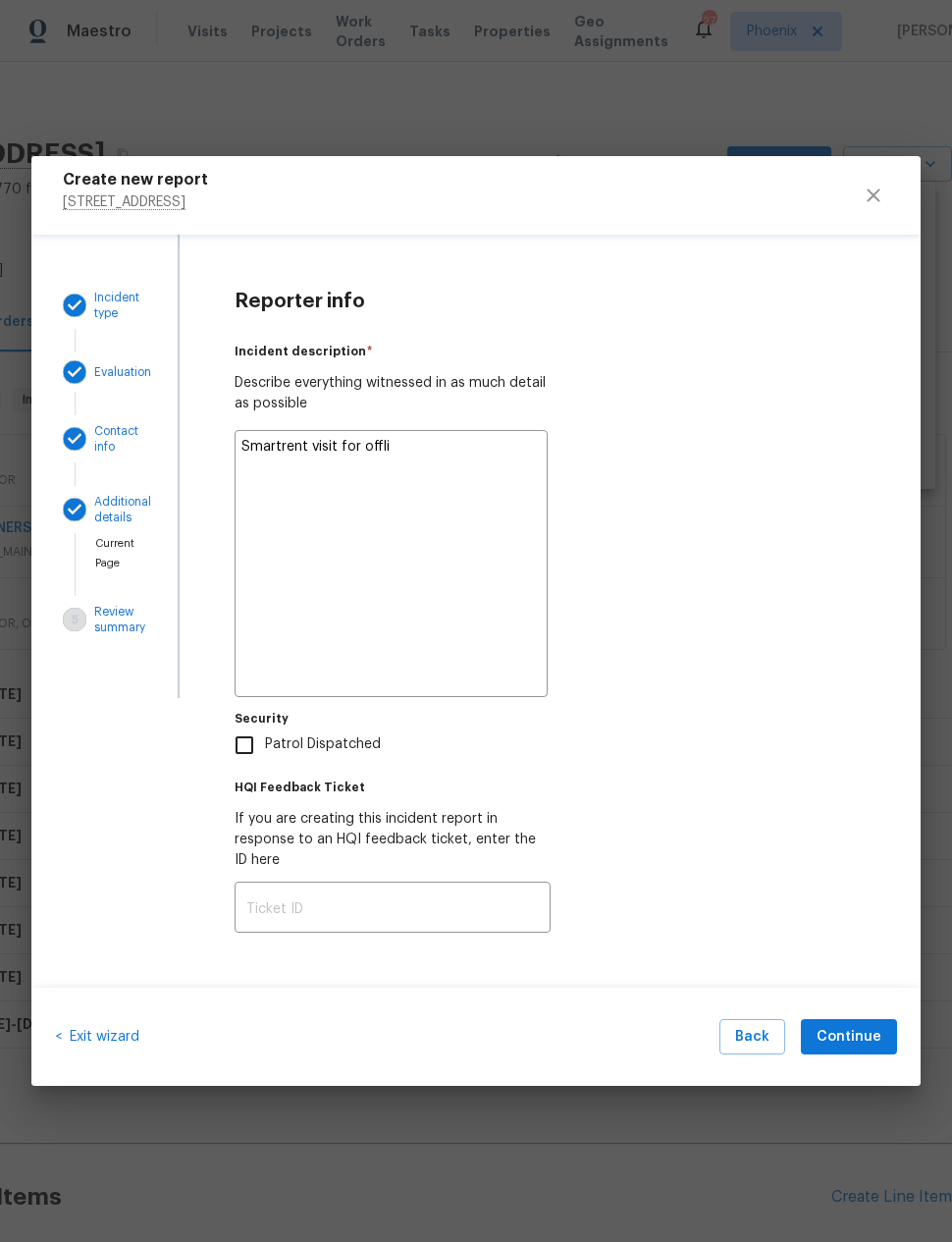 type on "x" 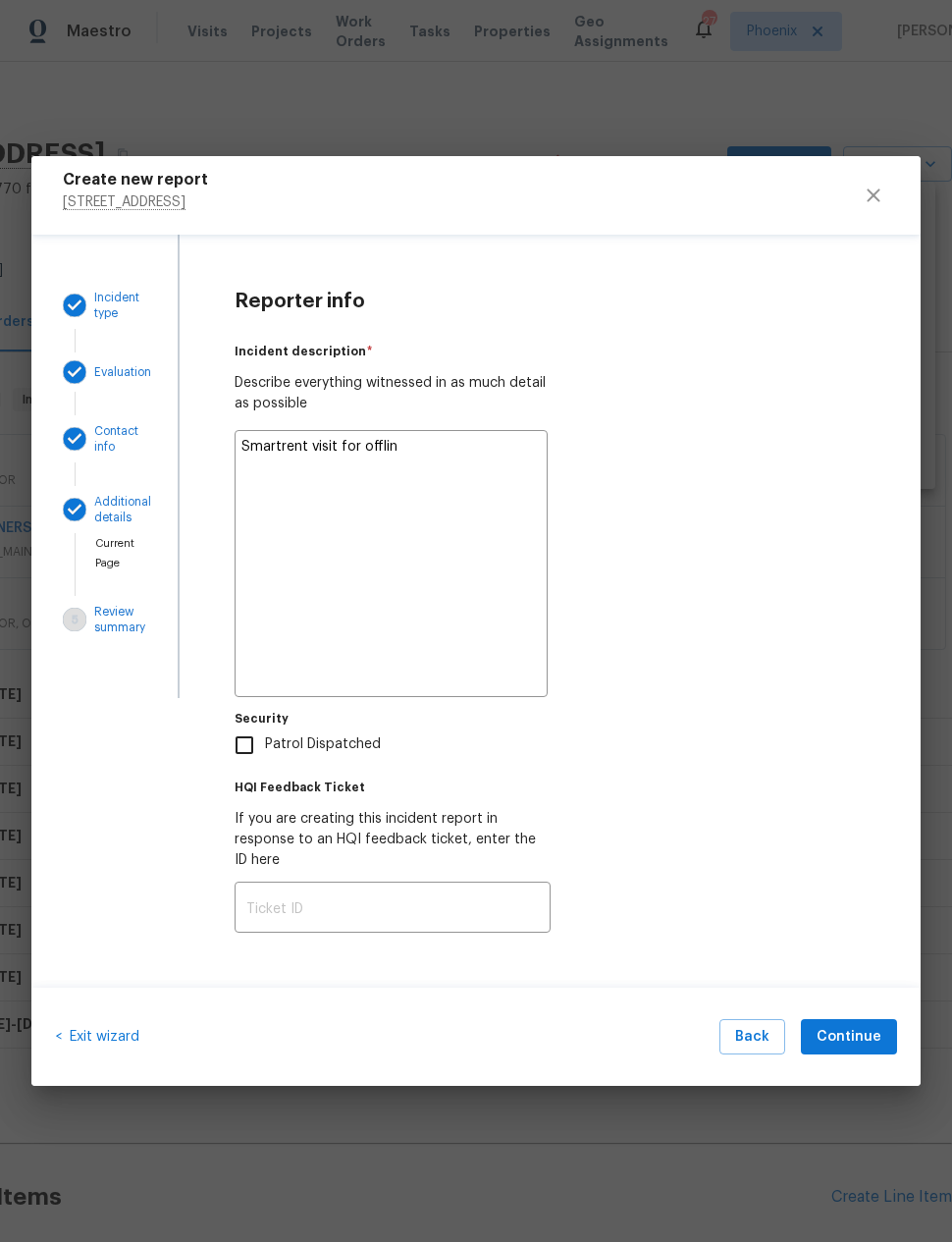 type on "x" 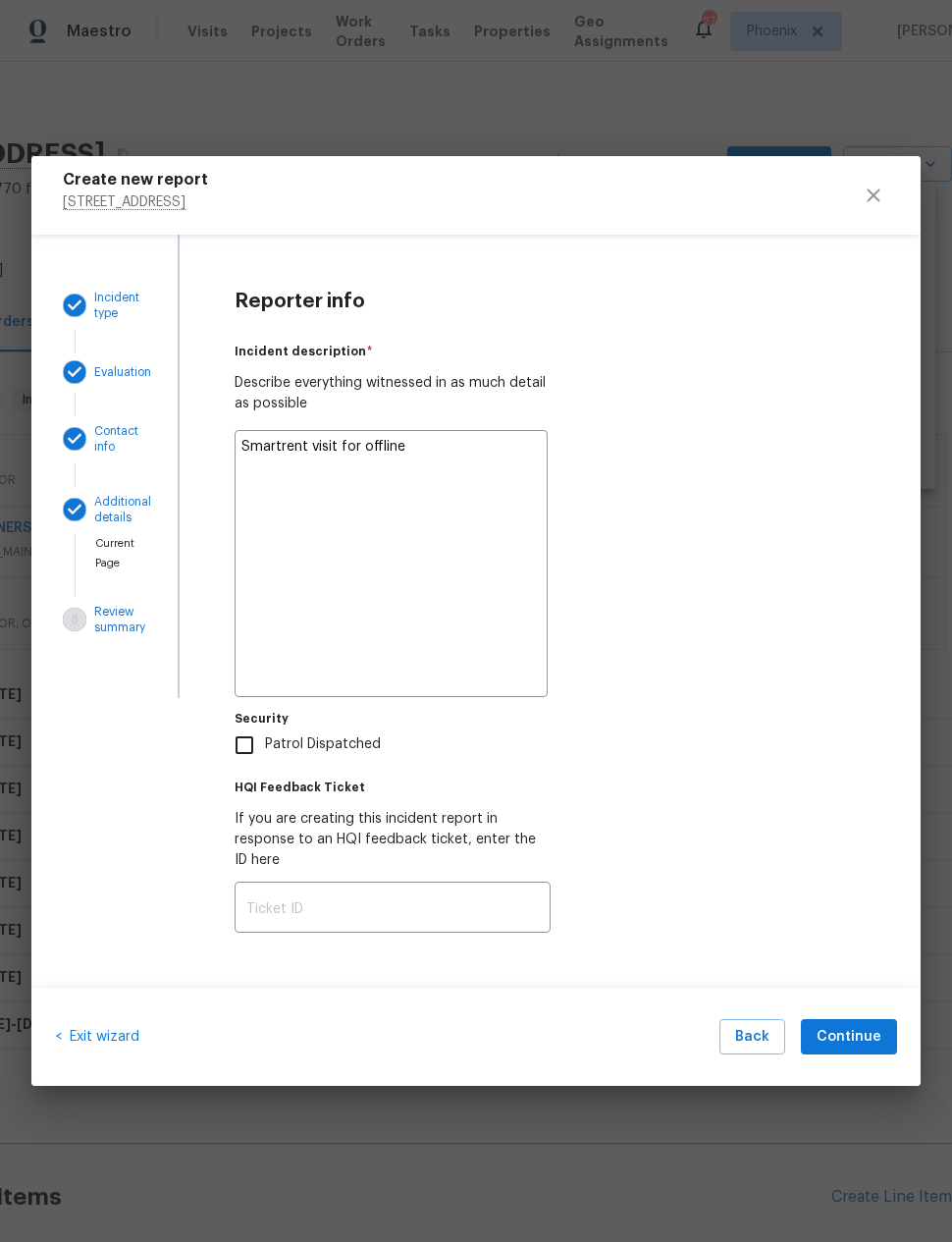 type on "x" 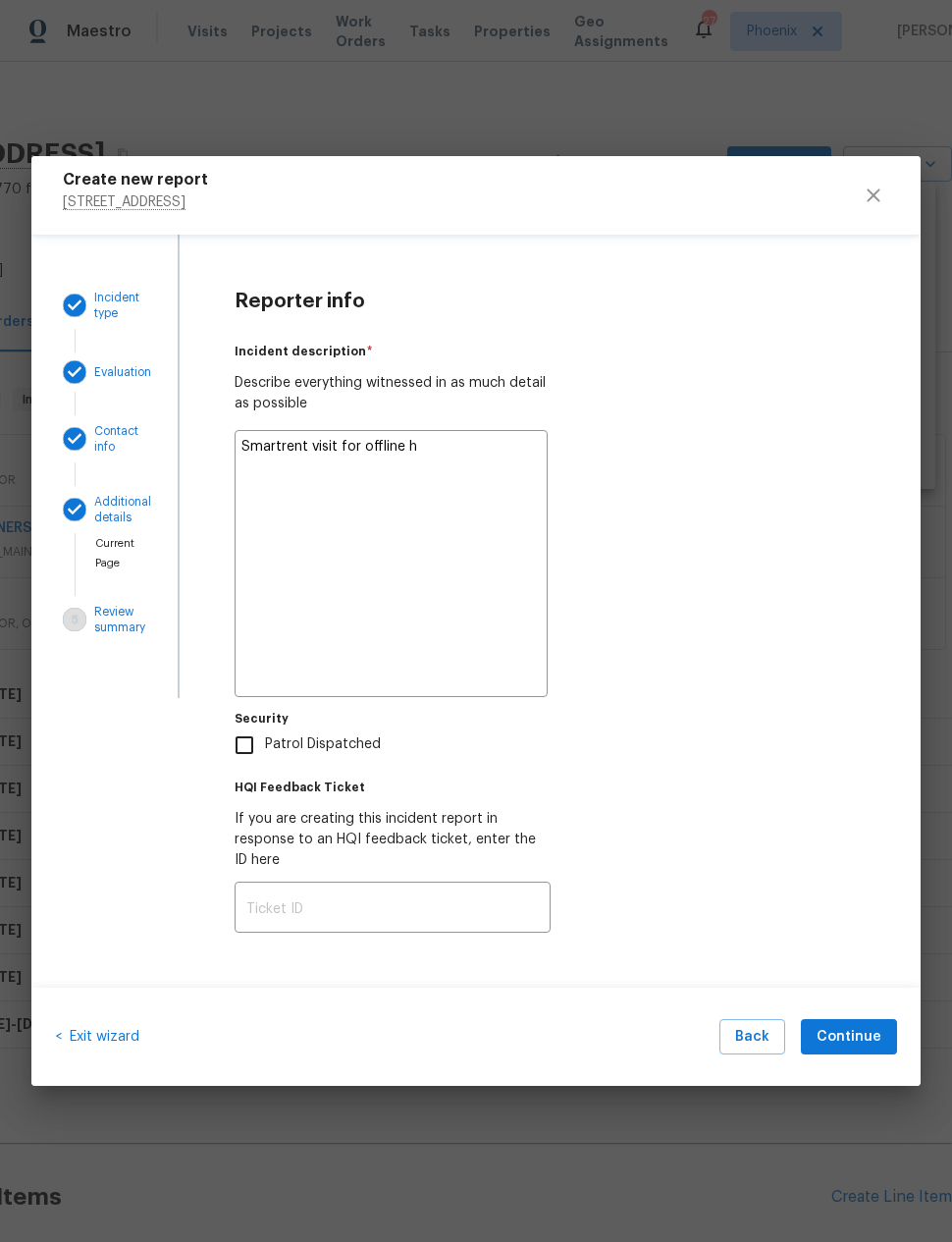 type on "x" 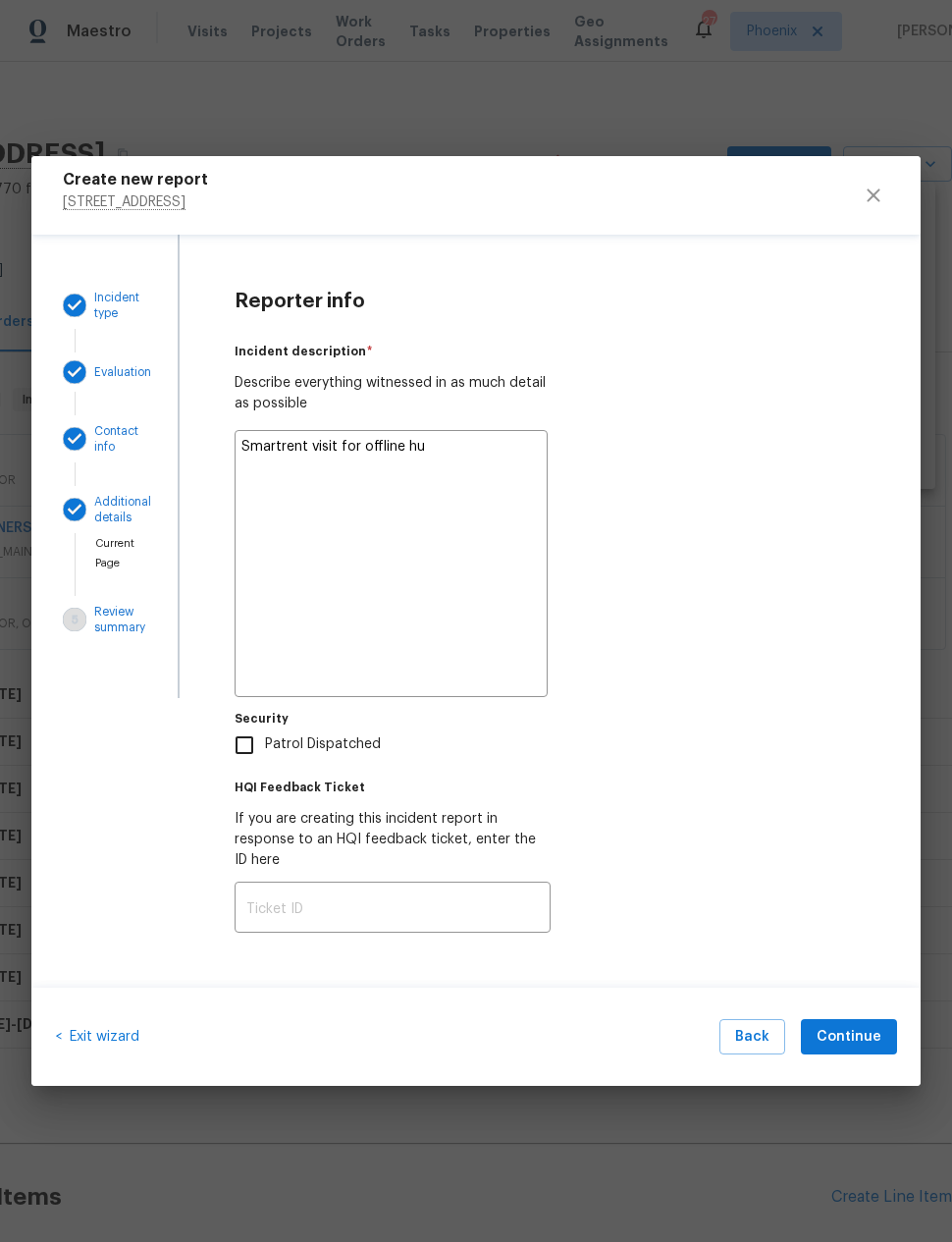 type on "x" 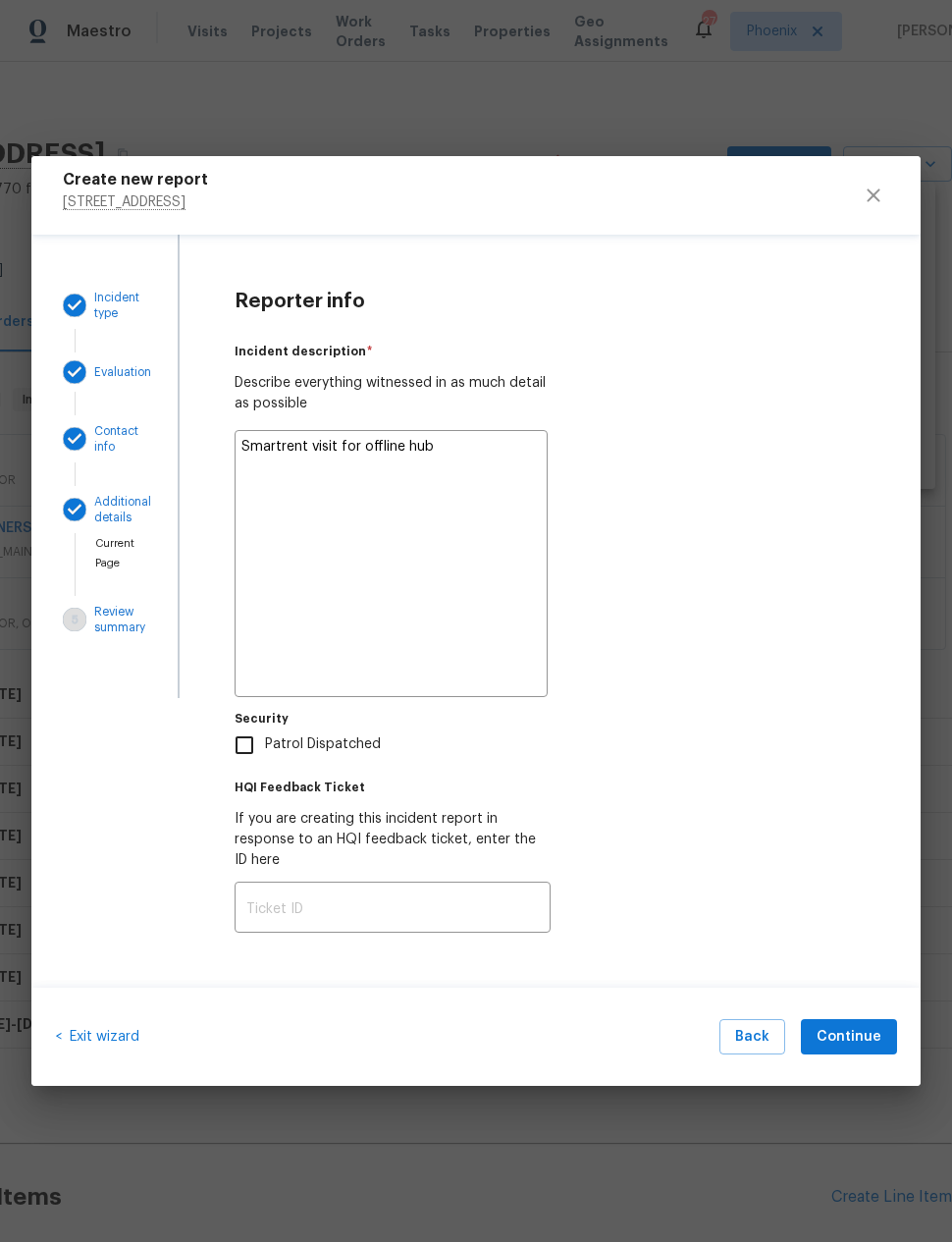 type on "x" 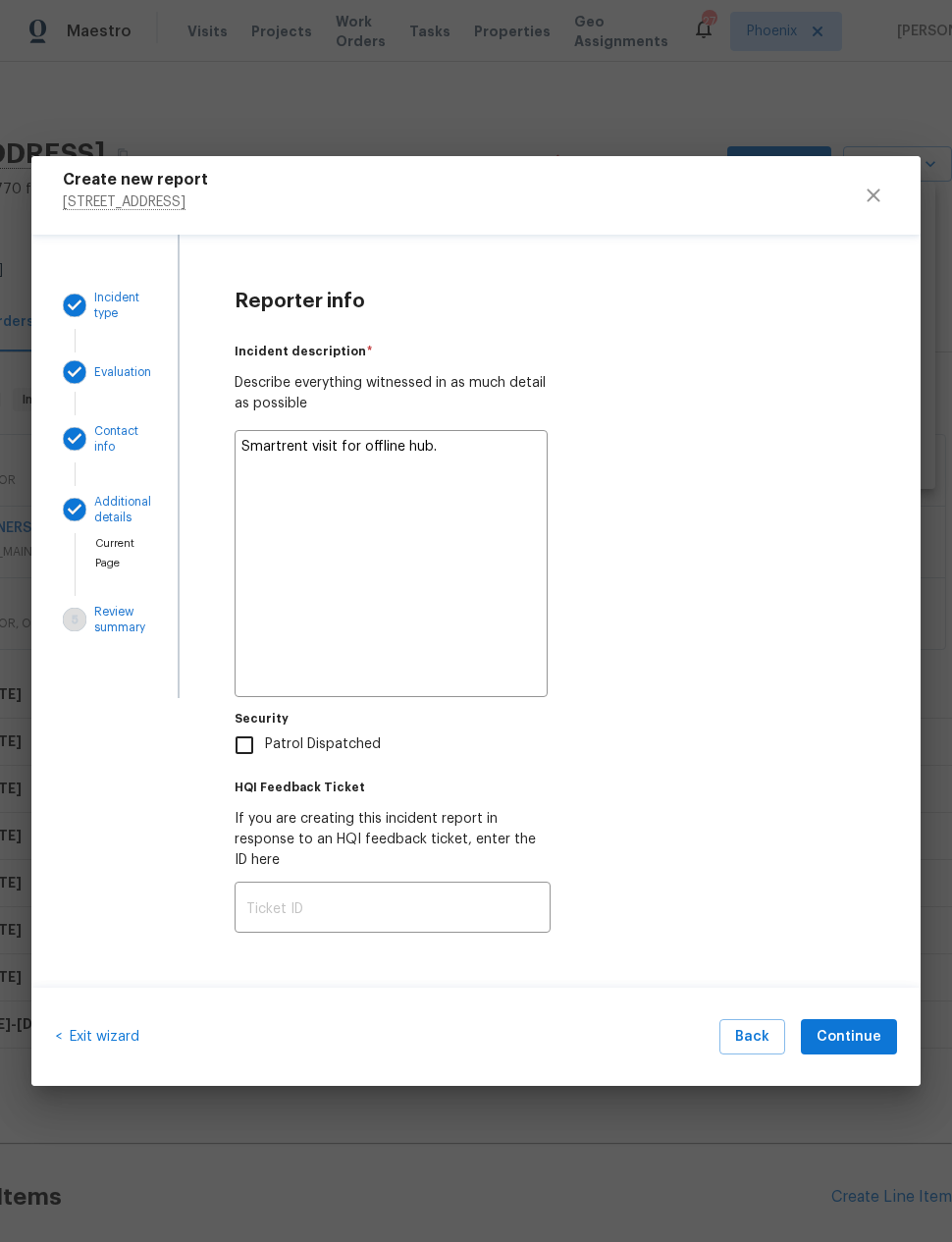type on "x" 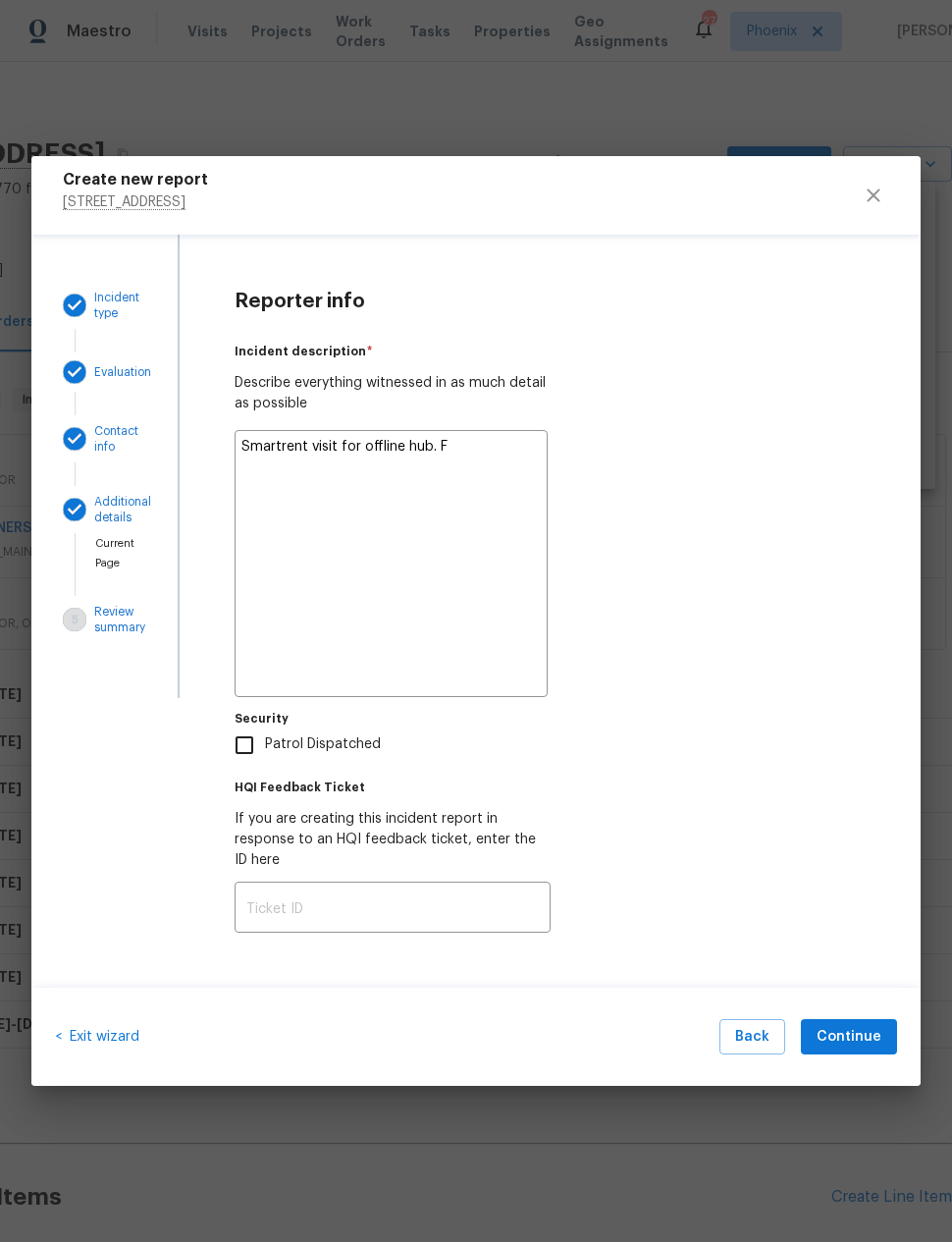 type on "x" 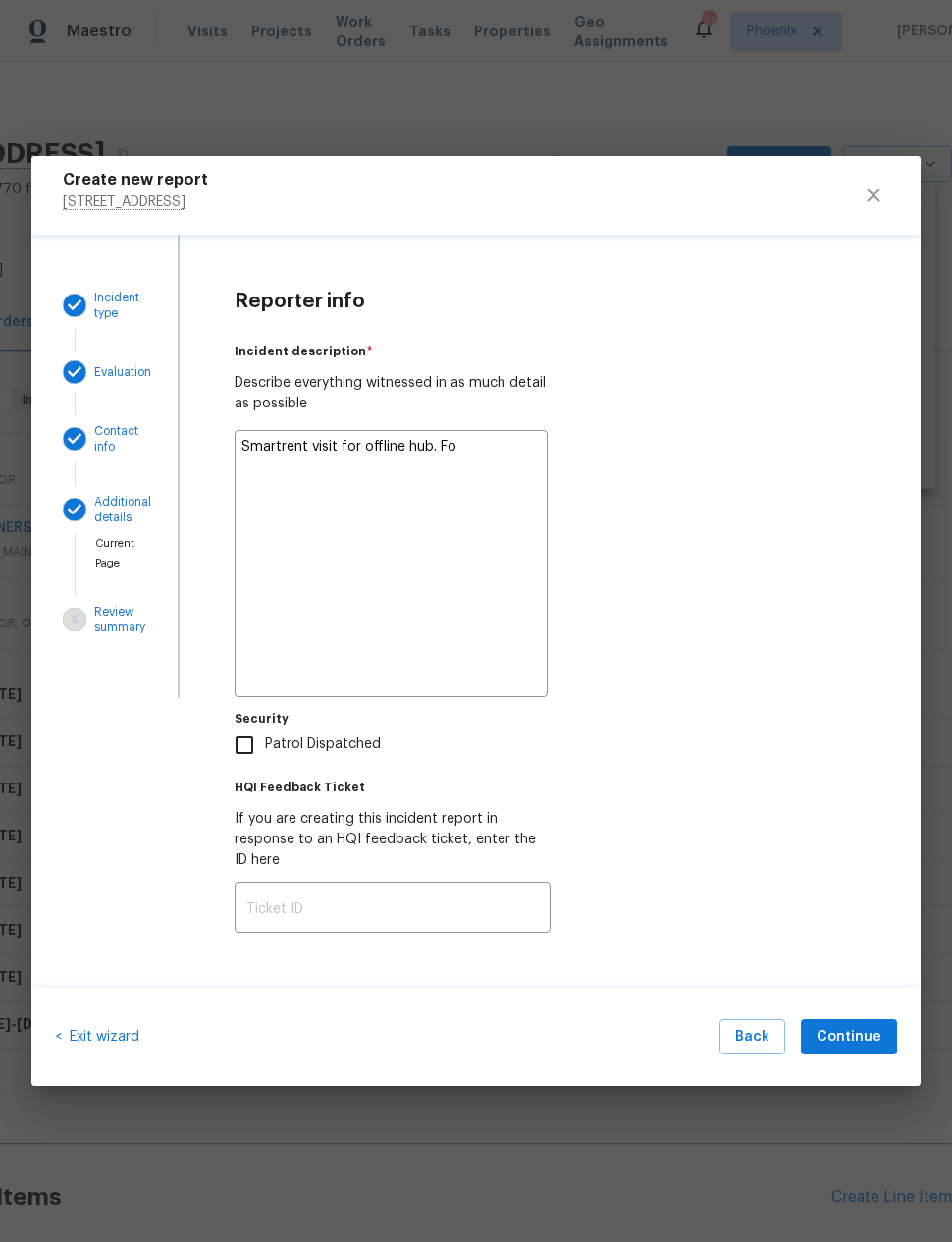 type on "x" 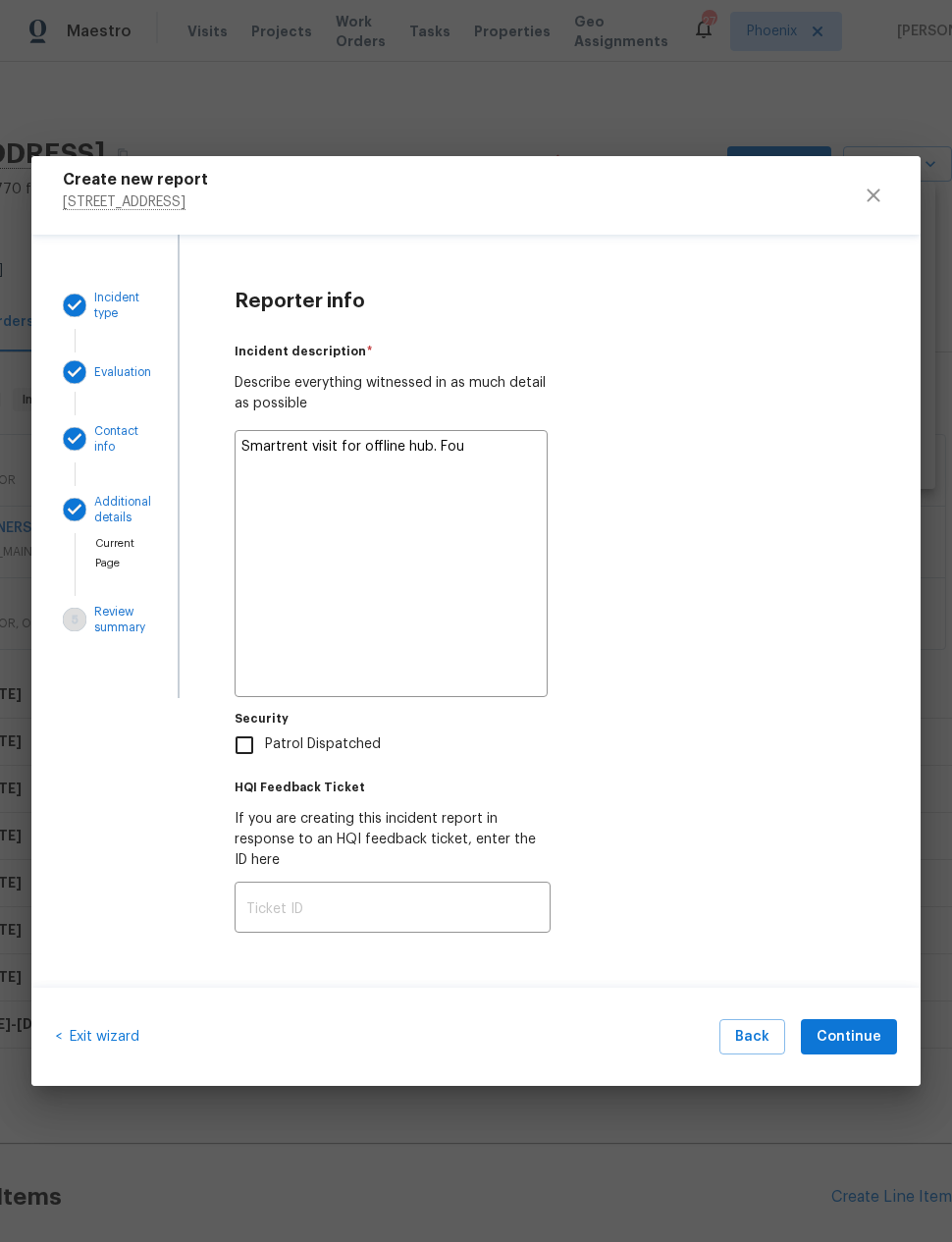 type on "x" 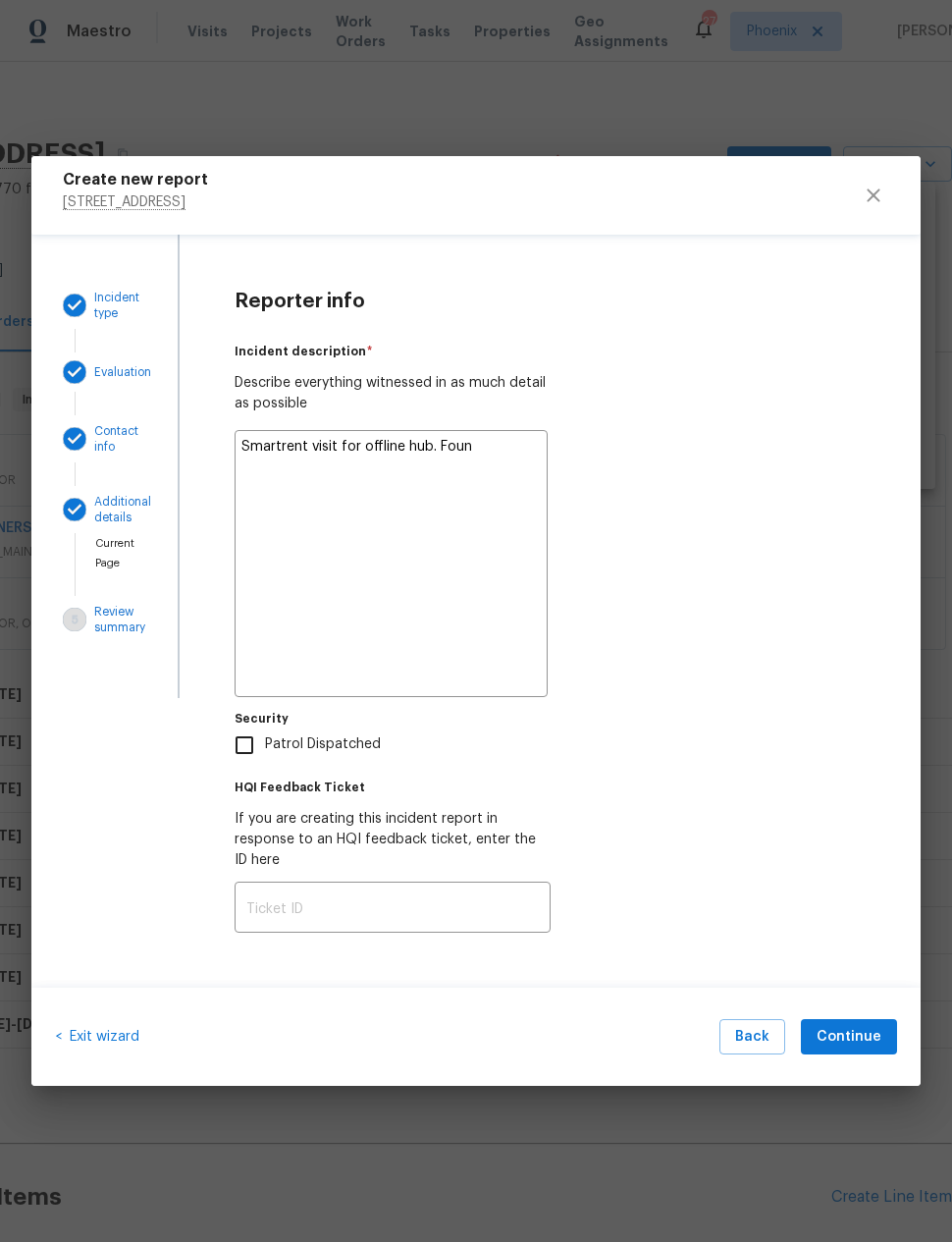 type on "x" 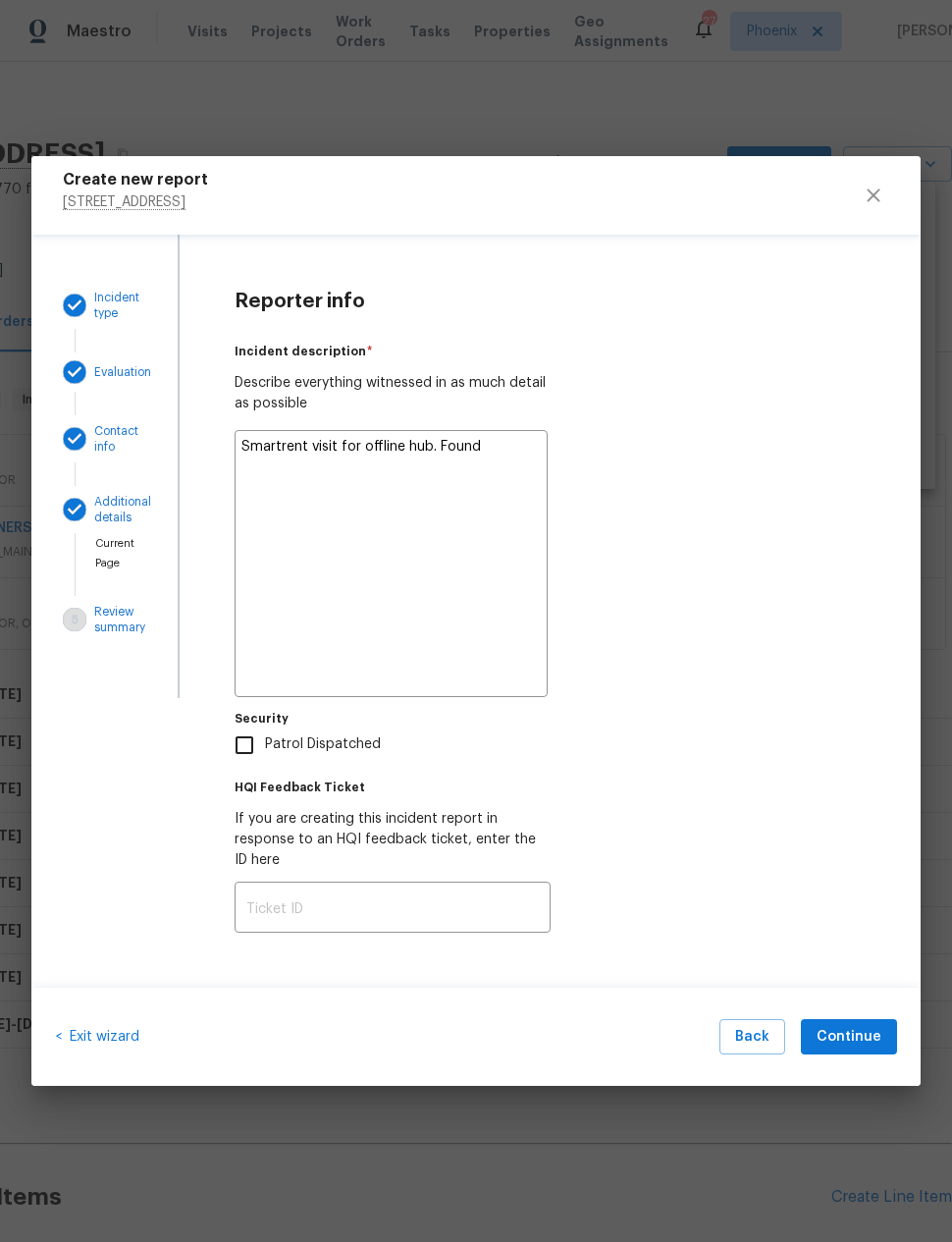 type on "x" 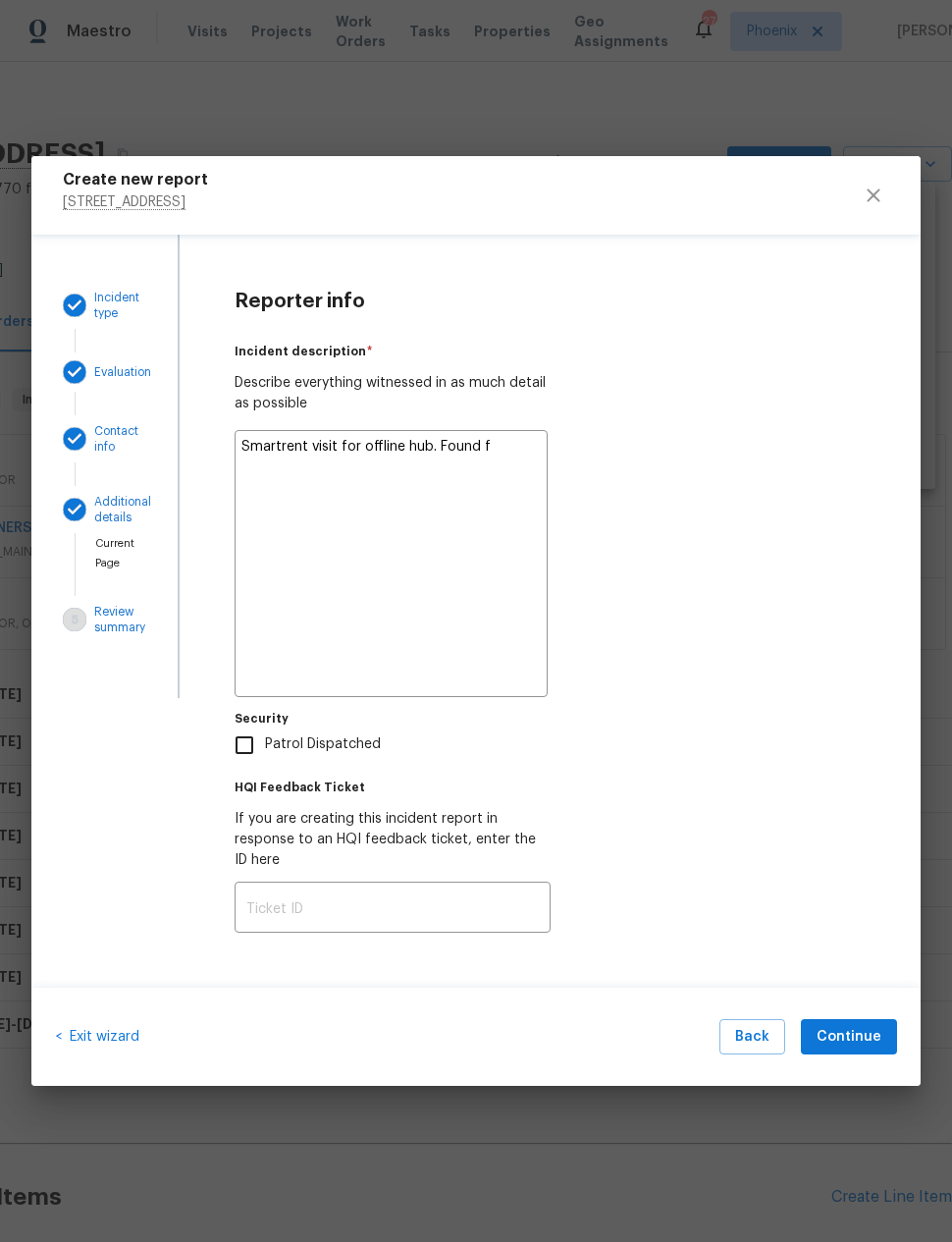 type on "x" 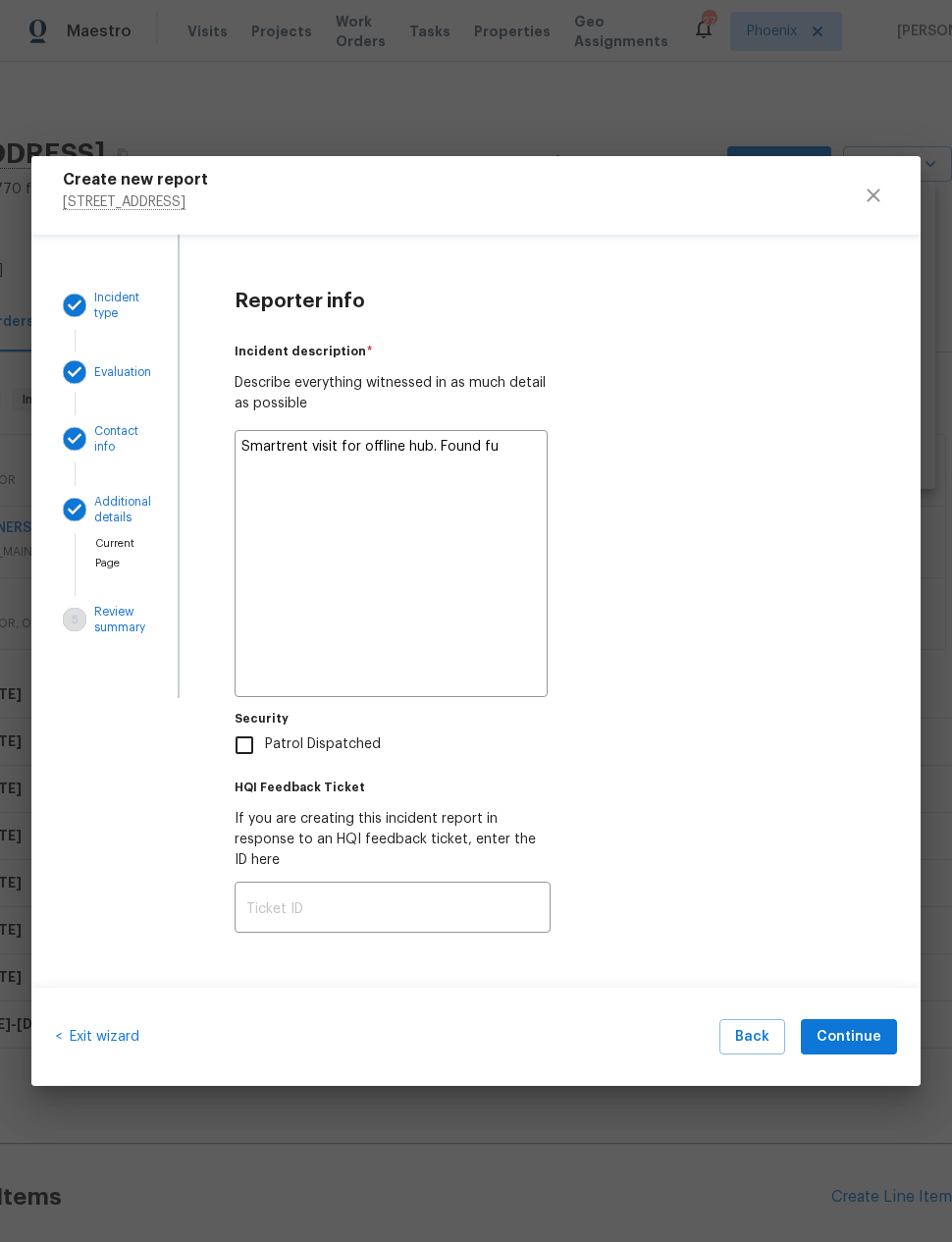 type on "x" 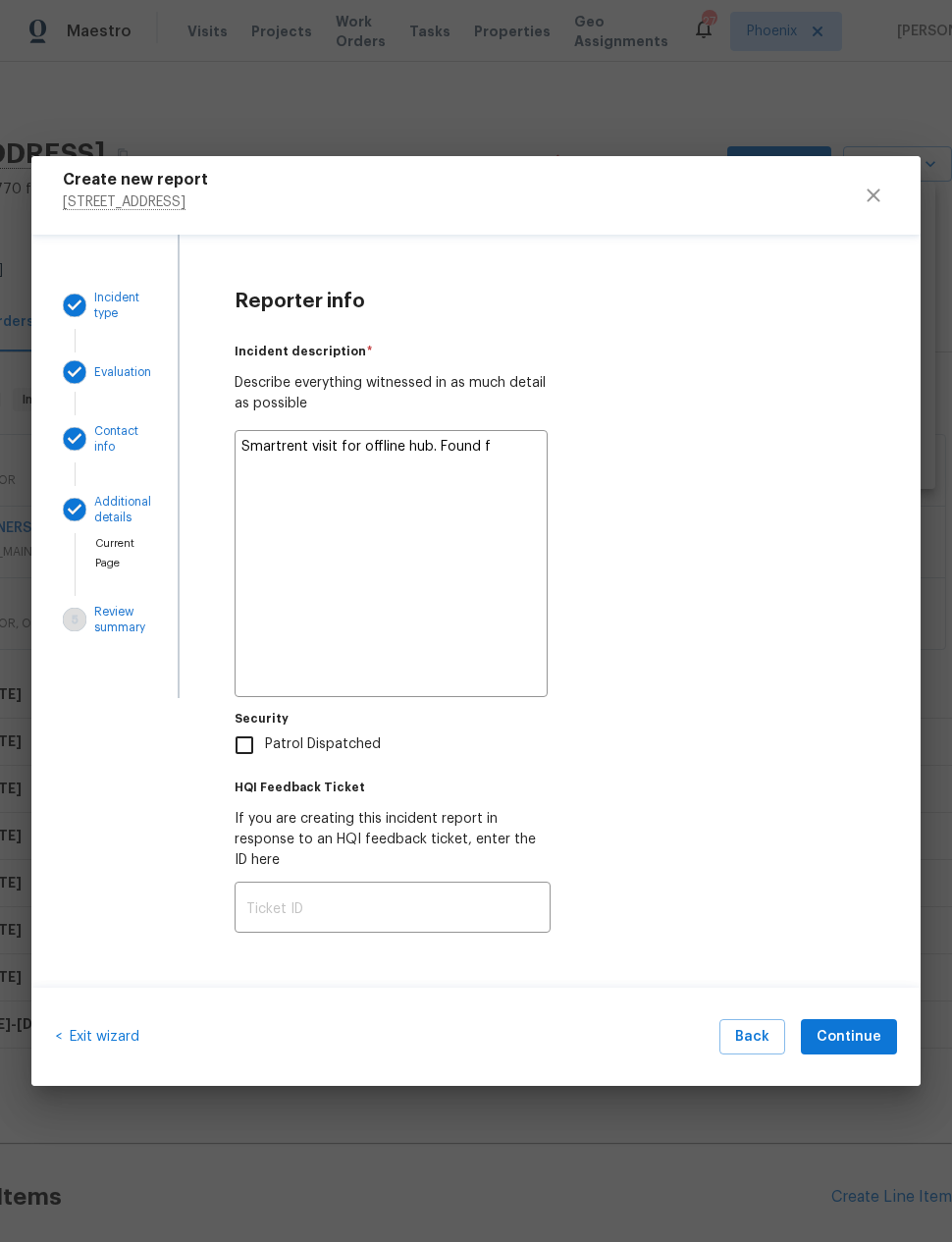 type on "x" 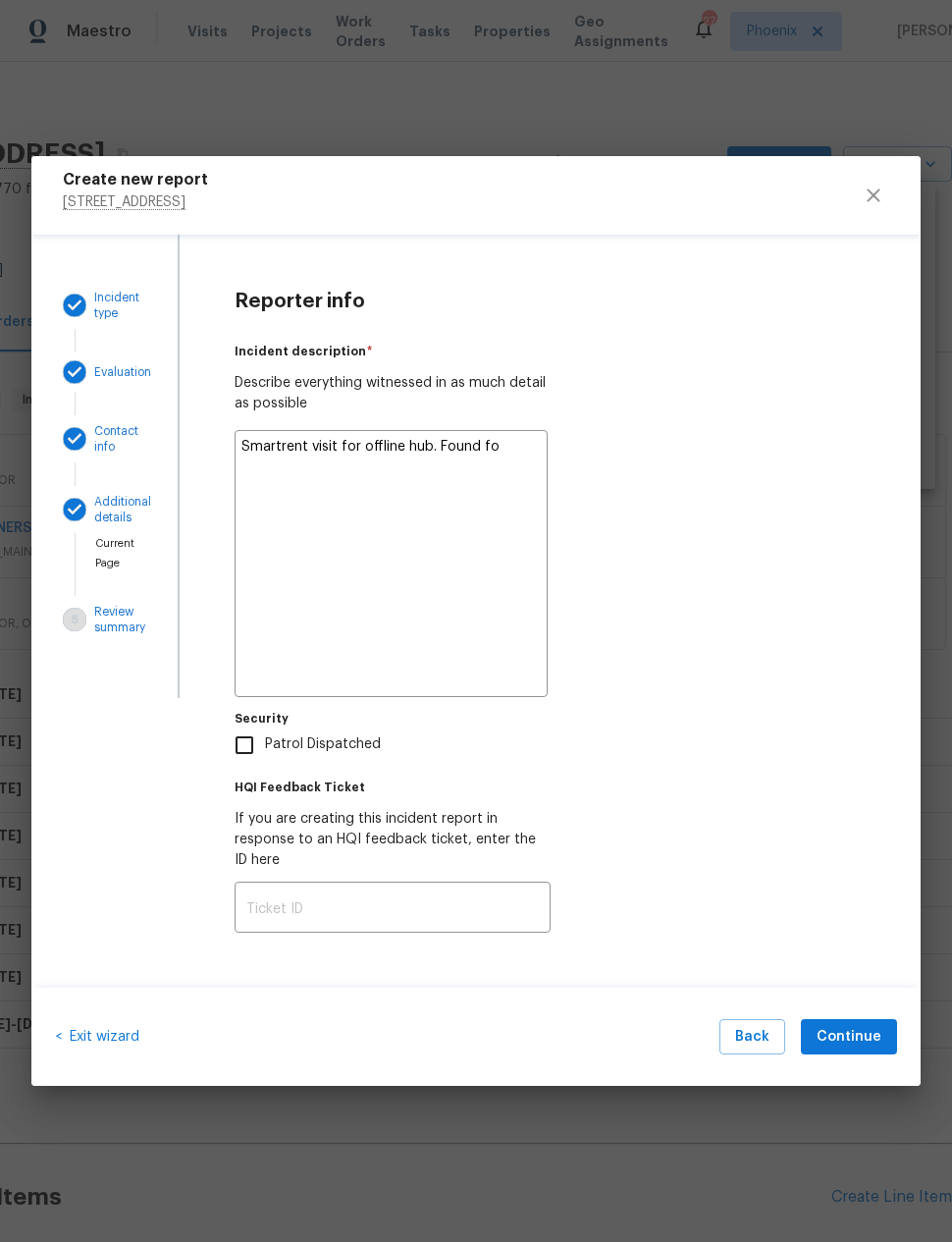 type on "x" 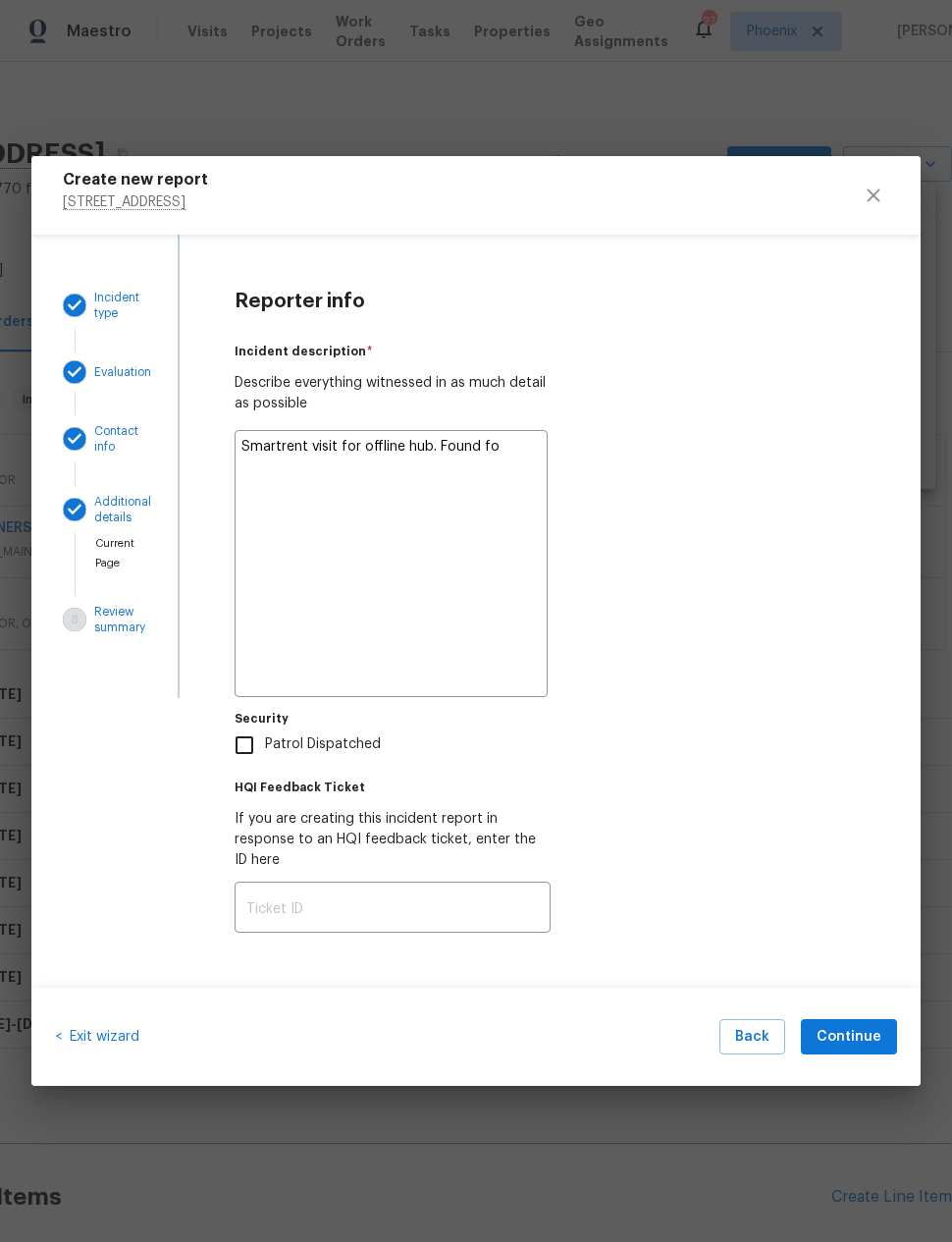 type on "Smartrent visit for offline hub. Found foo" 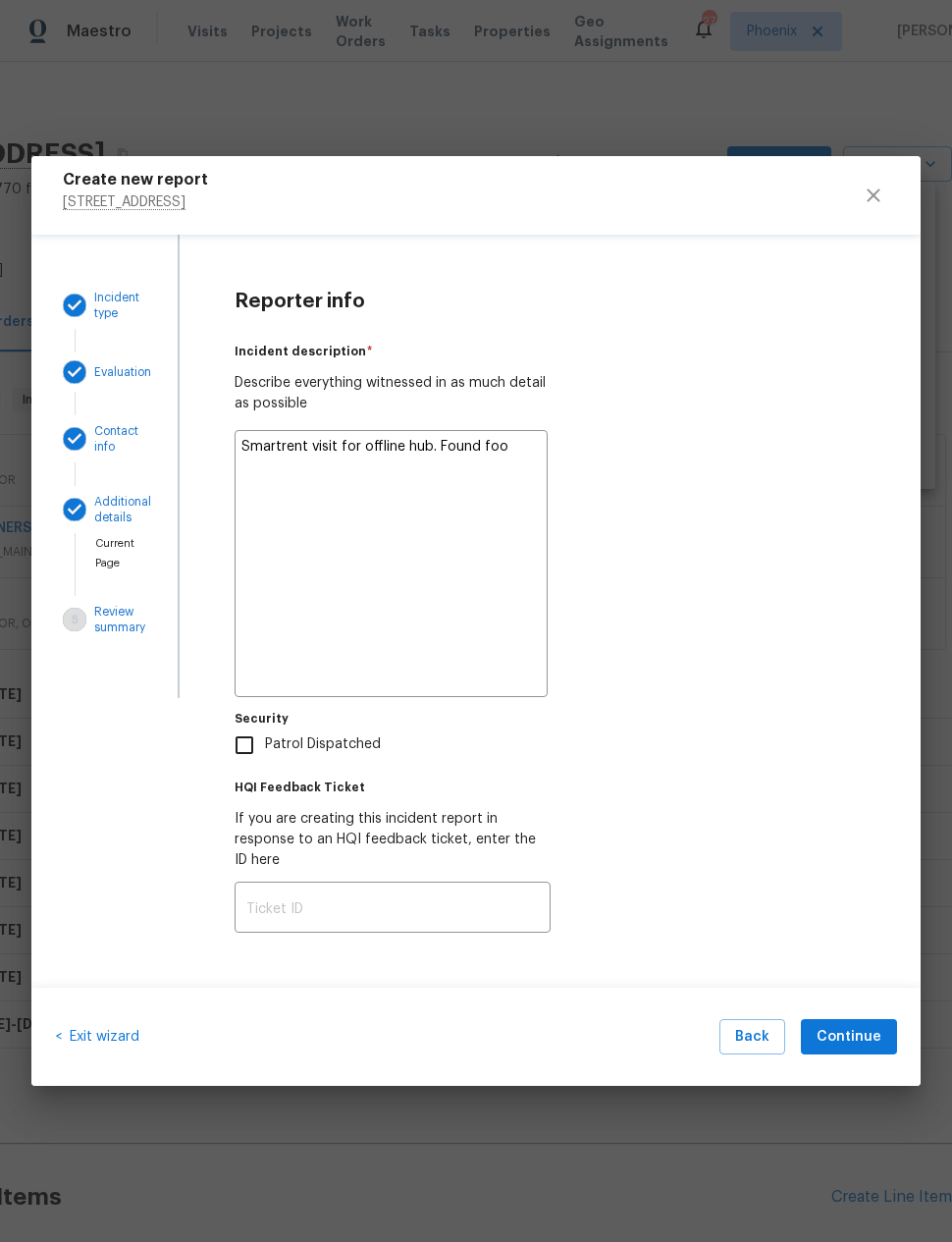 type on "x" 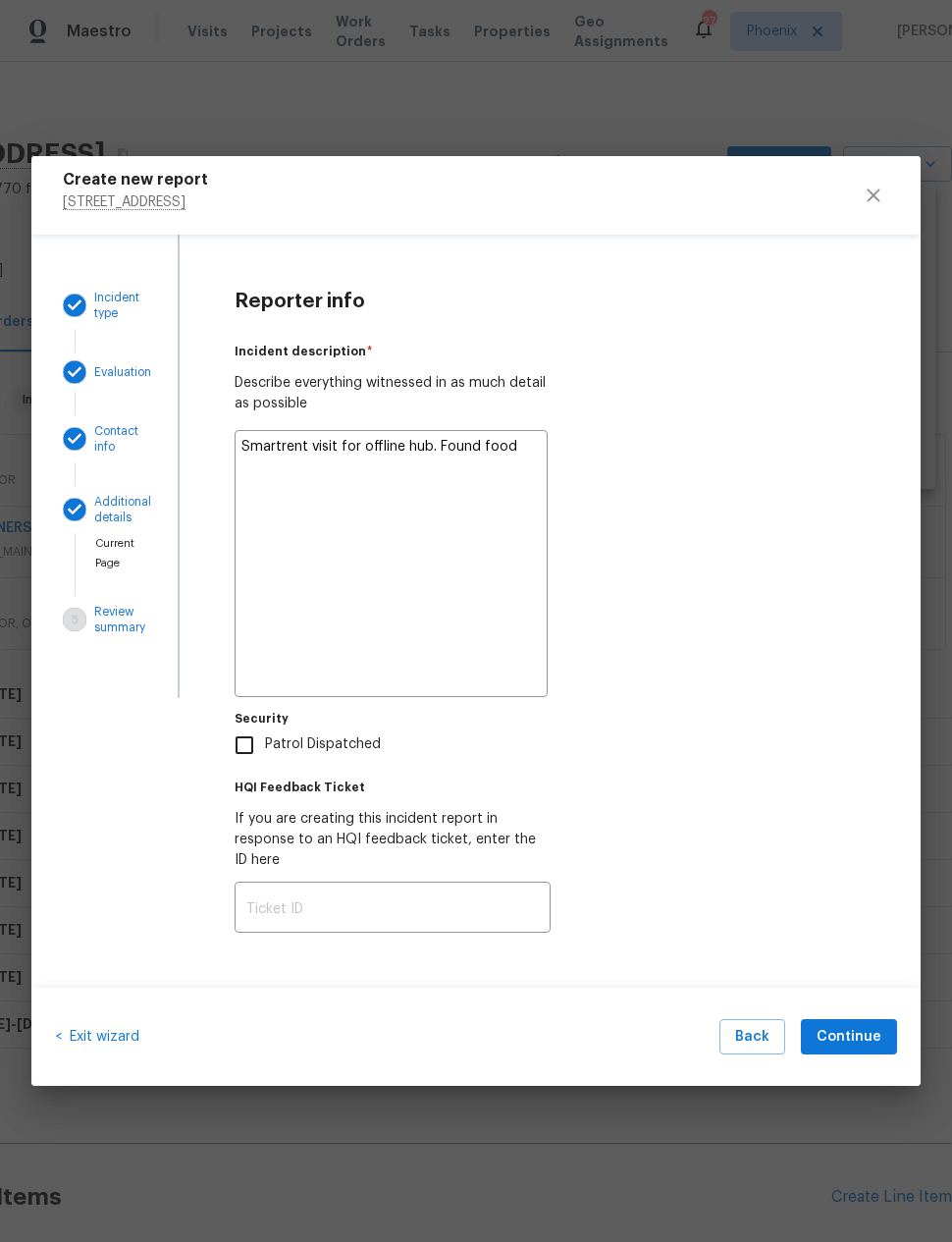 type on "x" 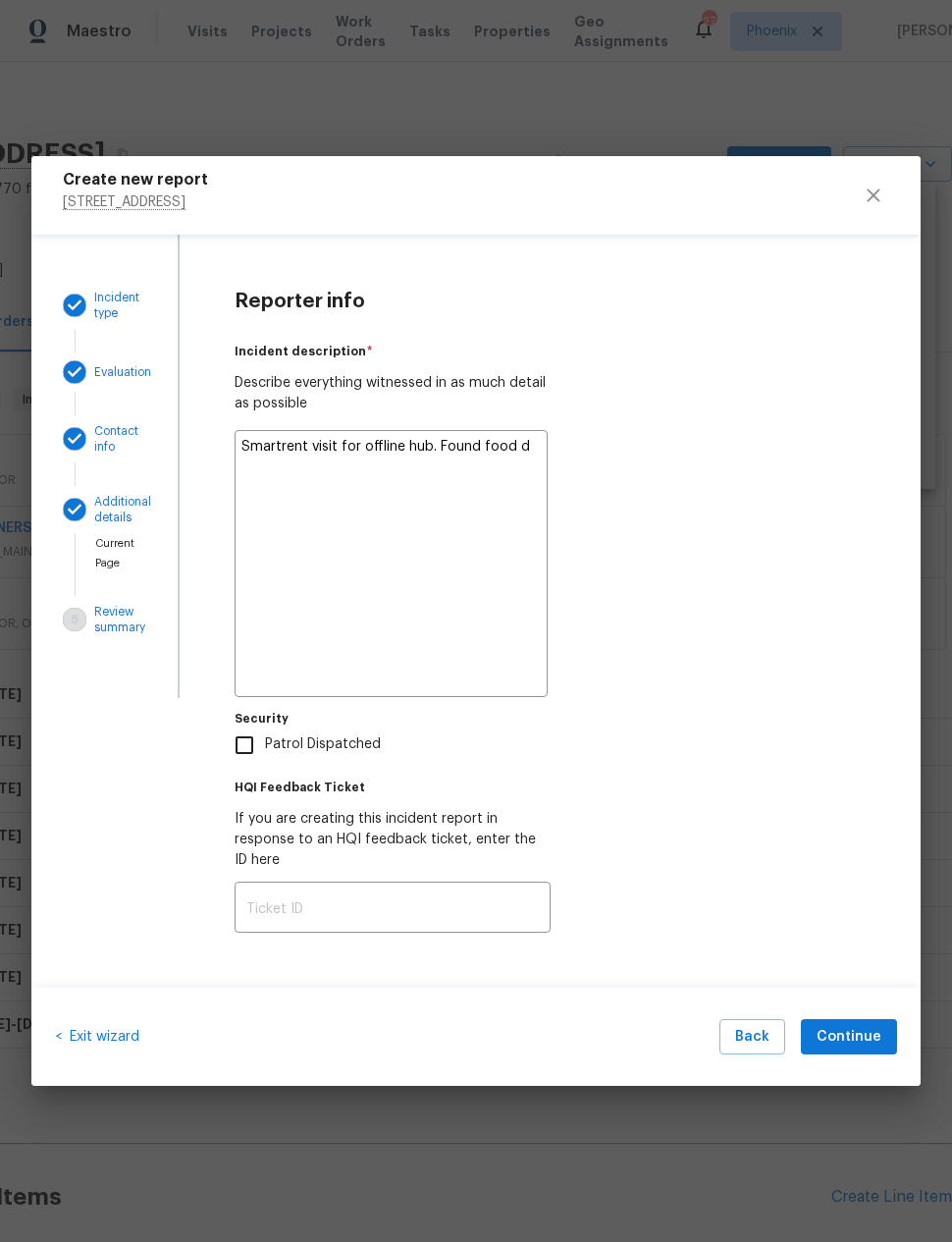 type on "x" 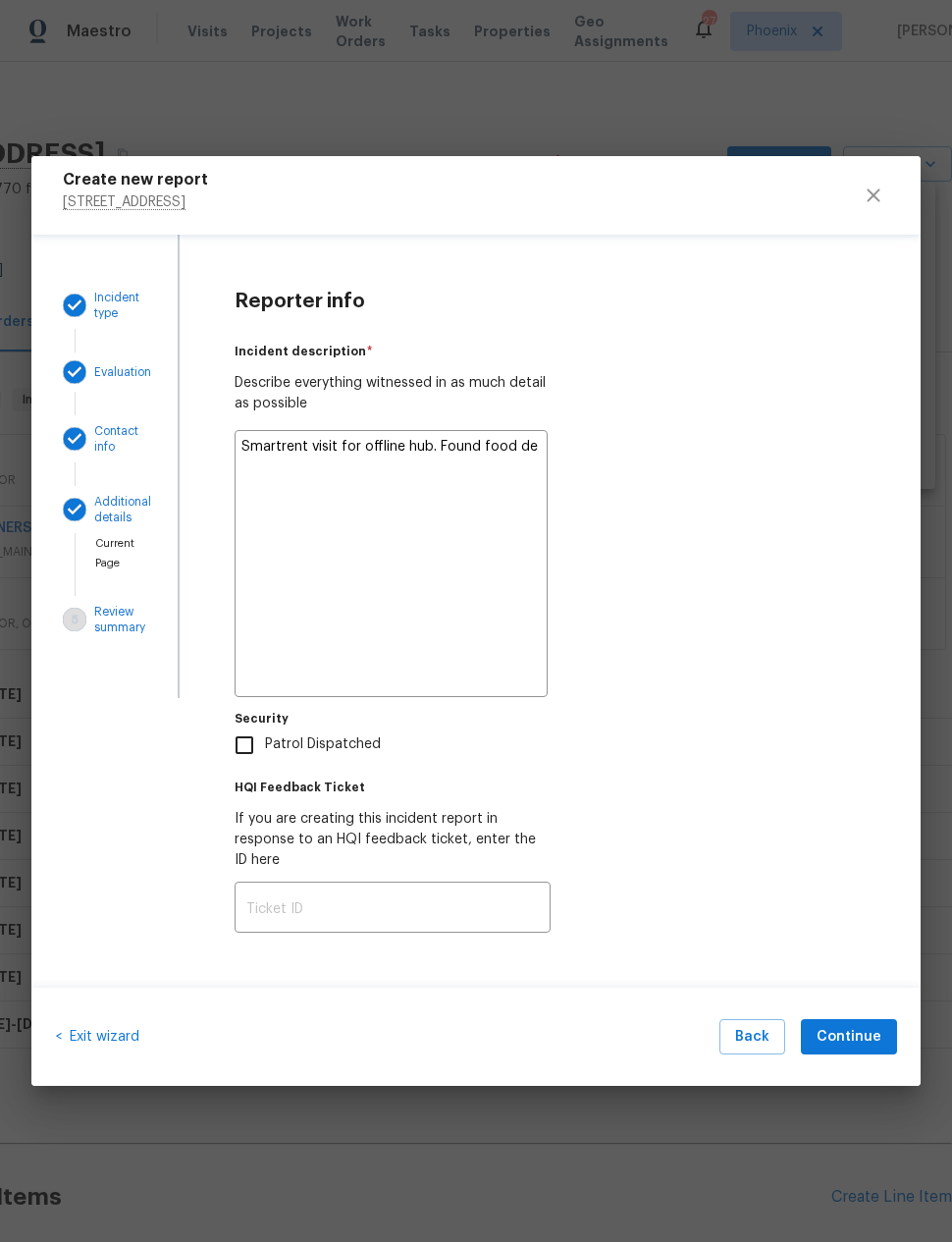 type on "x" 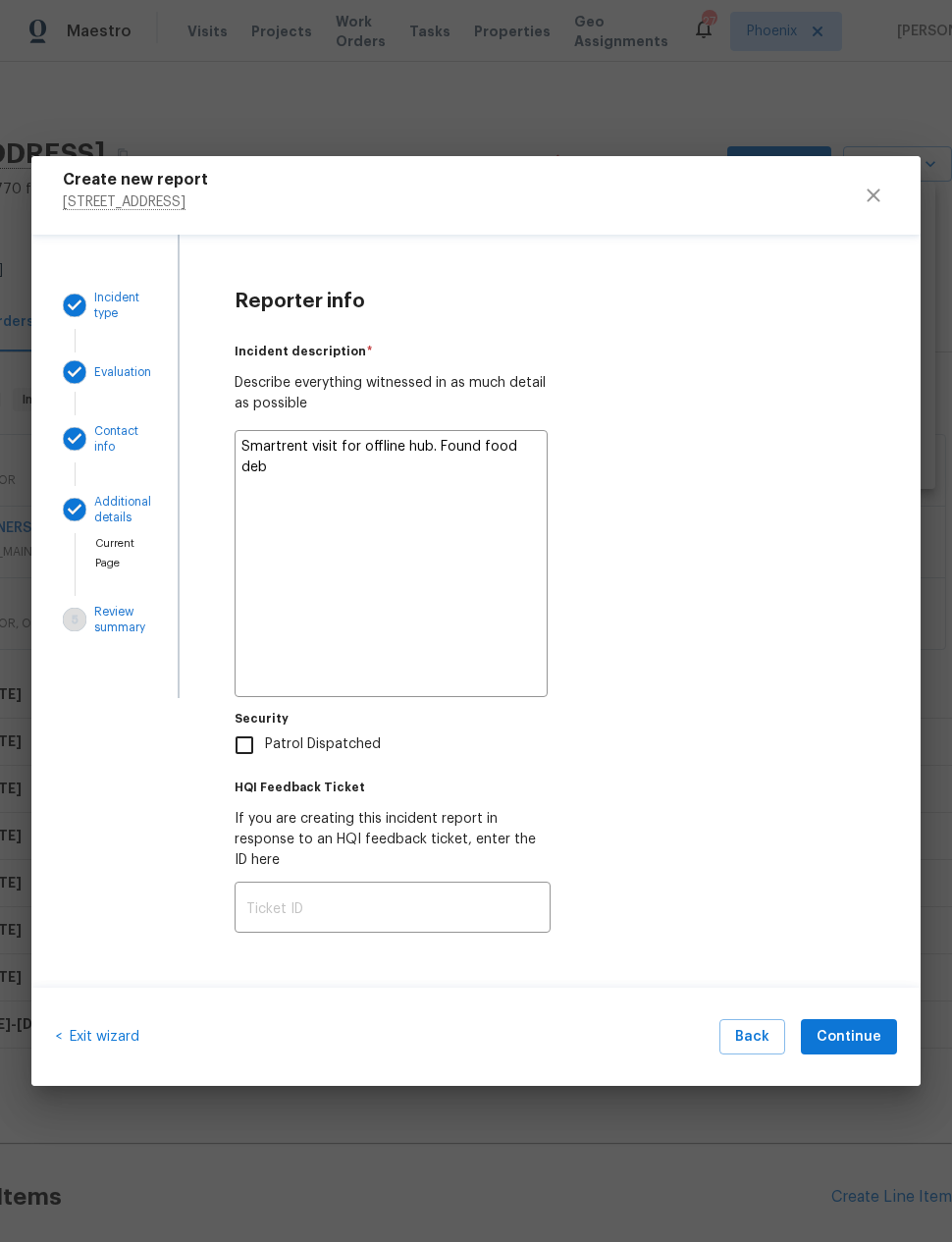 type on "x" 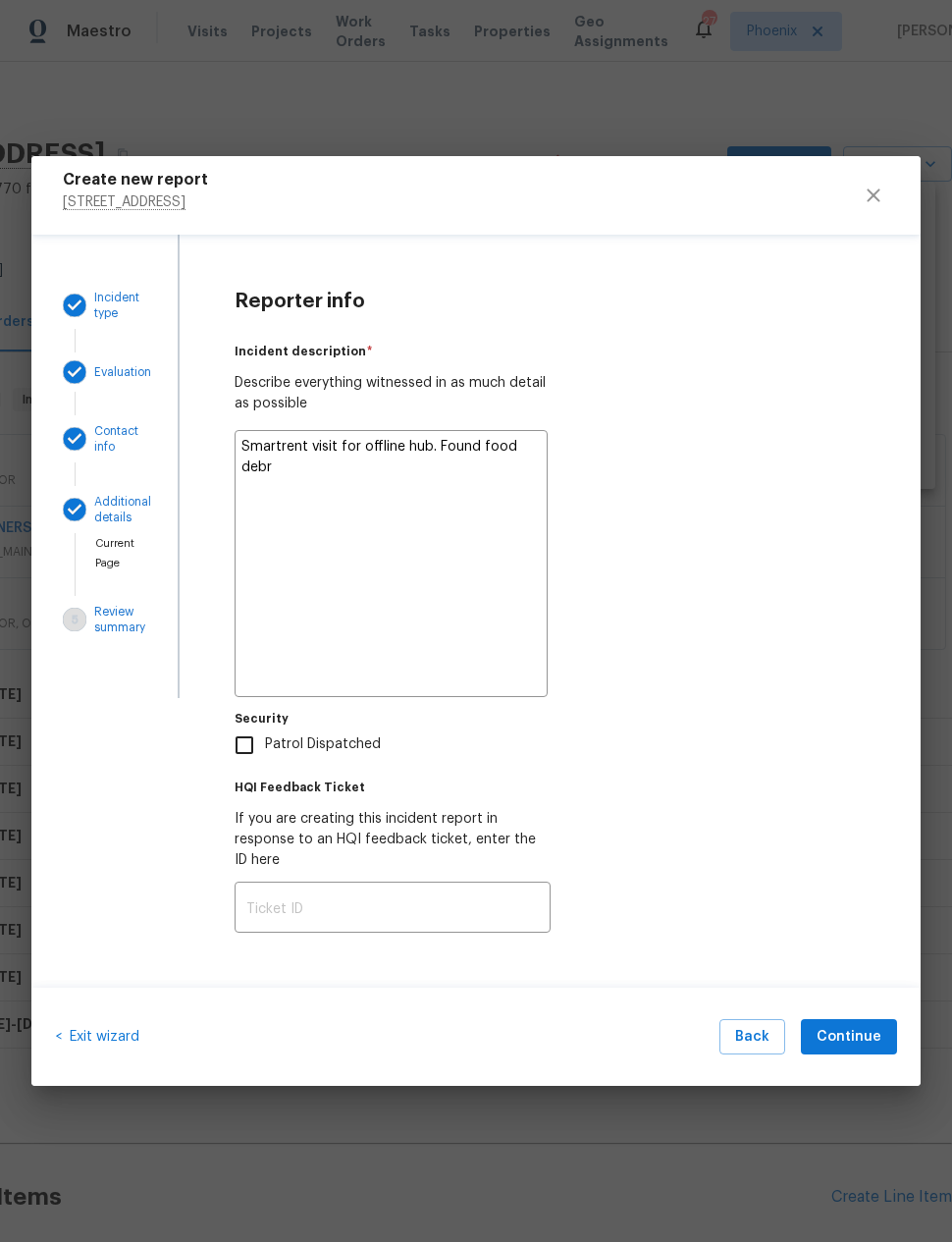 type on "x" 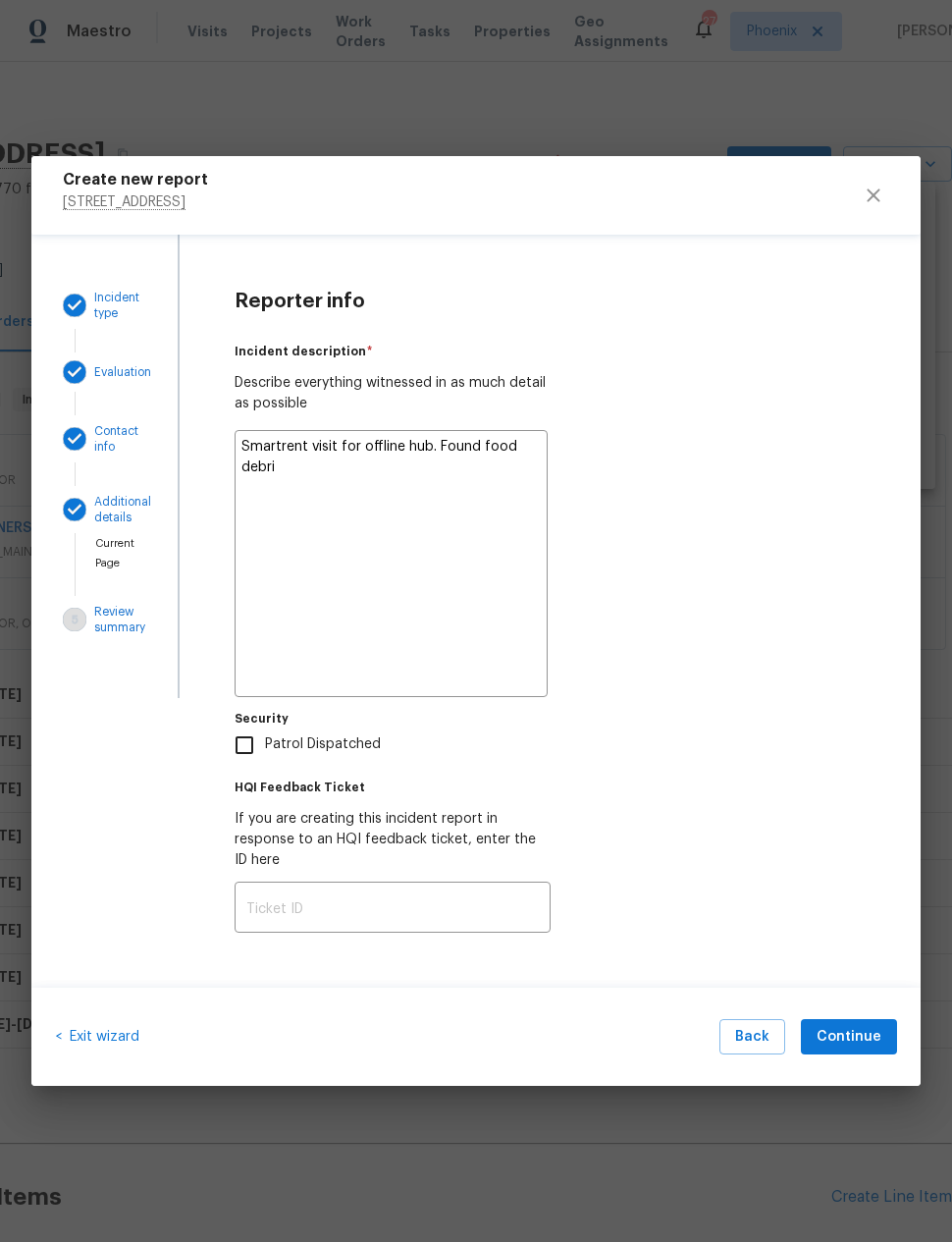 type on "x" 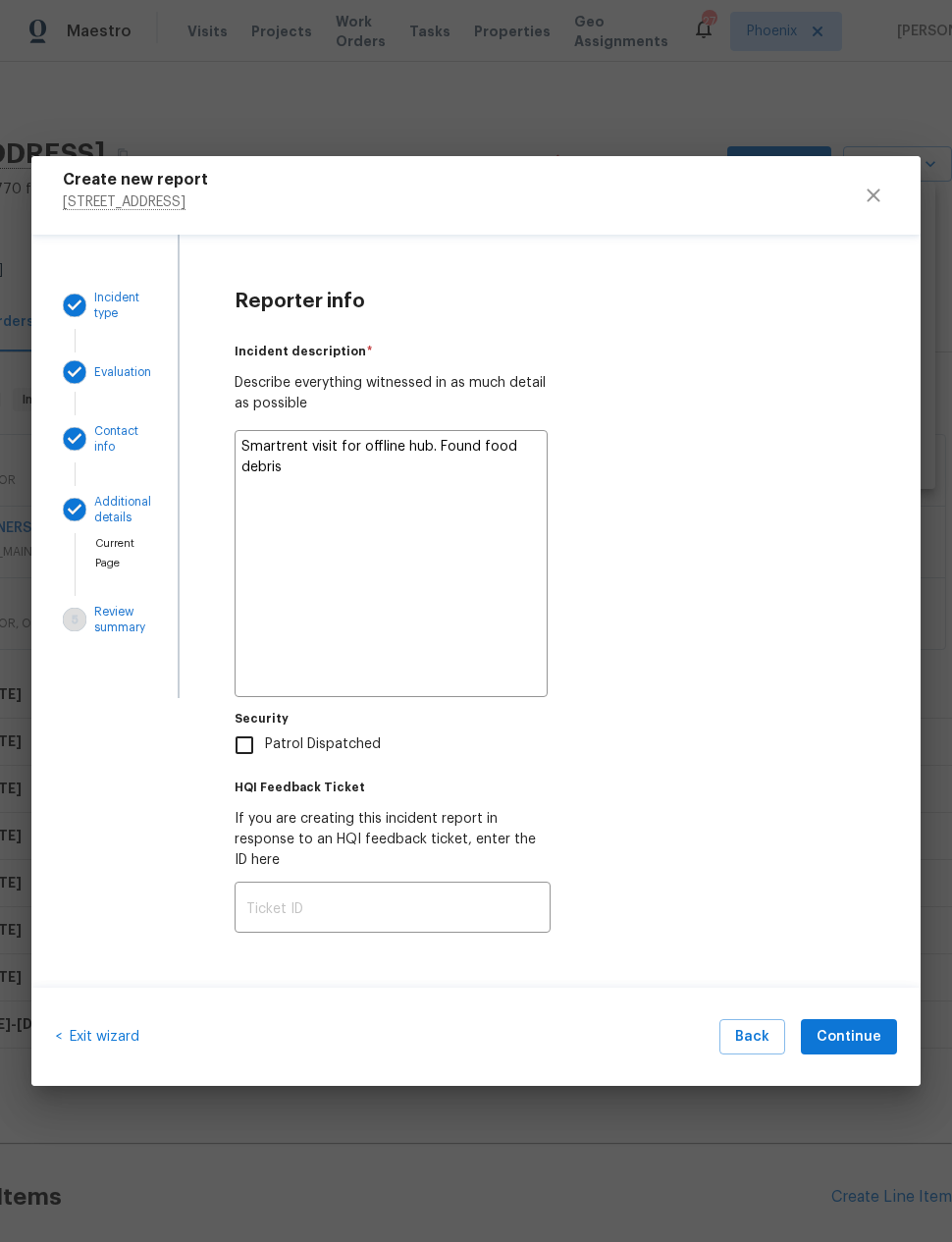 type on "x" 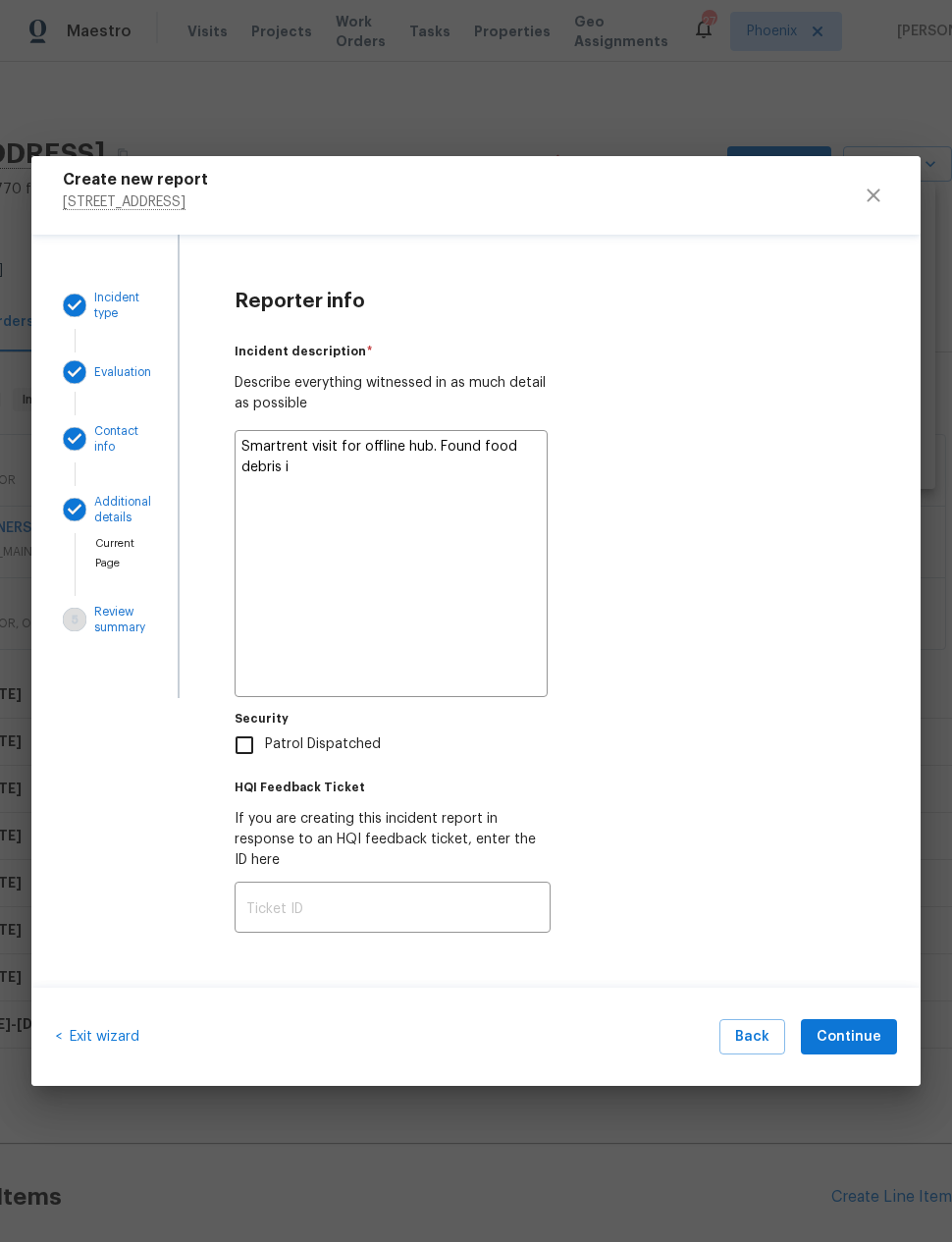 type on "x" 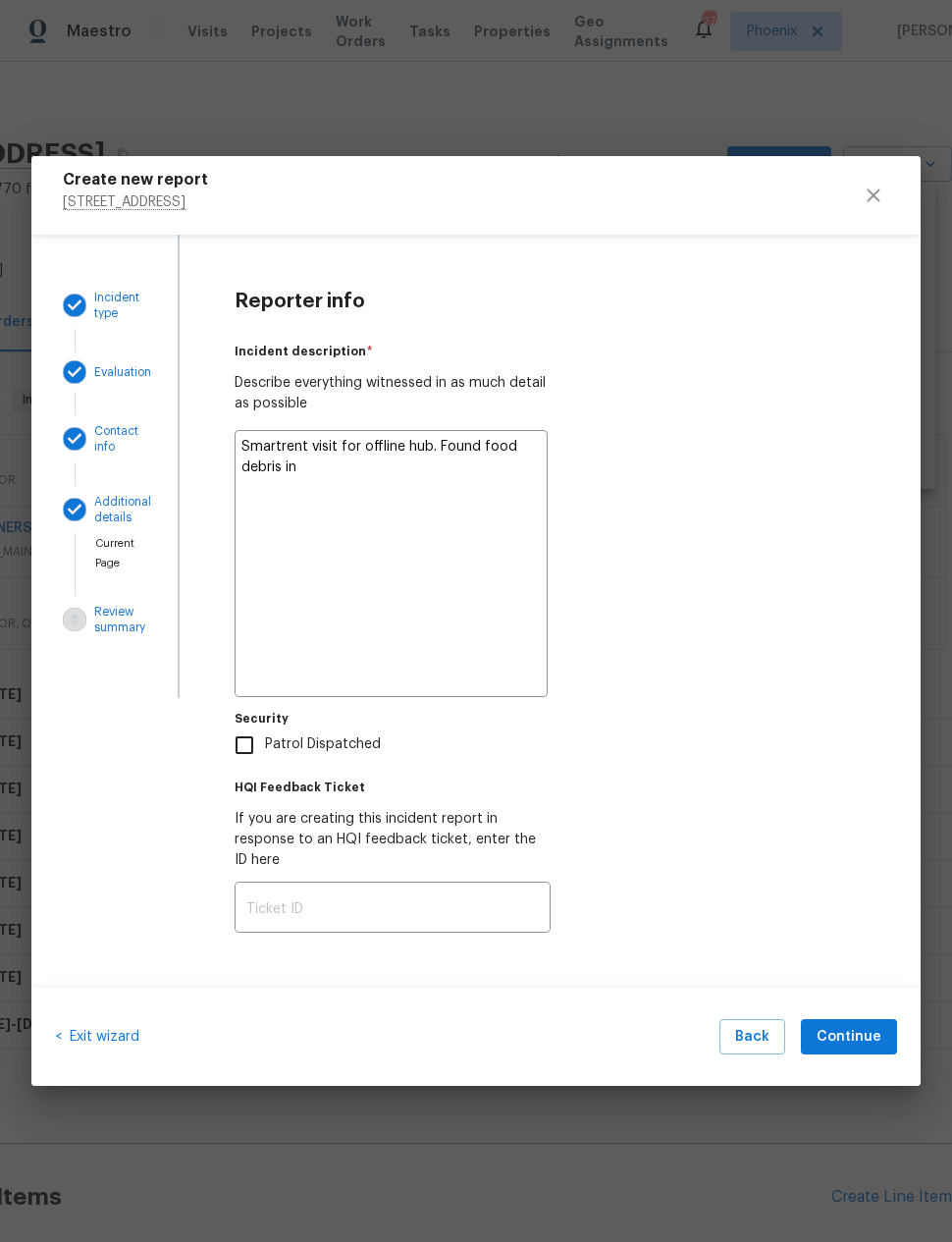 type on "x" 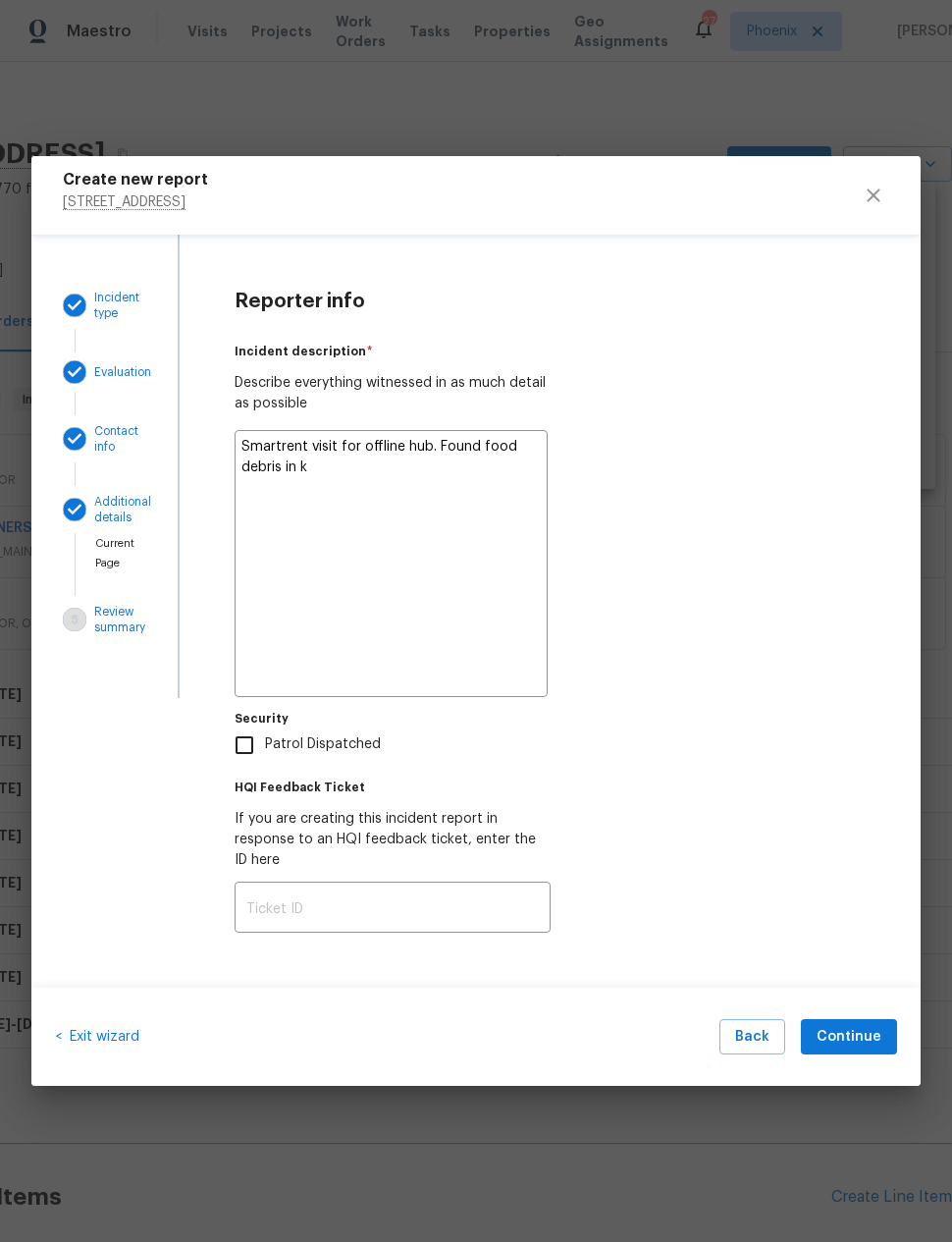 type on "x" 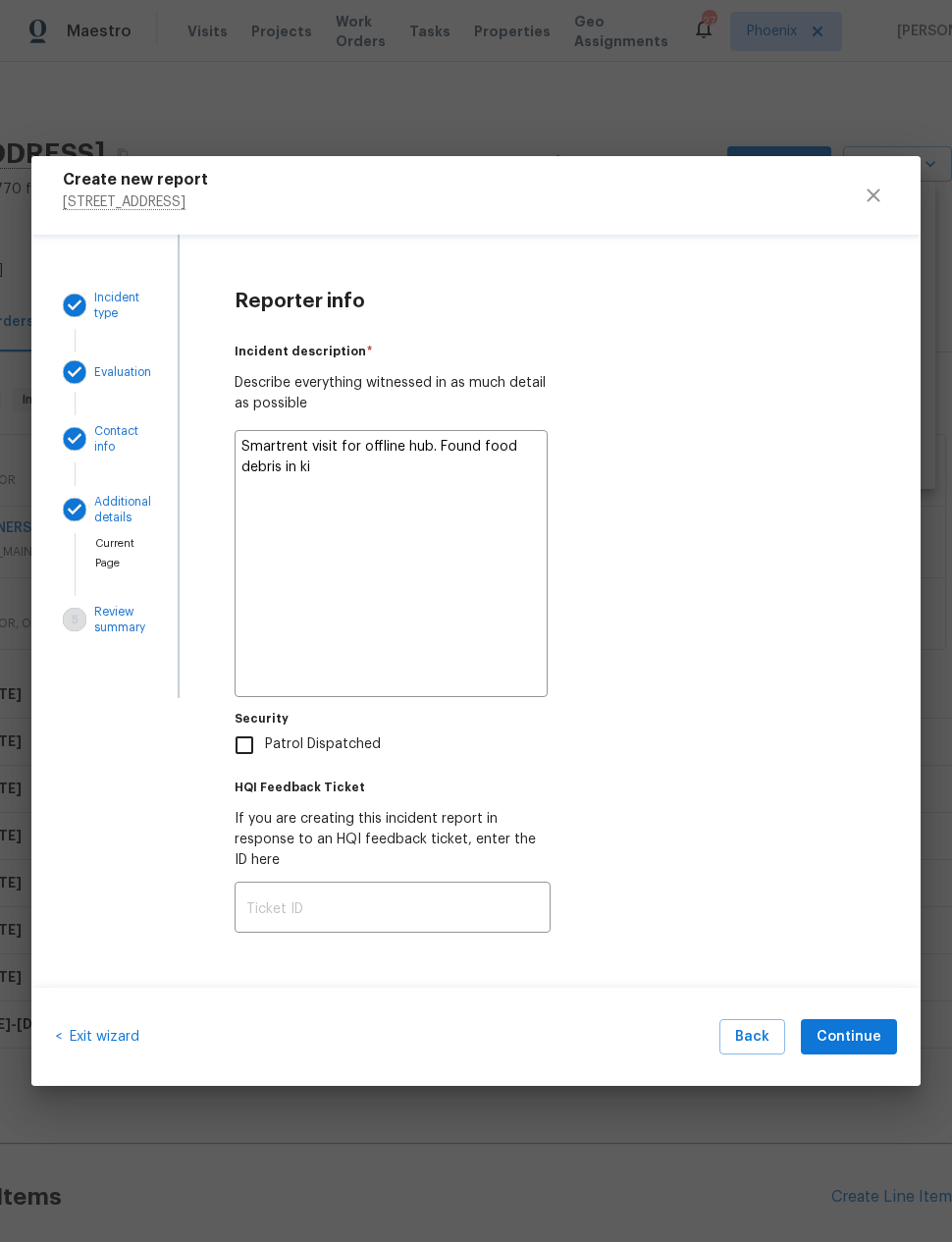 type on "x" 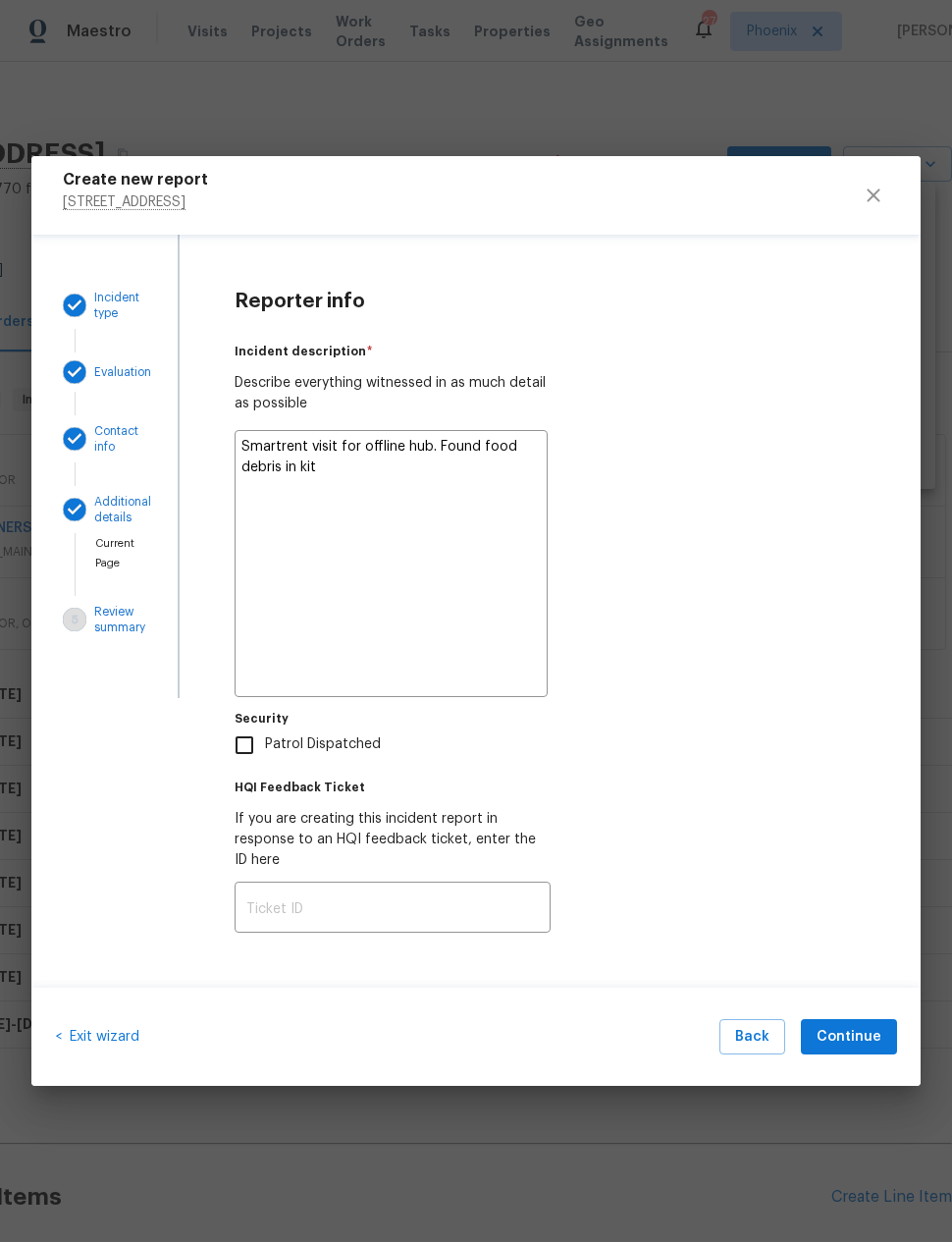 type on "x" 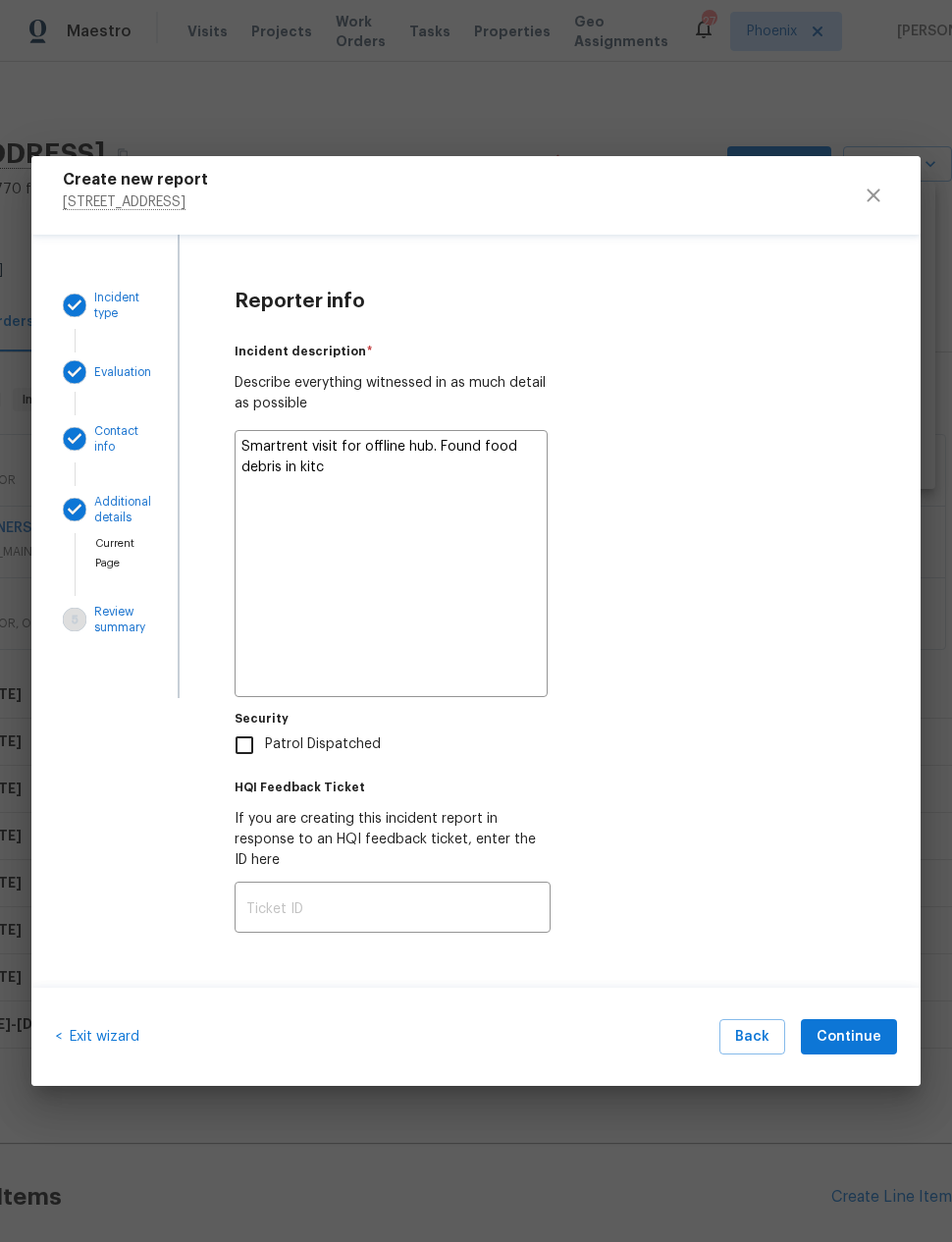 type on "x" 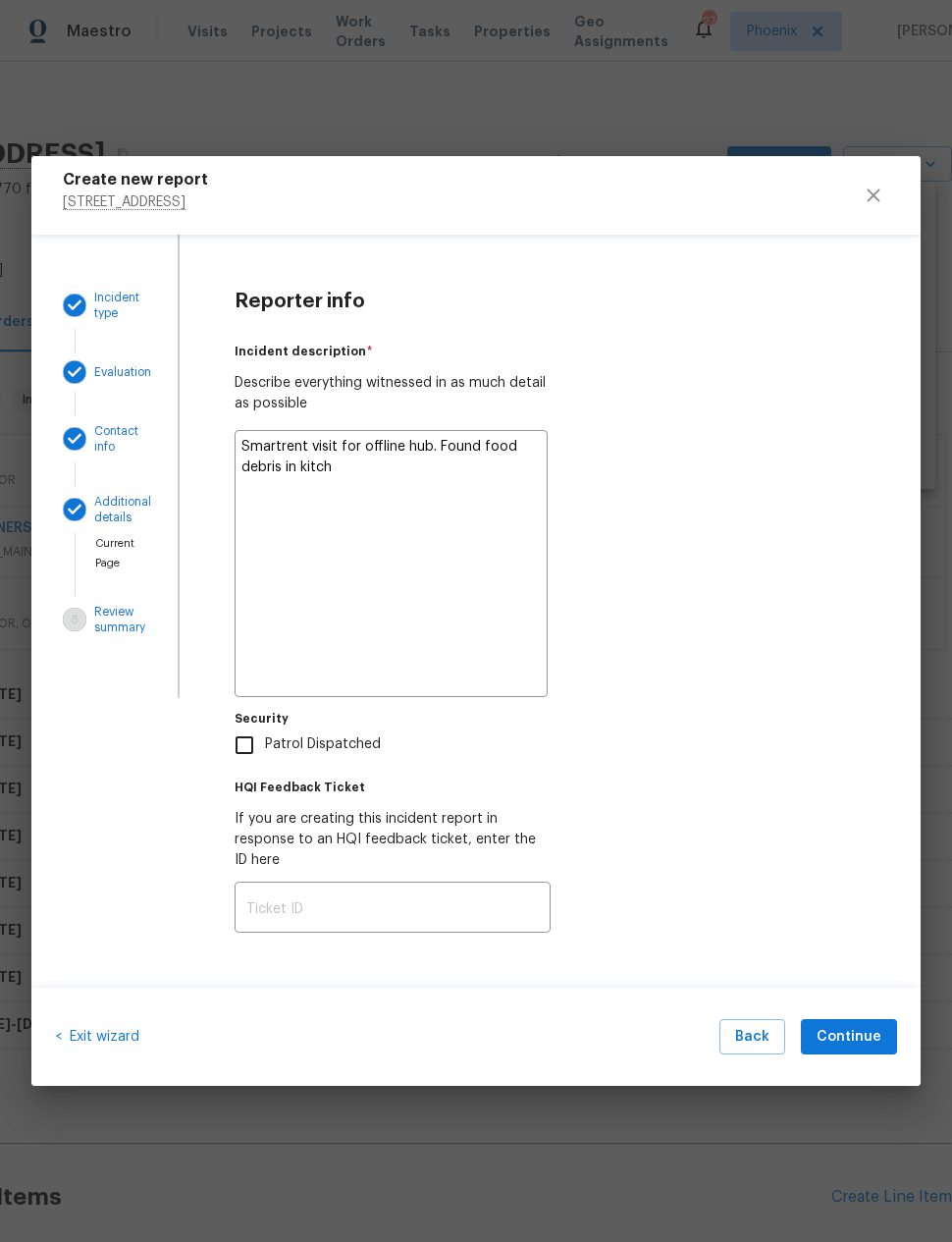 type on "x" 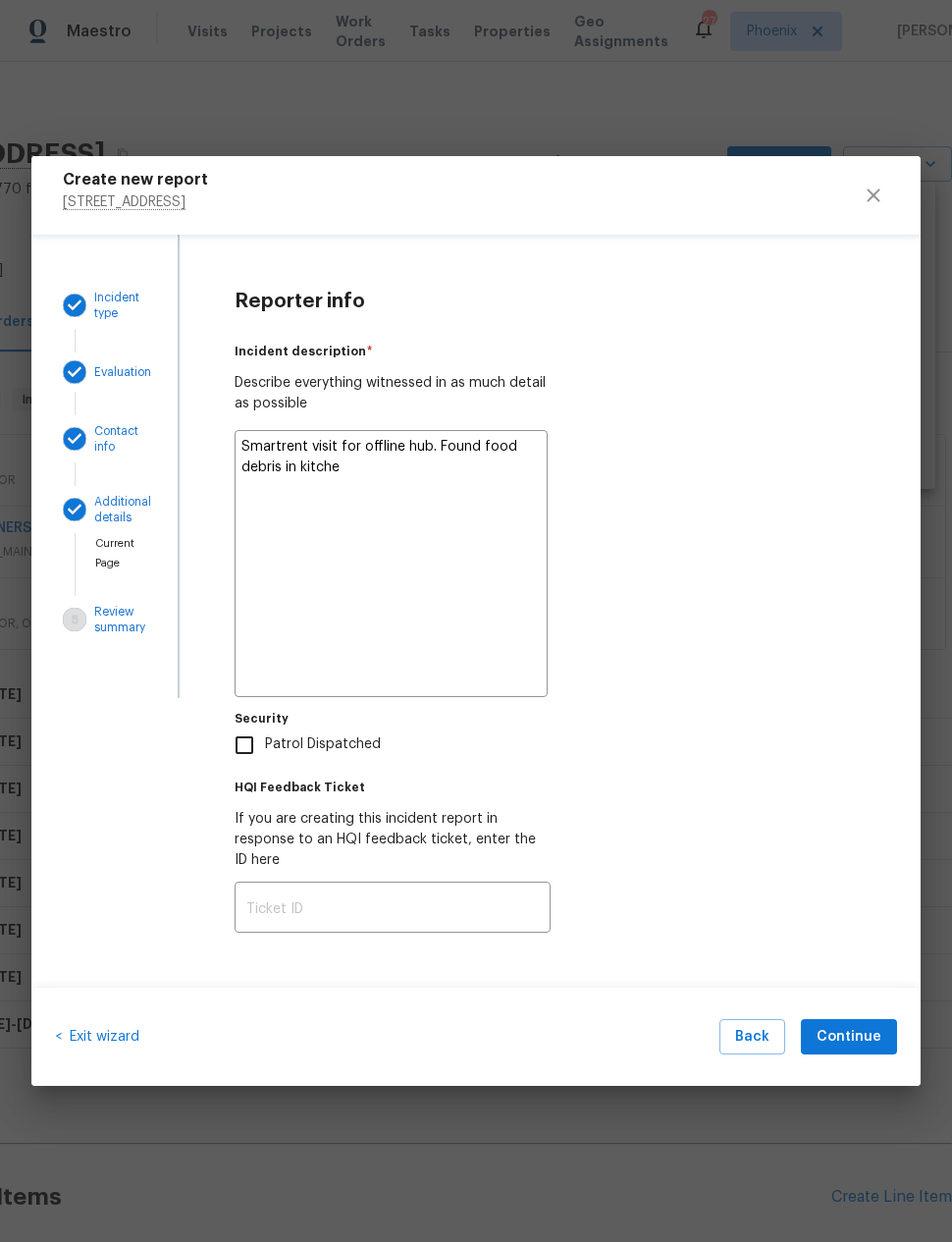 type on "x" 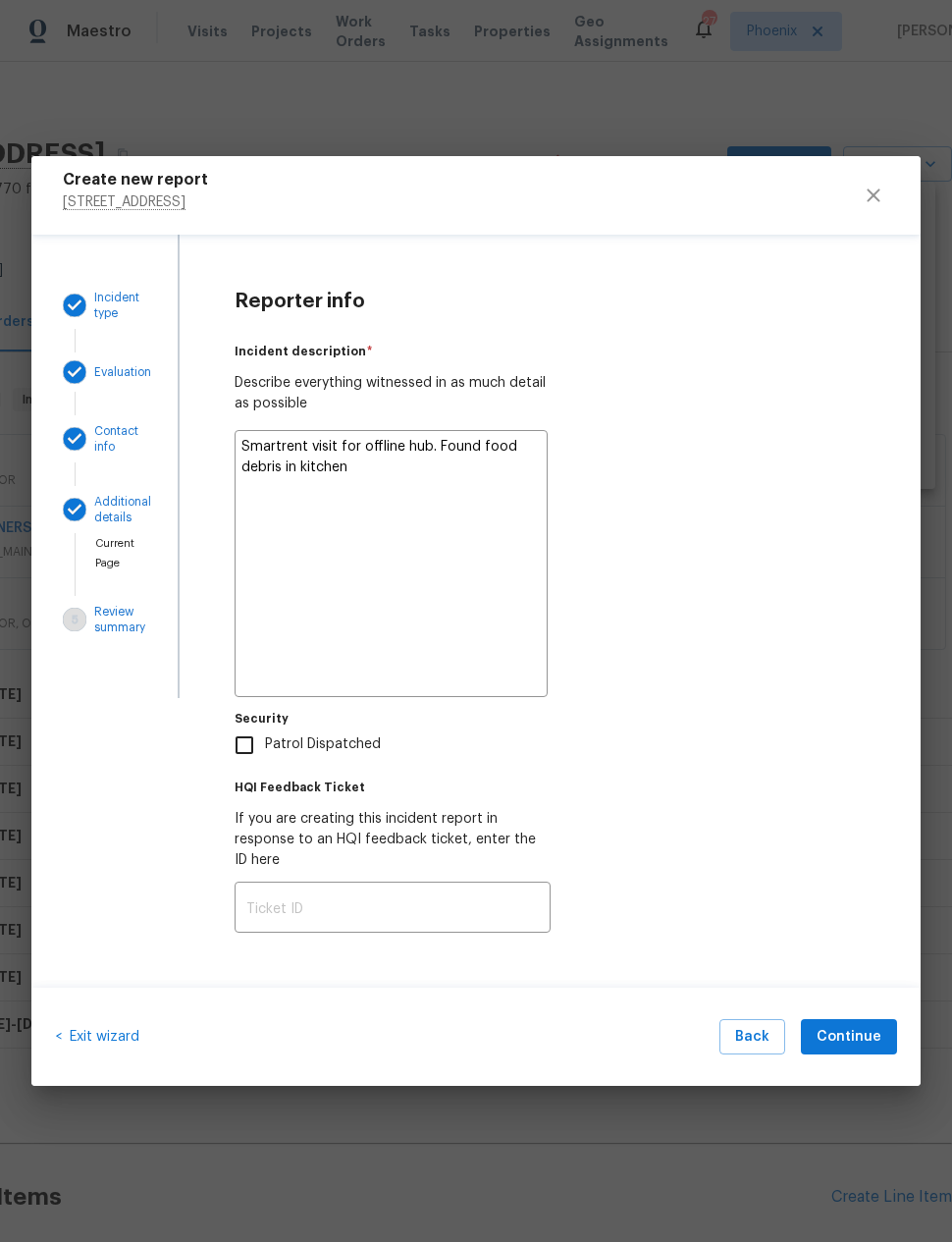type on "x" 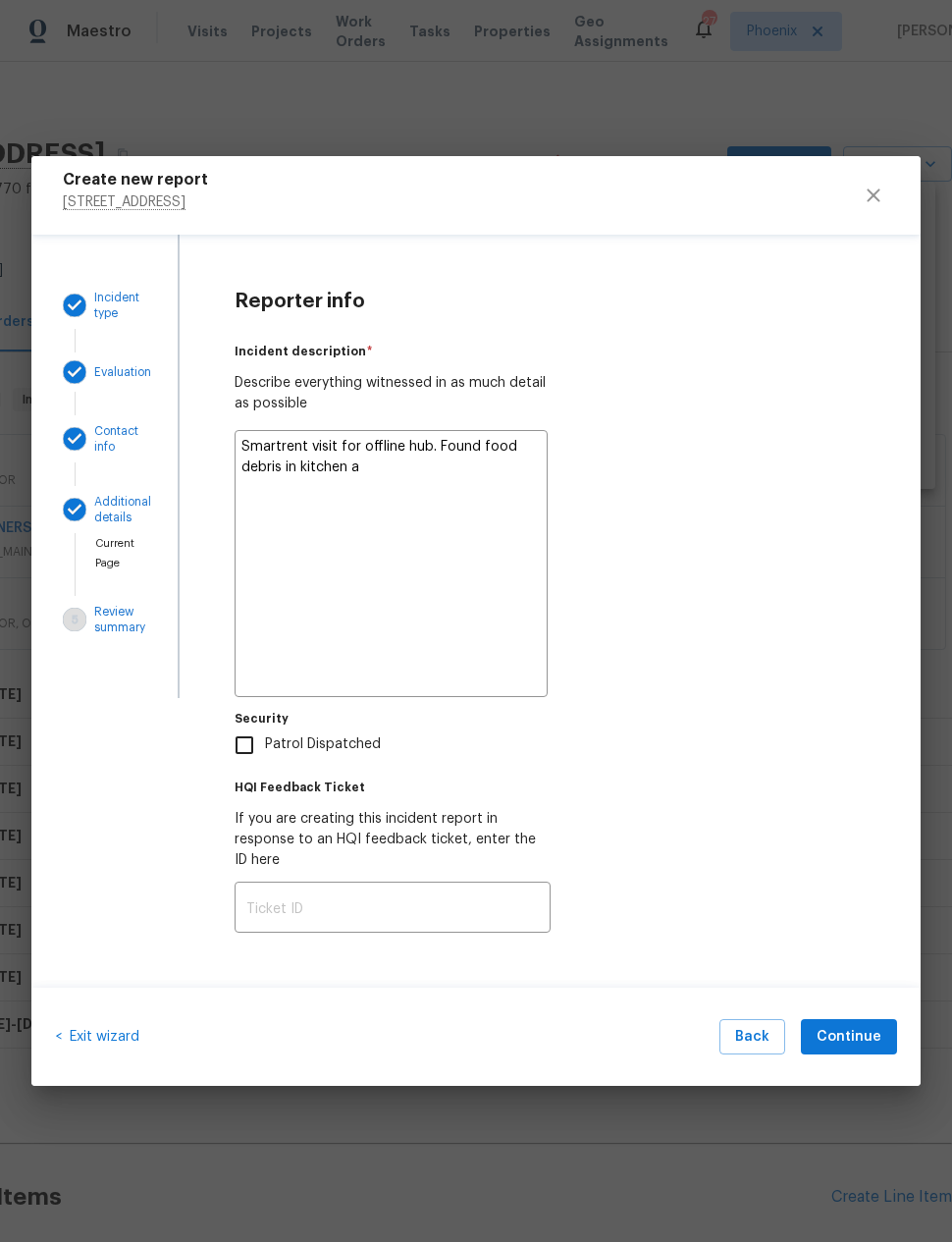 type on "x" 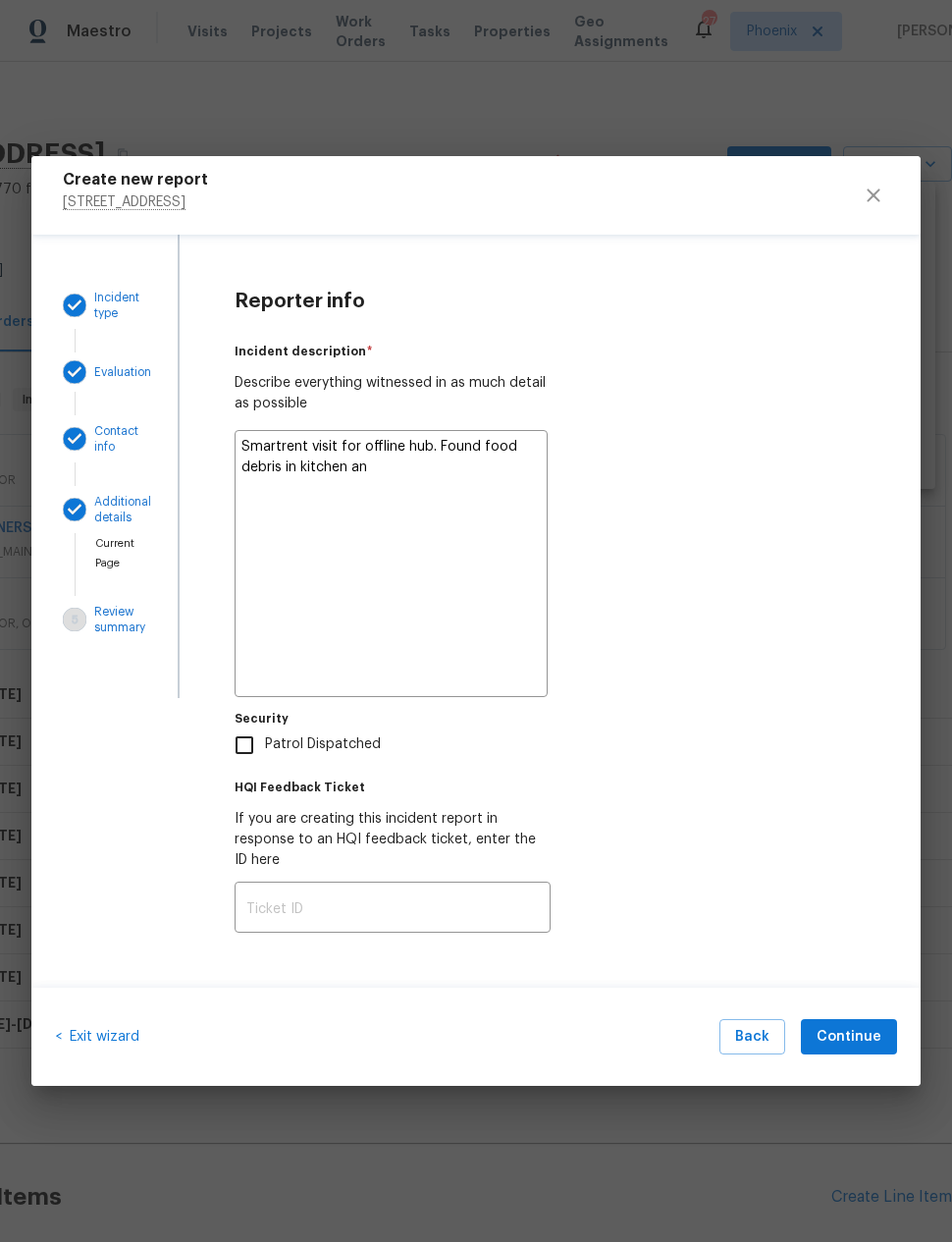 type on "x" 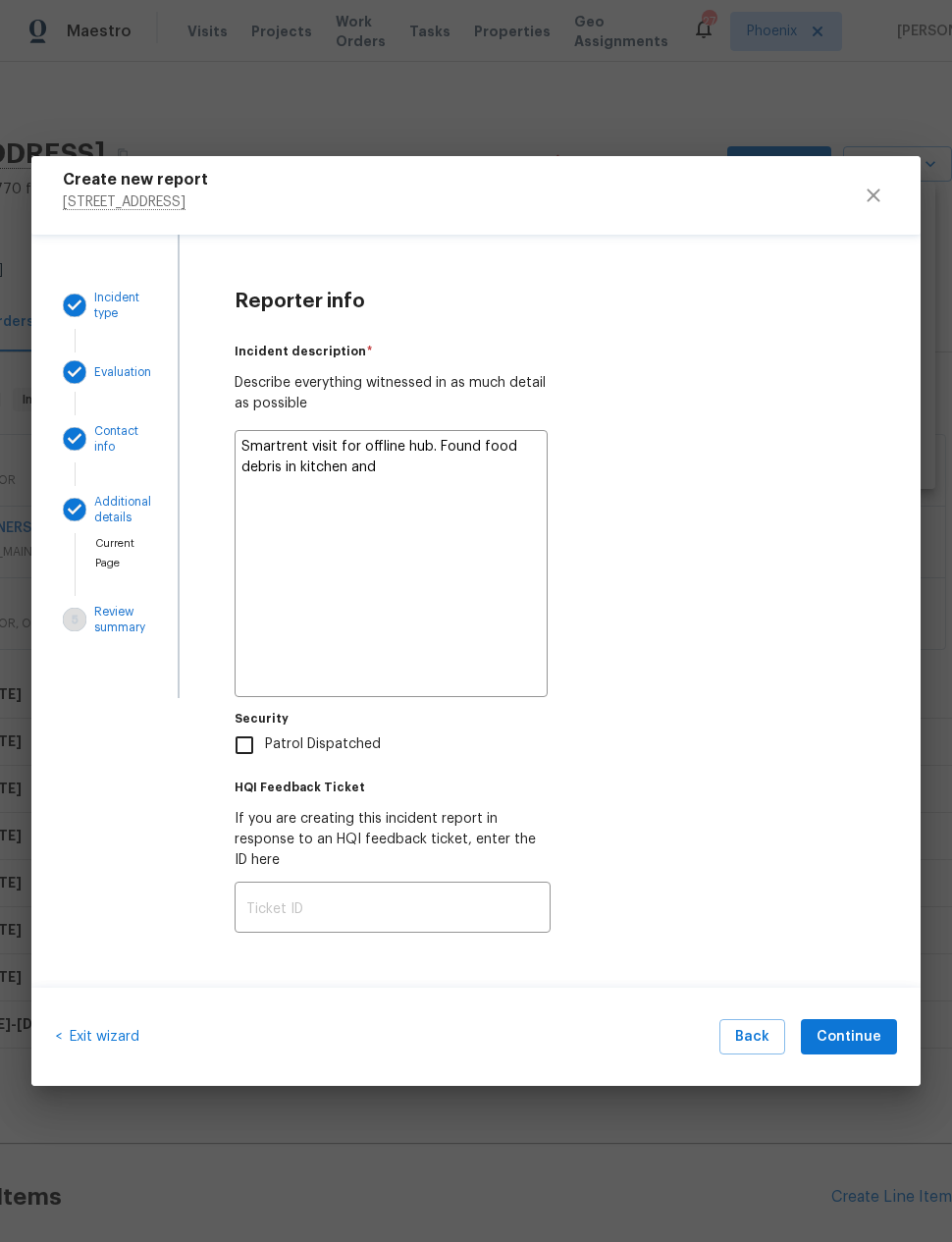 type on "x" 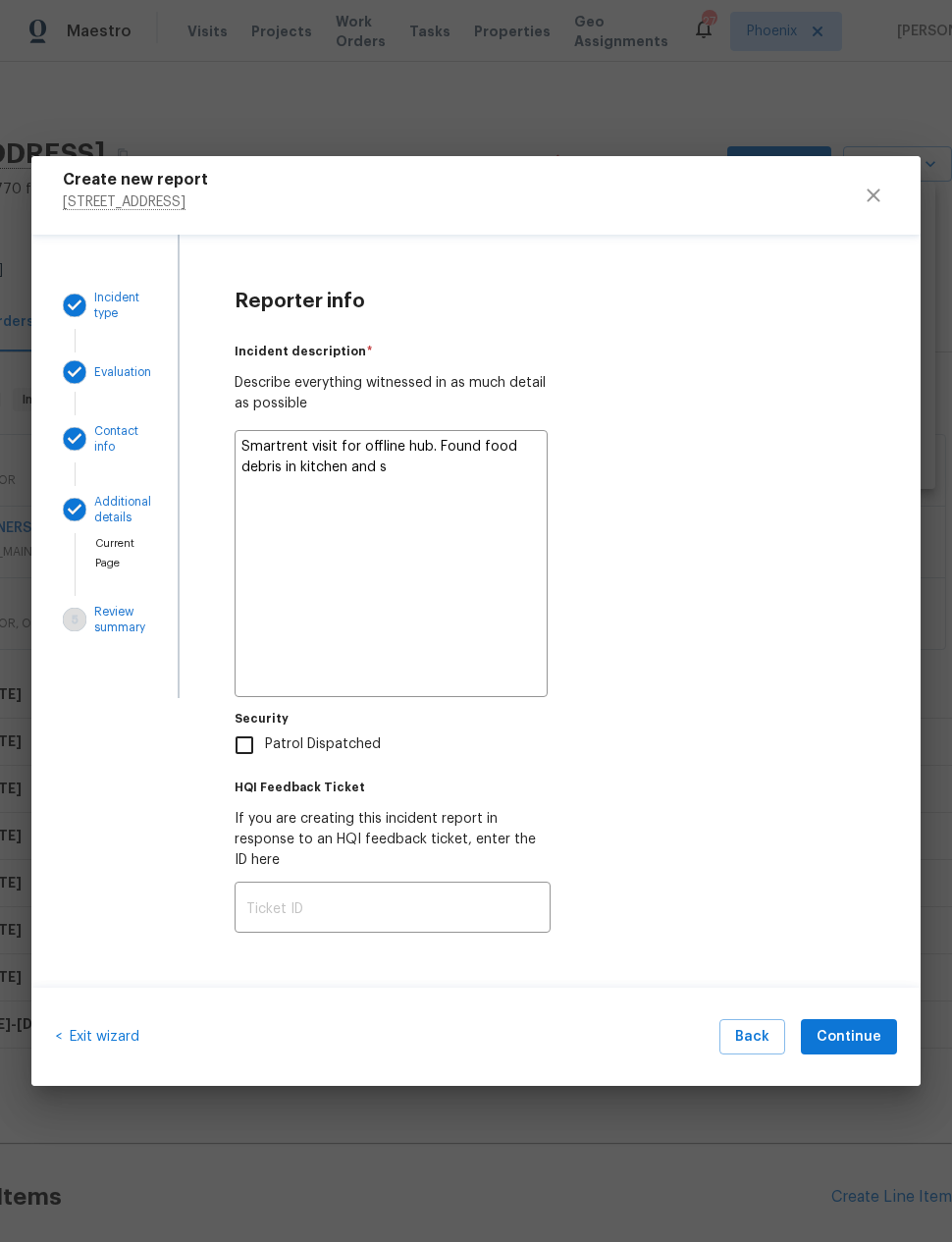 type on "x" 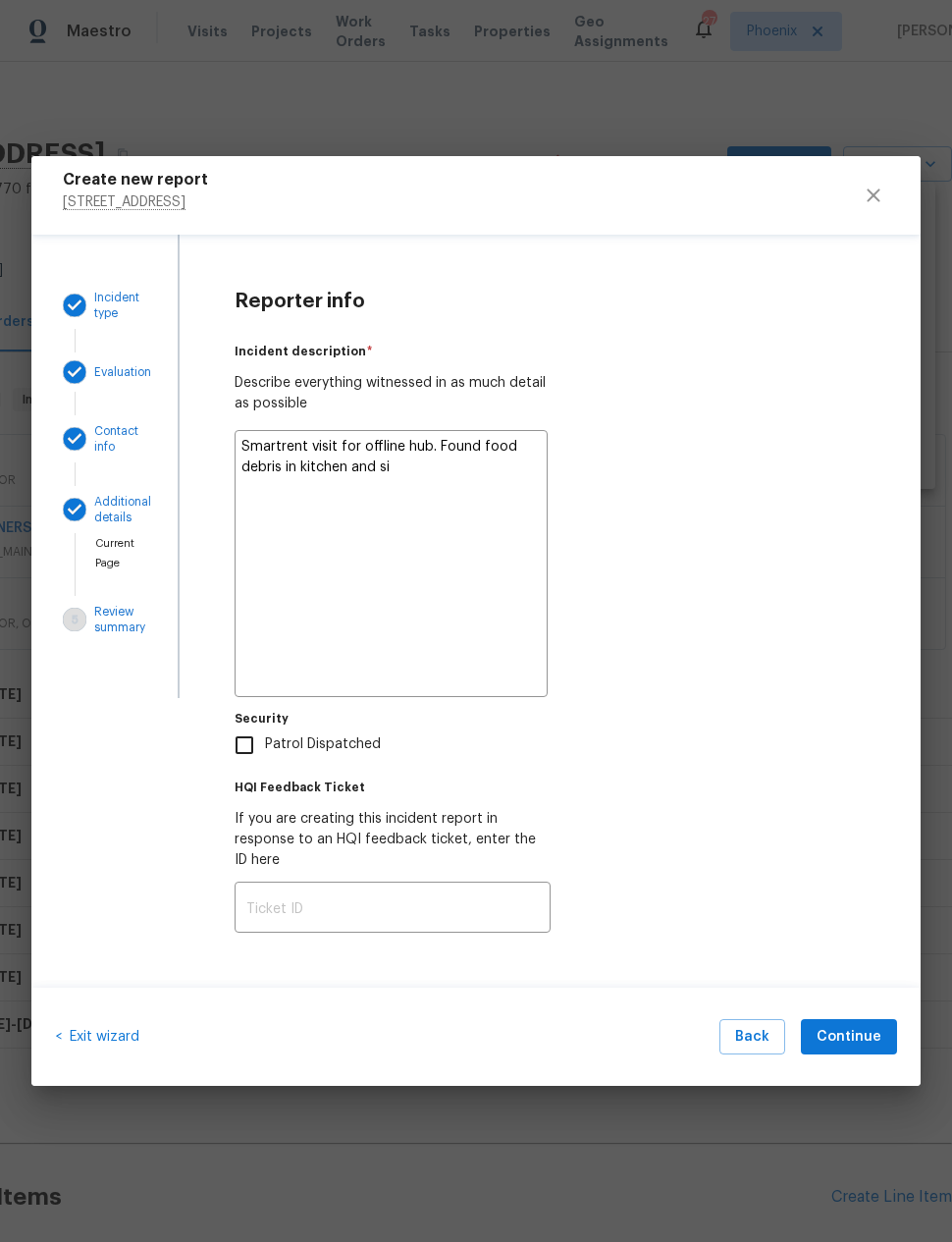 type on "x" 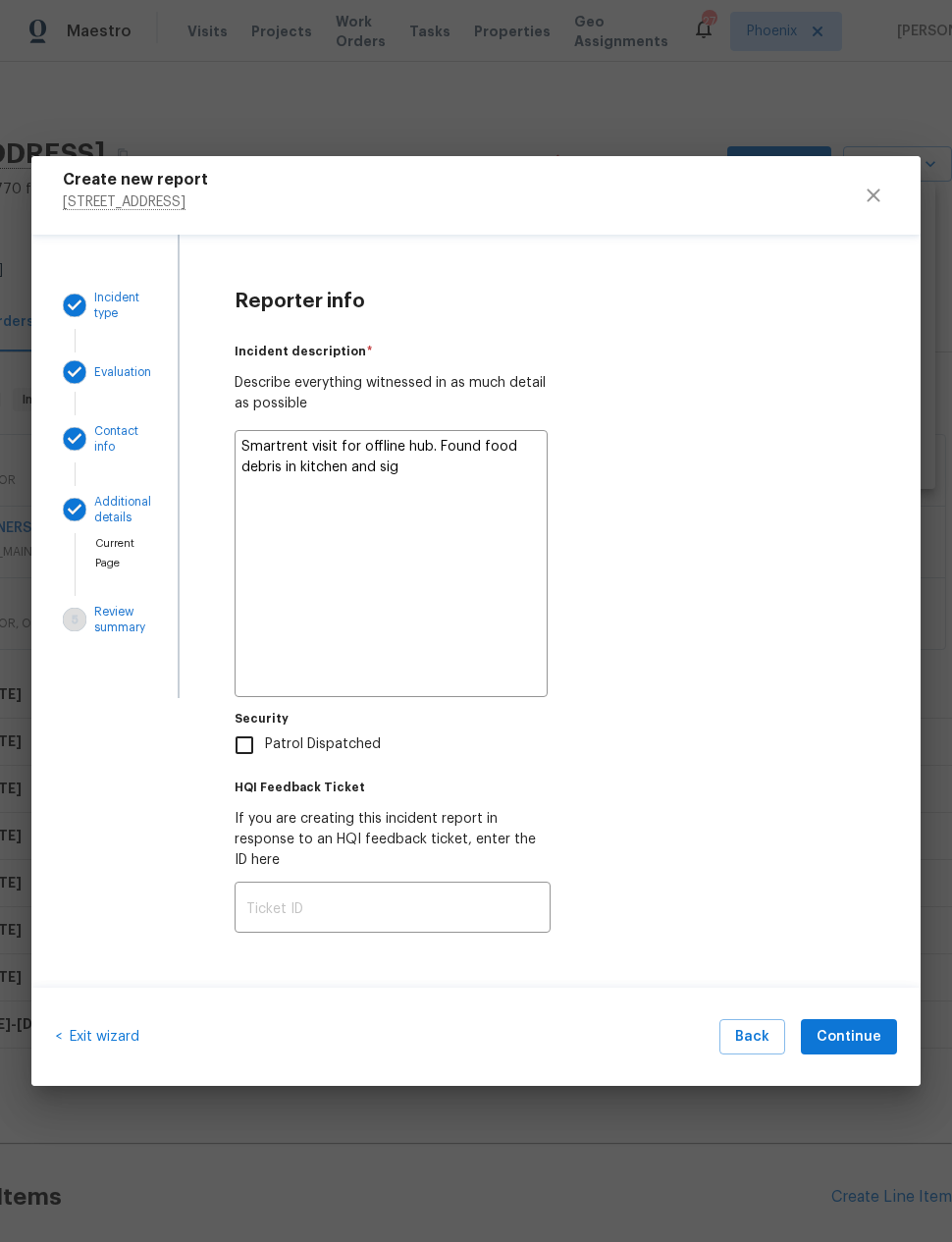 type on "x" 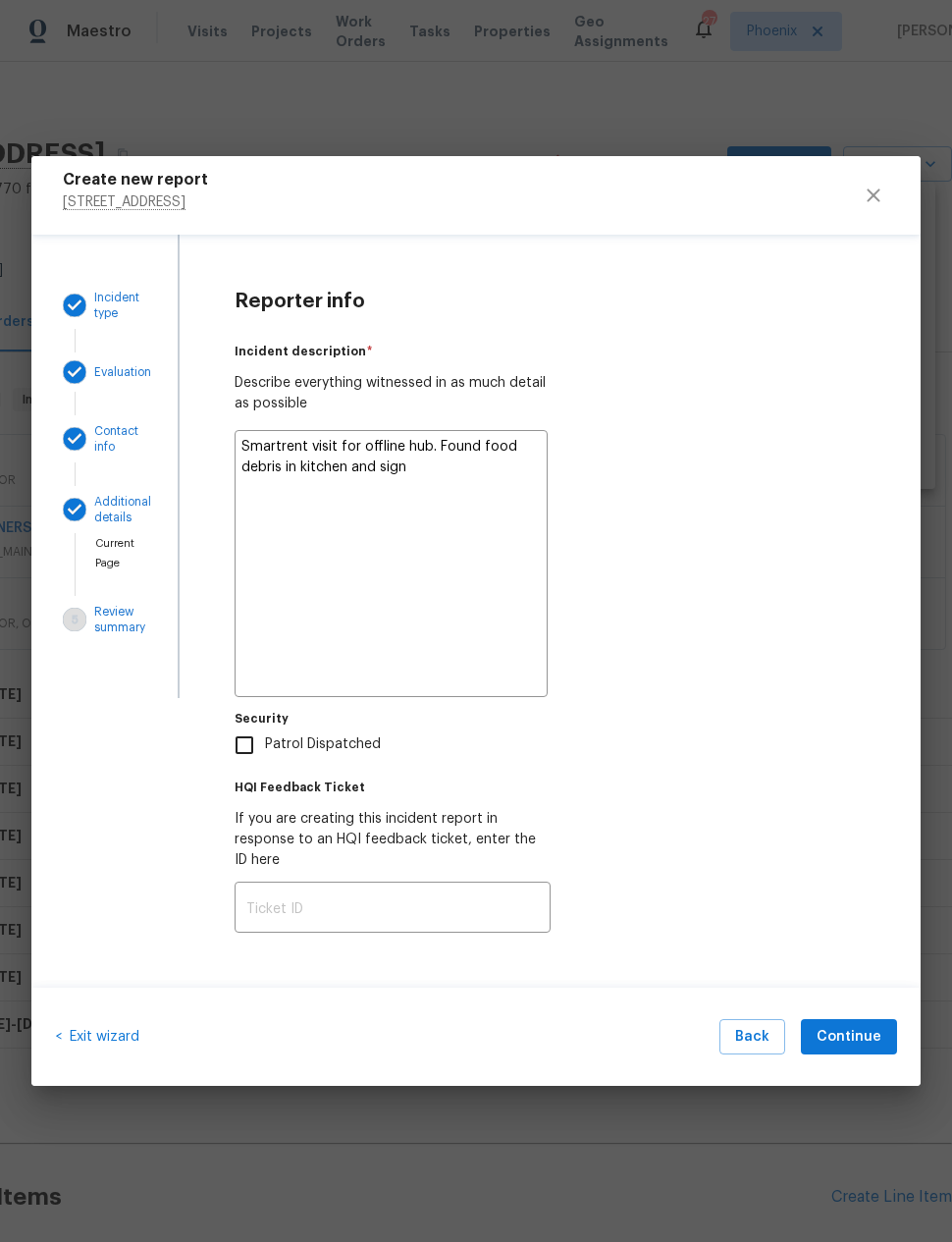 type on "x" 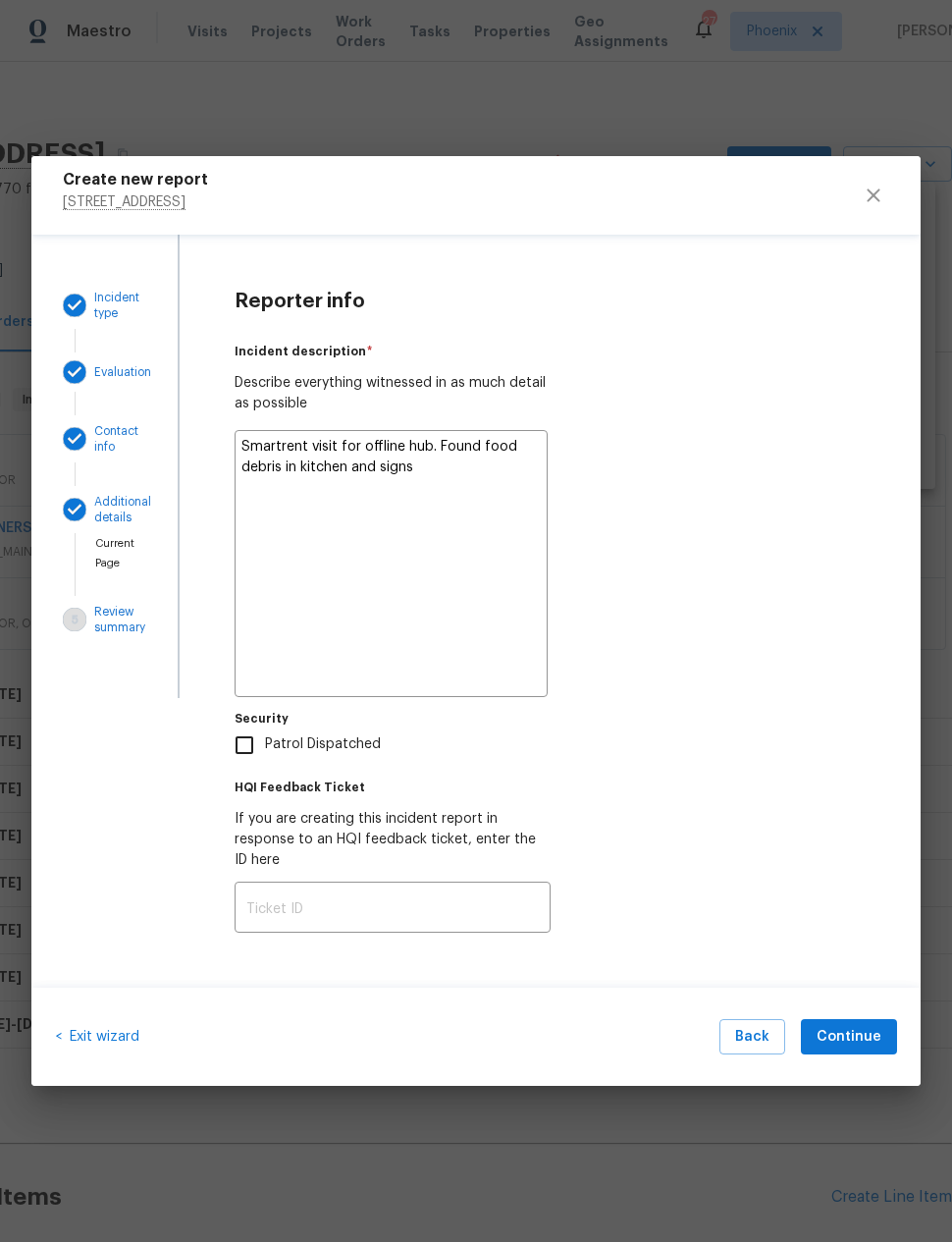 type on "x" 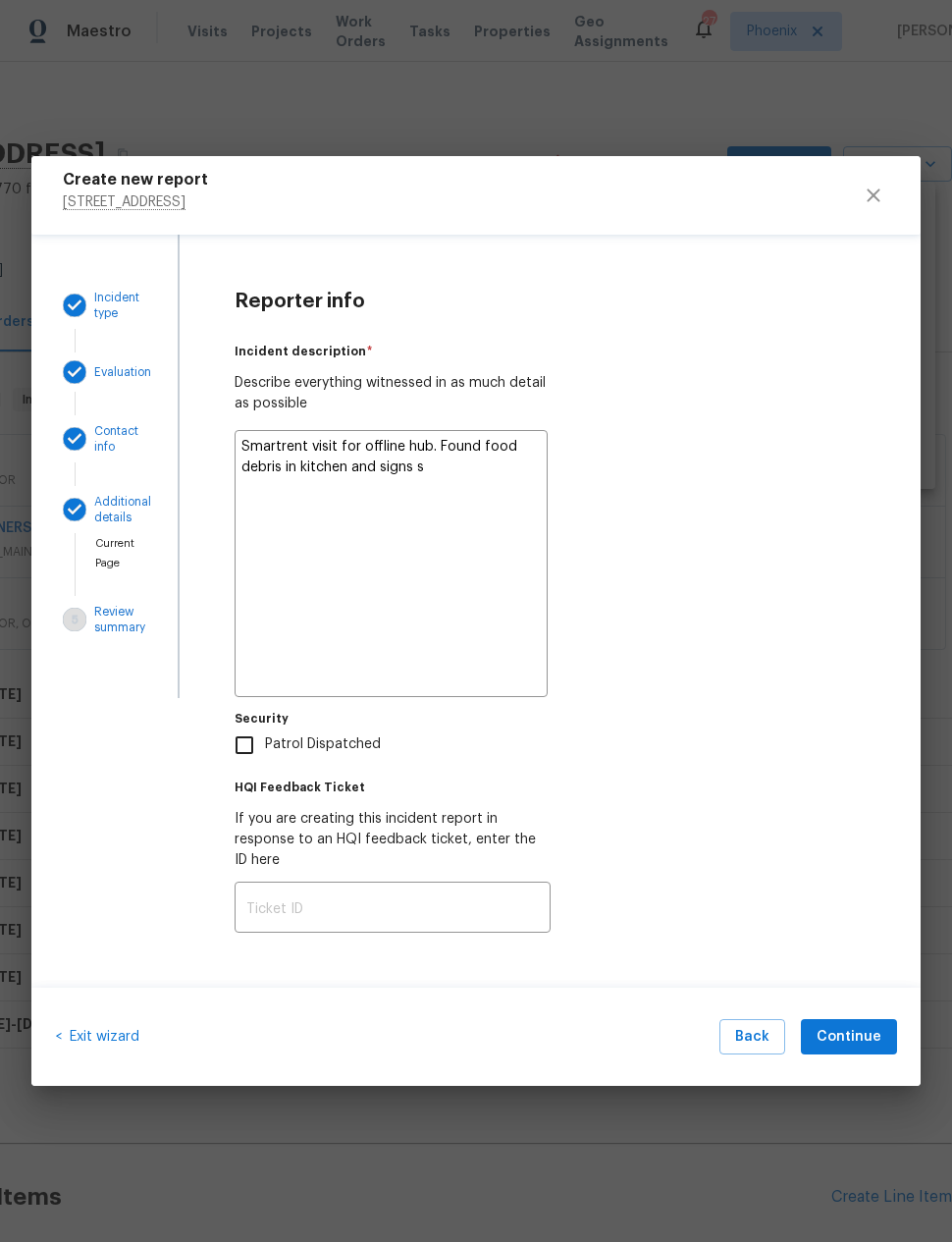 type on "x" 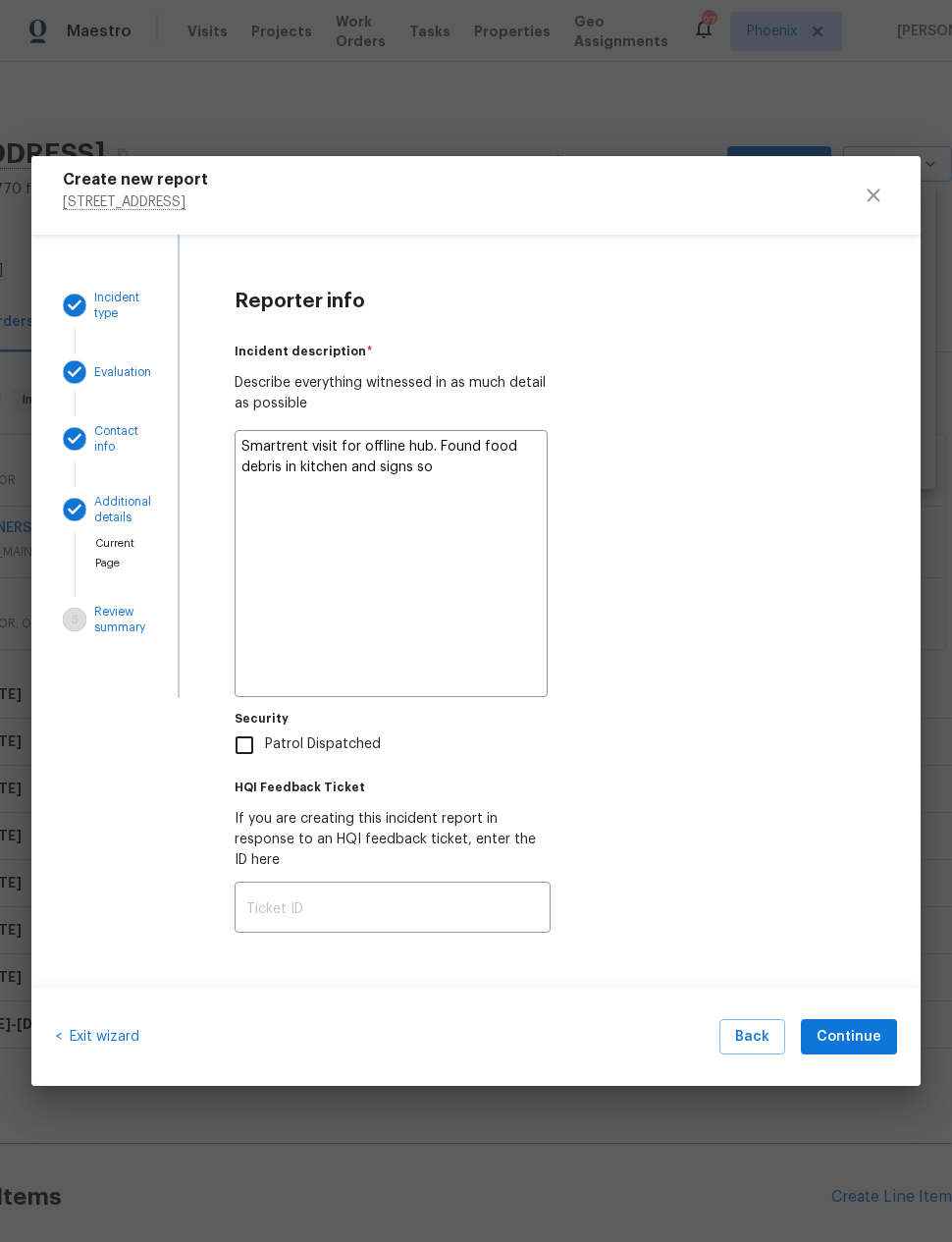 type on "x" 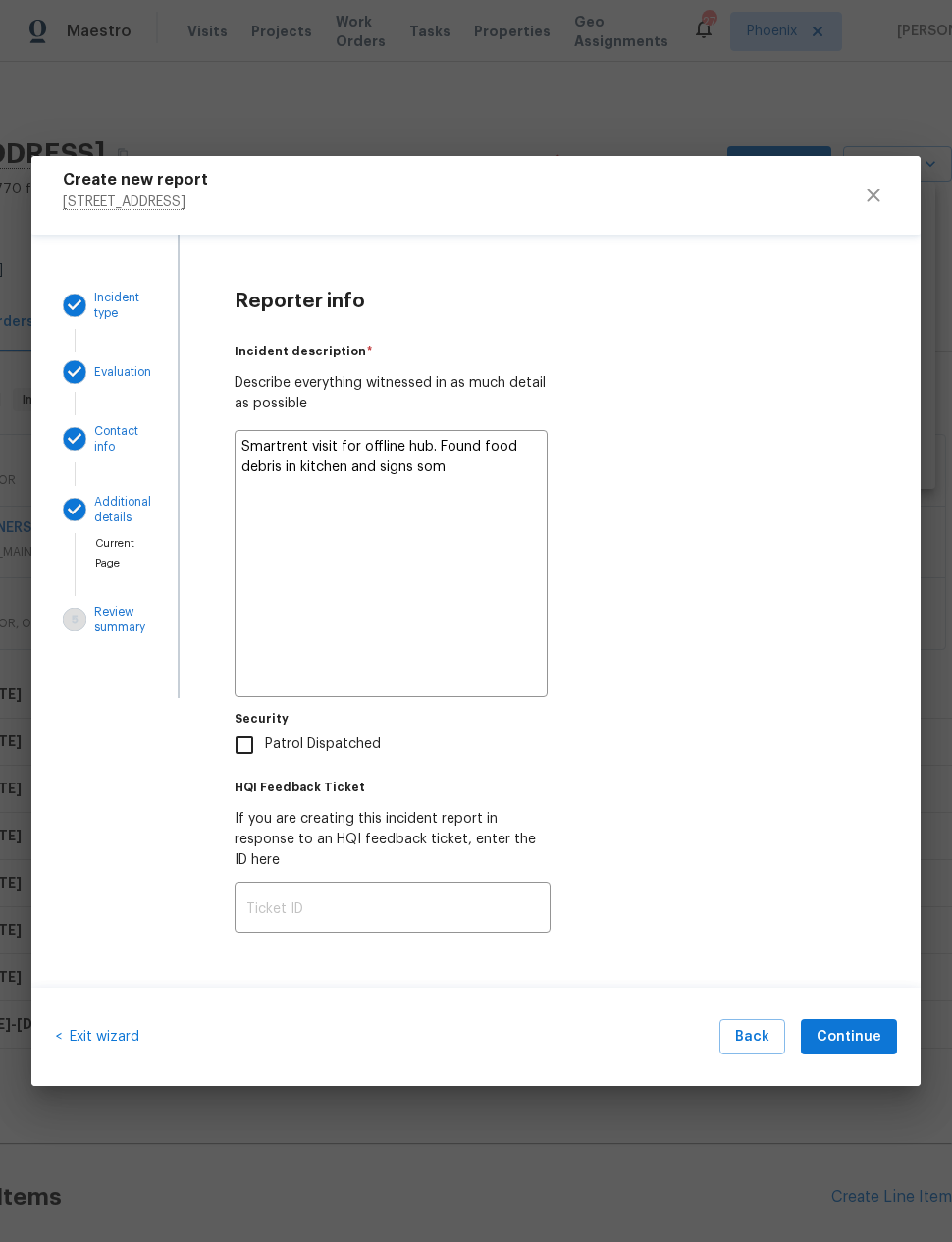 type on "x" 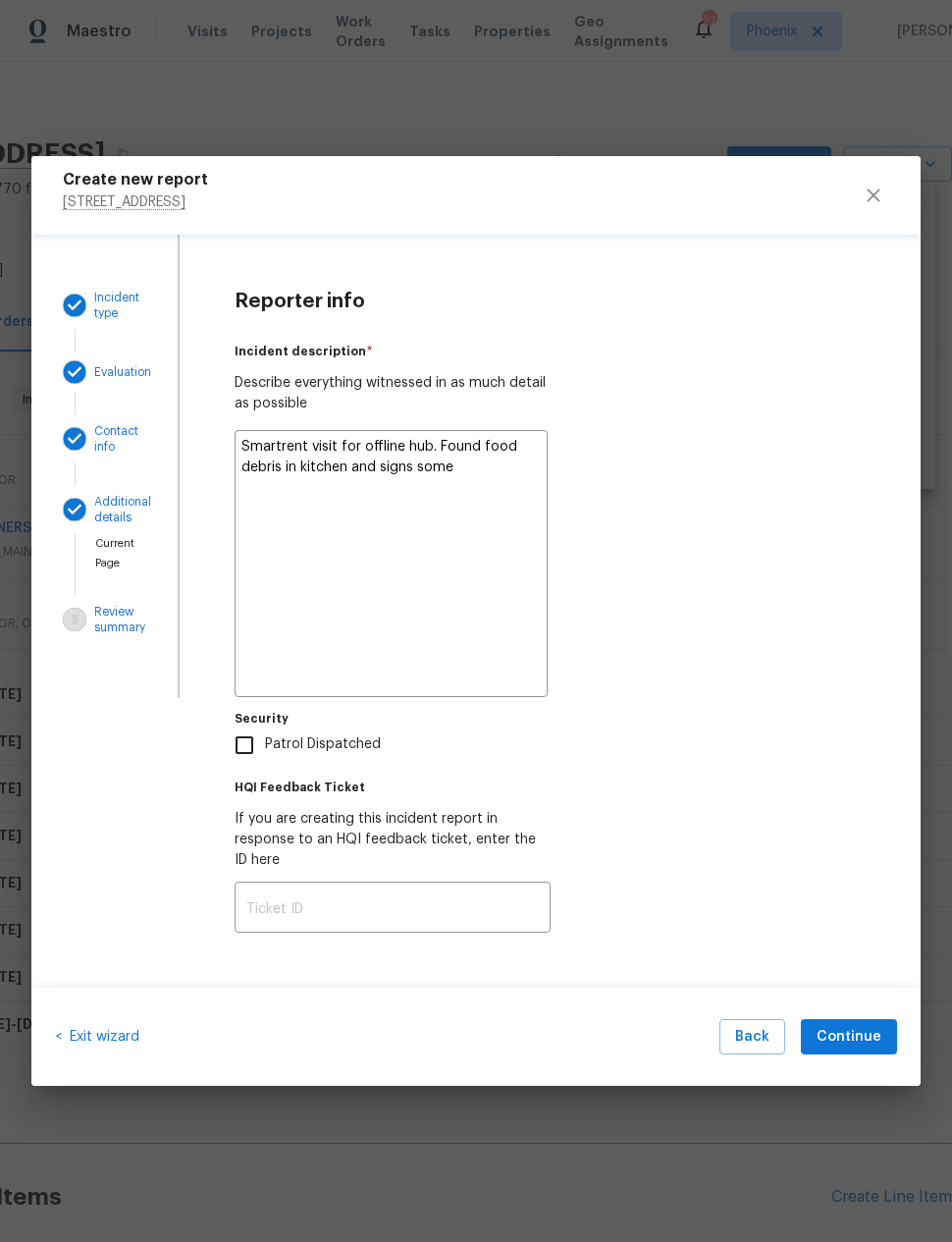 type on "x" 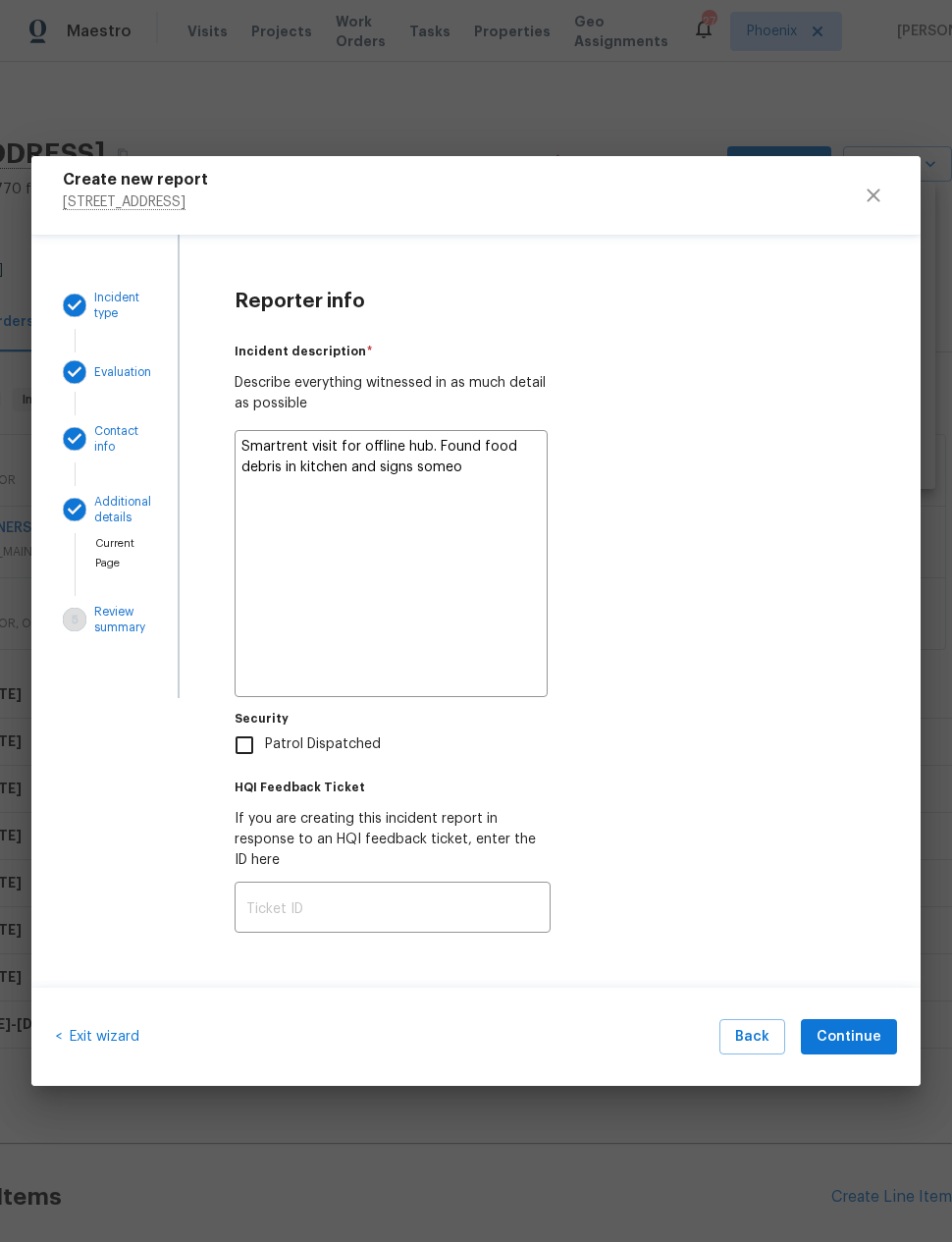 type on "x" 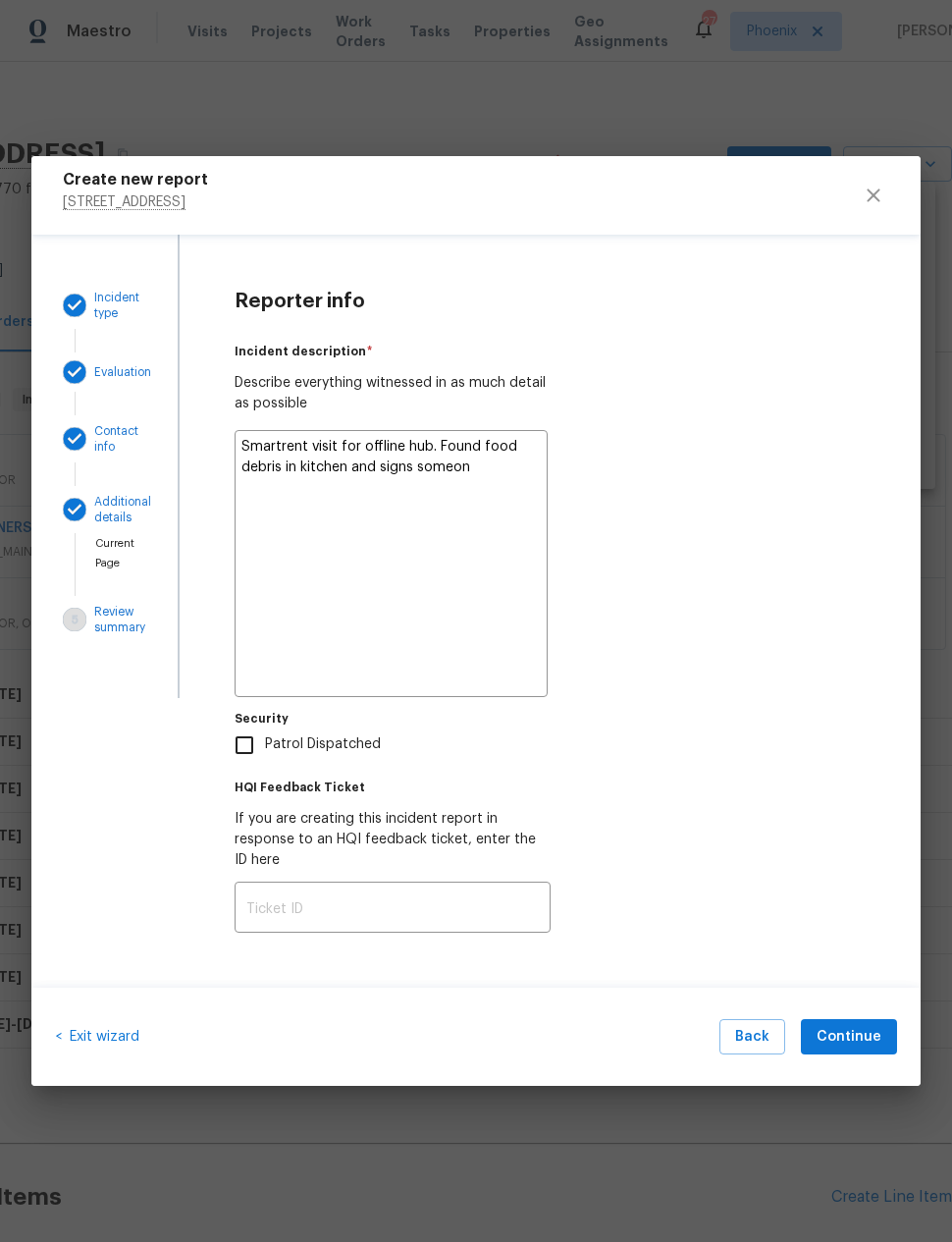 type on "x" 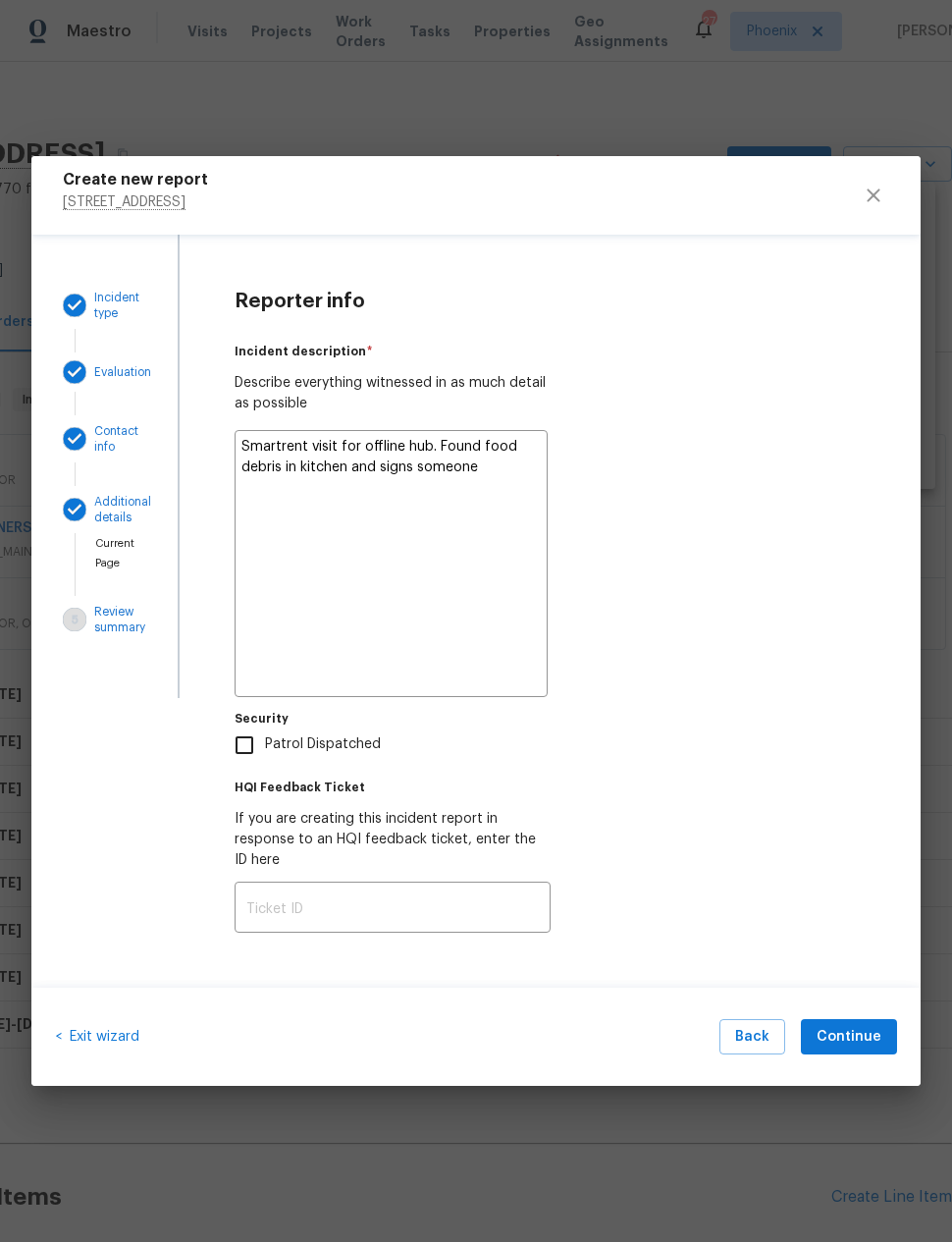 type on "x" 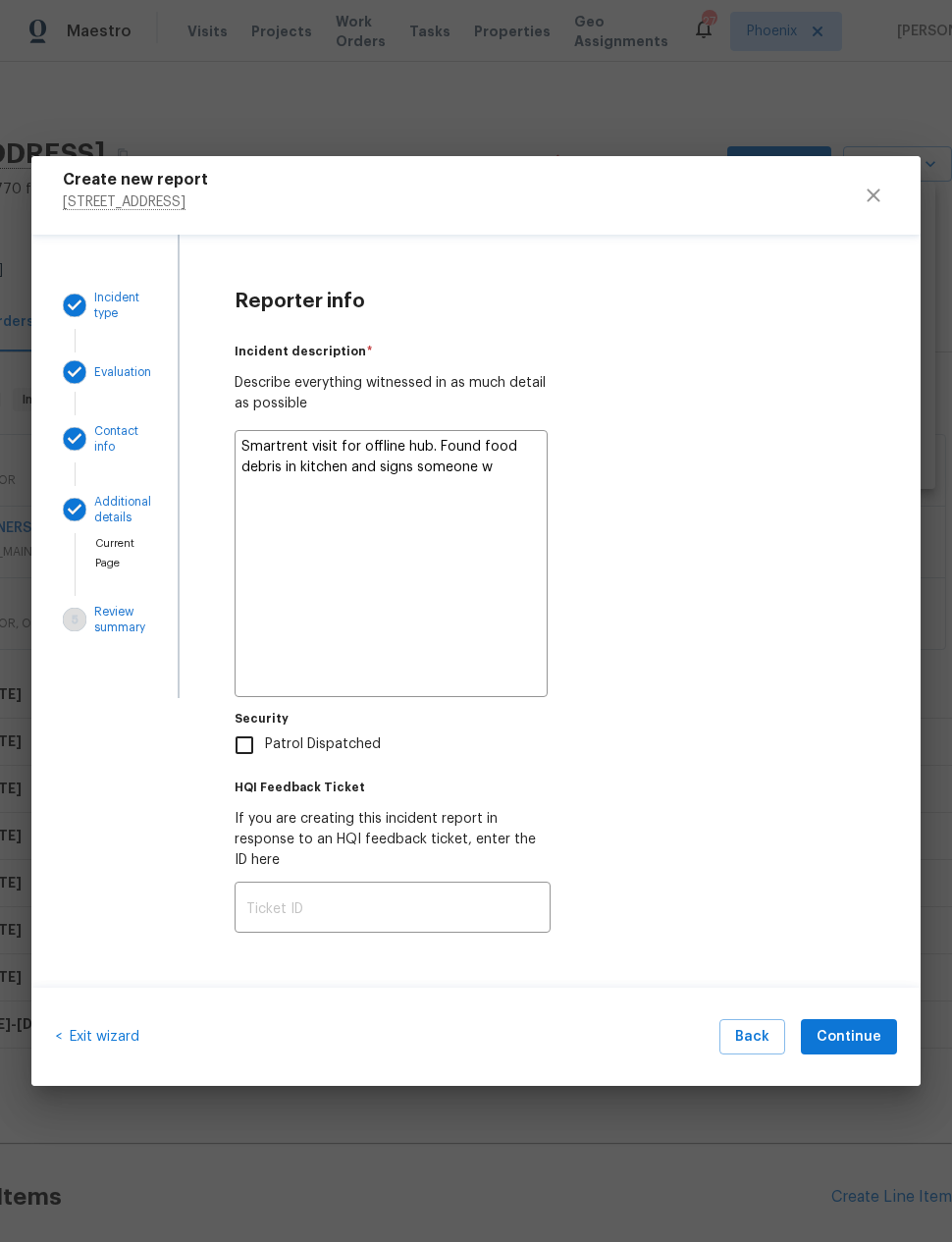 type on "x" 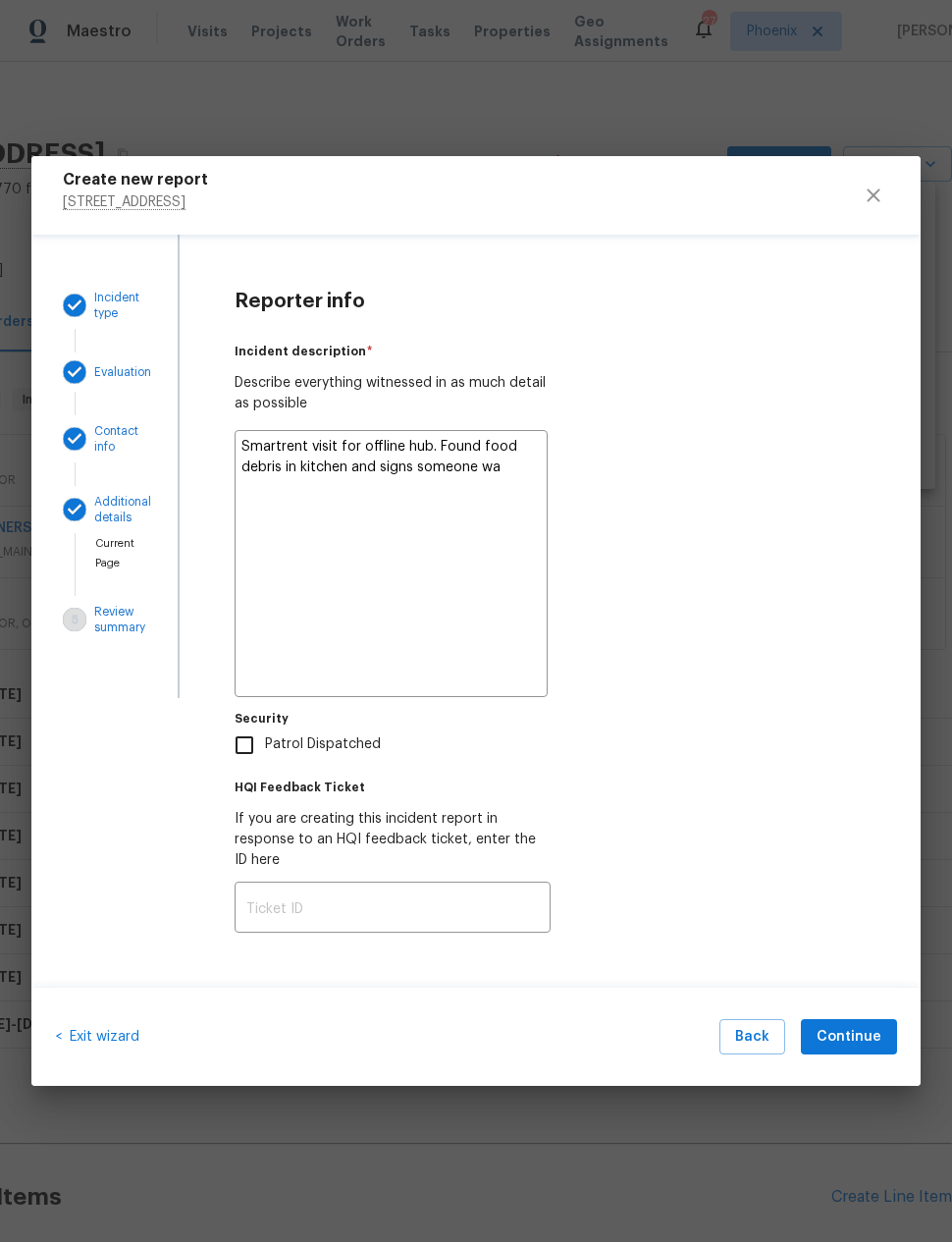 type on "x" 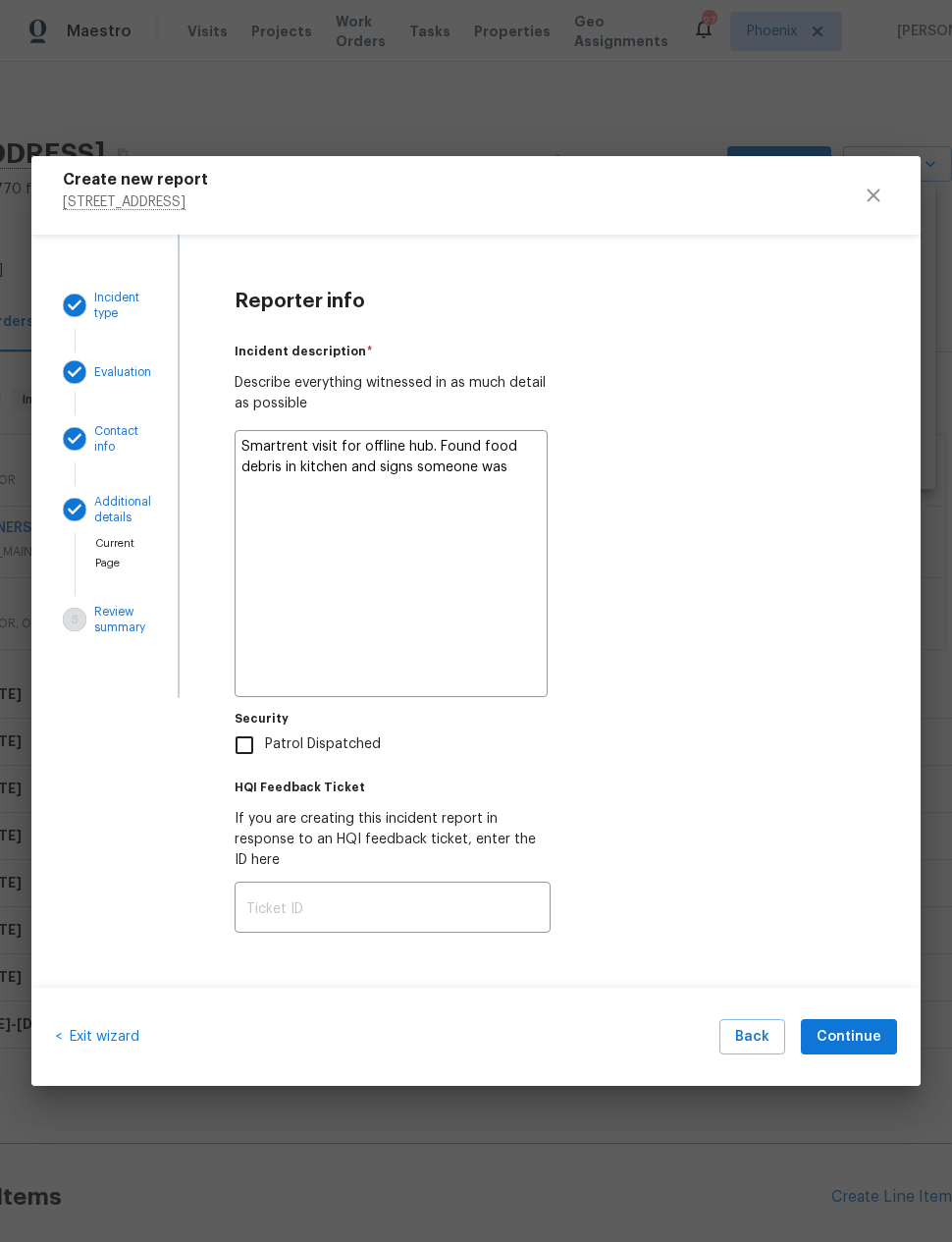 type on "x" 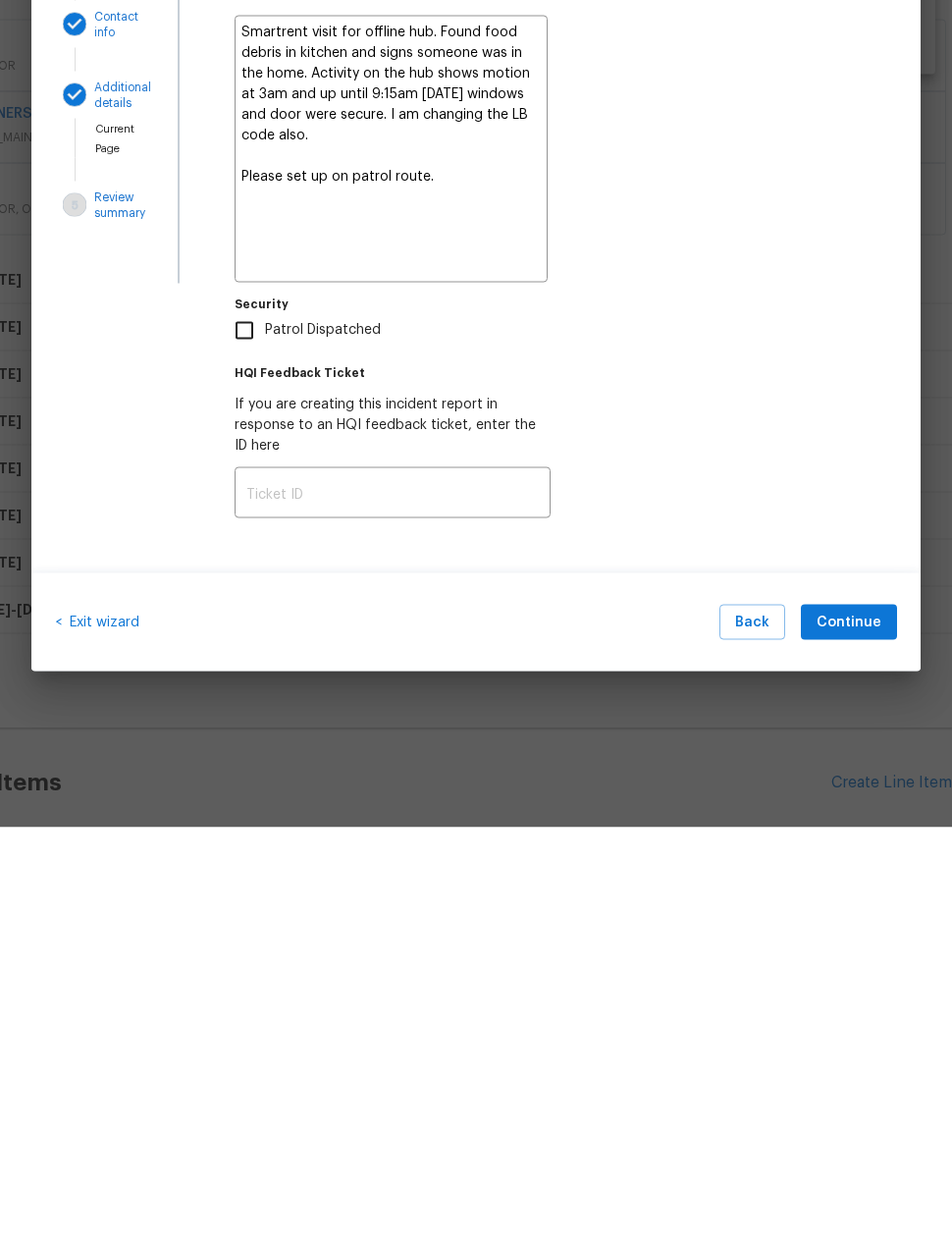 scroll, scrollTop: 79, scrollLeft: 0, axis: vertical 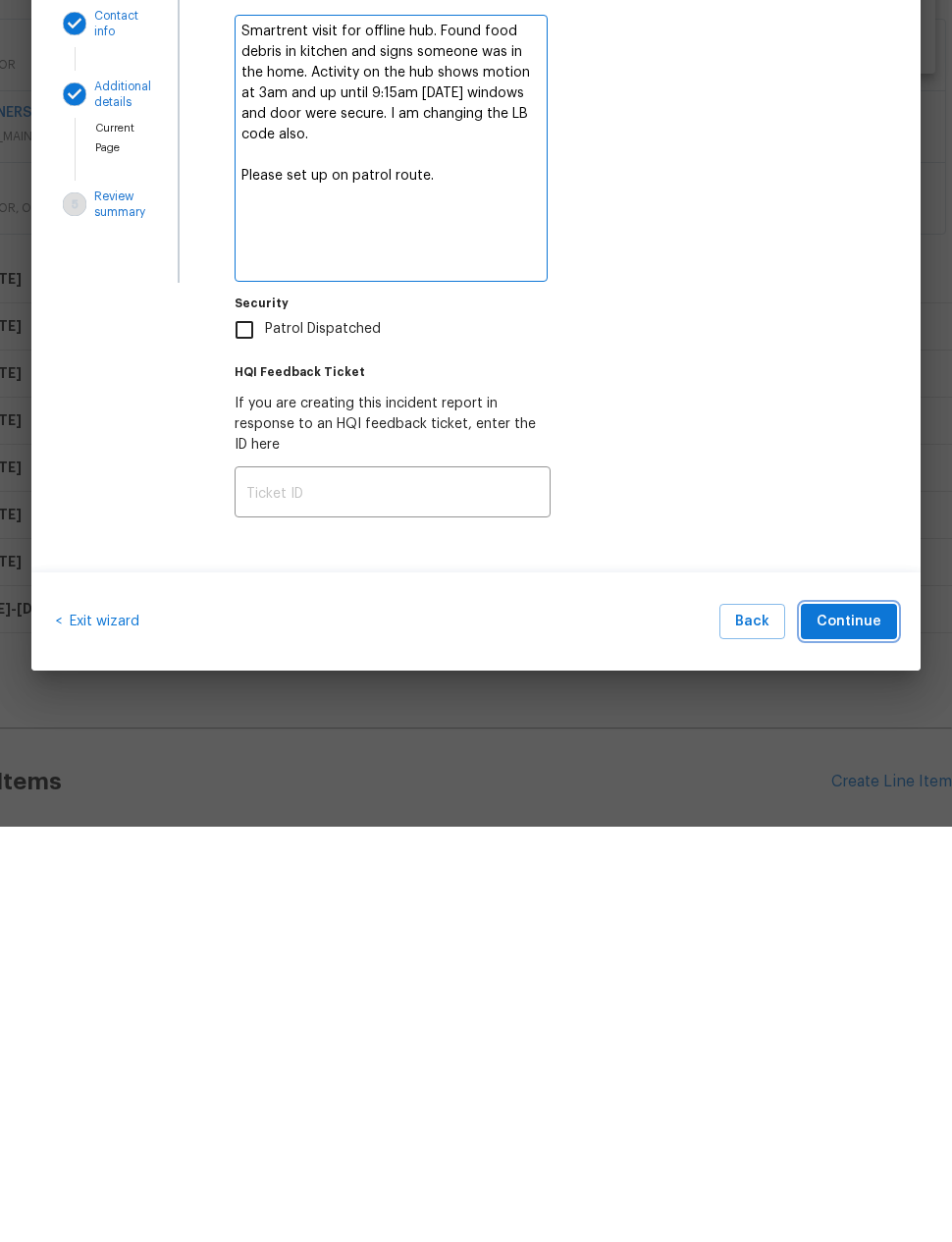click on "Continue" at bounding box center [849, 1037] 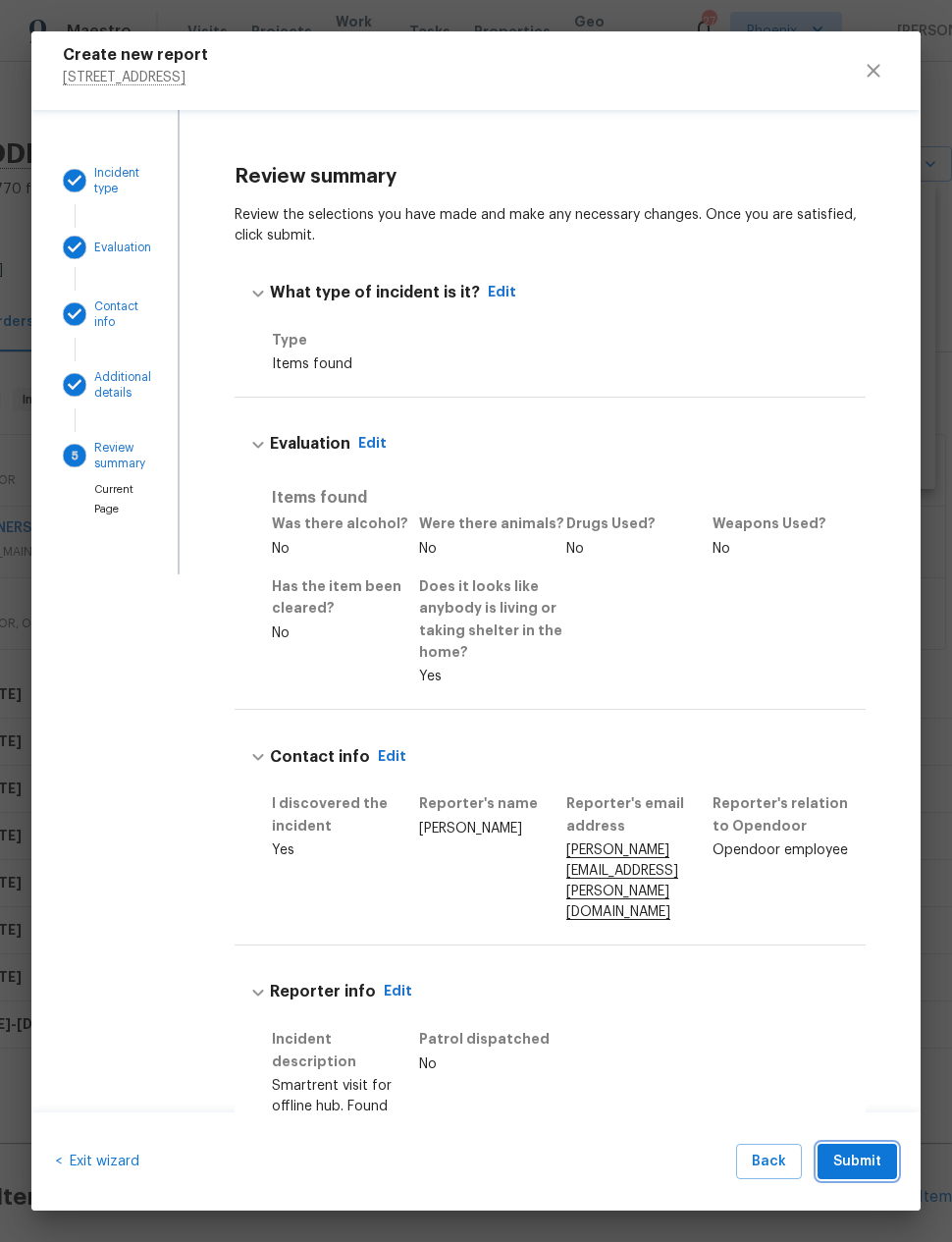 click on "Submit" at bounding box center (857, 1161) 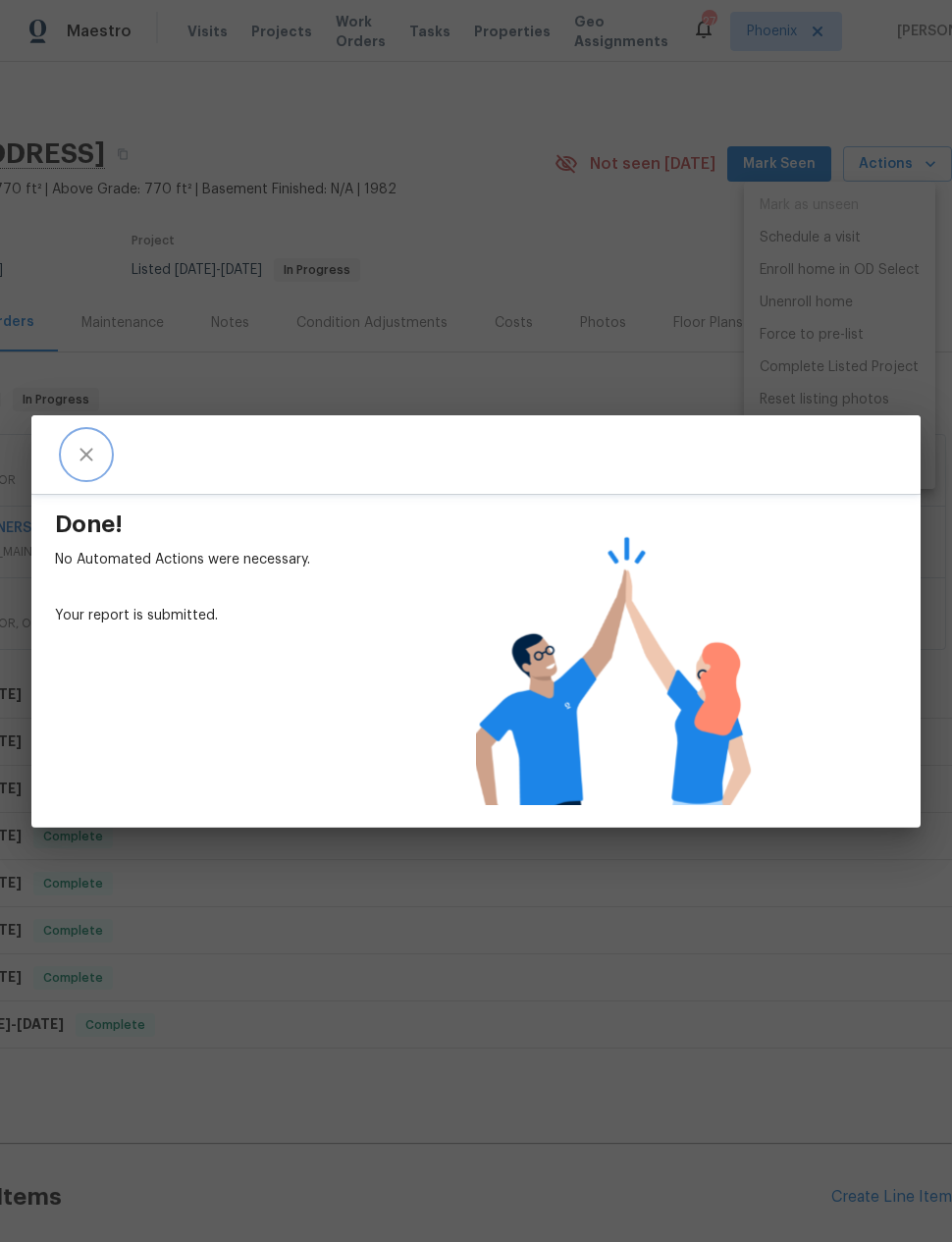 click 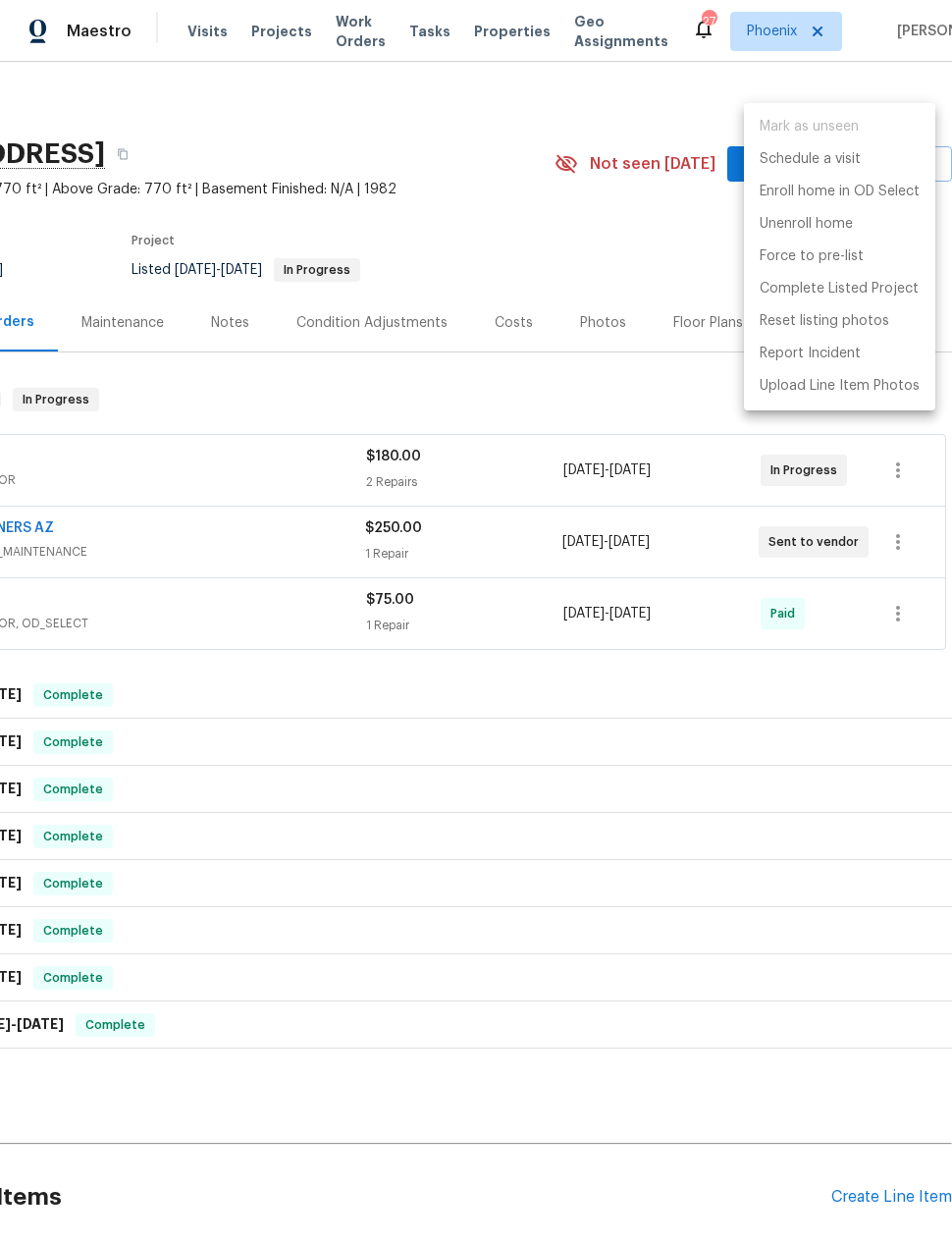 click at bounding box center [476, 621] 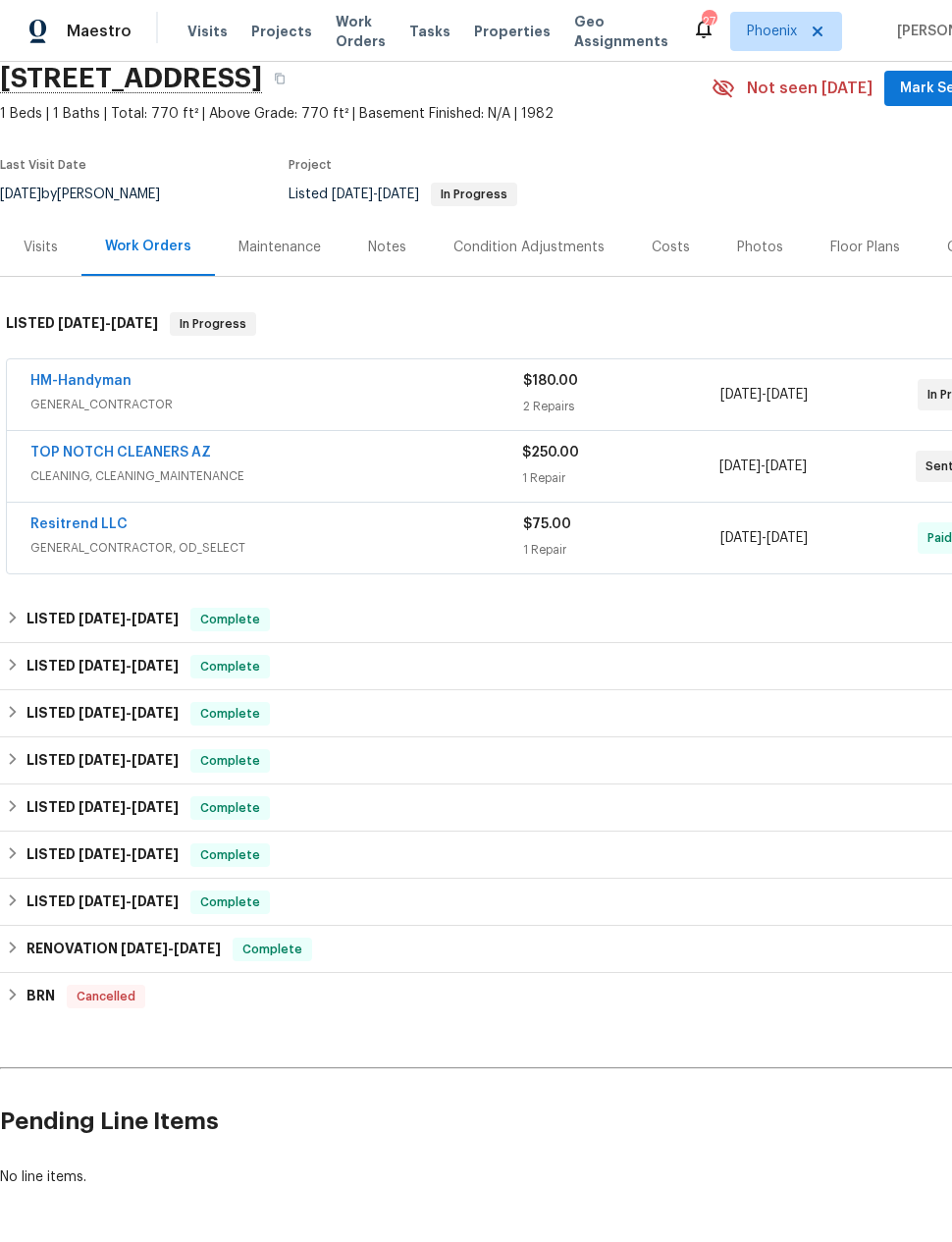 scroll, scrollTop: 79, scrollLeft: 0, axis: vertical 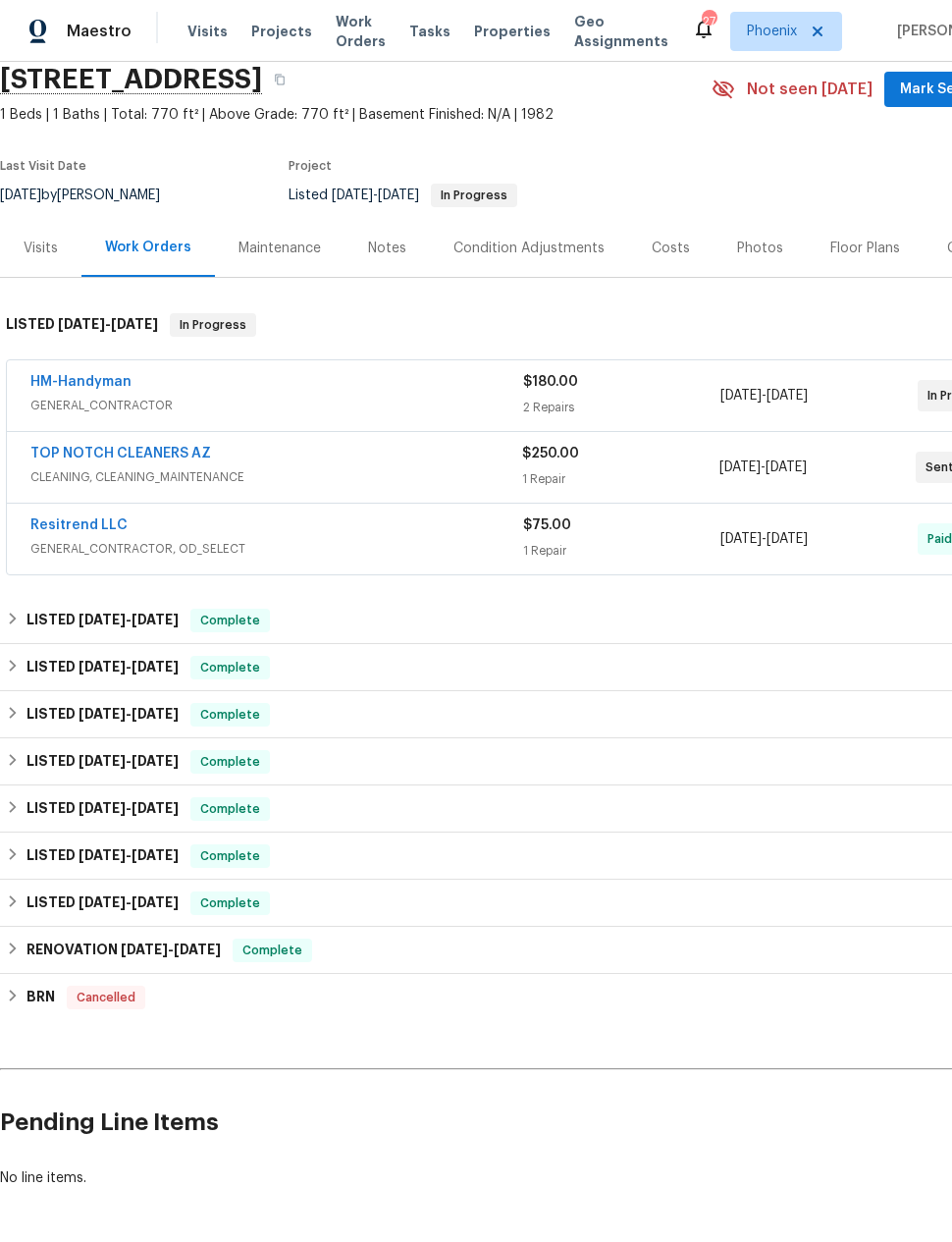 click on "TOP NOTCH CLEANERS AZ" at bounding box center [121, 454] 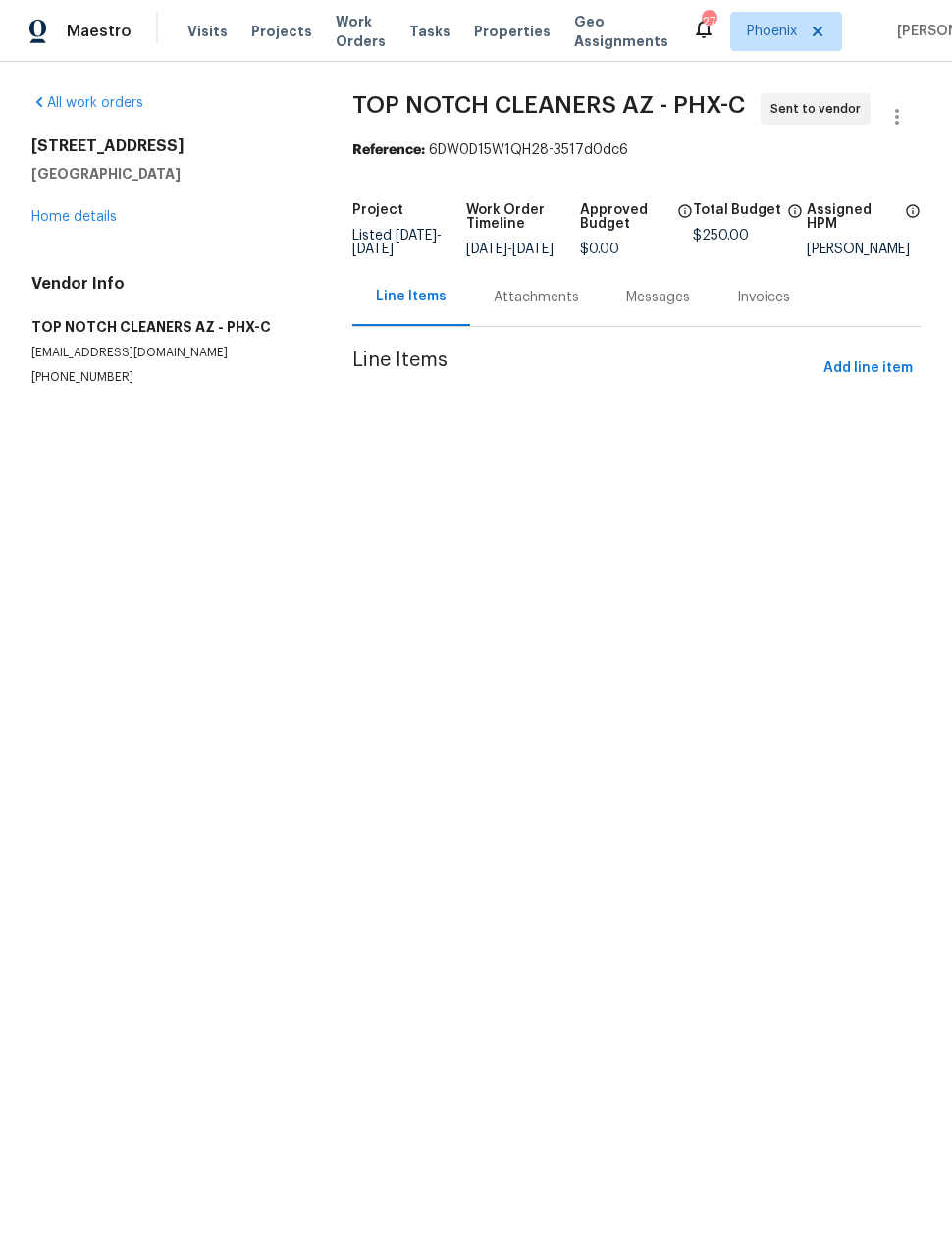 scroll, scrollTop: 0, scrollLeft: 0, axis: both 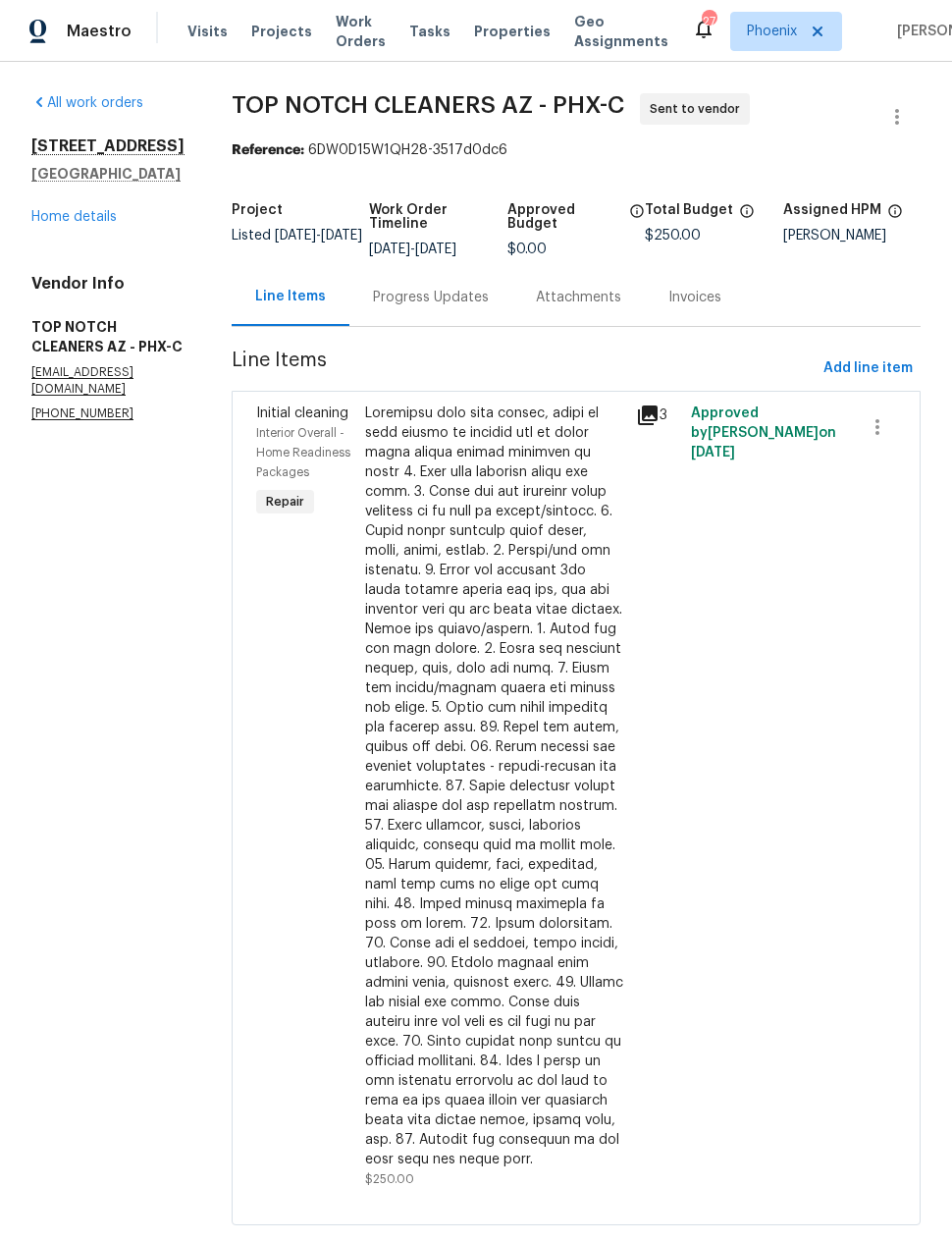 click 